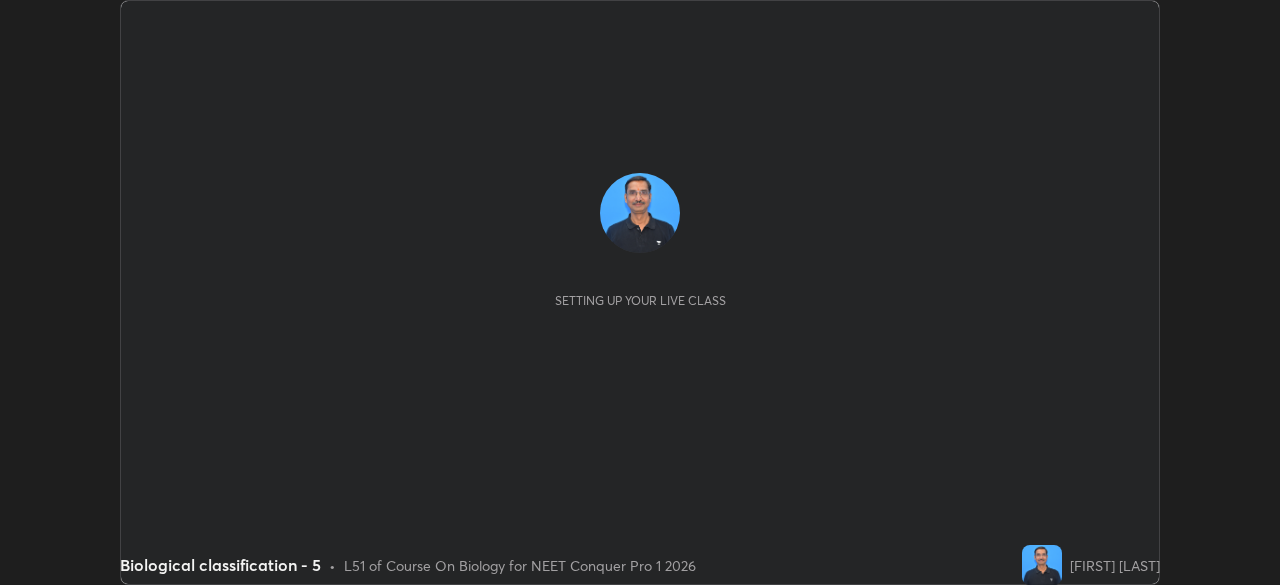 scroll, scrollTop: 0, scrollLeft: 0, axis: both 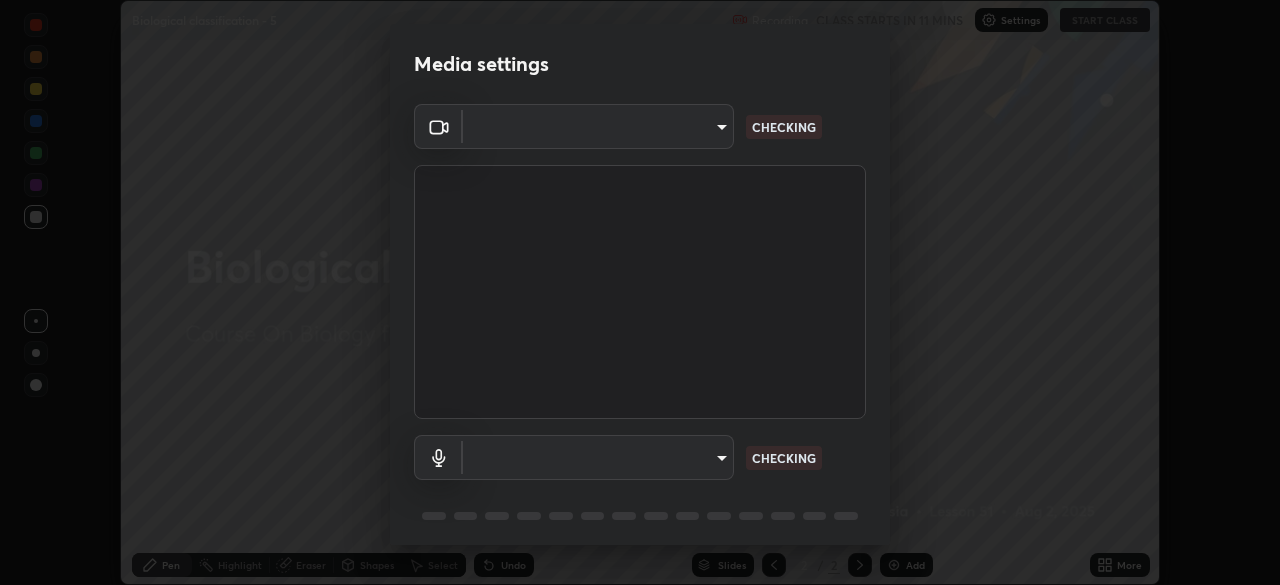 type on "e5f32b9a37d83756d2696e8423a1893a7de7eefef83412cf73fe4da3c4688103" 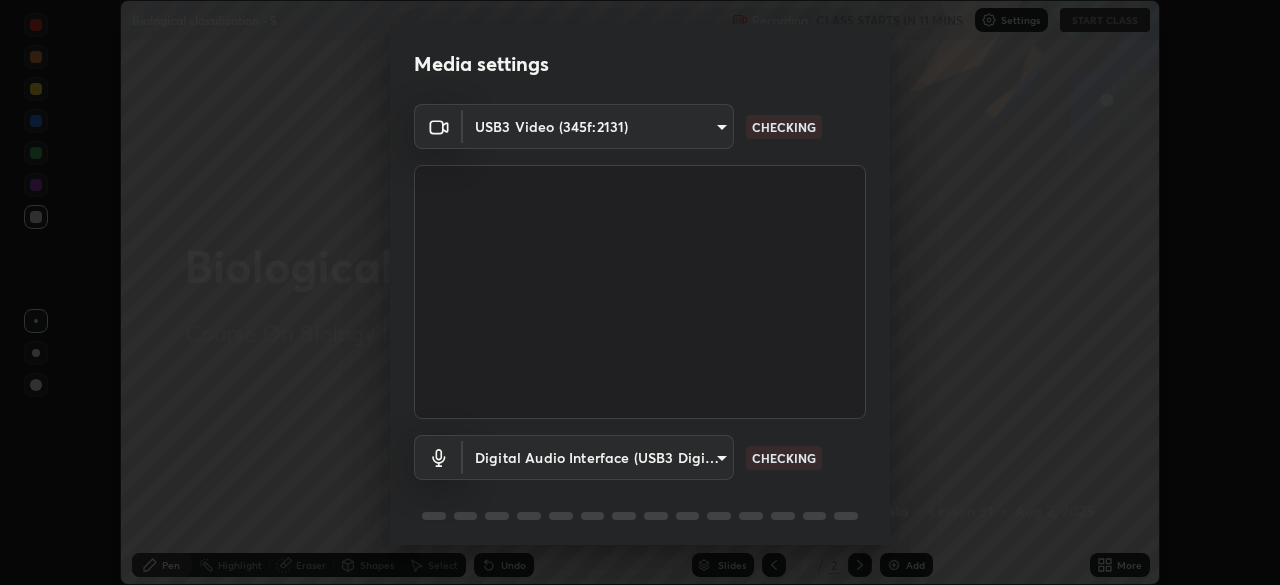 click on "Erase all Biological classification - 5 Recording CLASS STARTS IN 11 MINS Settings START CLASS Setting up your live class Biological classification - 5 • L51 of Course On Biology for NEET Conquer Pro 1 2026 [FIRST] [LAST] Pen Highlight Eraser Shapes Select Undo Slides 2 / 2 Add More No doubts shared Encourage your learners to ask a doubt for better clarity Report an issue Reason for reporting Buffering Chat not working Audio - Video sync issue Educator video quality low ​ Attach an image Report Media settings USB3 Video (345f:2131) e5f32b9a37d83756d2696e8423a1893a7de7eefef83412cf73fe4da3c4688103 CHECKING Digital Audio Interface (USB3 Digital Audio) 585cda95c333d5861e905893667515bc00ae83fcab62efa008678b328871fb55 CHECKING 1 / 5 Next" at bounding box center (640, 292) 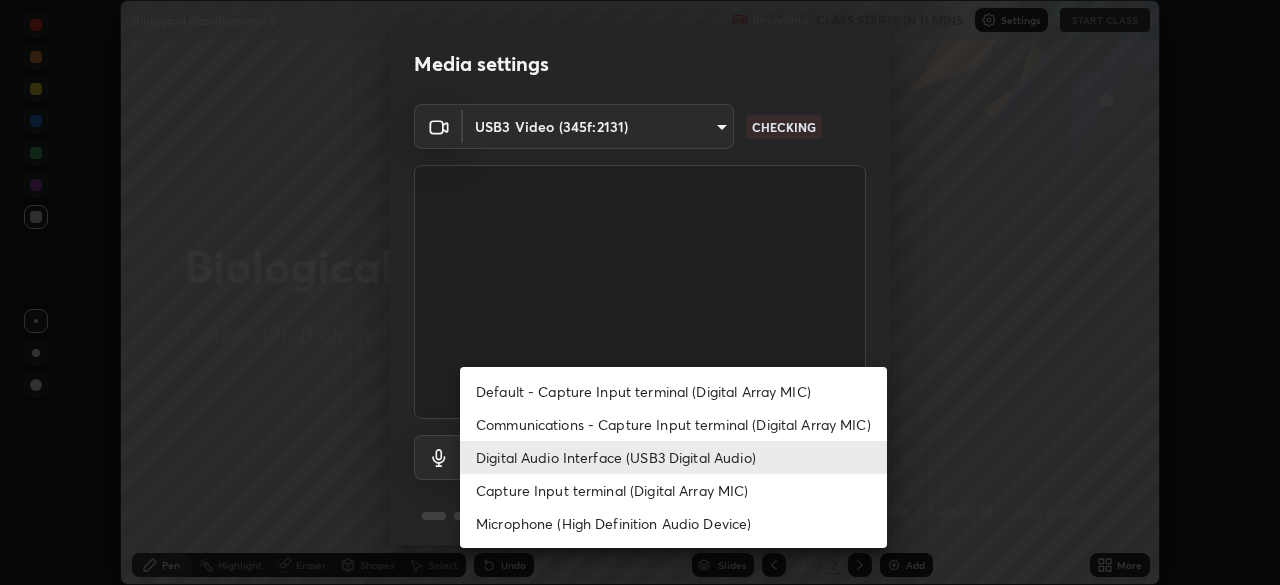 click on "Communications - Capture Input terminal (Digital Array MIC)" at bounding box center [673, 424] 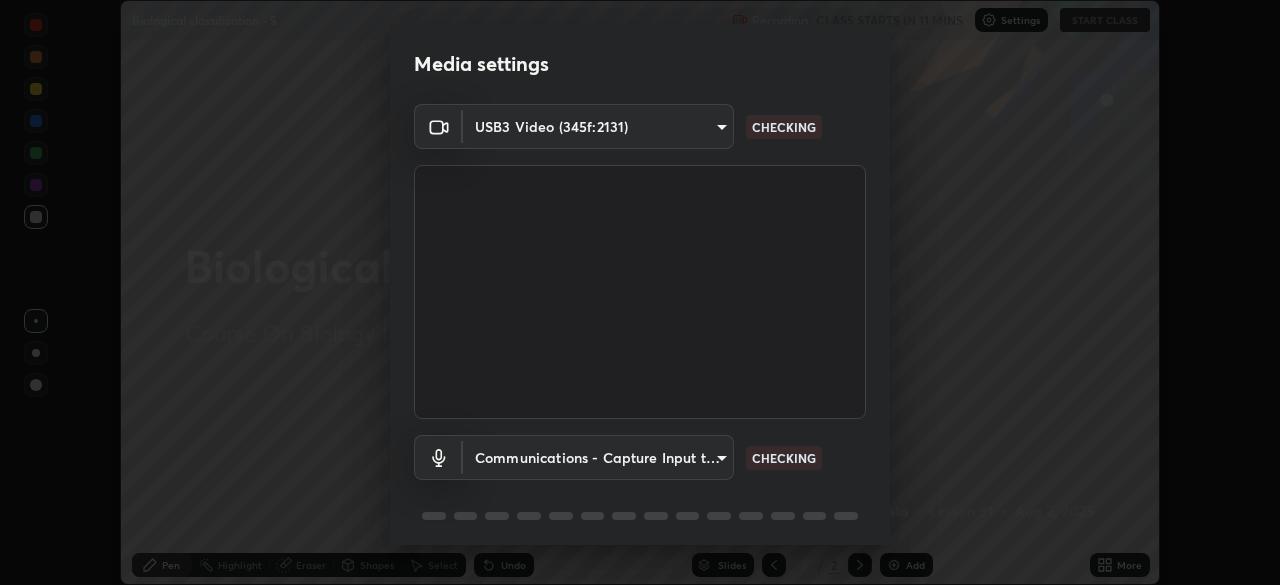 click on "Erase all Biological classification - 5 Recording CLASS STARTS IN 11 MINS Settings START CLASS Setting up your live class Biological classification - 5 • L51 of Course On Biology for NEET Conquer Pro 1 2026 [FIRST] [LAST] Pen Highlight Eraser Shapes Select Undo Slides 2 / 2 Add More No doubts shared Encourage your learners to ask a doubt for better clarity Report an issue Reason for reporting Buffering Chat not working Audio - Video sync issue Educator video quality low ​ Attach an image Report Media settings USB3 Video (345f:2131) e5f32b9a37d83756d2696e8423a1893a7de7eefef83412cf73fe4da3c4688103 CHECKING Communications - Capture Input terminal (Digital Array MIC) communications CHECKING 1 / 5 Next" at bounding box center (640, 292) 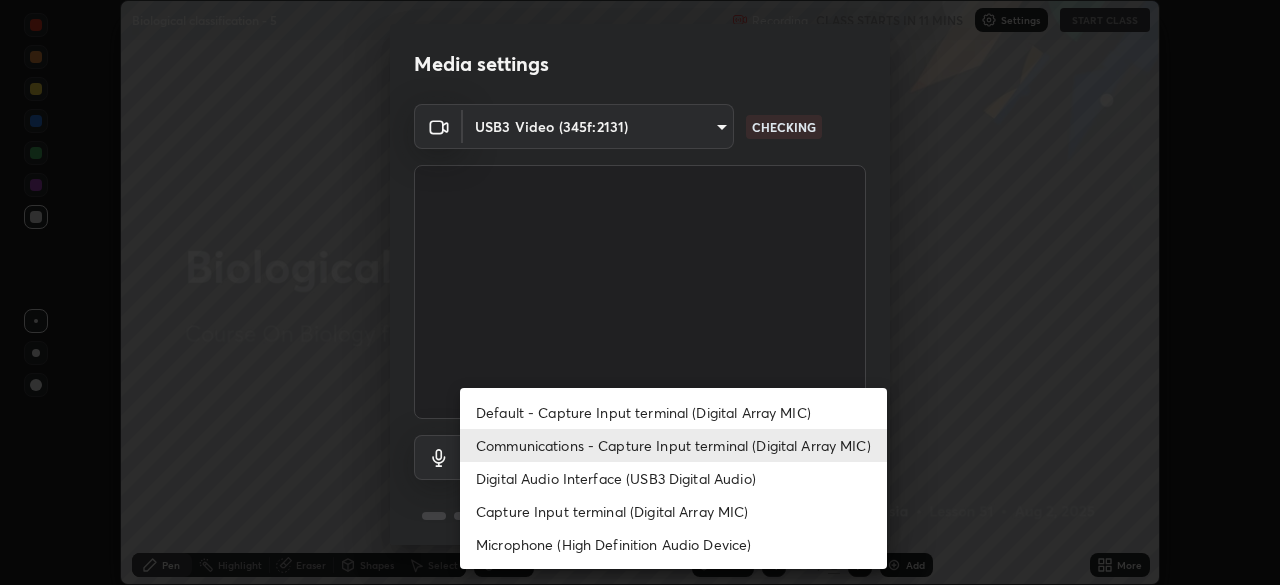 click on "Digital Audio Interface (USB3 Digital Audio)" at bounding box center (673, 478) 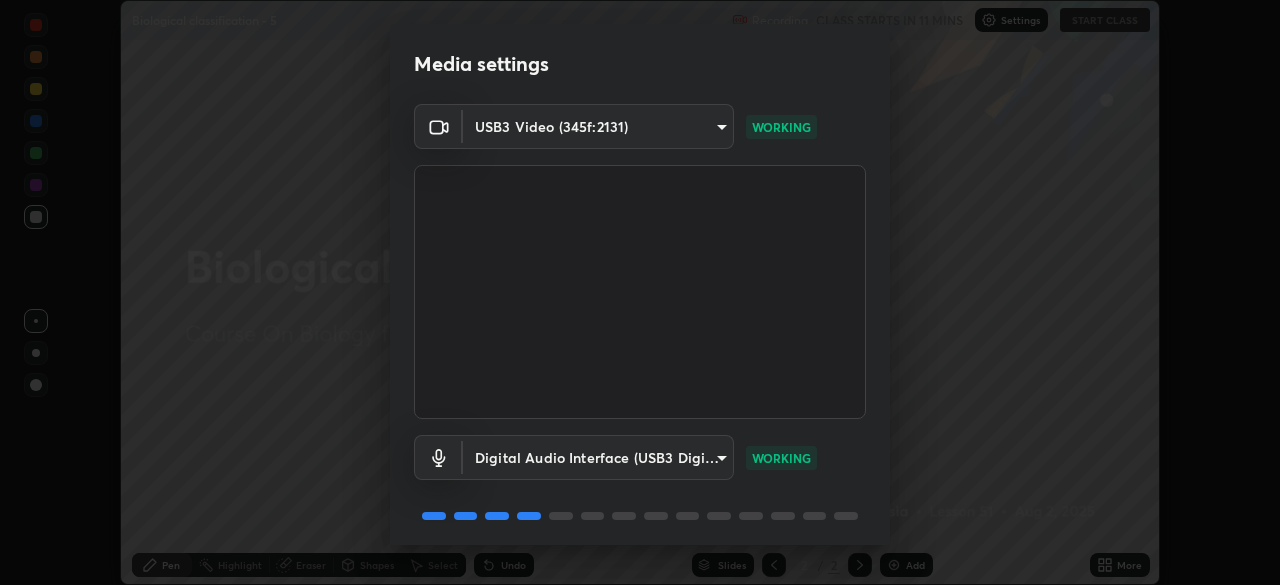 scroll, scrollTop: 46, scrollLeft: 0, axis: vertical 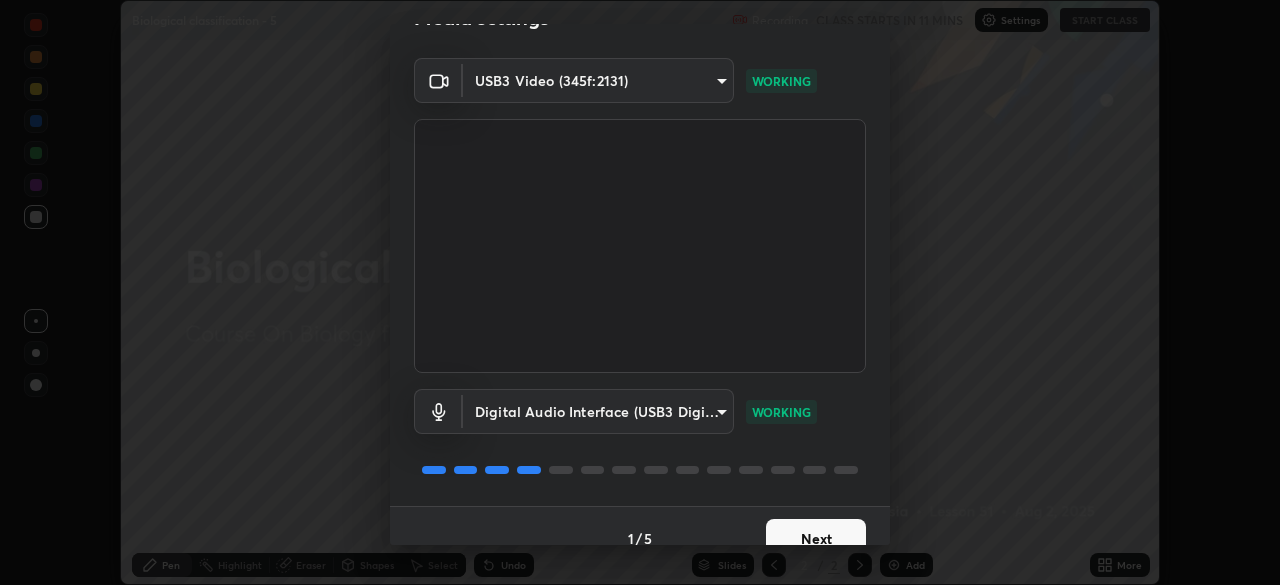 click on "Next" at bounding box center (816, 539) 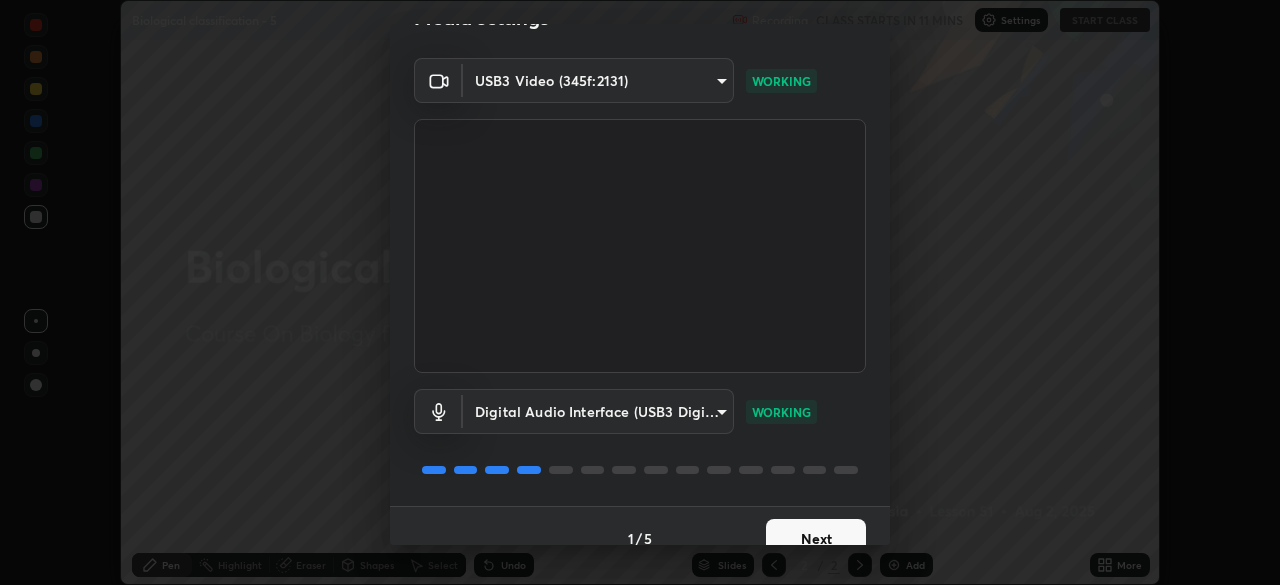 scroll, scrollTop: 0, scrollLeft: 0, axis: both 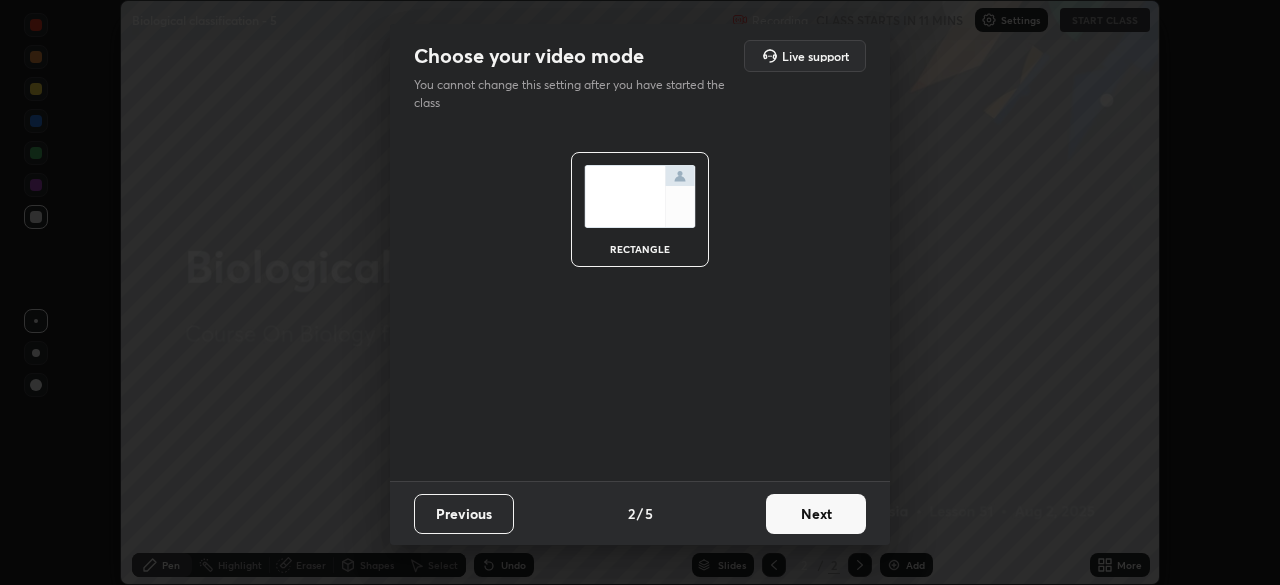 click on "Next" at bounding box center [816, 514] 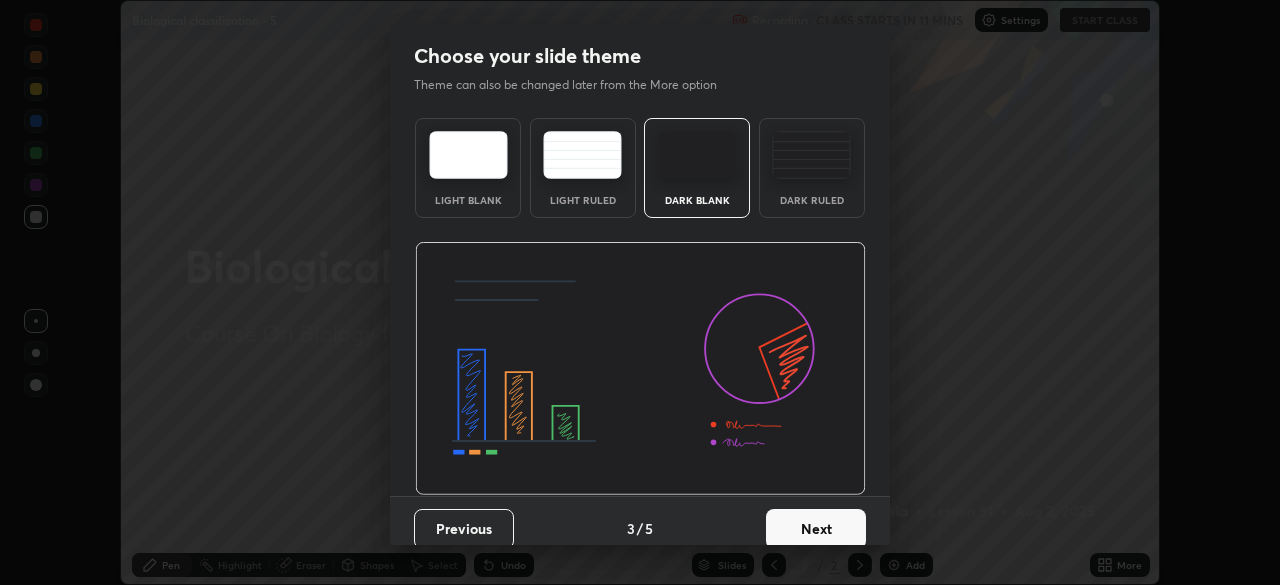 click on "Next" at bounding box center (816, 529) 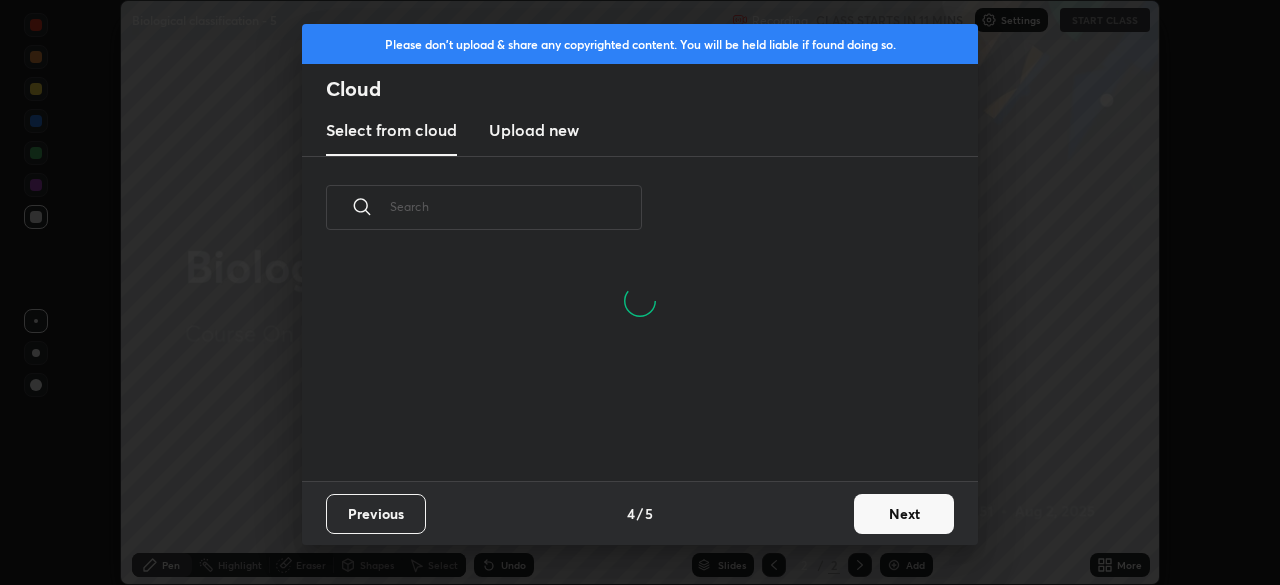 click on "Next" at bounding box center (904, 514) 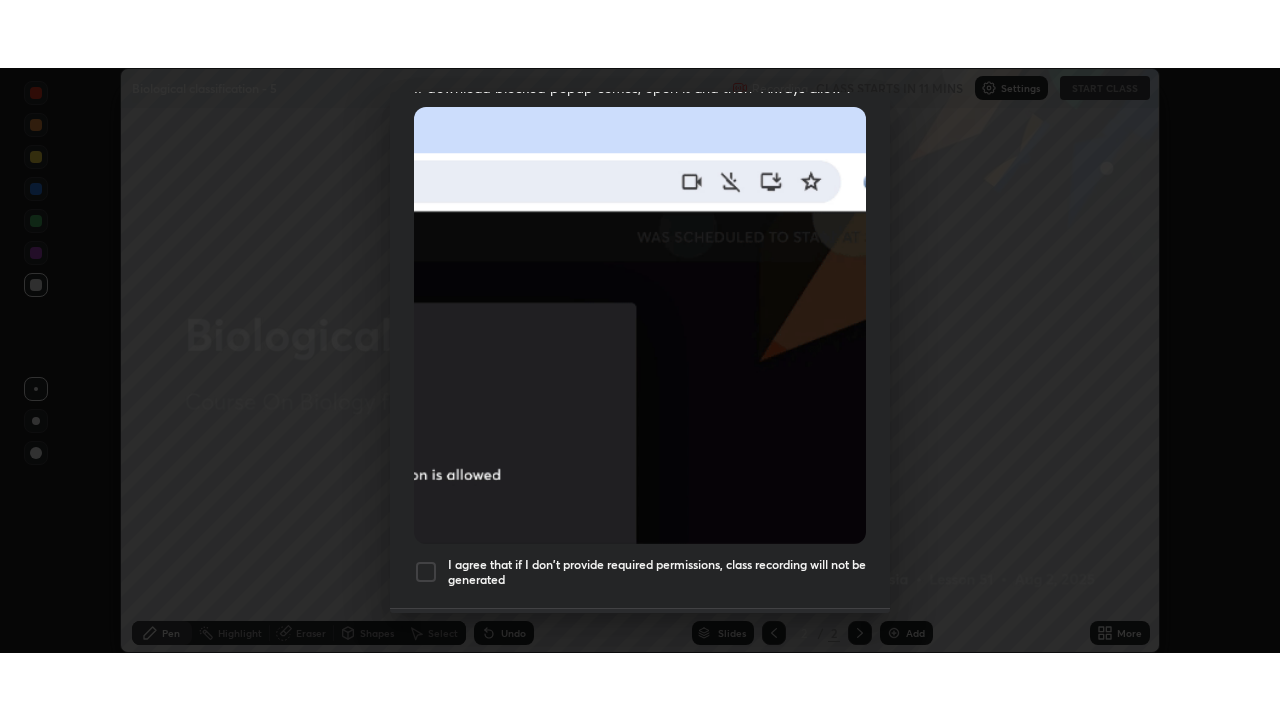 scroll, scrollTop: 479, scrollLeft: 0, axis: vertical 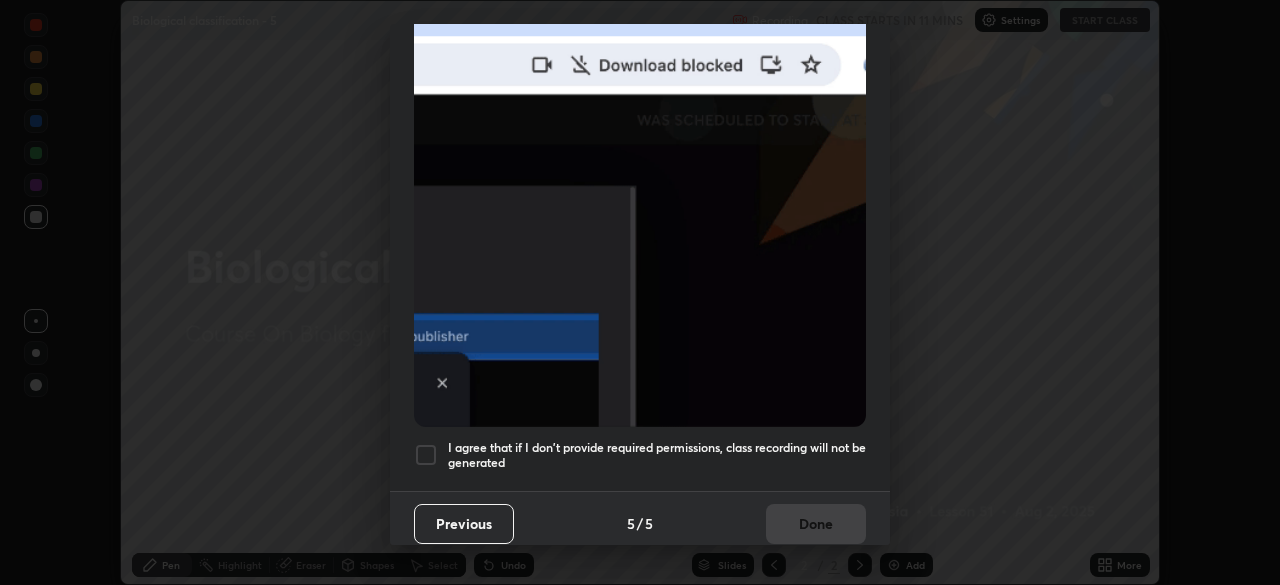 click at bounding box center (426, 455) 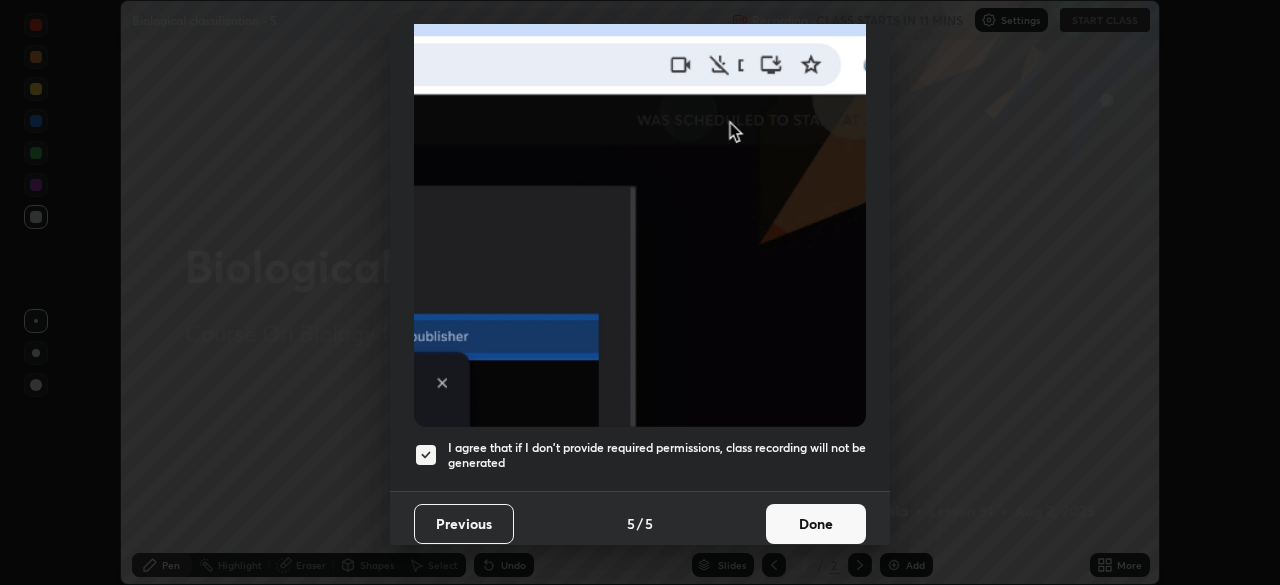 click on "Done" at bounding box center (816, 524) 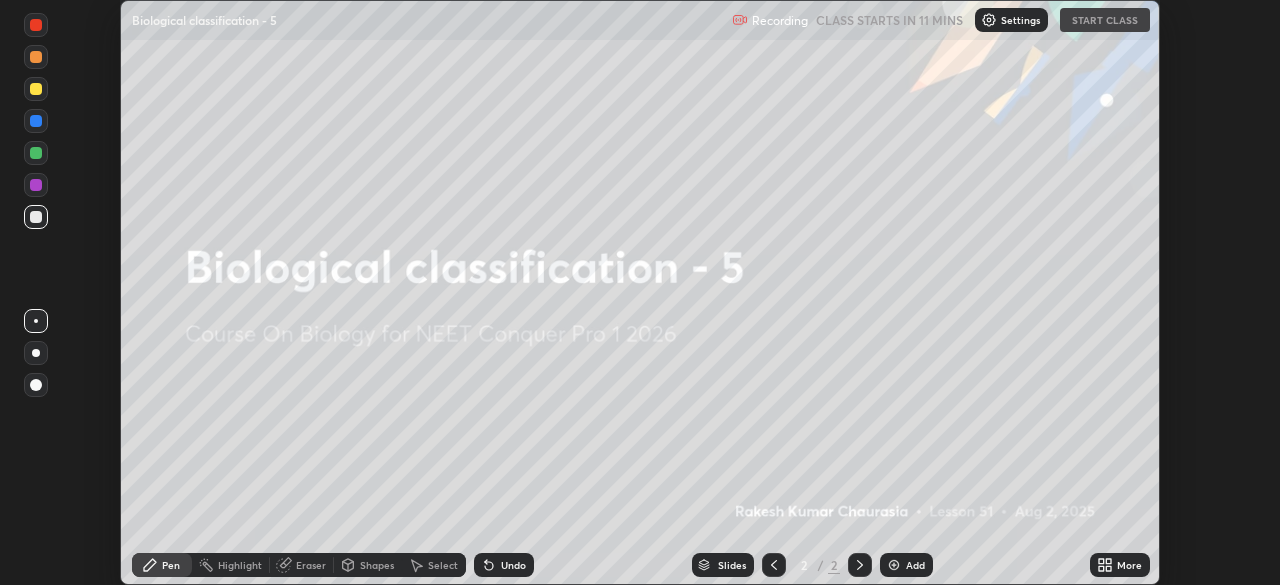click 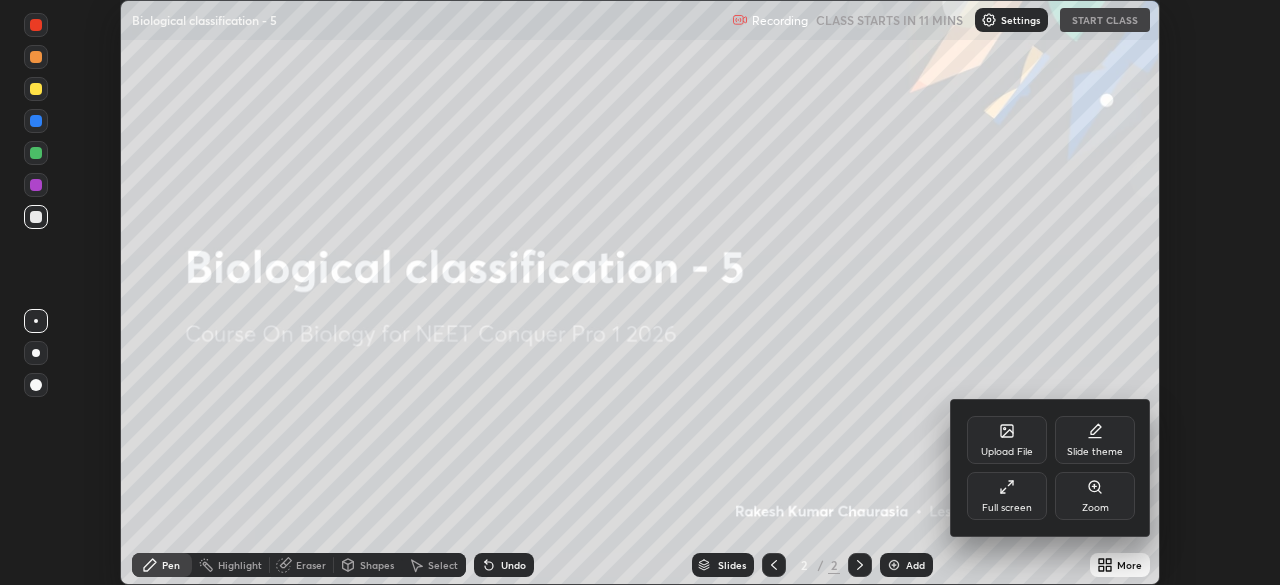 click on "Slide theme" at bounding box center (1095, 440) 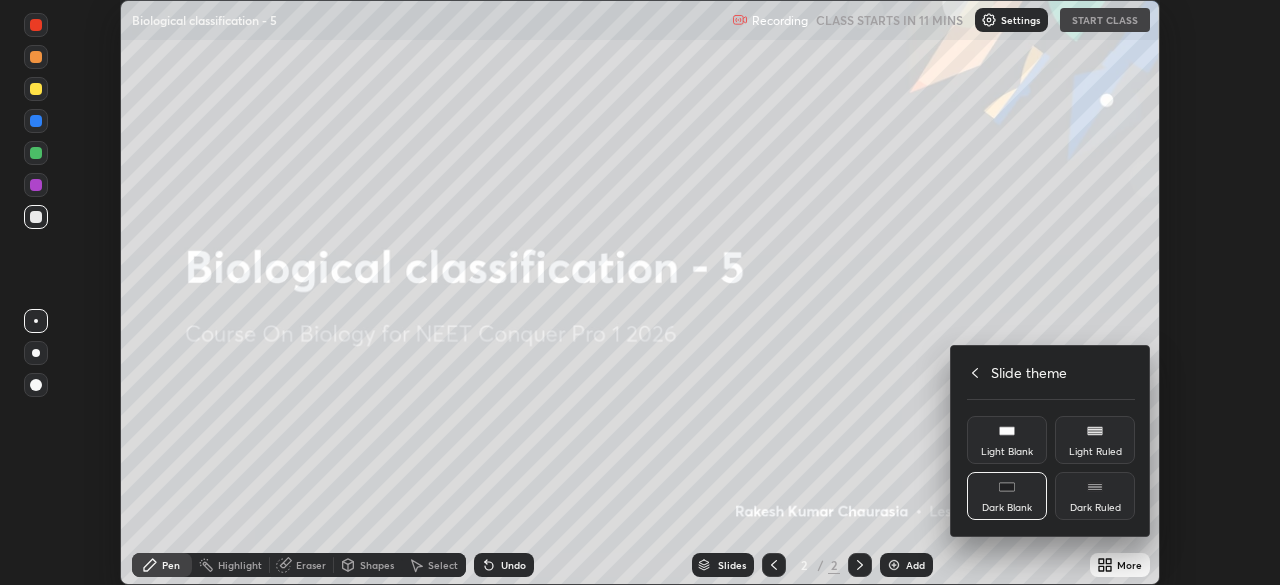 click on "Dark Ruled" at bounding box center (1095, 496) 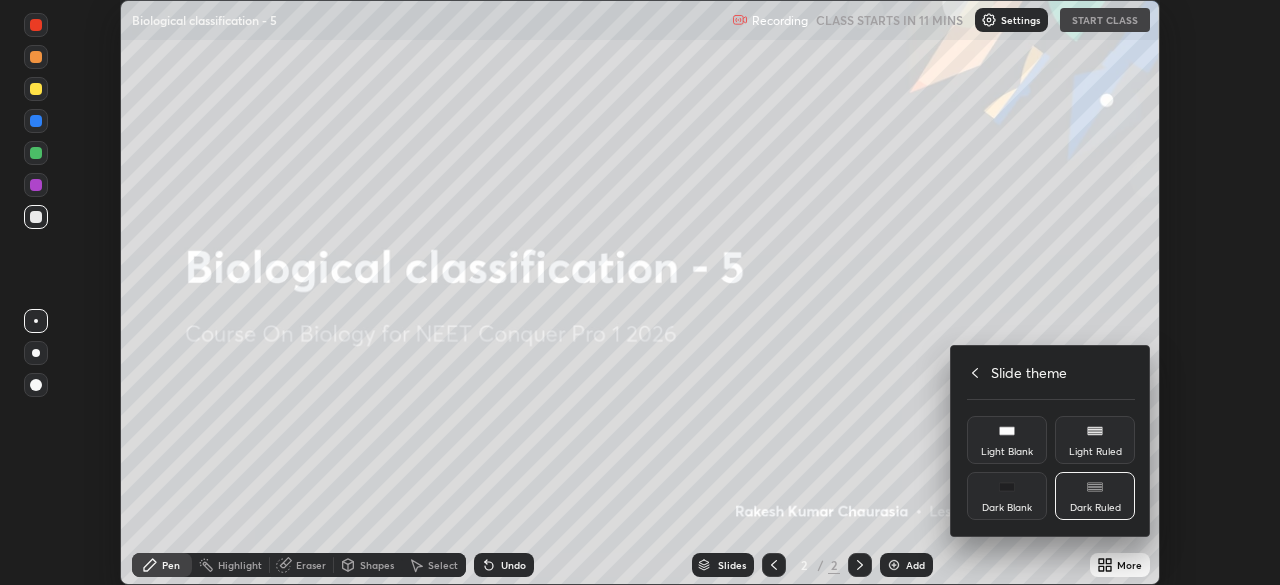 click 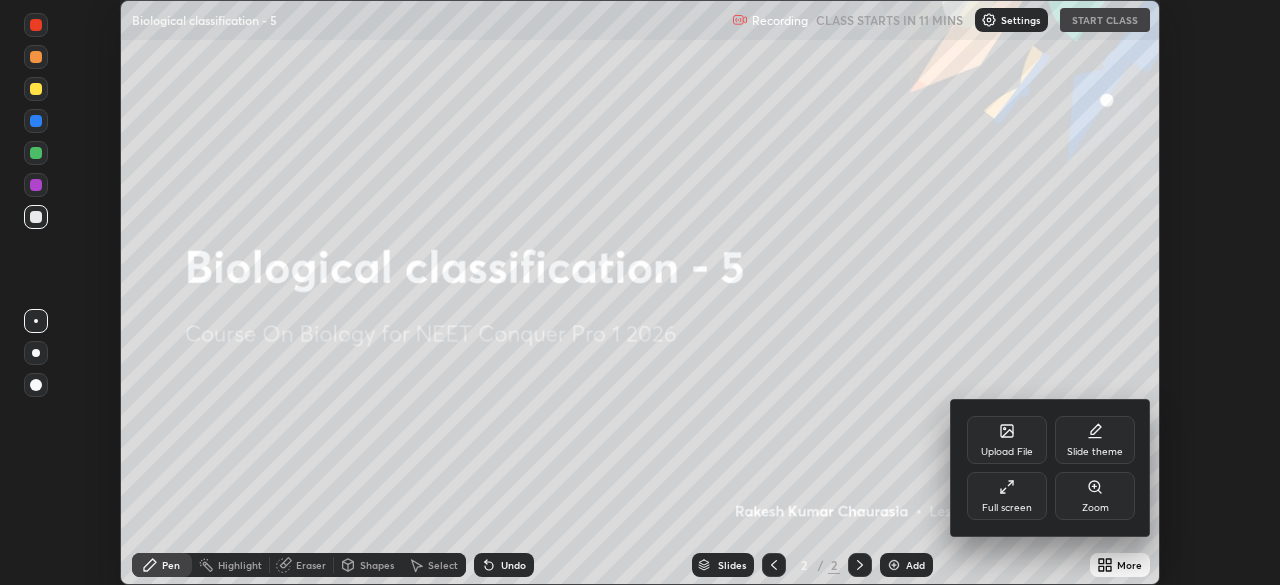 click on "Full screen" at bounding box center (1007, 508) 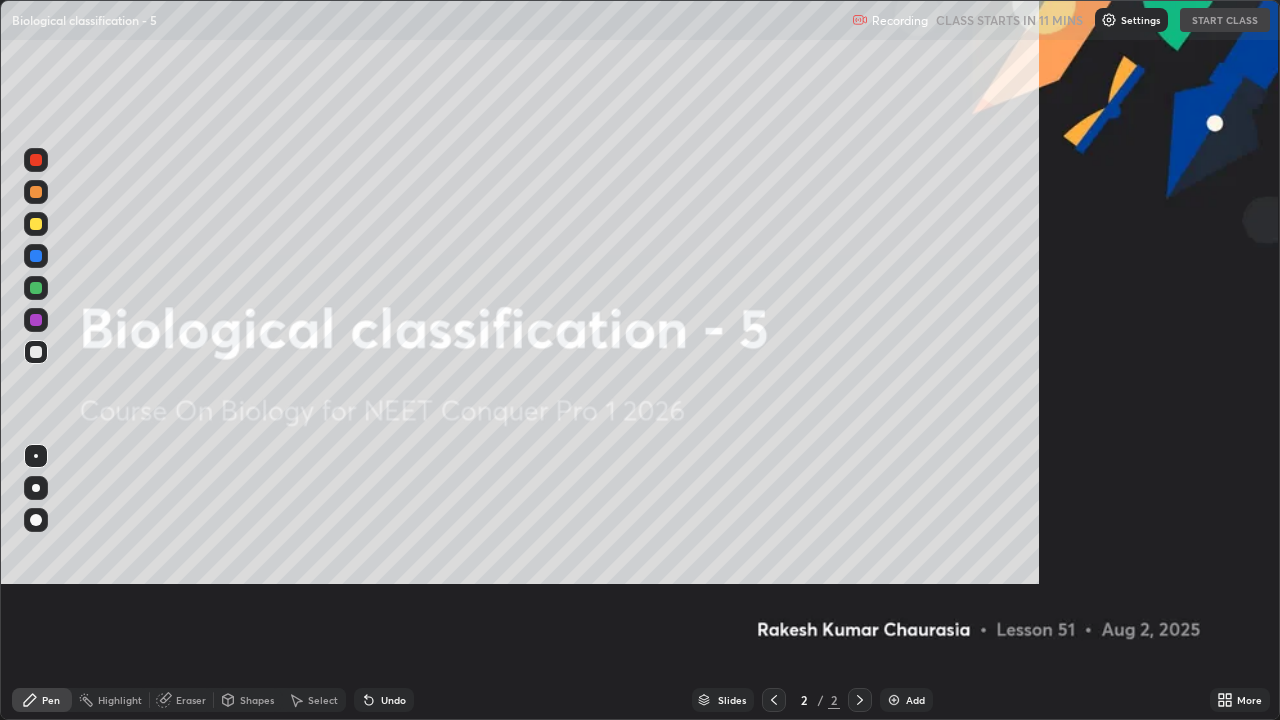 scroll, scrollTop: 99280, scrollLeft: 98720, axis: both 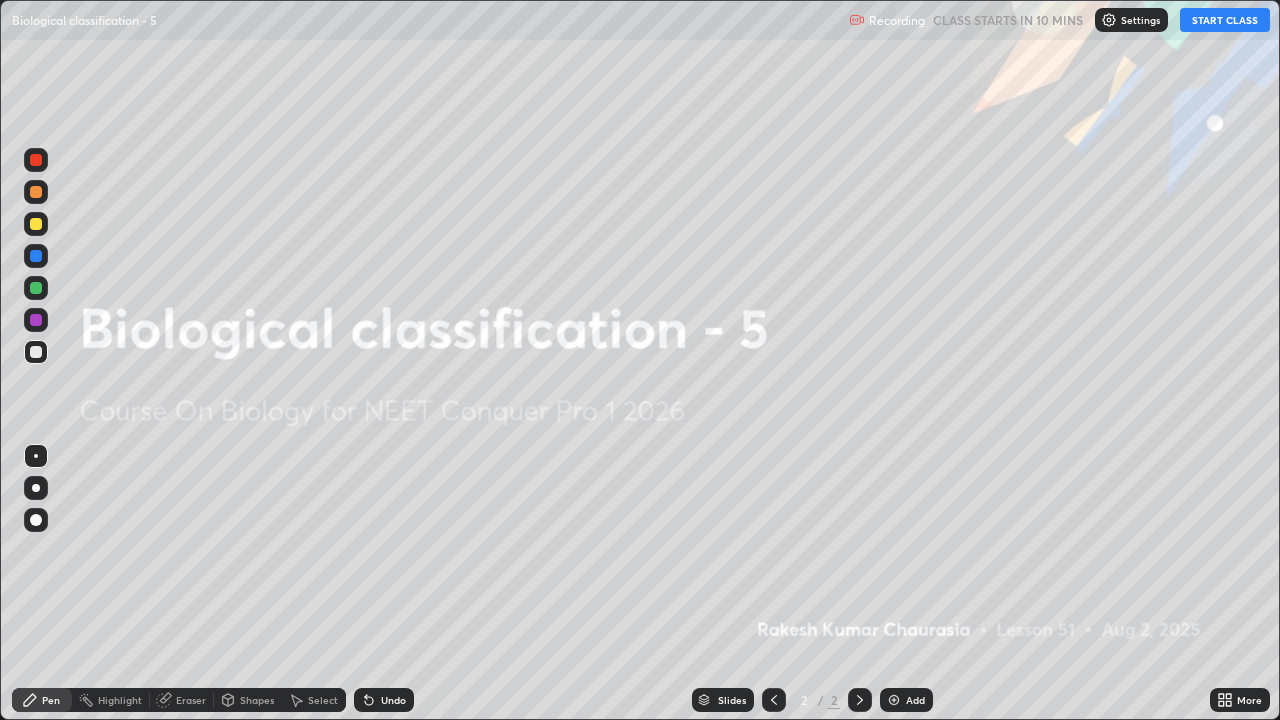 click on "START CLASS" at bounding box center (1225, 20) 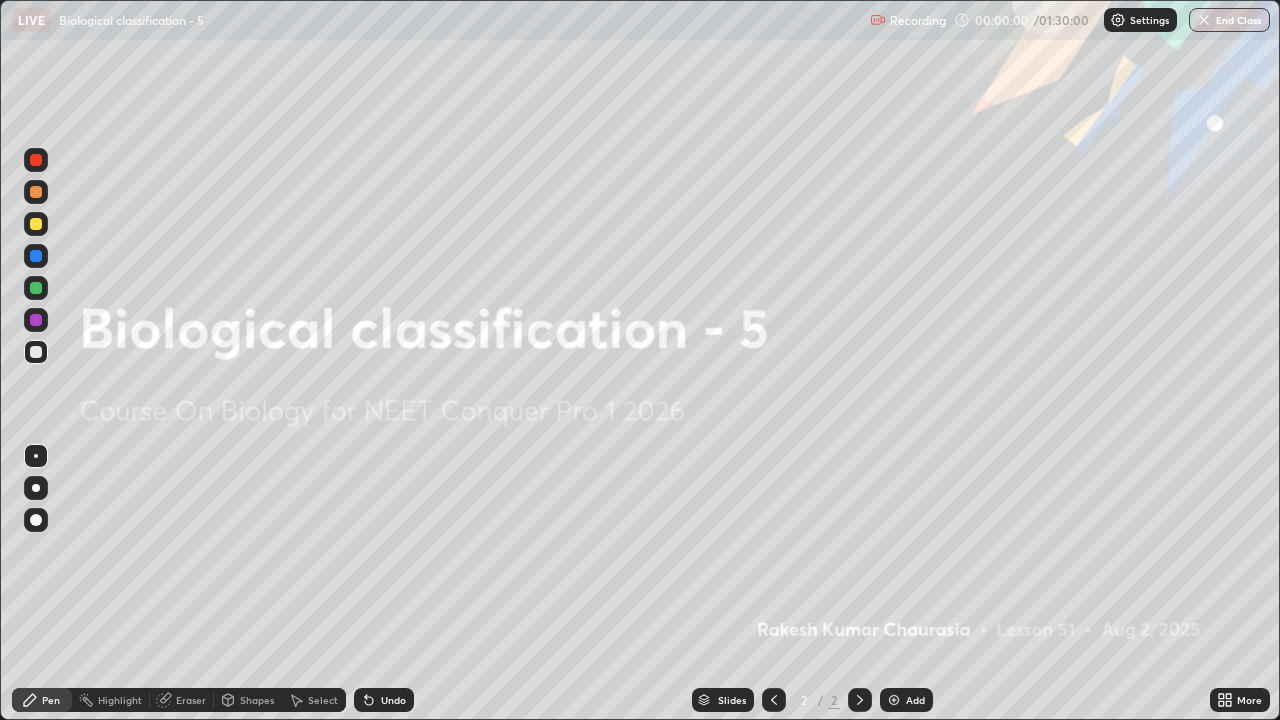 click on "Add" at bounding box center (915, 700) 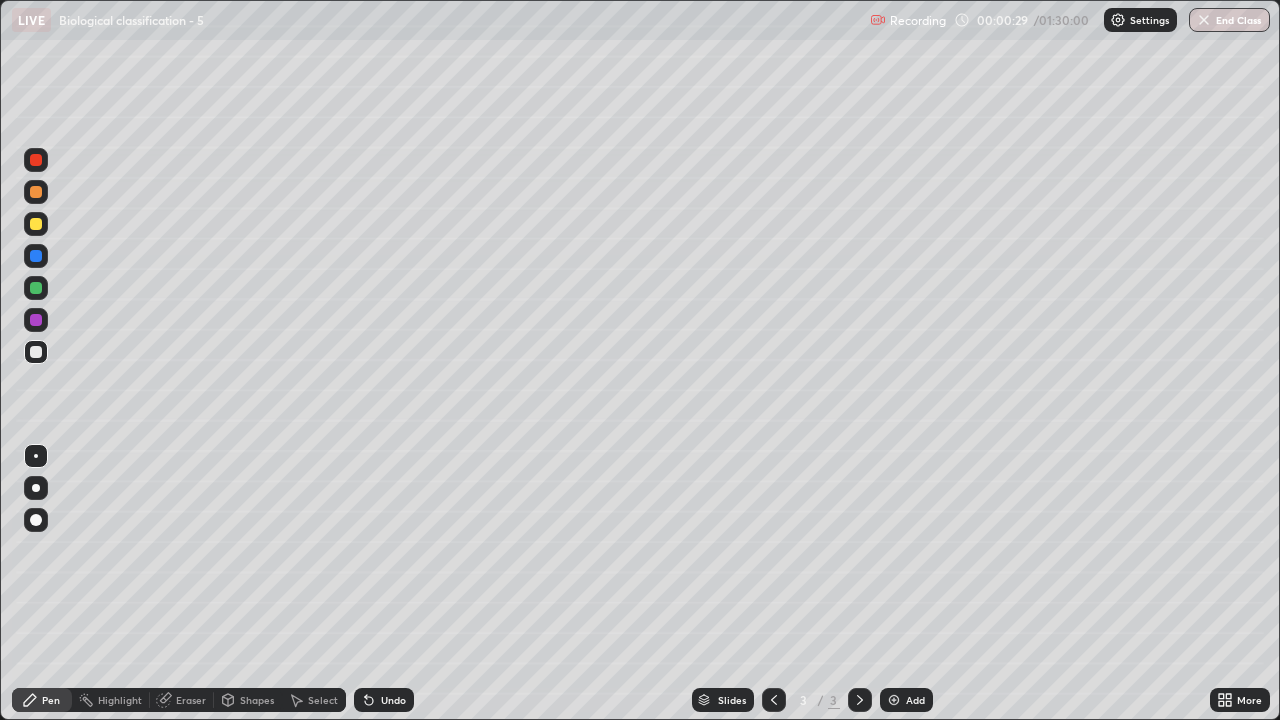 click at bounding box center [36, 352] 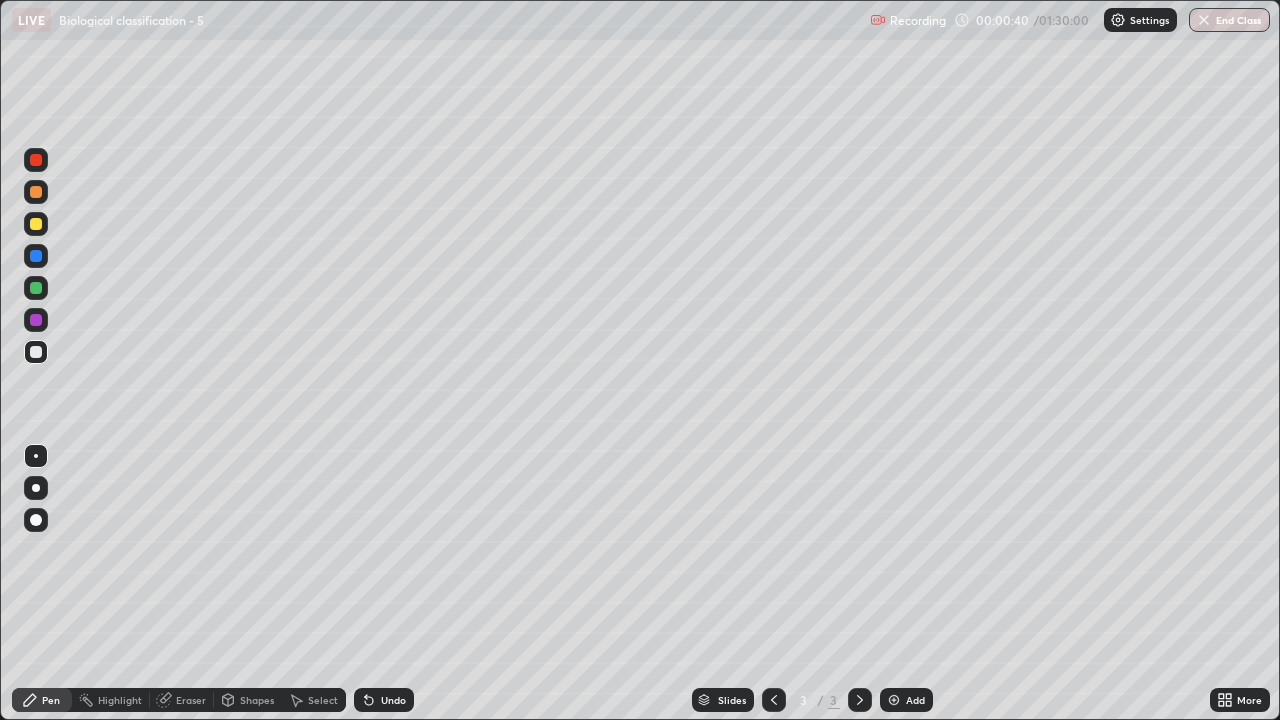 click at bounding box center [36, 224] 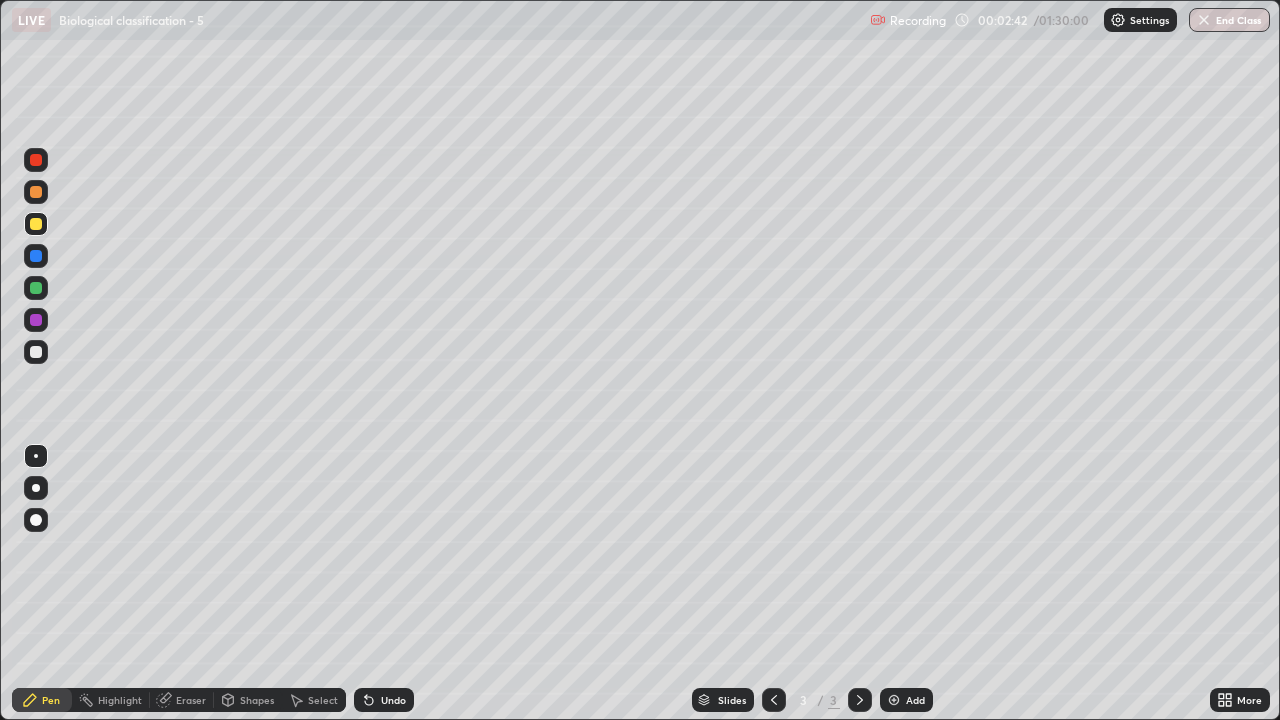 click at bounding box center (36, 352) 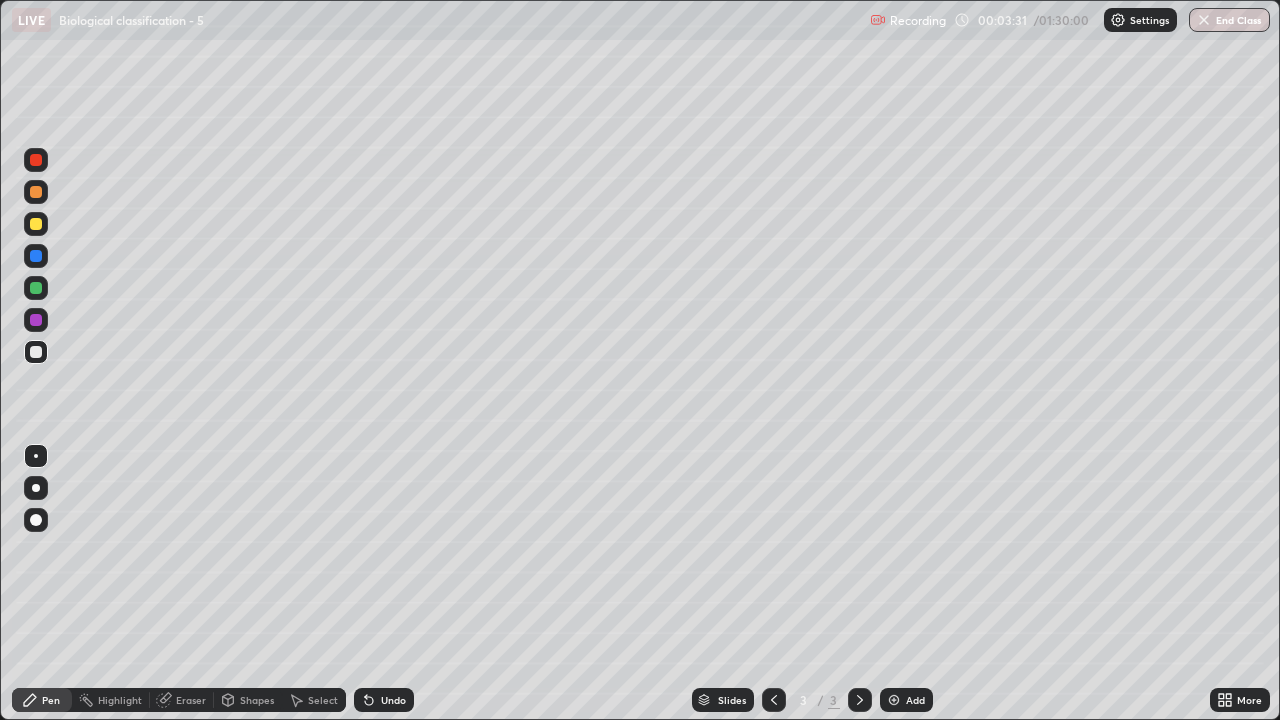 click at bounding box center (36, 224) 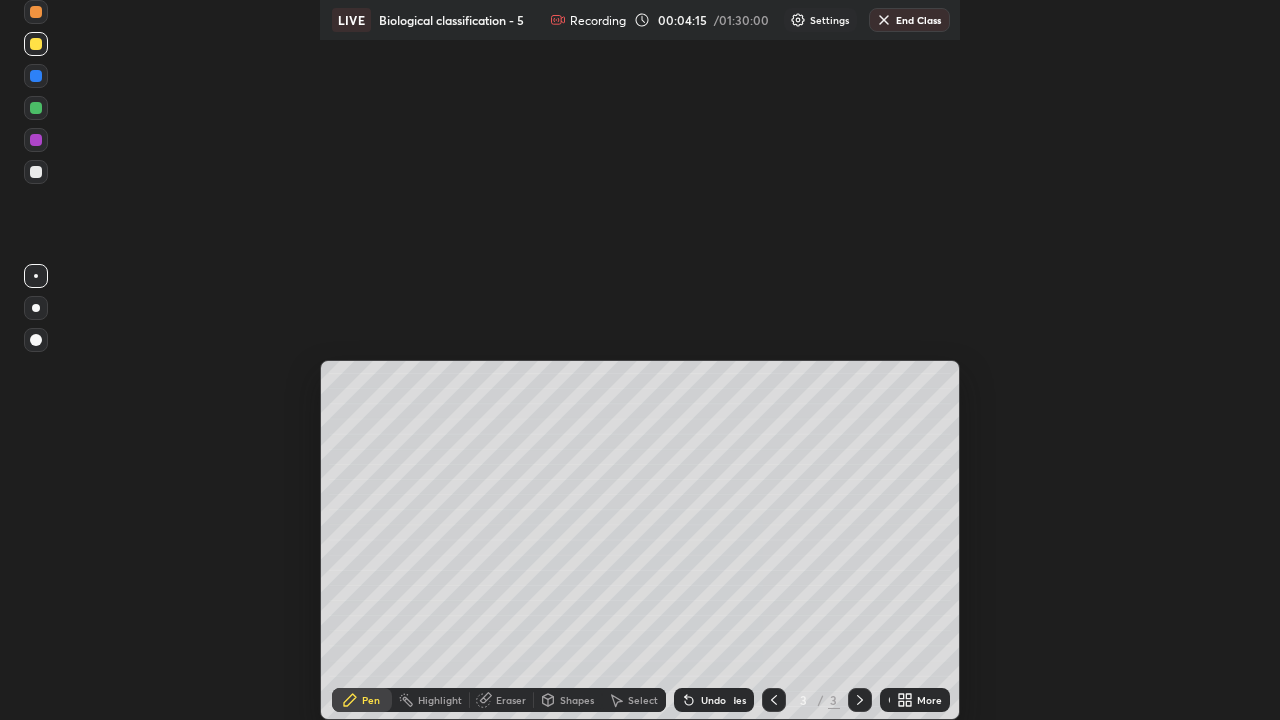 scroll, scrollTop: 360, scrollLeft: 640, axis: both 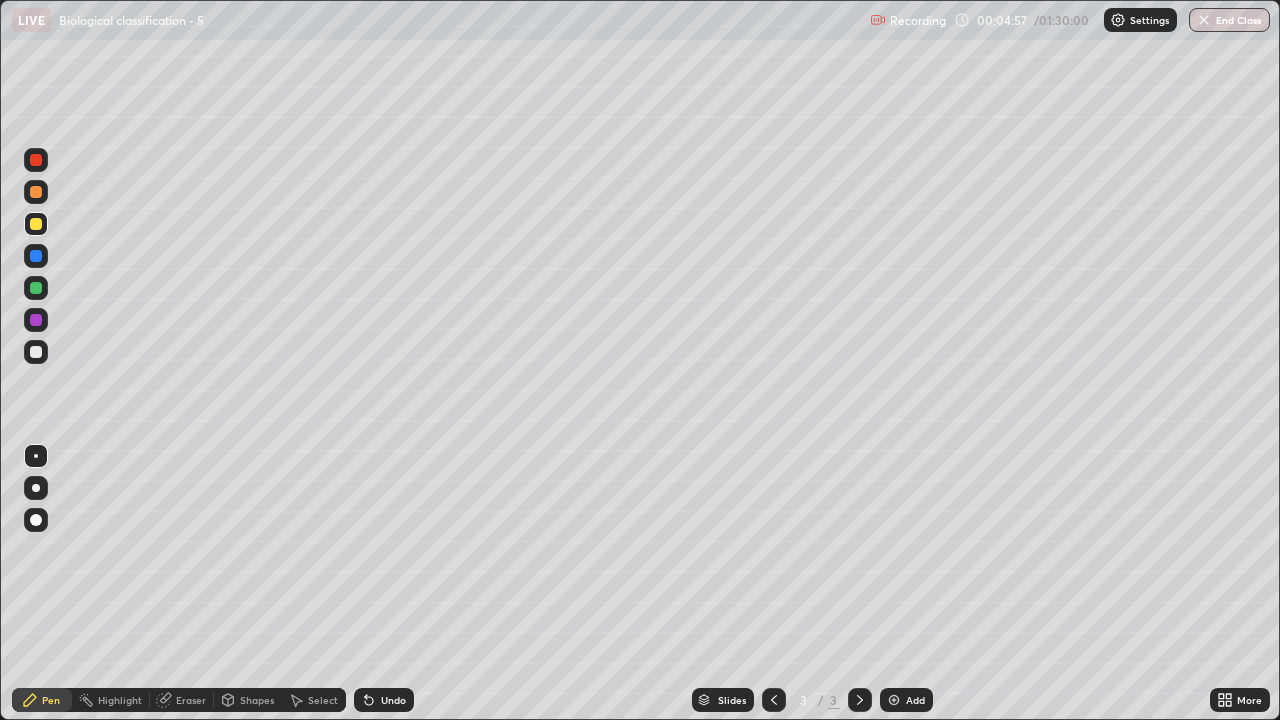 click on "Undo" at bounding box center (393, 700) 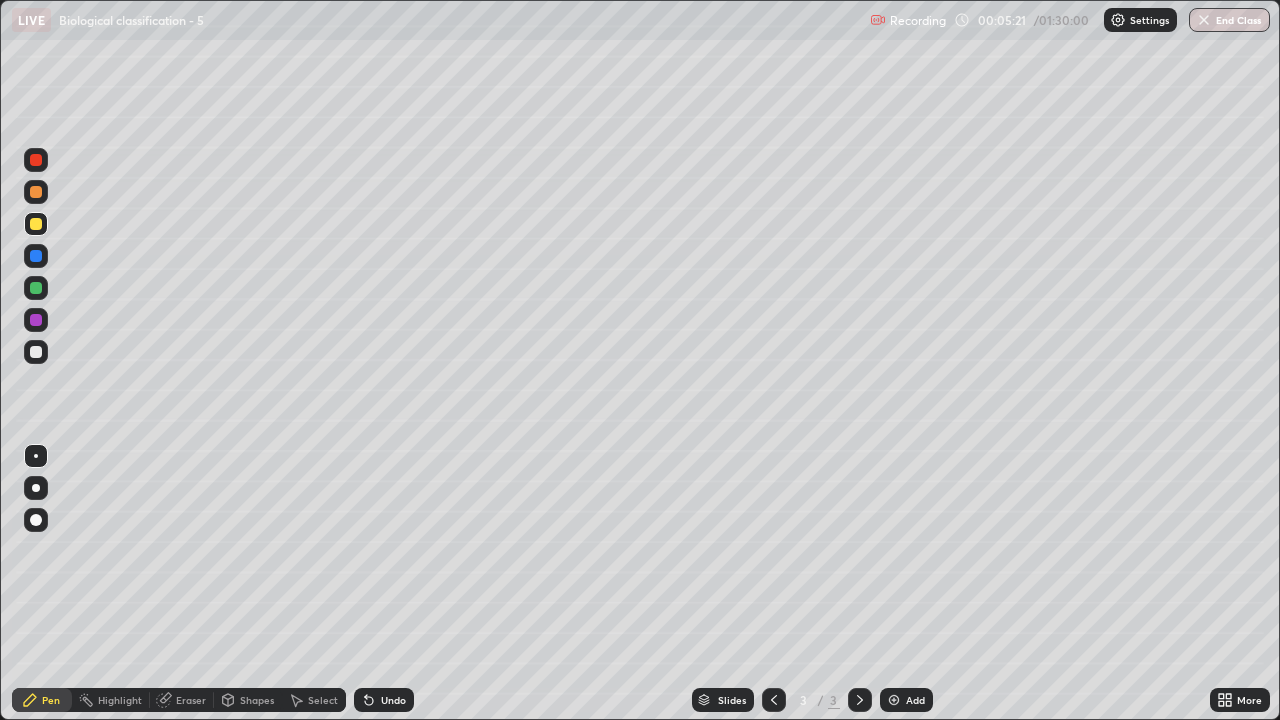 click on "Undo" at bounding box center [384, 700] 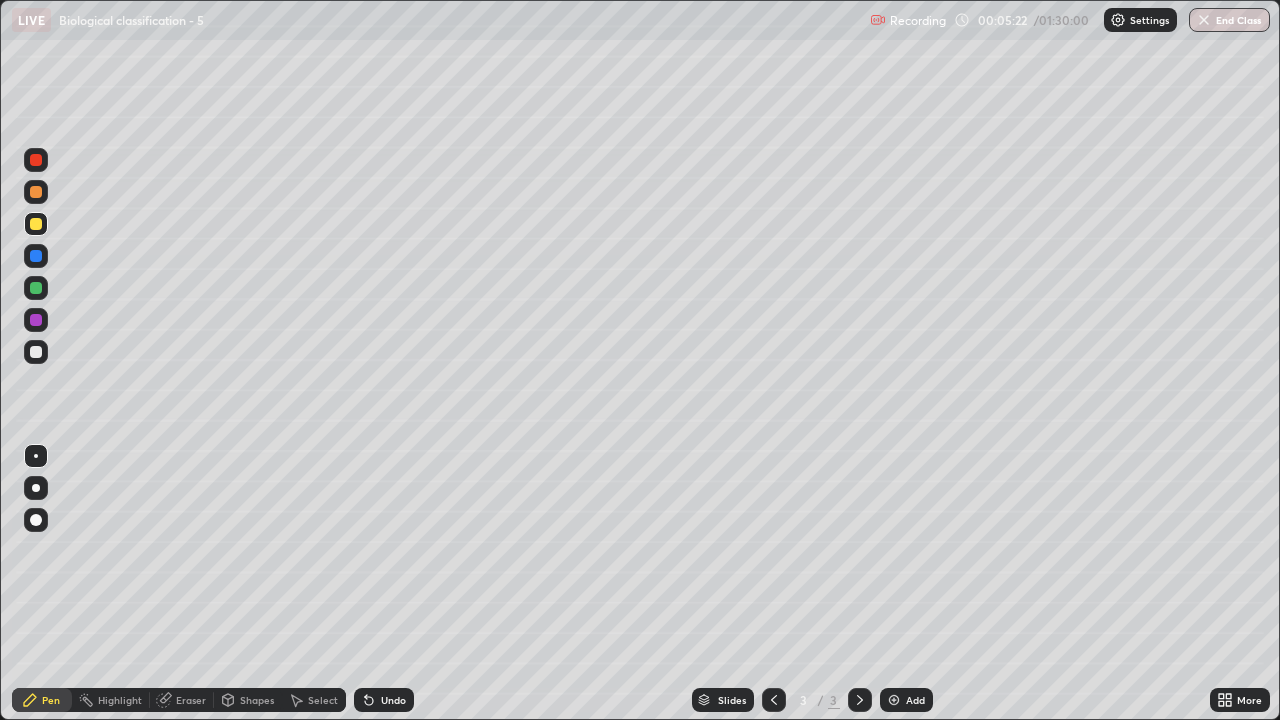 click 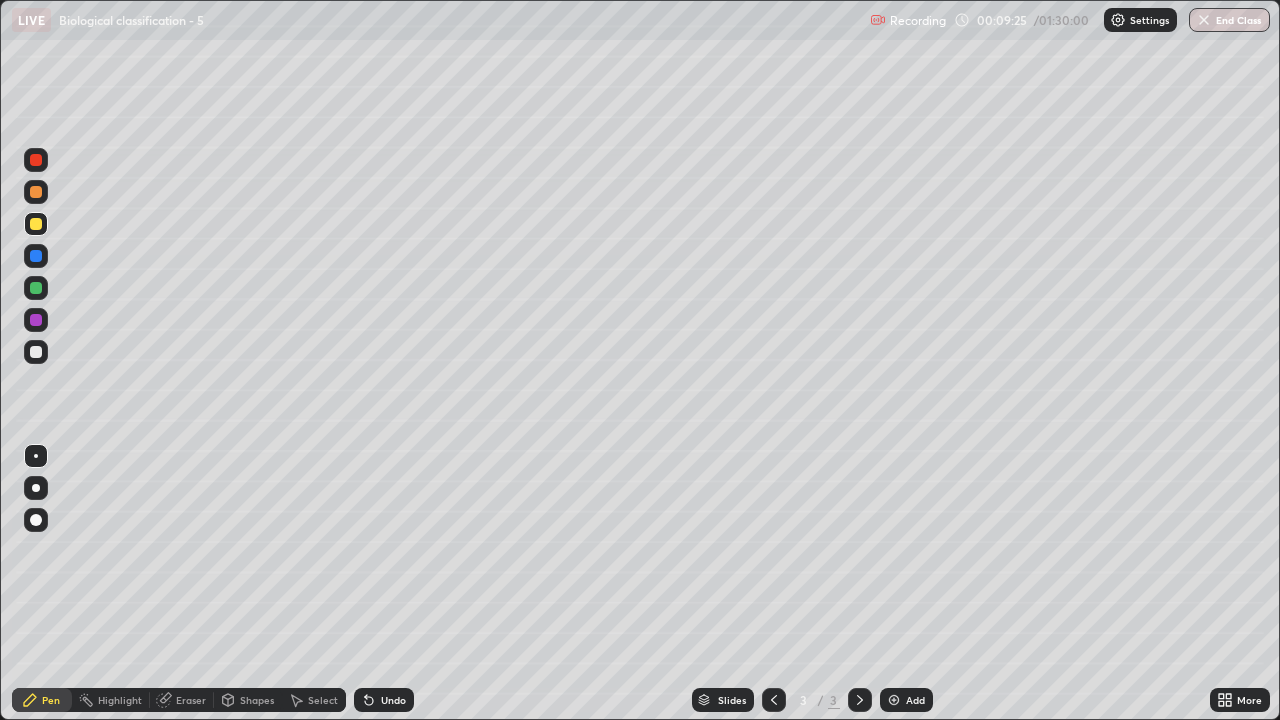 click on "Eraser" at bounding box center [191, 700] 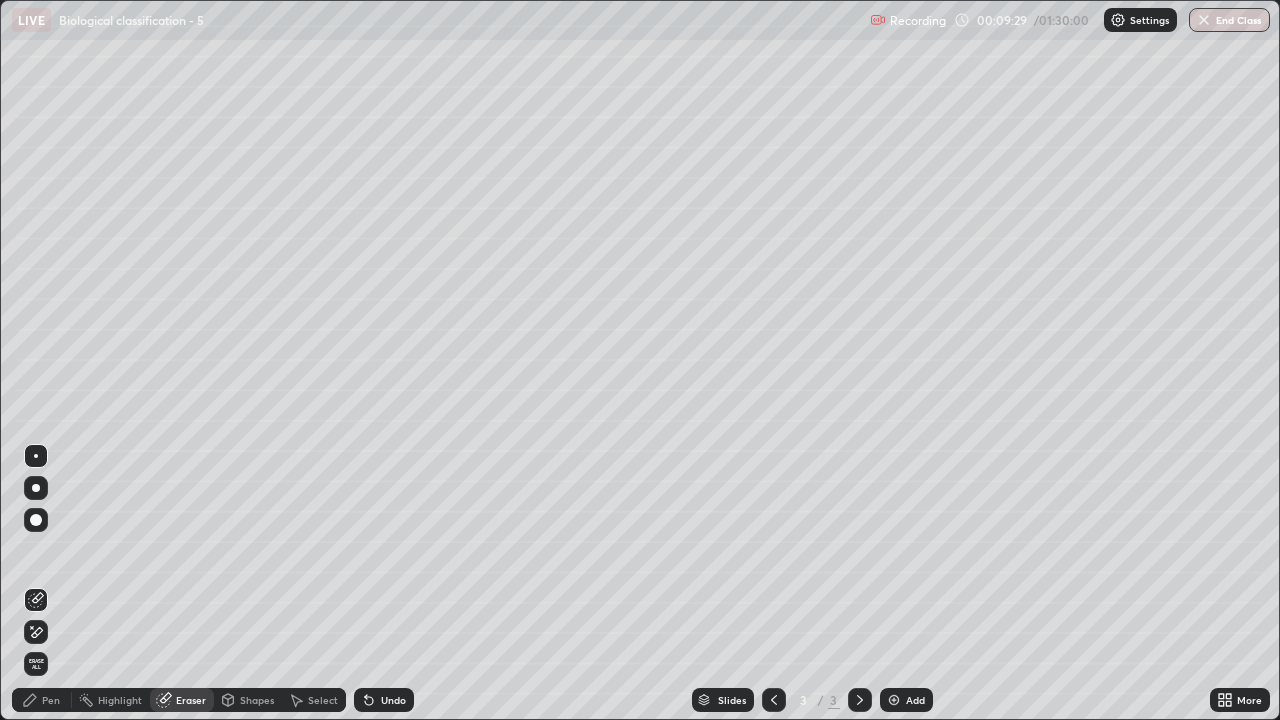 click on "Pen" at bounding box center (51, 700) 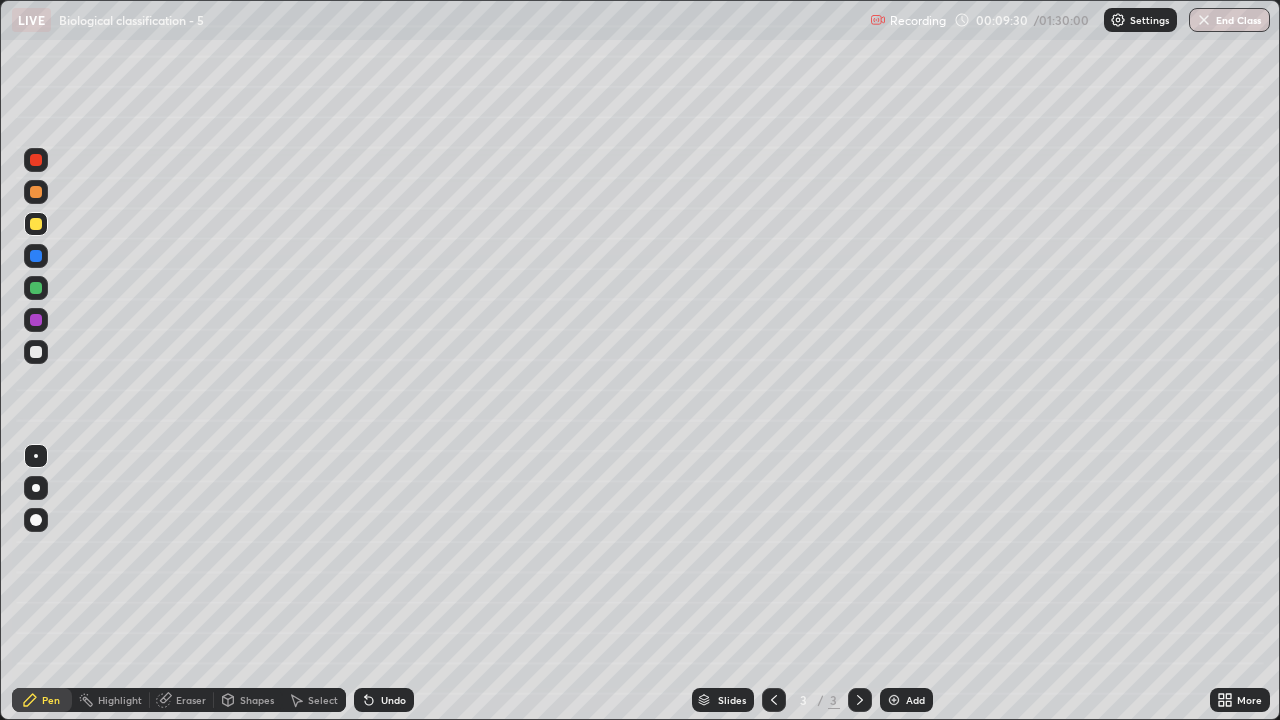 click at bounding box center [36, 352] 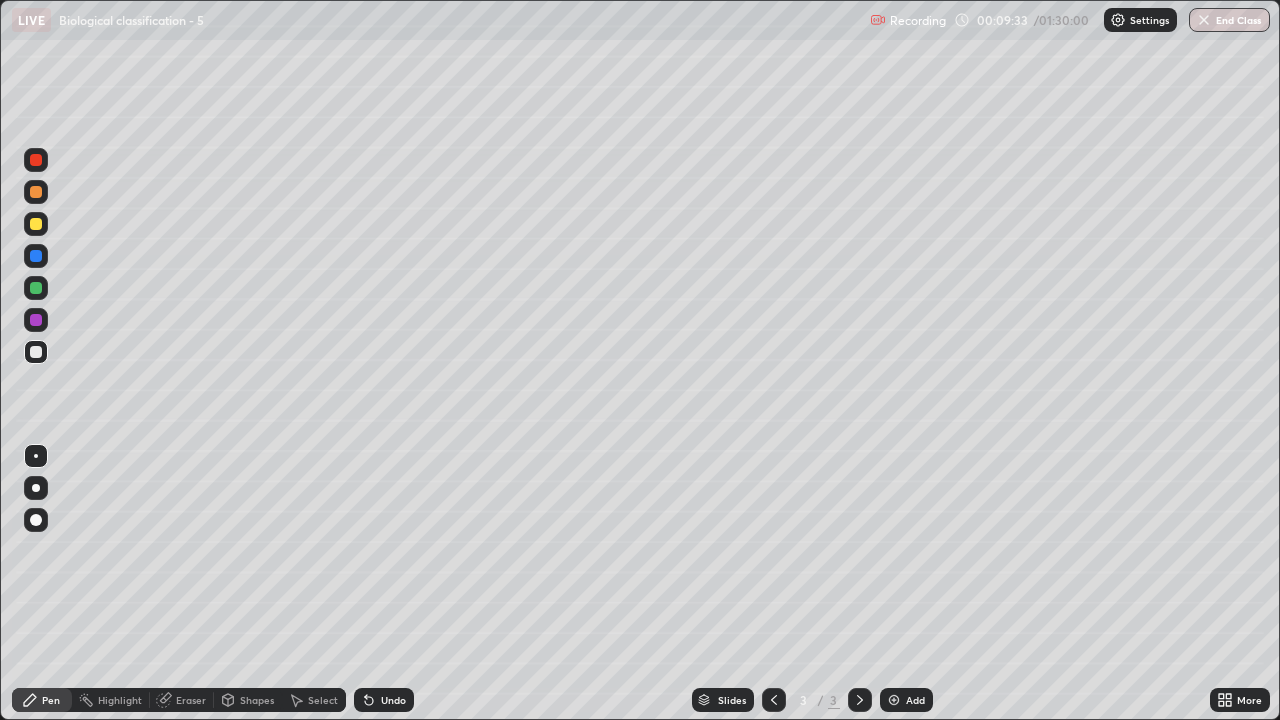 click on "Undo" at bounding box center (393, 700) 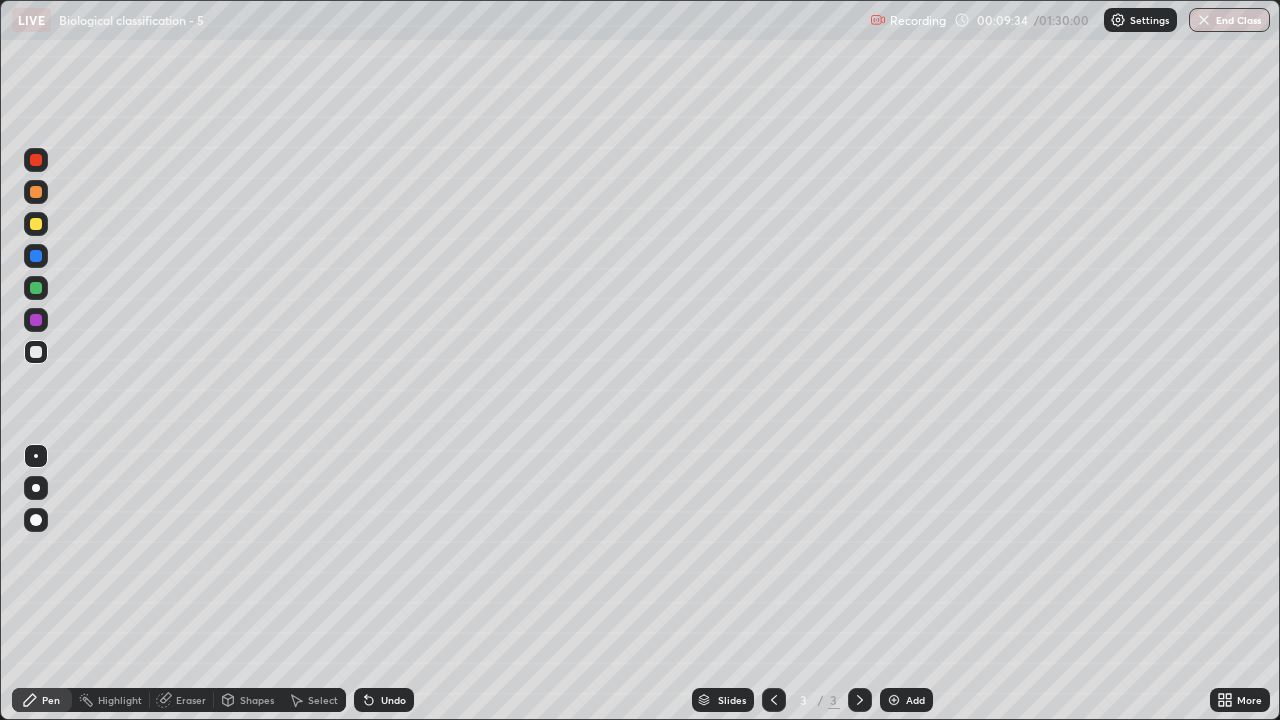 click at bounding box center (36, 224) 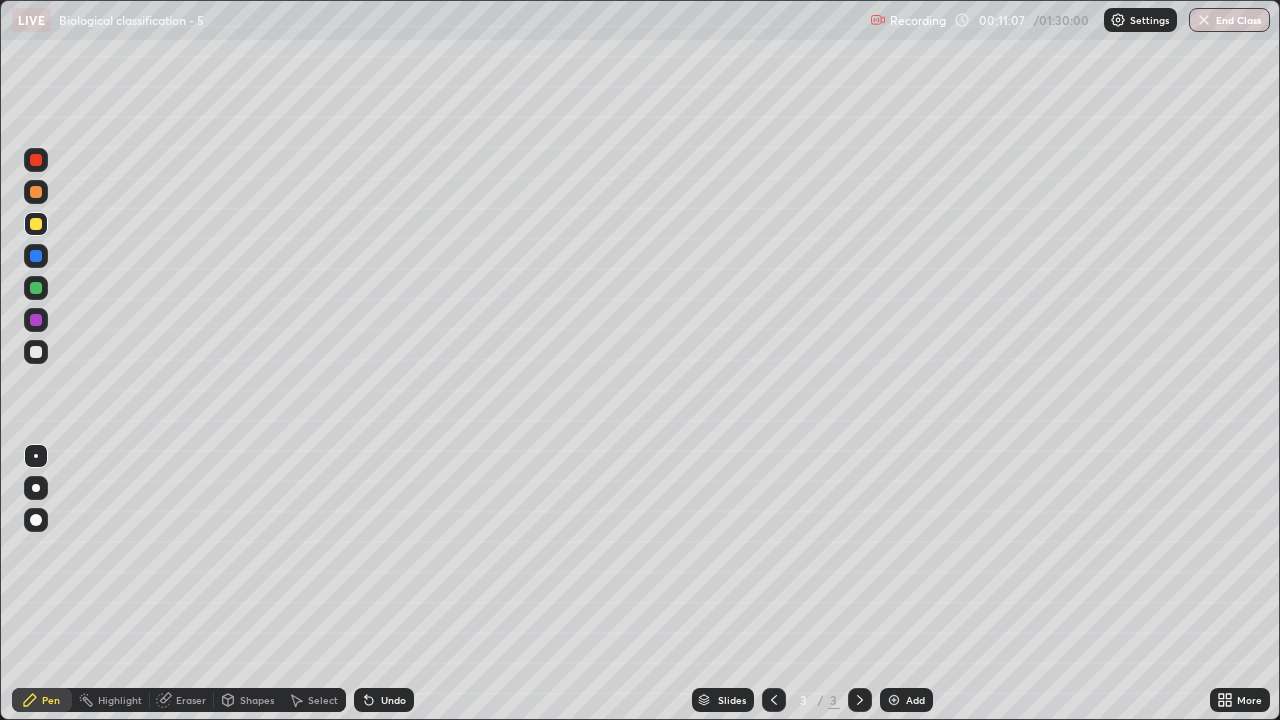 click at bounding box center [894, 700] 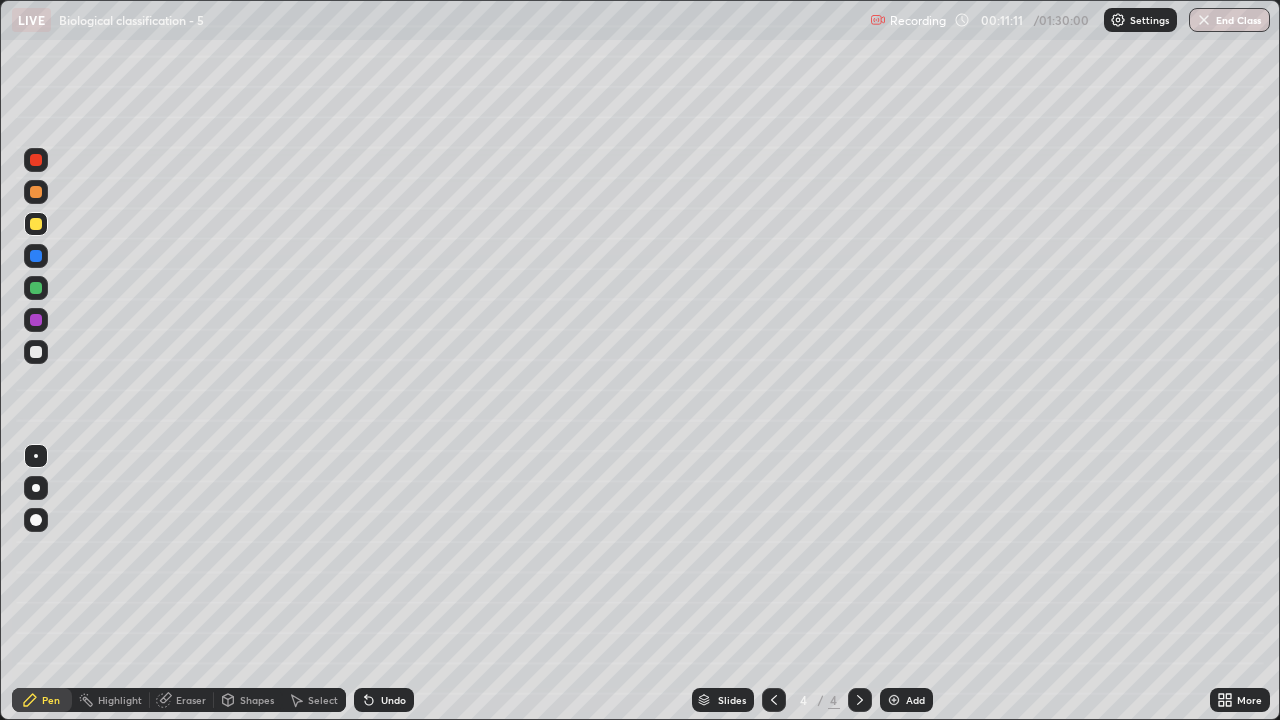 click at bounding box center [36, 224] 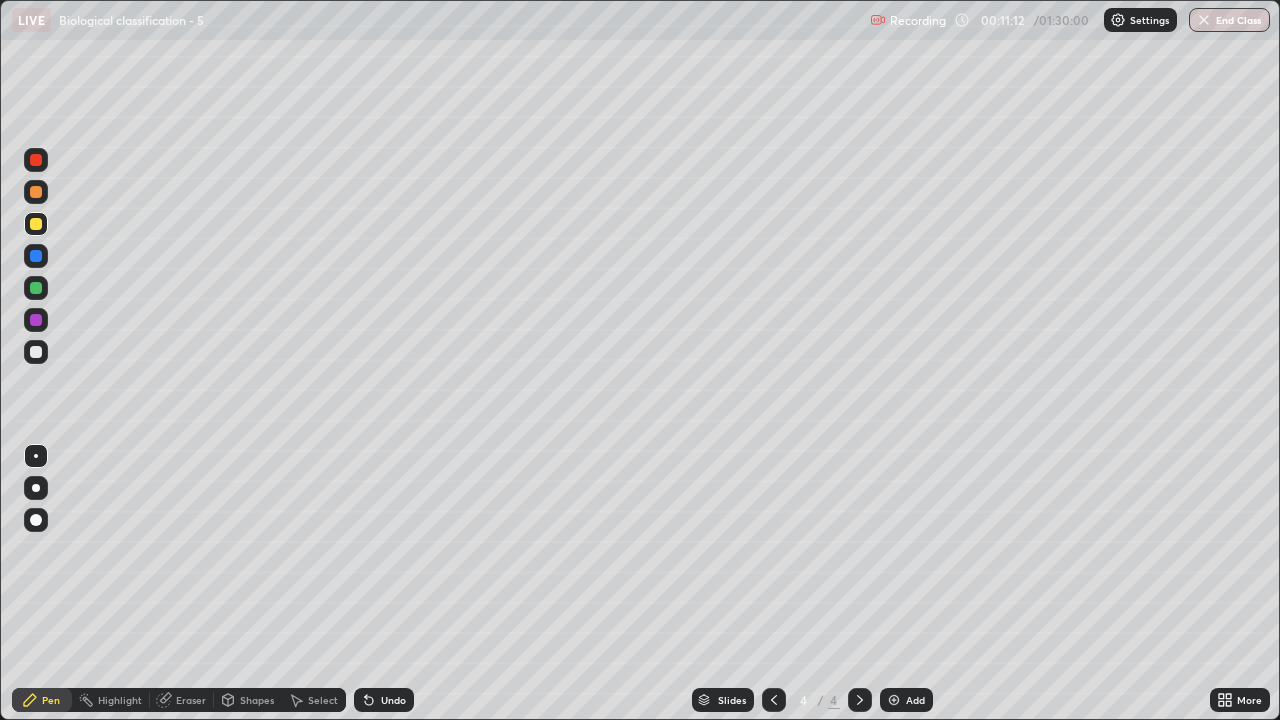 click at bounding box center (36, 456) 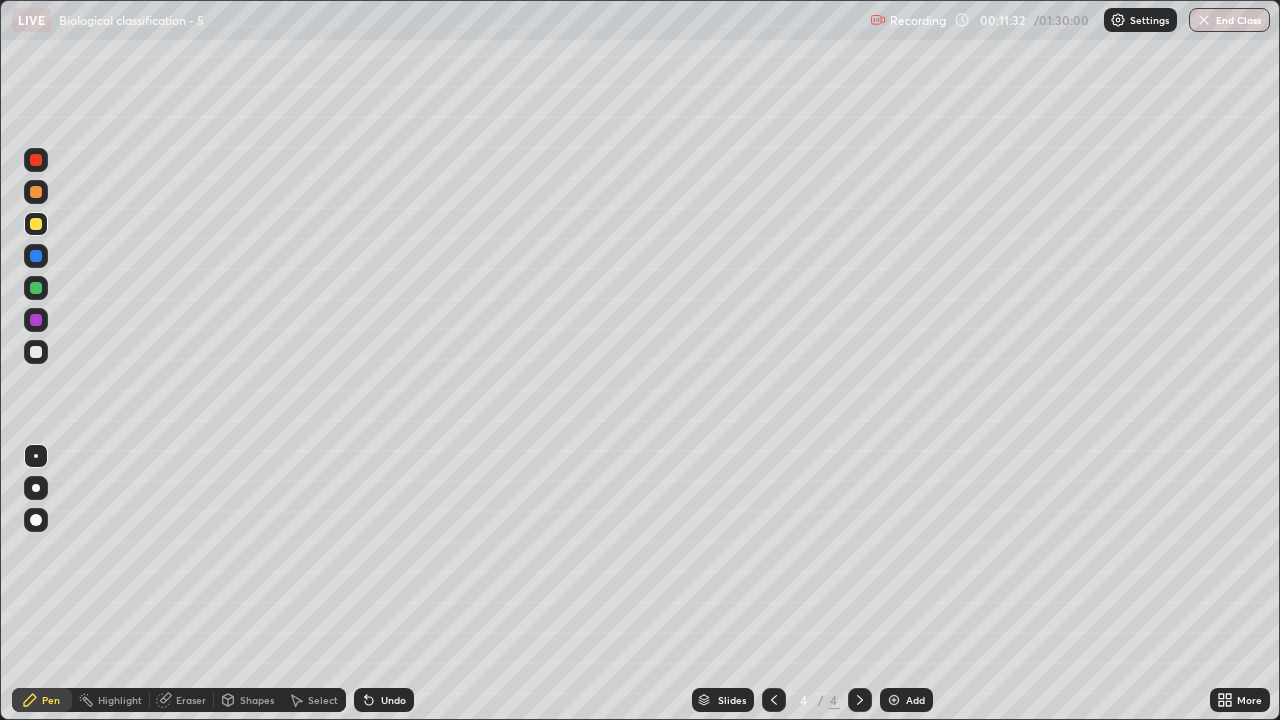 click at bounding box center (36, 352) 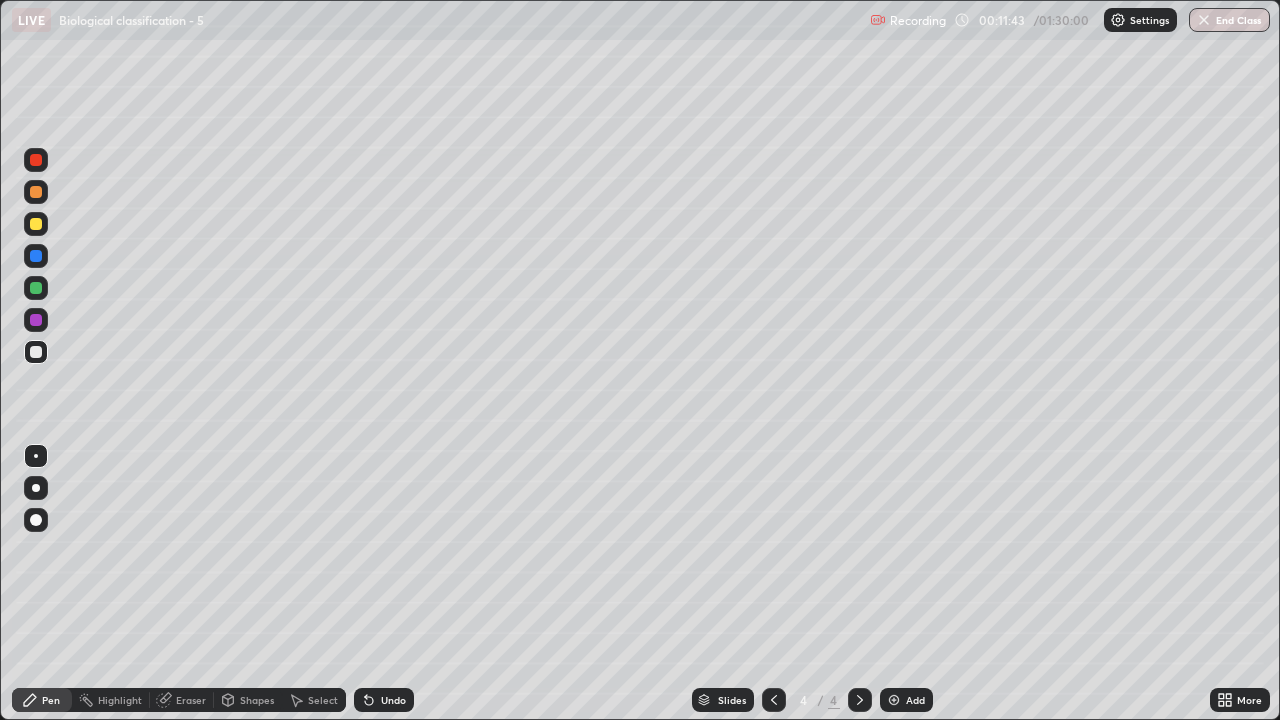 click at bounding box center (36, 352) 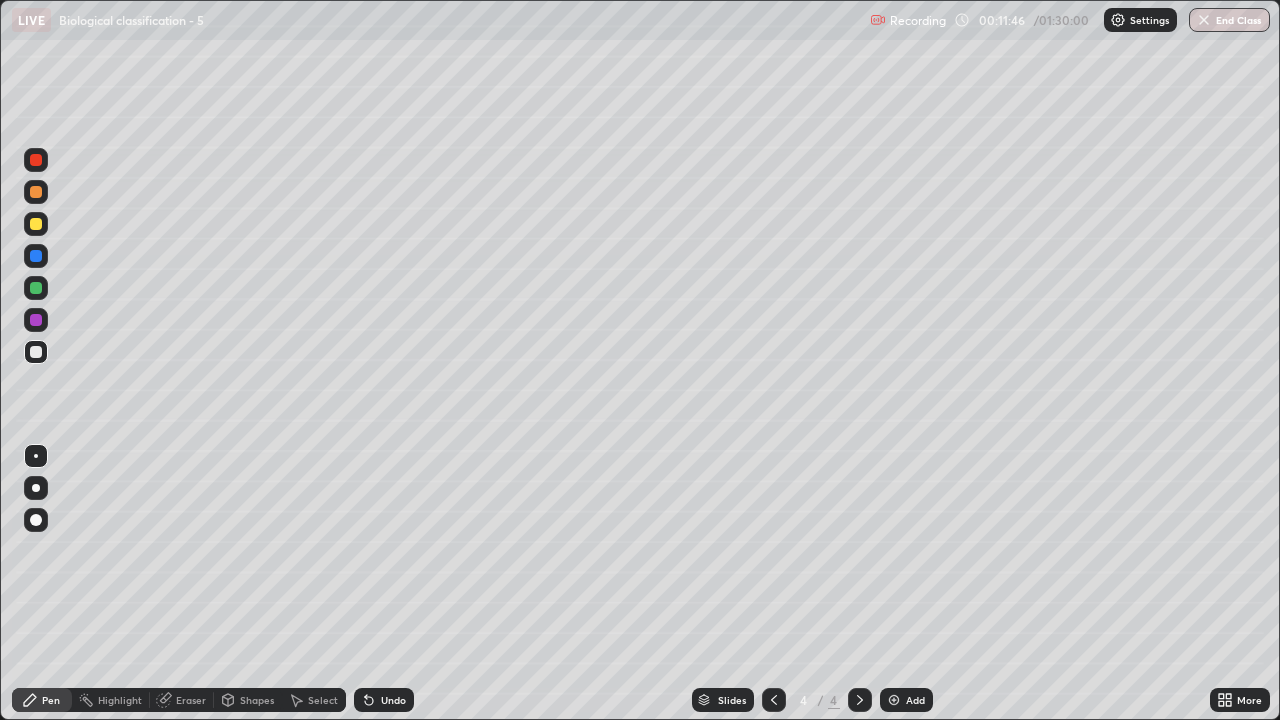 click at bounding box center [36, 224] 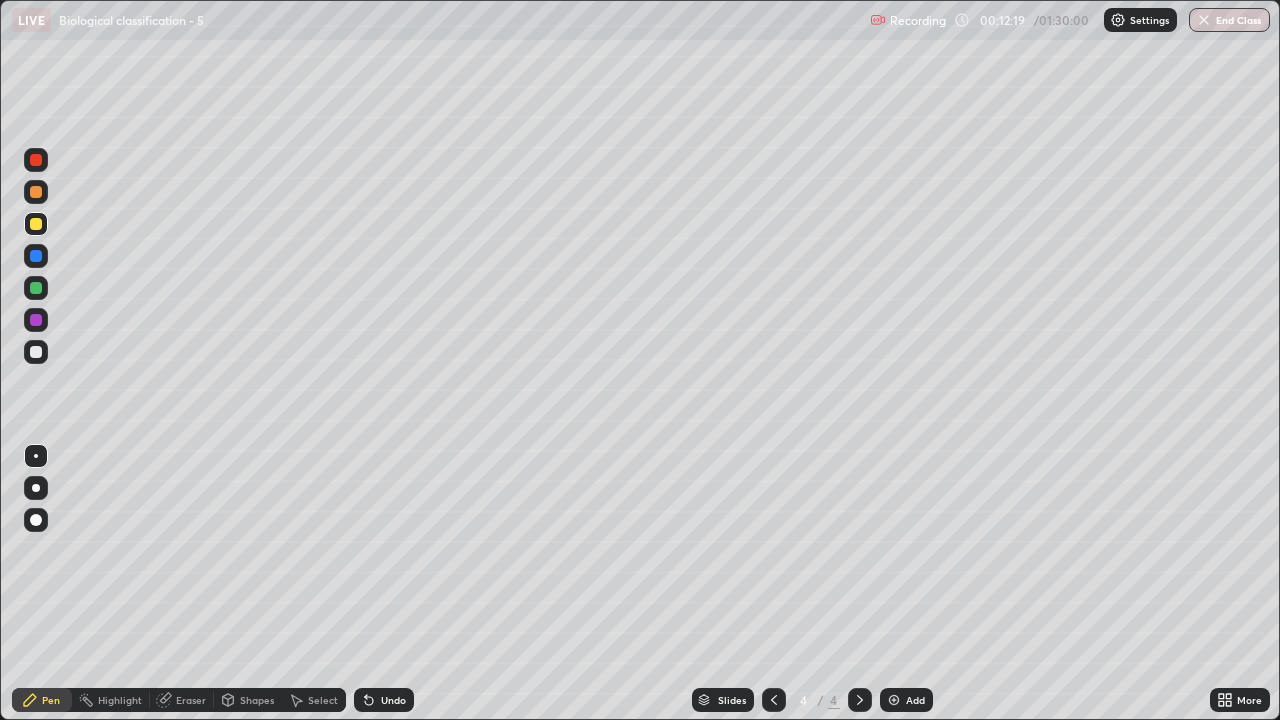 click at bounding box center (36, 352) 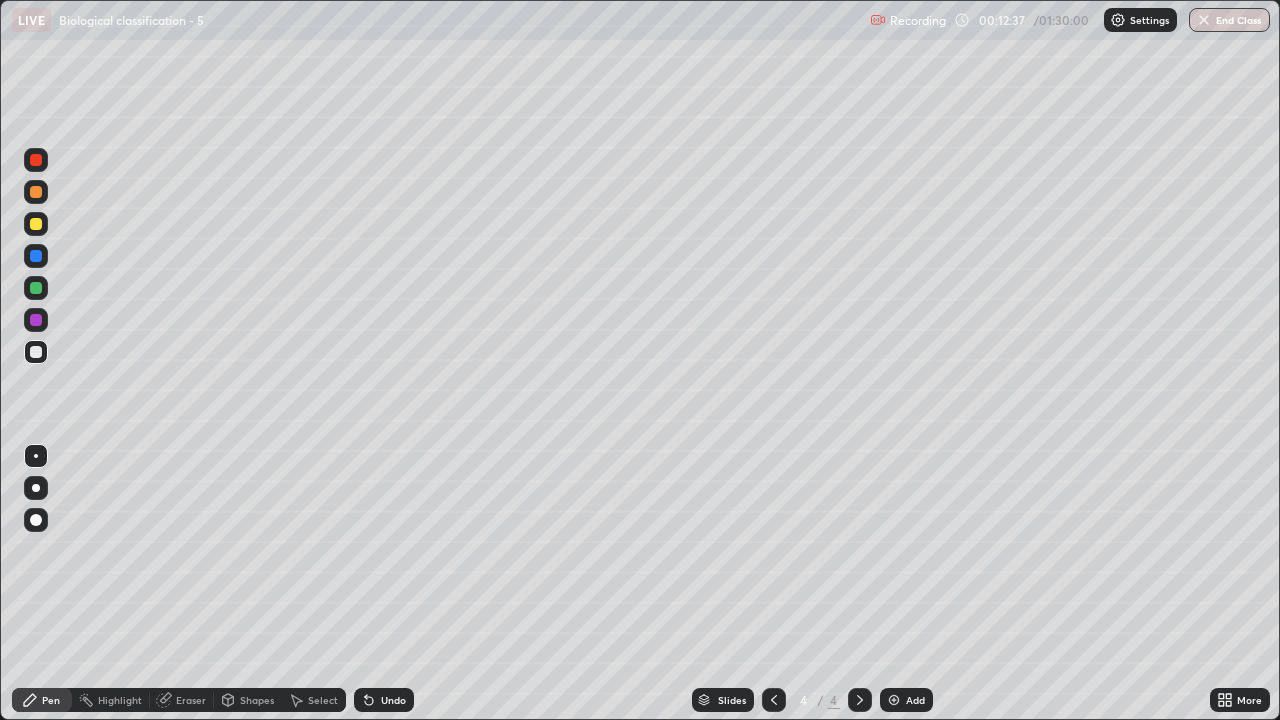 click on "Undo" at bounding box center [393, 700] 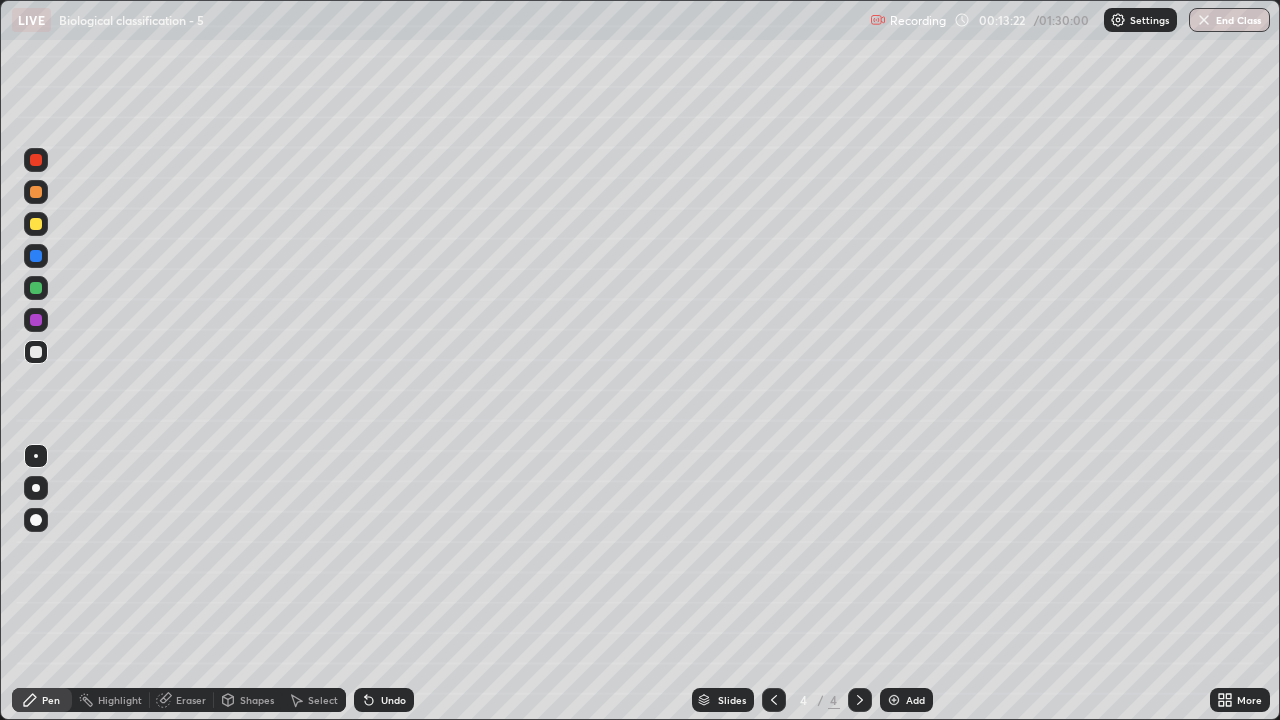 click at bounding box center [36, 160] 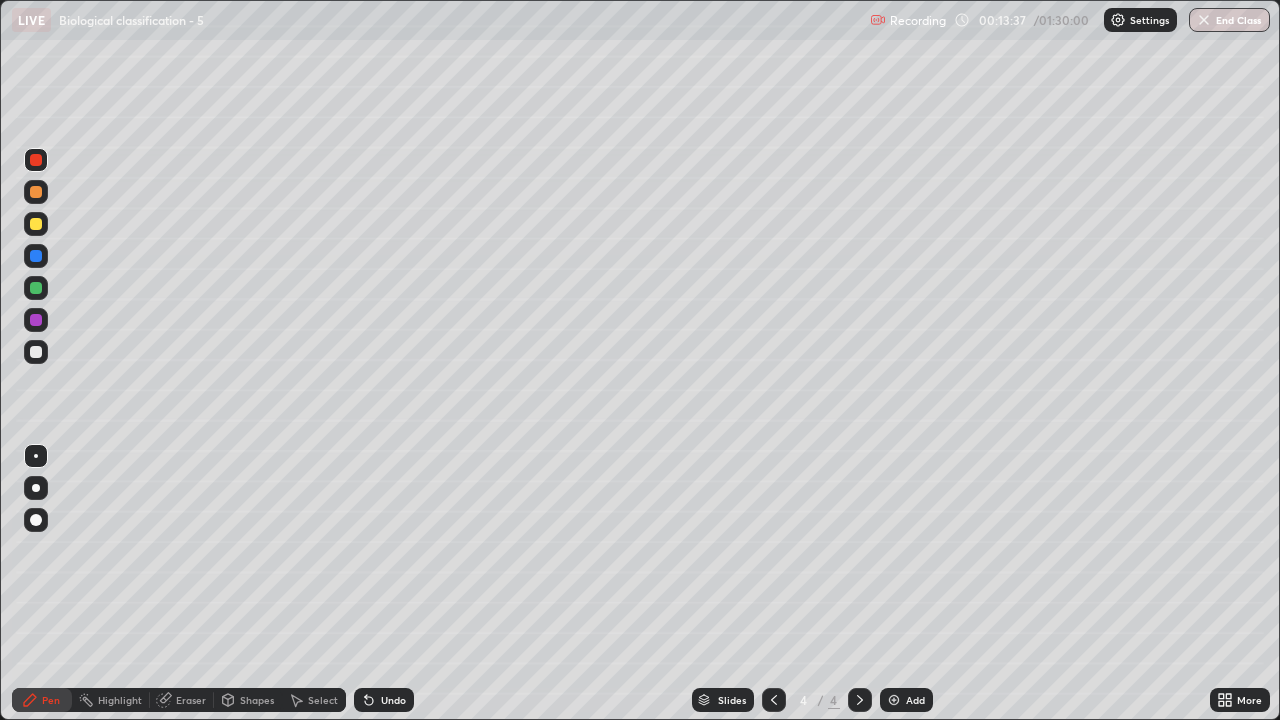 click at bounding box center [36, 352] 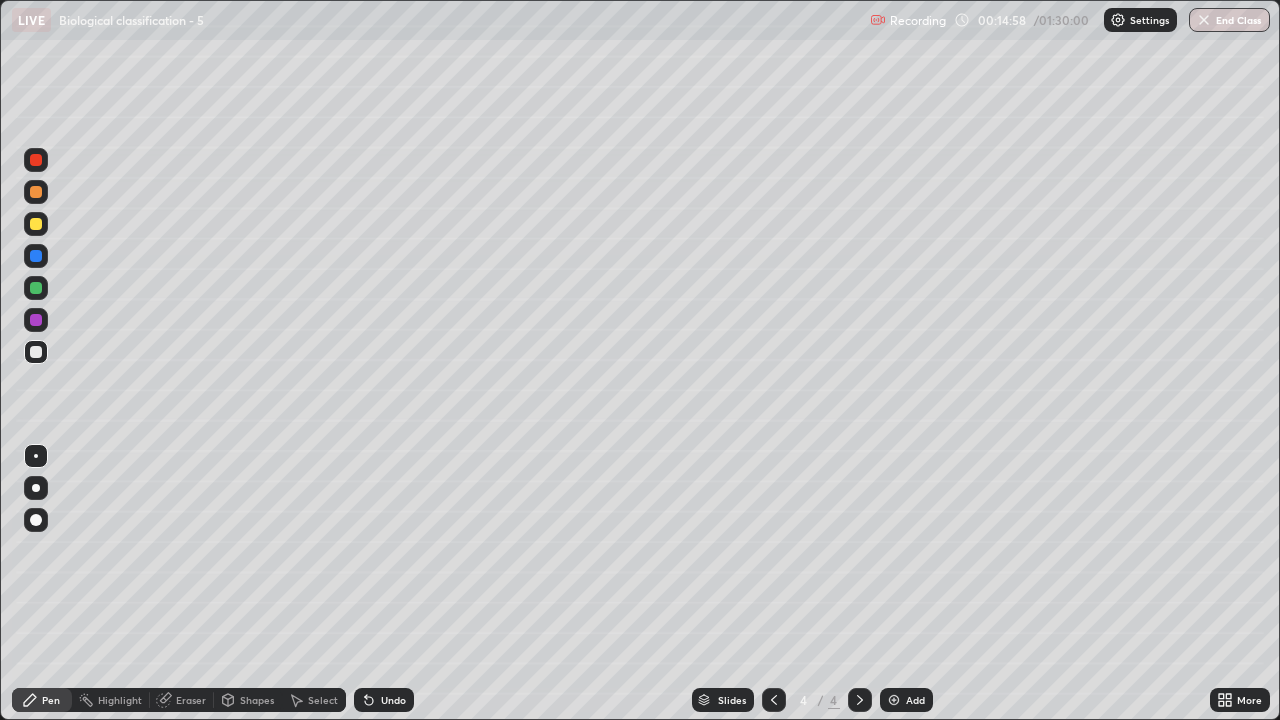 click at bounding box center (36, 192) 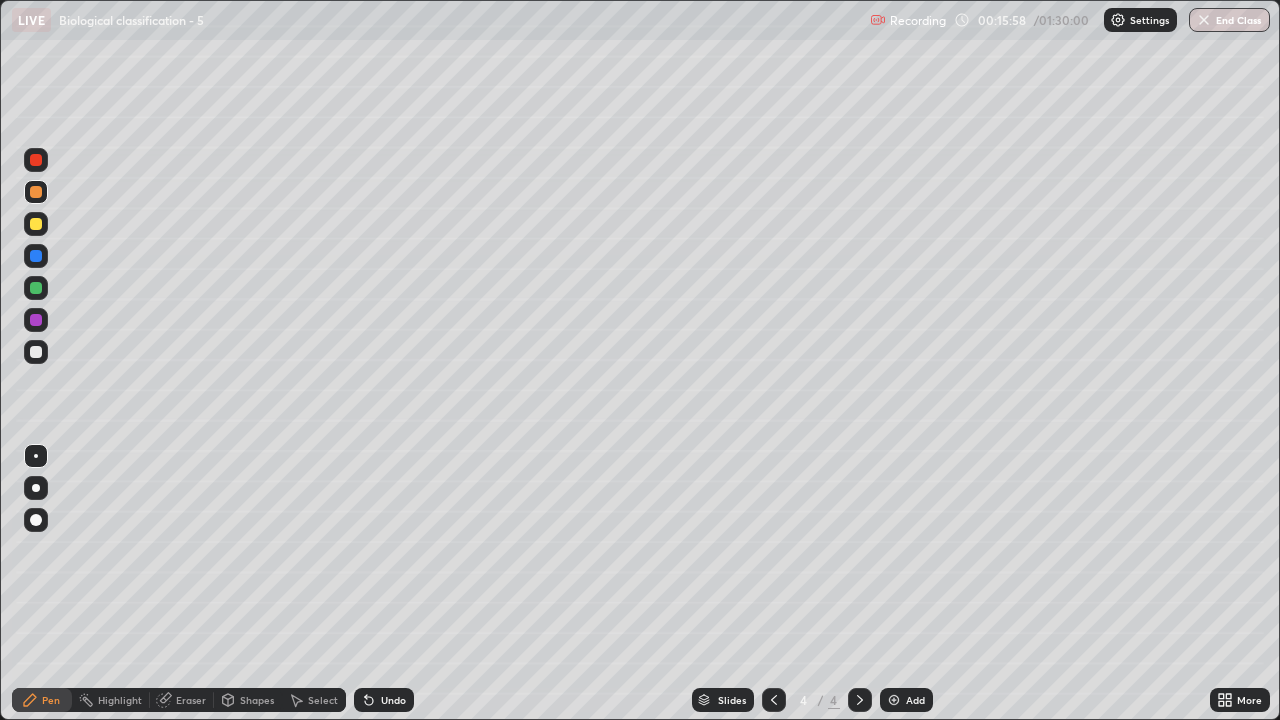 click at bounding box center [36, 352] 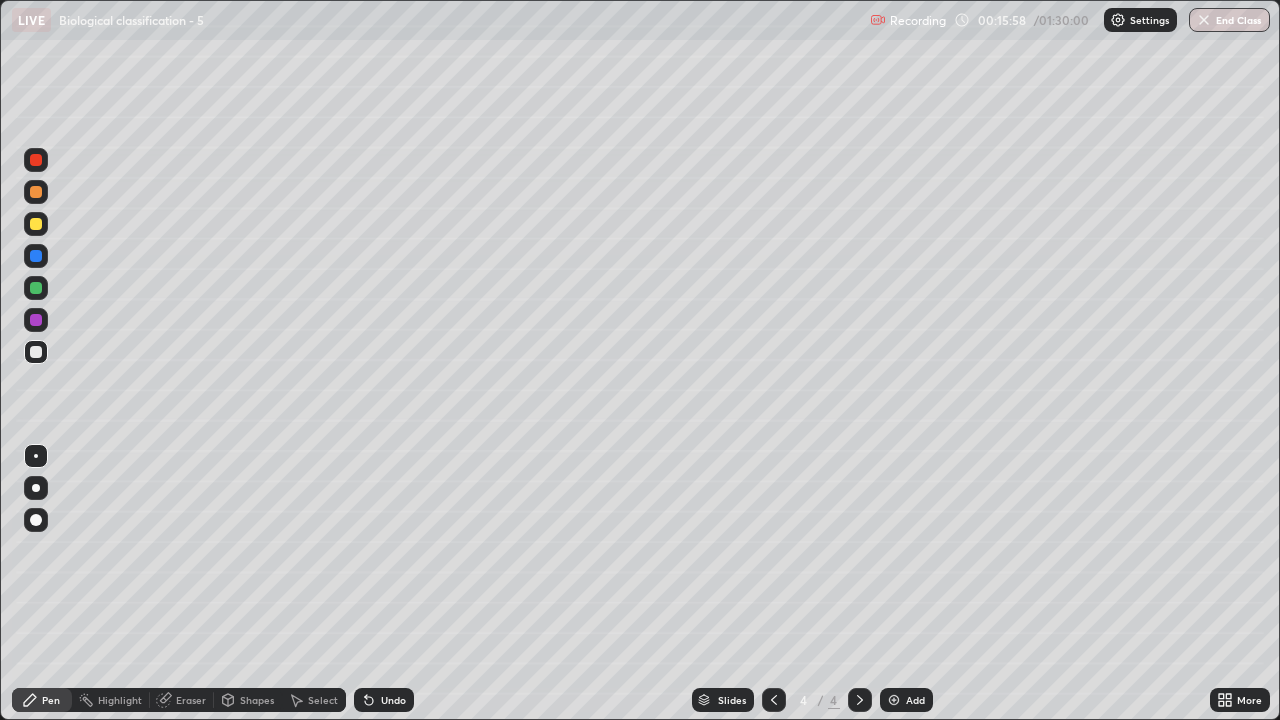 click at bounding box center [36, 456] 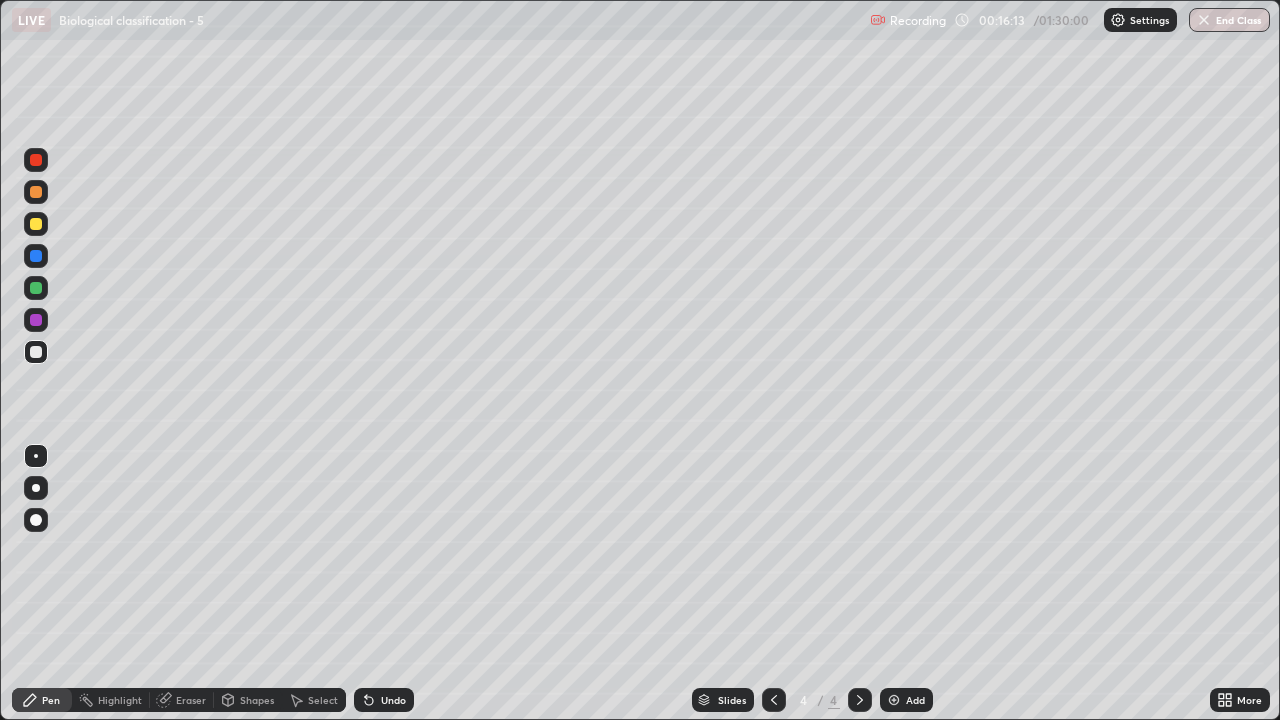 click on "Undo" at bounding box center (393, 700) 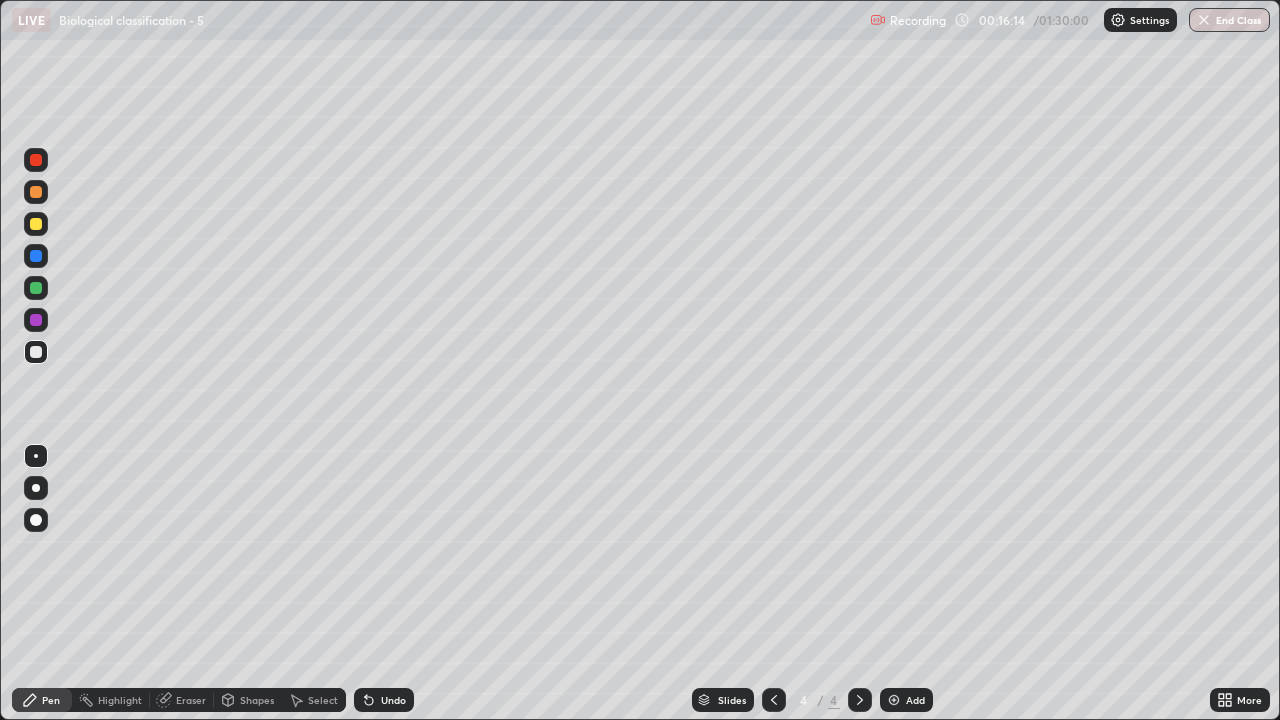 click on "Undo" at bounding box center [393, 700] 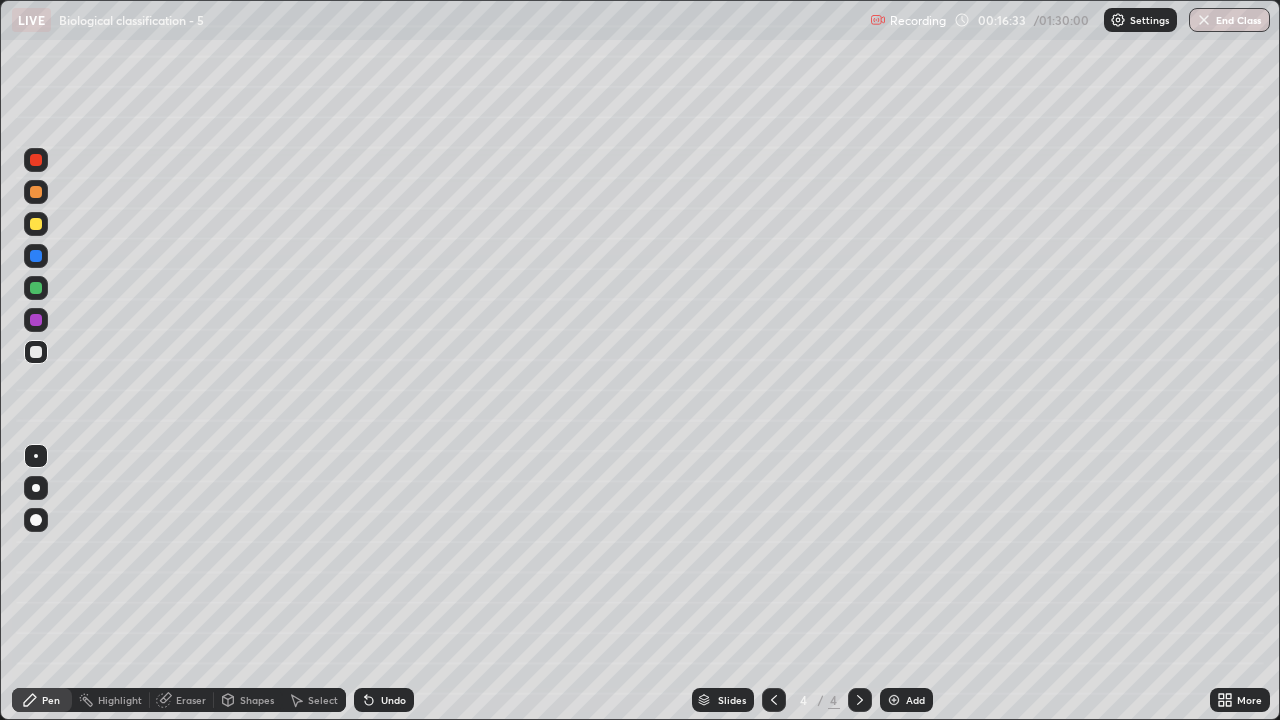 click at bounding box center [36, 192] 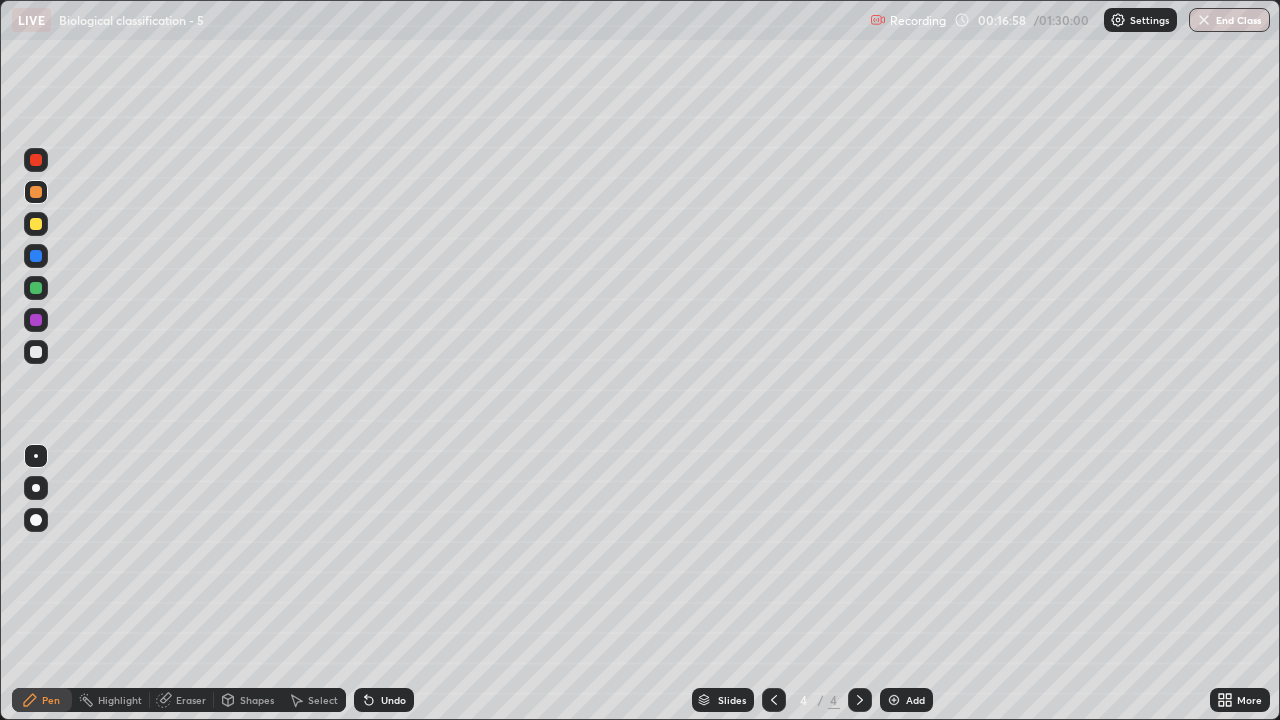 click at bounding box center (36, 352) 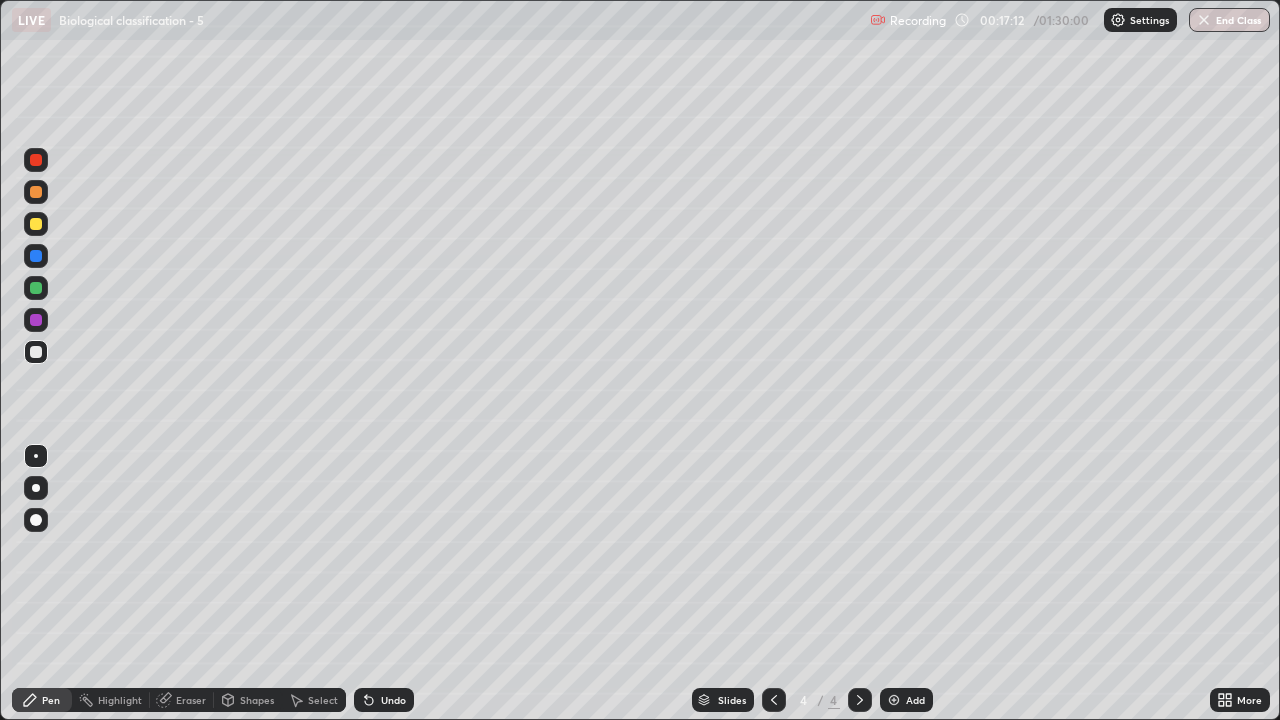 click at bounding box center (36, 224) 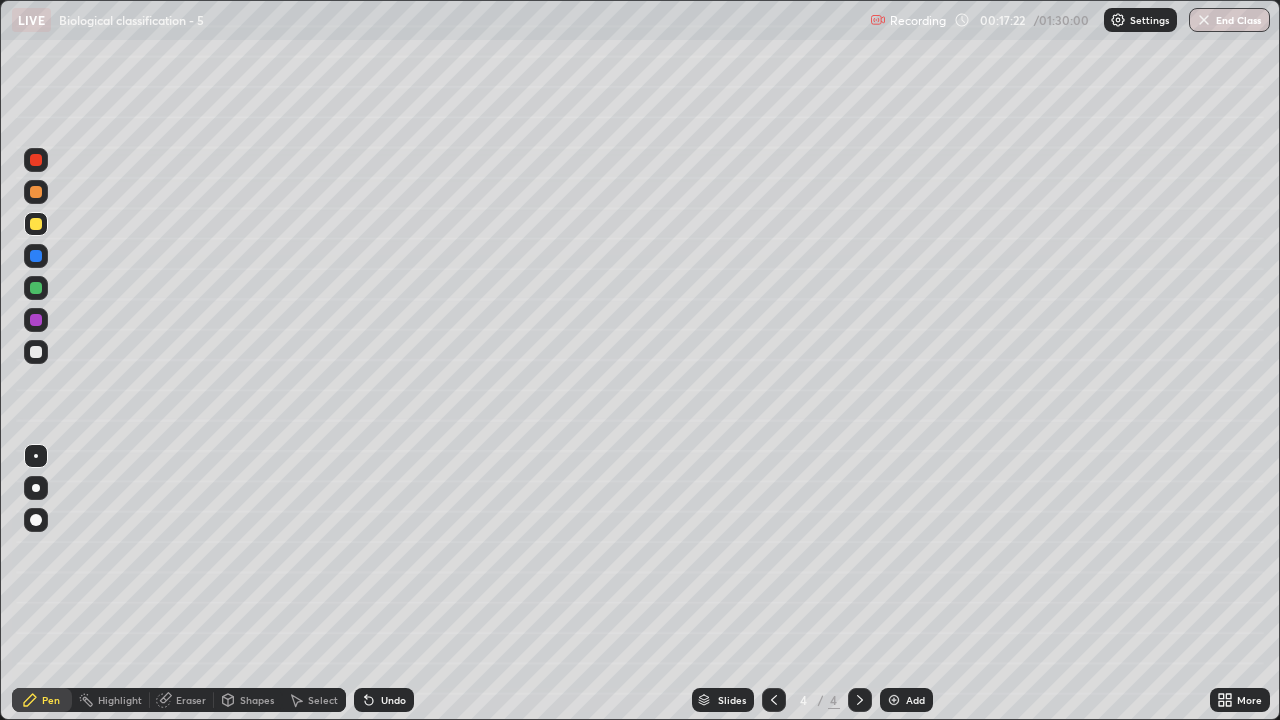 click at bounding box center [36, 352] 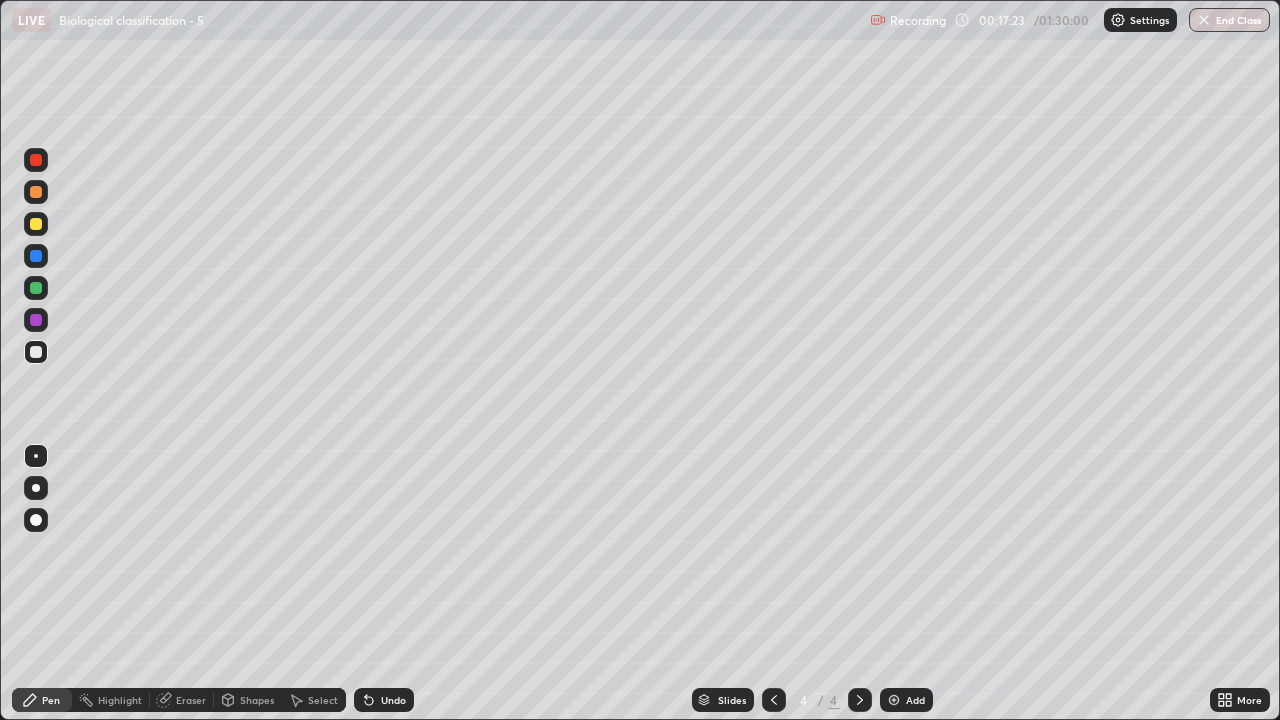click at bounding box center [36, 488] 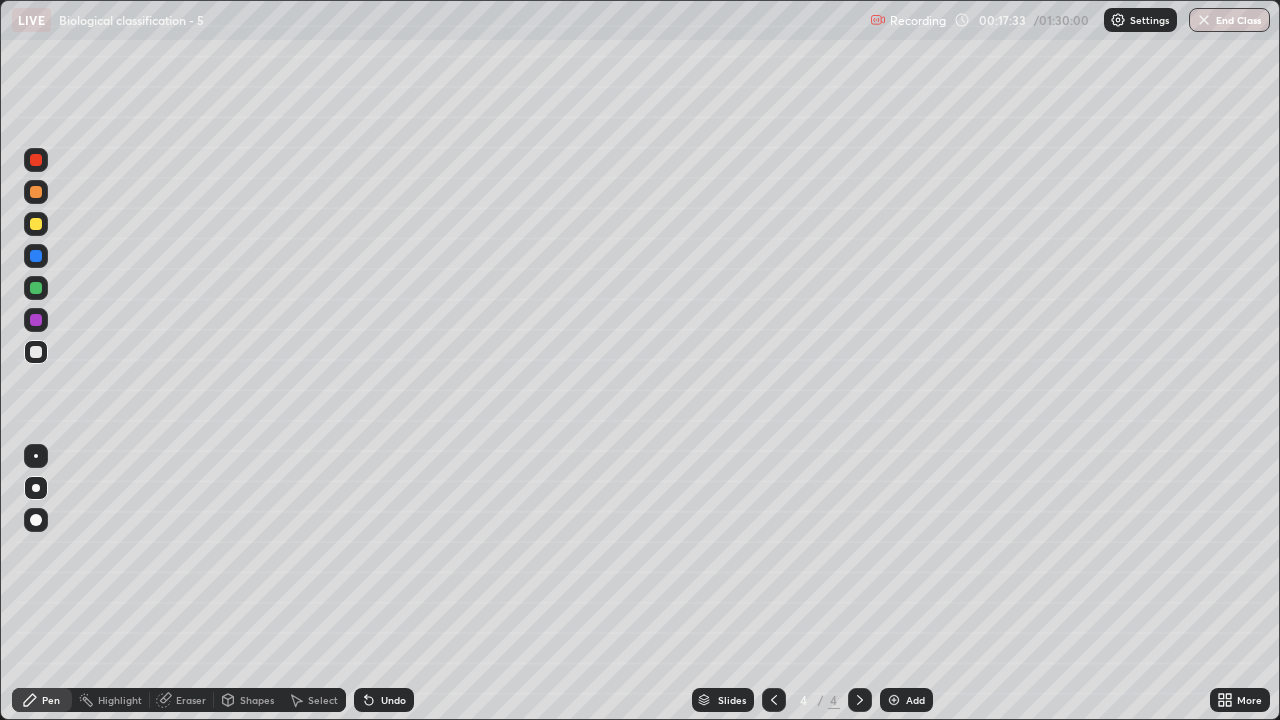 click at bounding box center [36, 256] 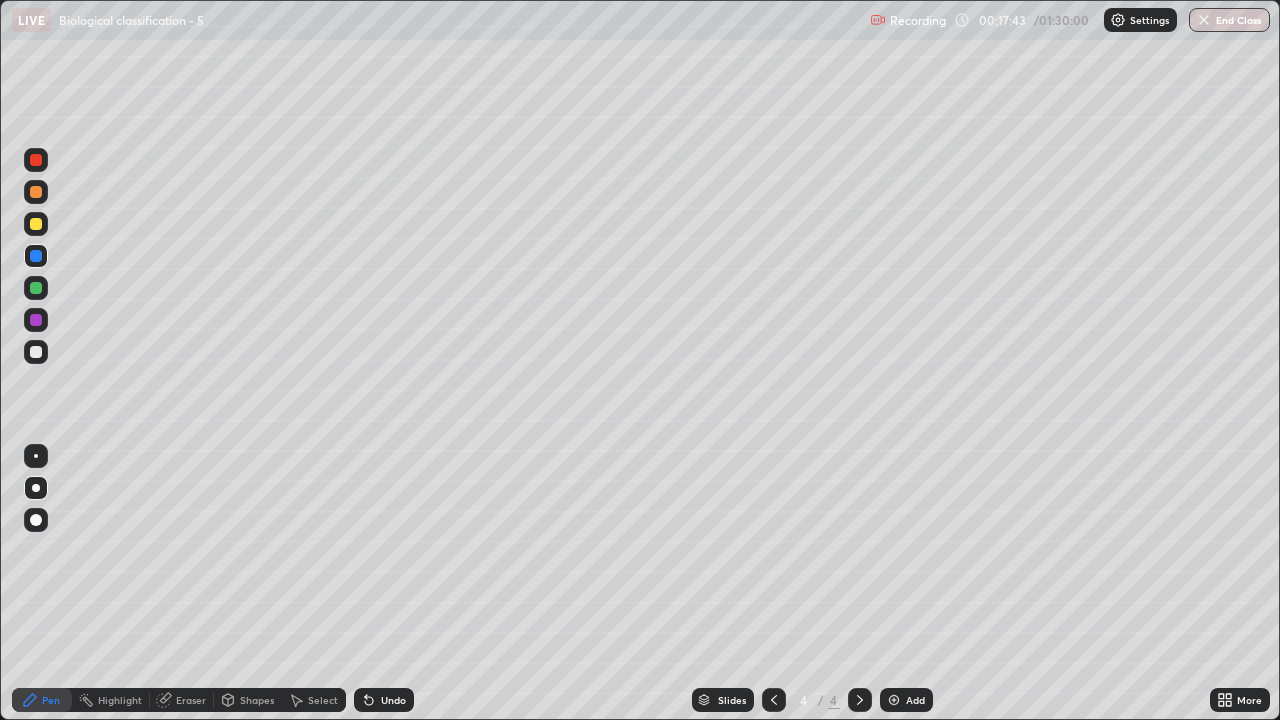 click at bounding box center (36, 352) 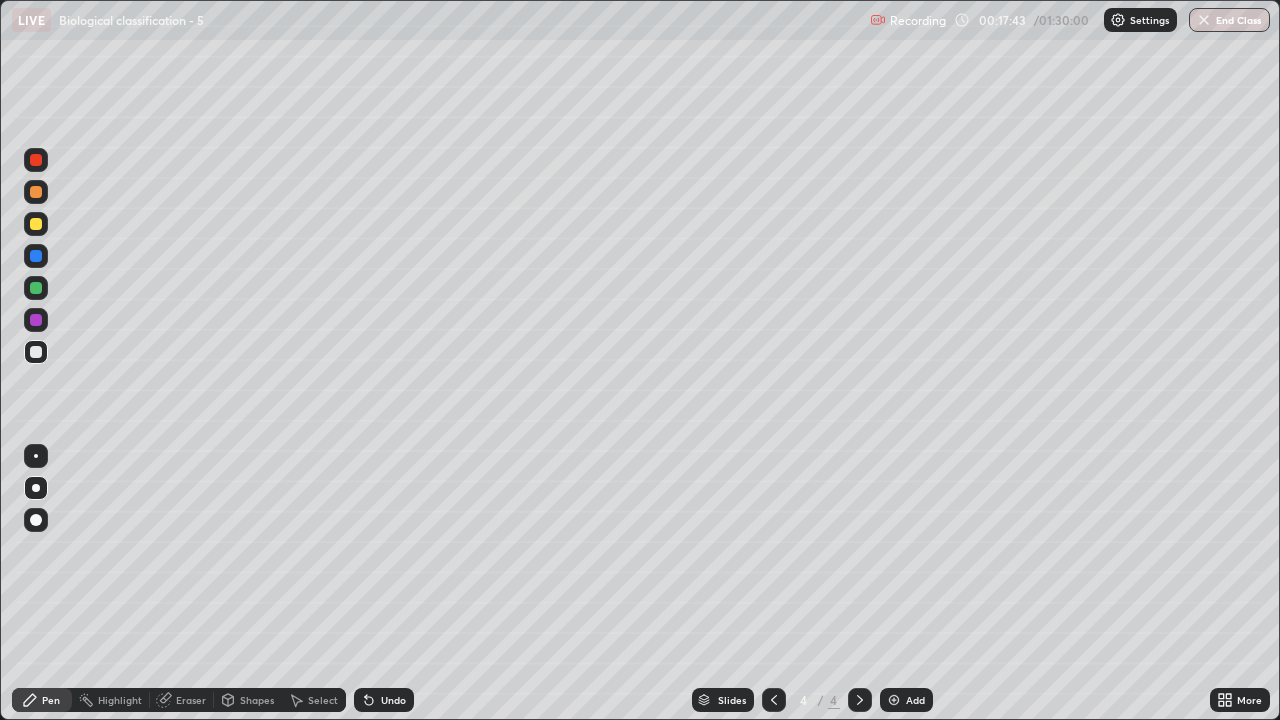 click at bounding box center (36, 456) 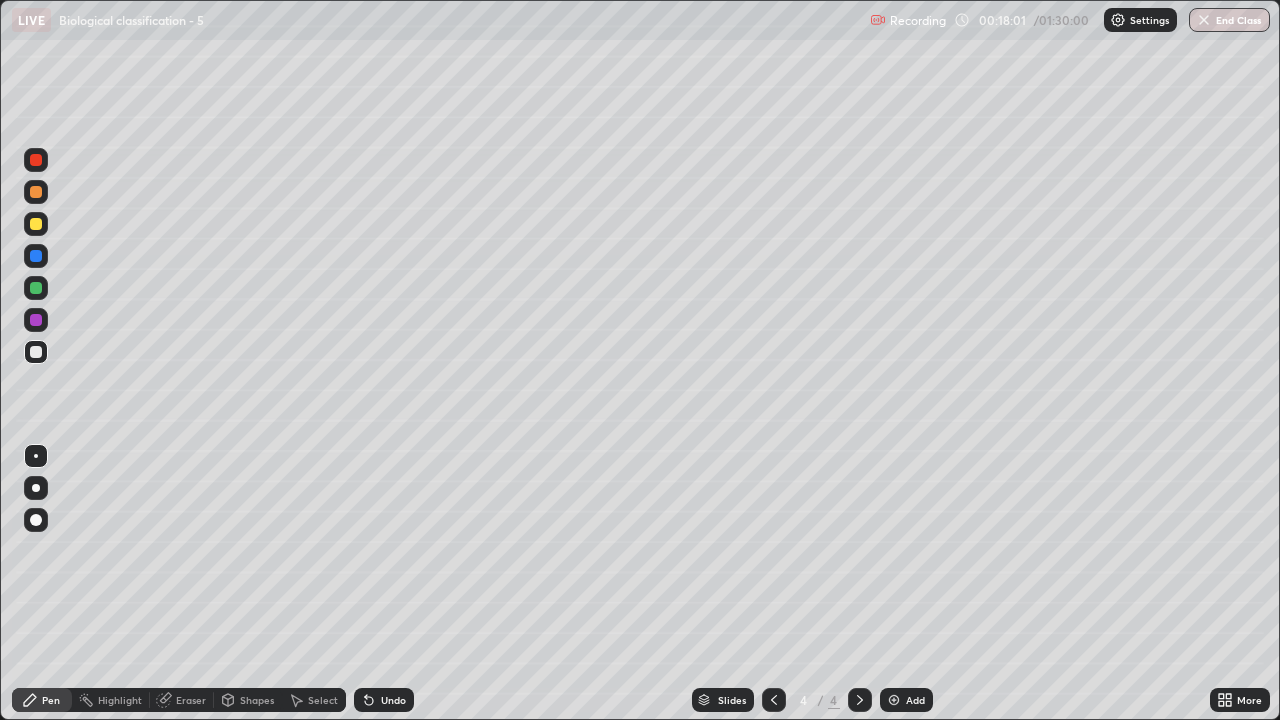 click at bounding box center (36, 352) 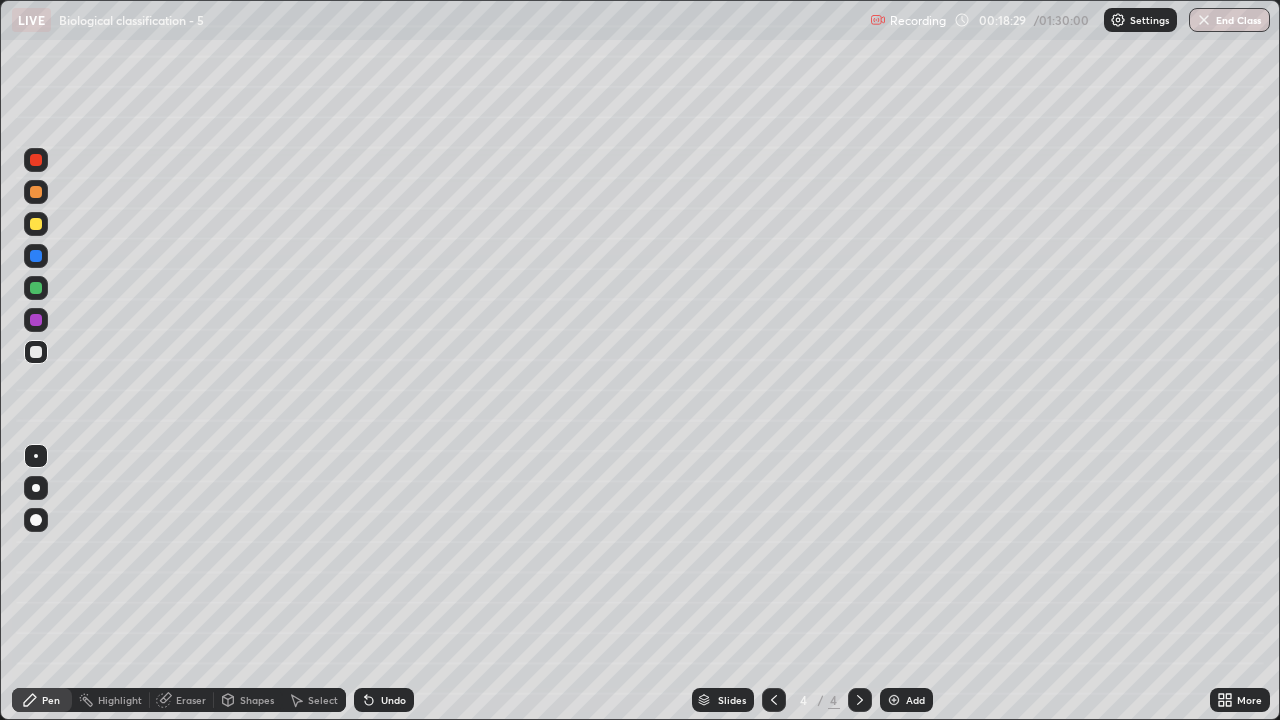 click on "Undo" at bounding box center (384, 700) 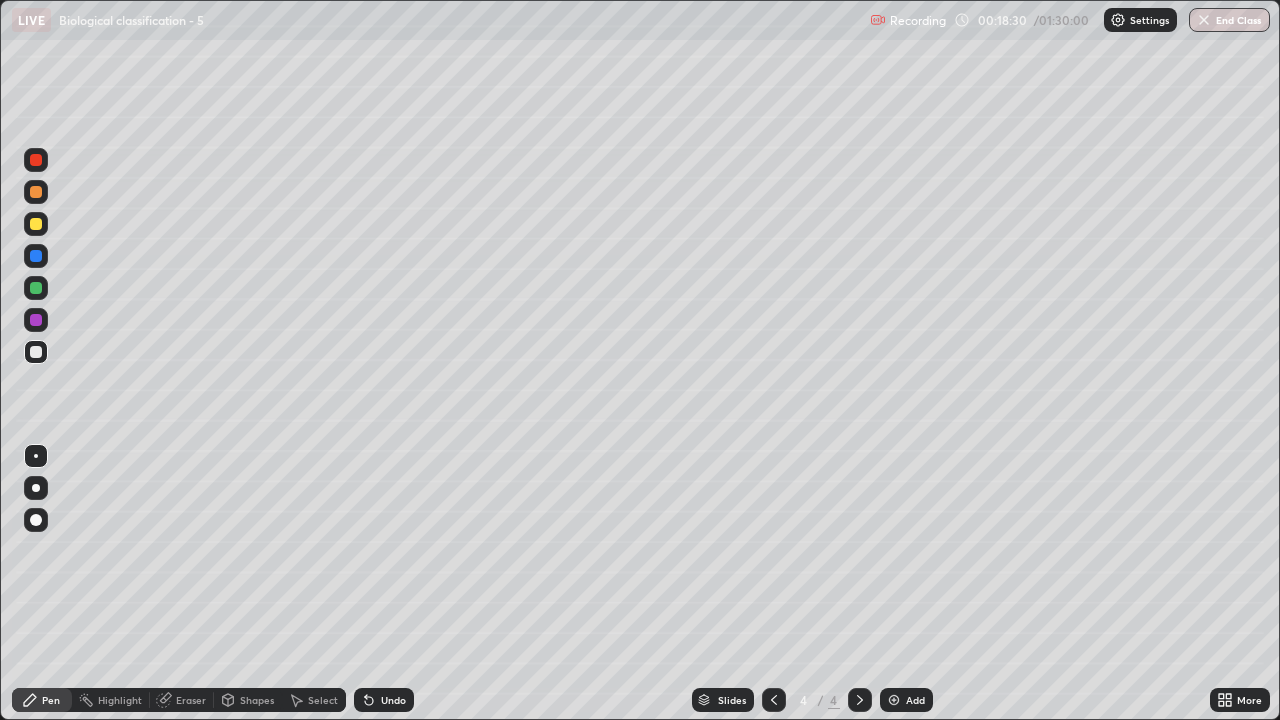 click on "Undo" at bounding box center (393, 700) 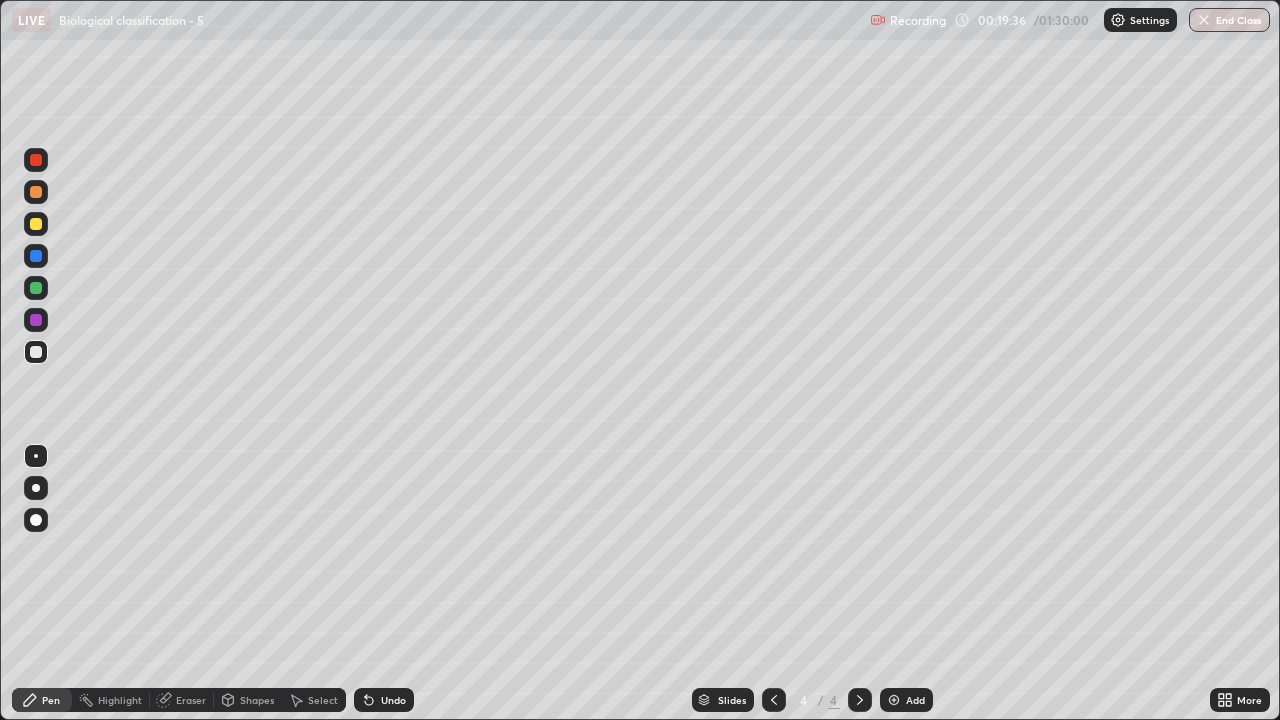 click at bounding box center (36, 288) 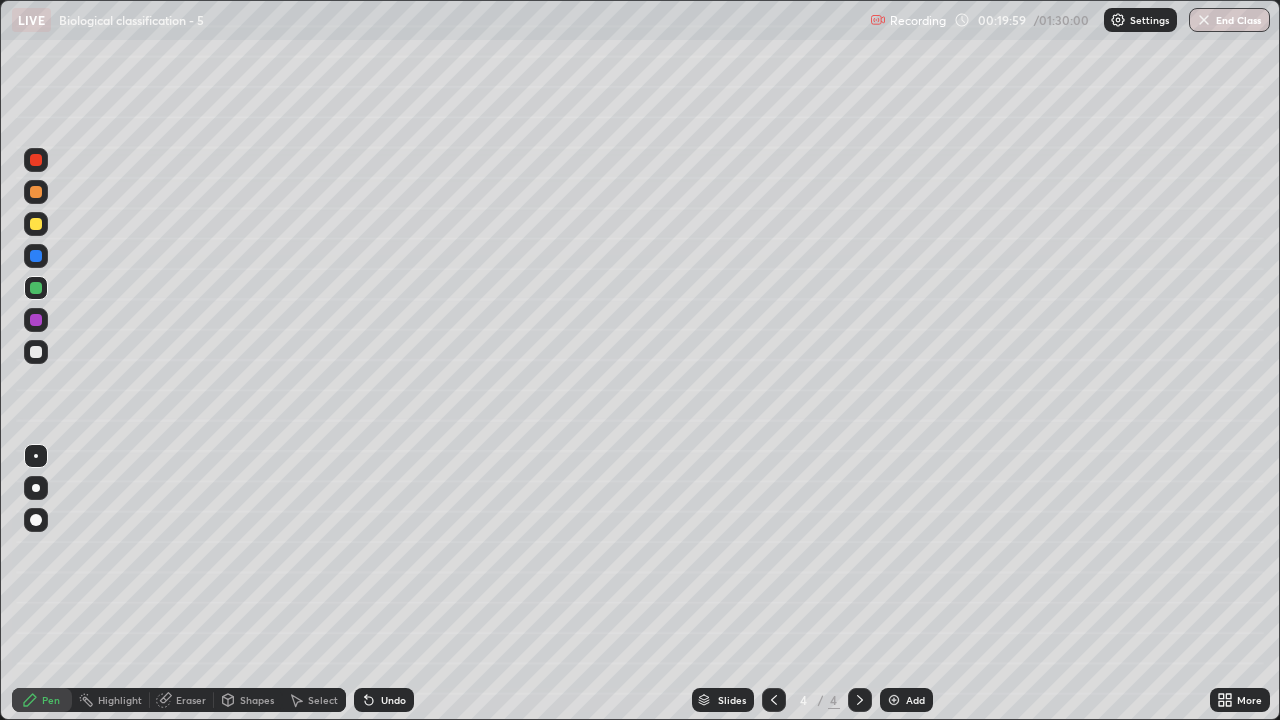 click at bounding box center (36, 288) 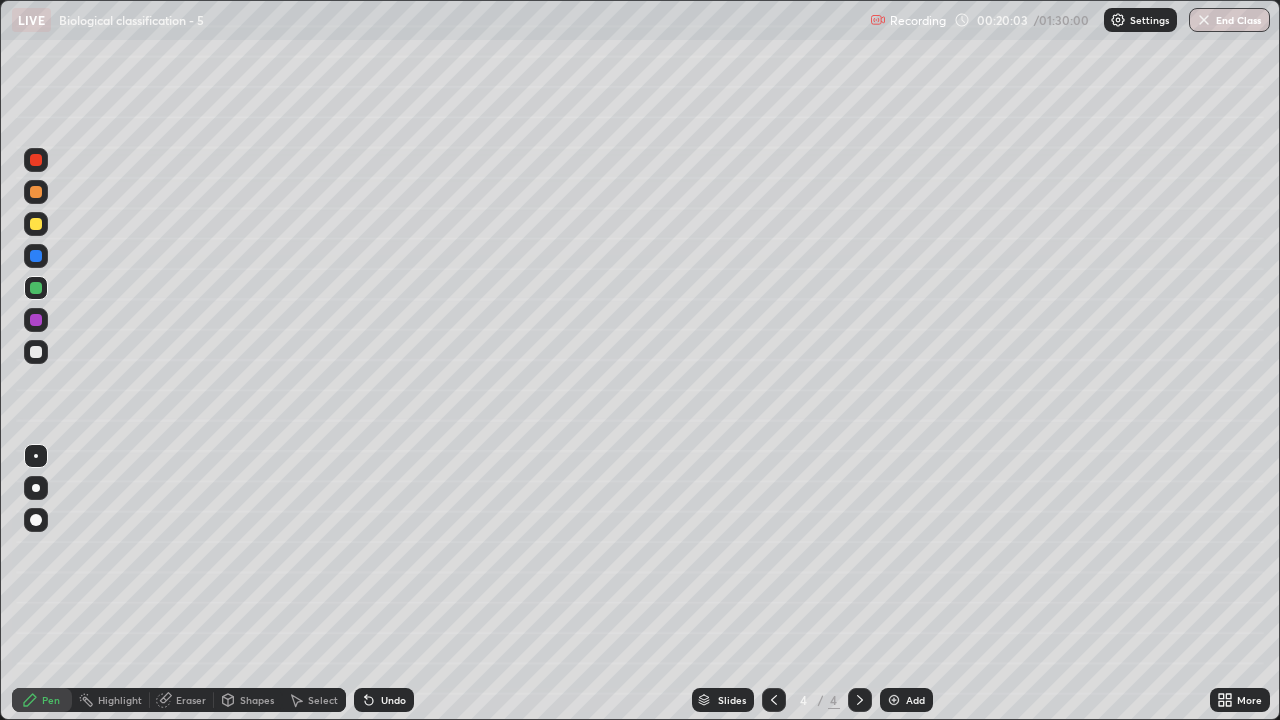 click at bounding box center [36, 456] 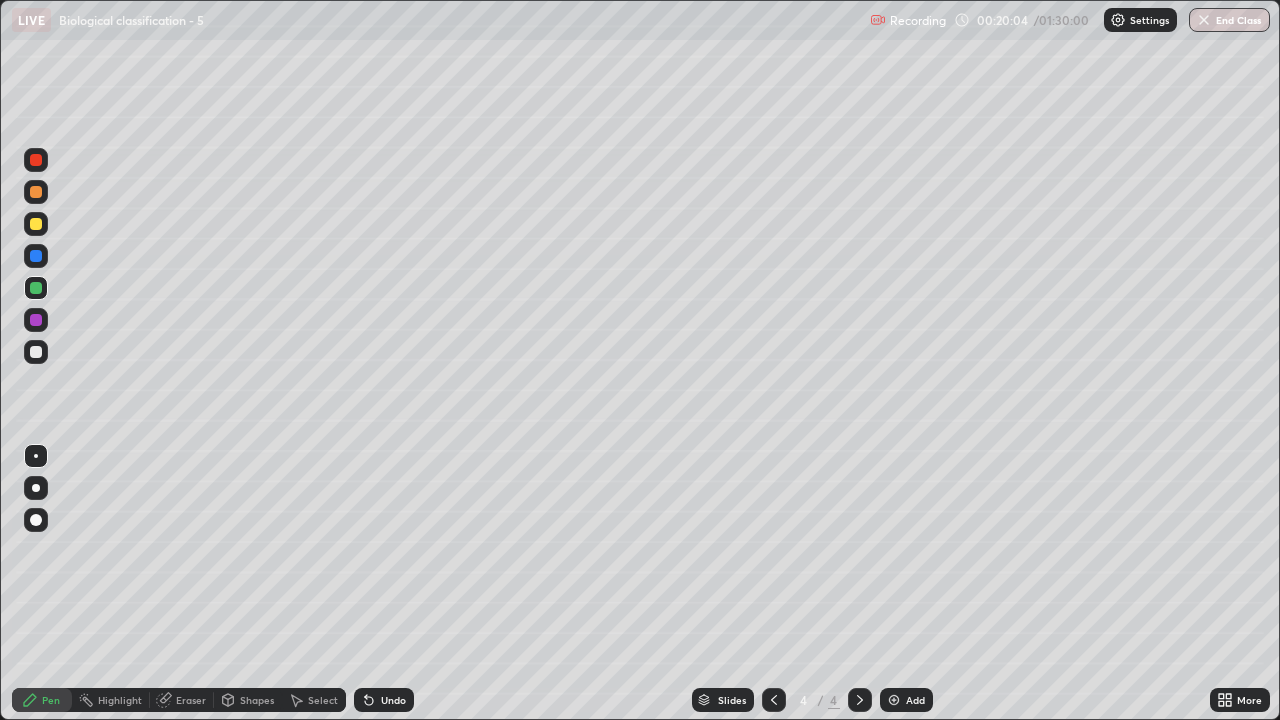 click at bounding box center [36, 352] 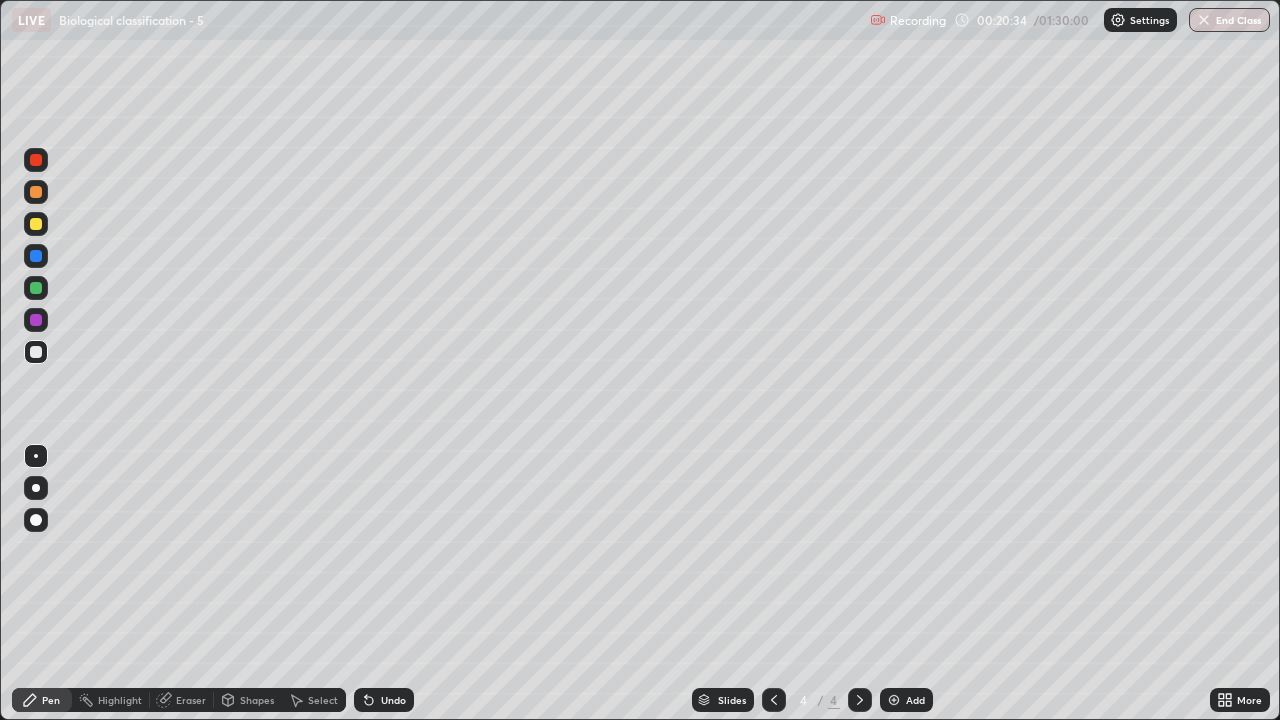 click on "Select" at bounding box center (323, 700) 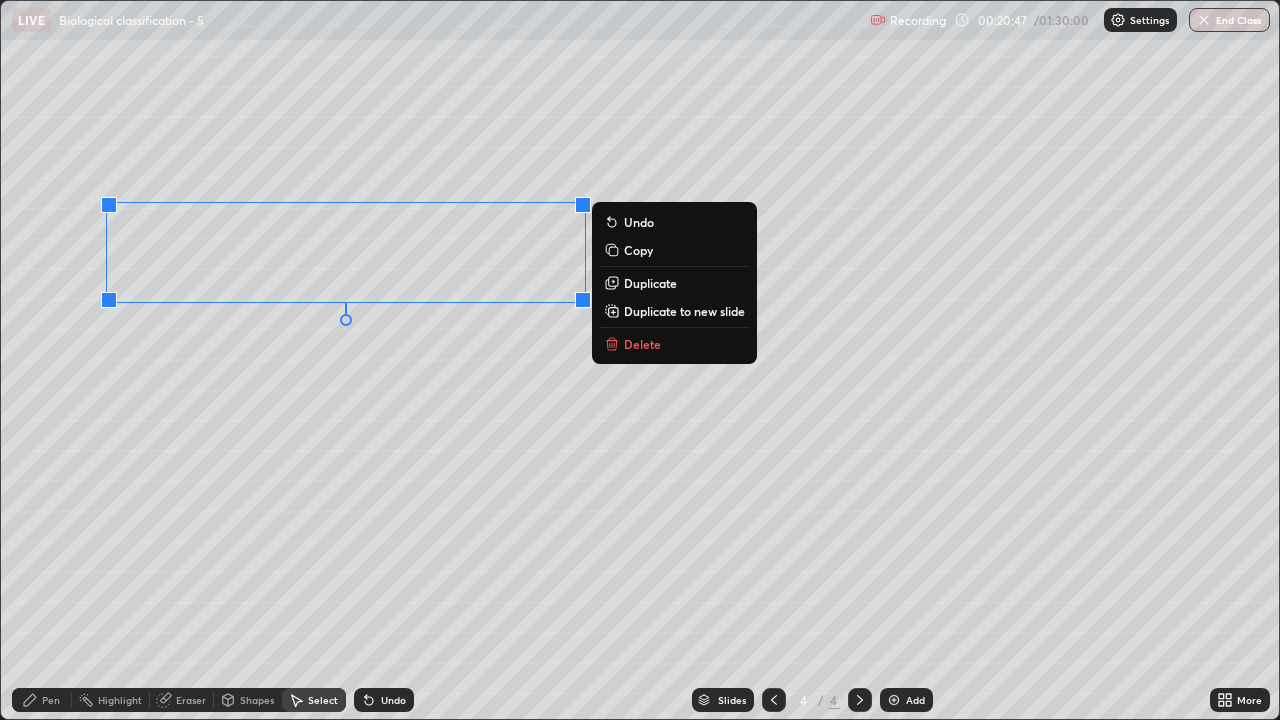 click on "Undo" at bounding box center [384, 700] 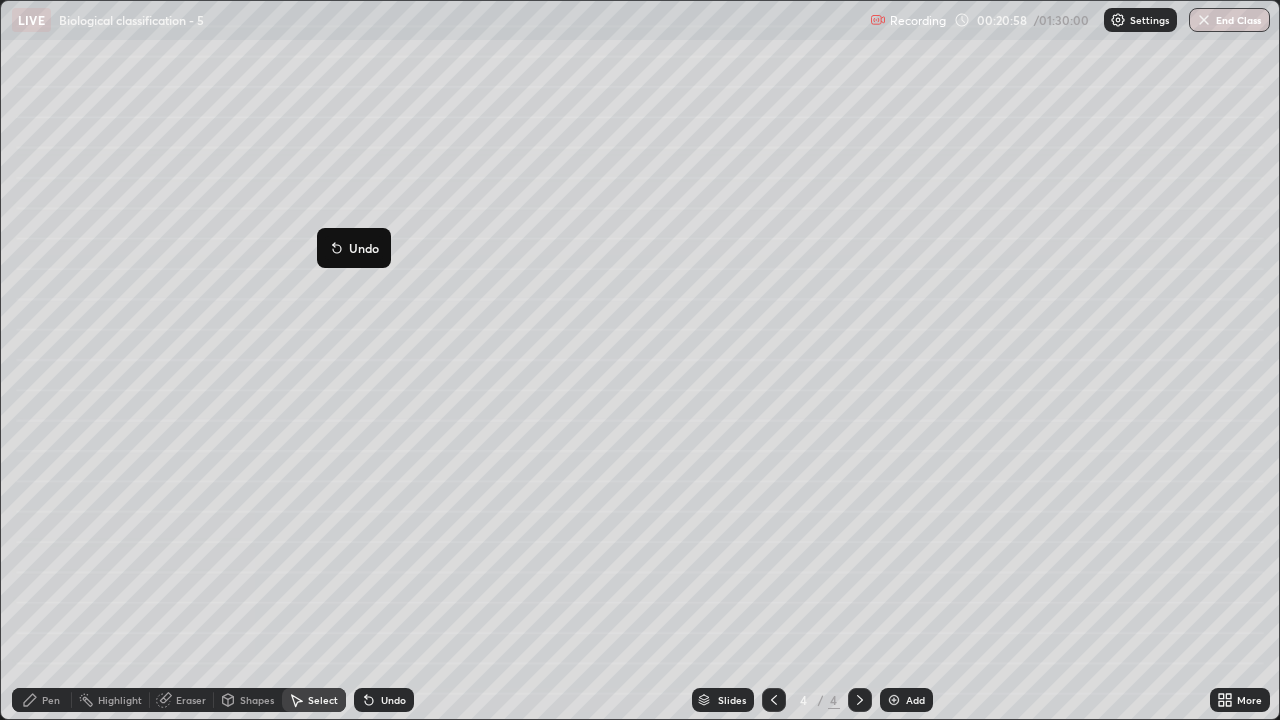 click on "0 ° Undo Copy Duplicate Duplicate to new slide Delete" at bounding box center [640, 360] 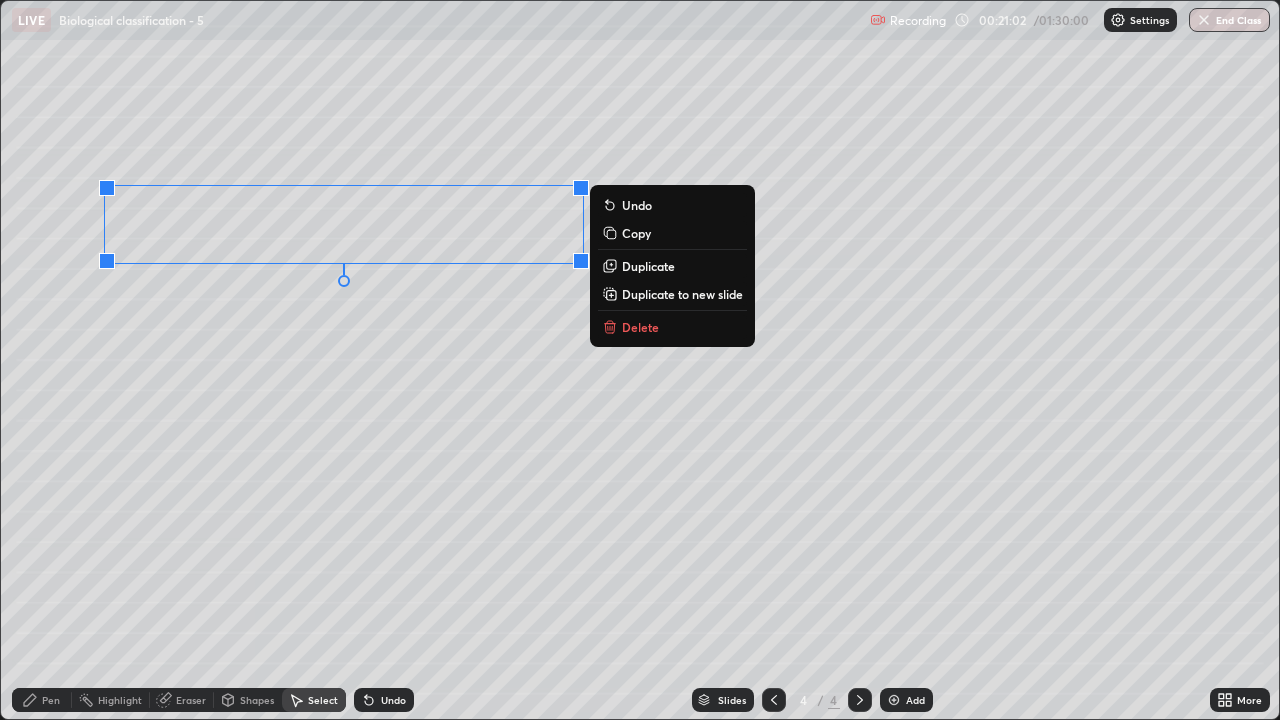 click on "Duplicate" at bounding box center [648, 266] 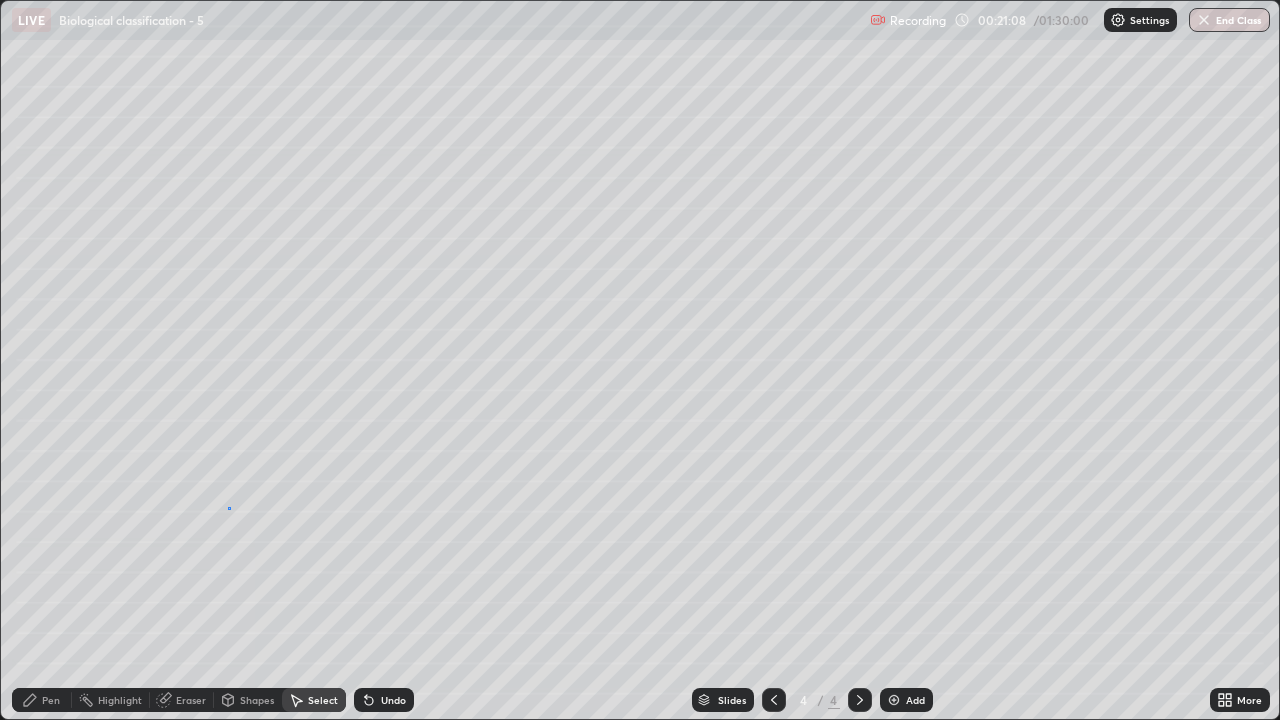 click on "0 ° Undo Copy Duplicate Duplicate to new slide Delete" at bounding box center [640, 360] 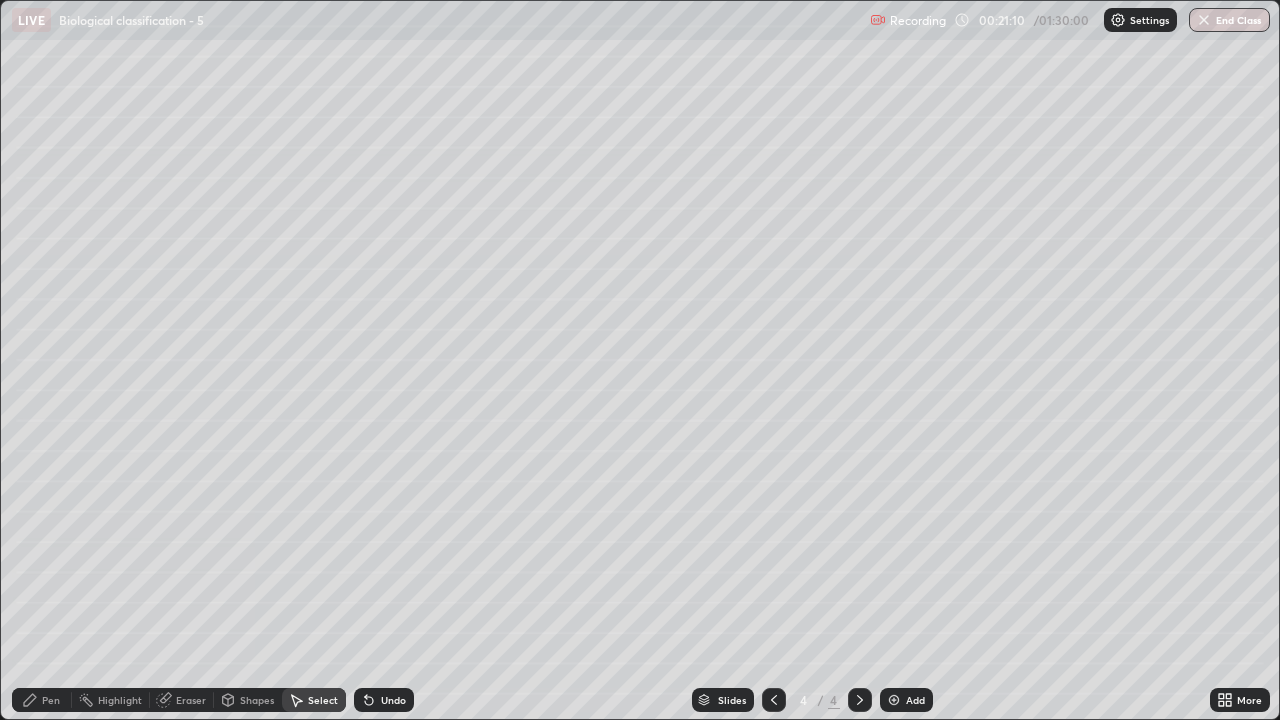 click on "Eraser" at bounding box center (191, 700) 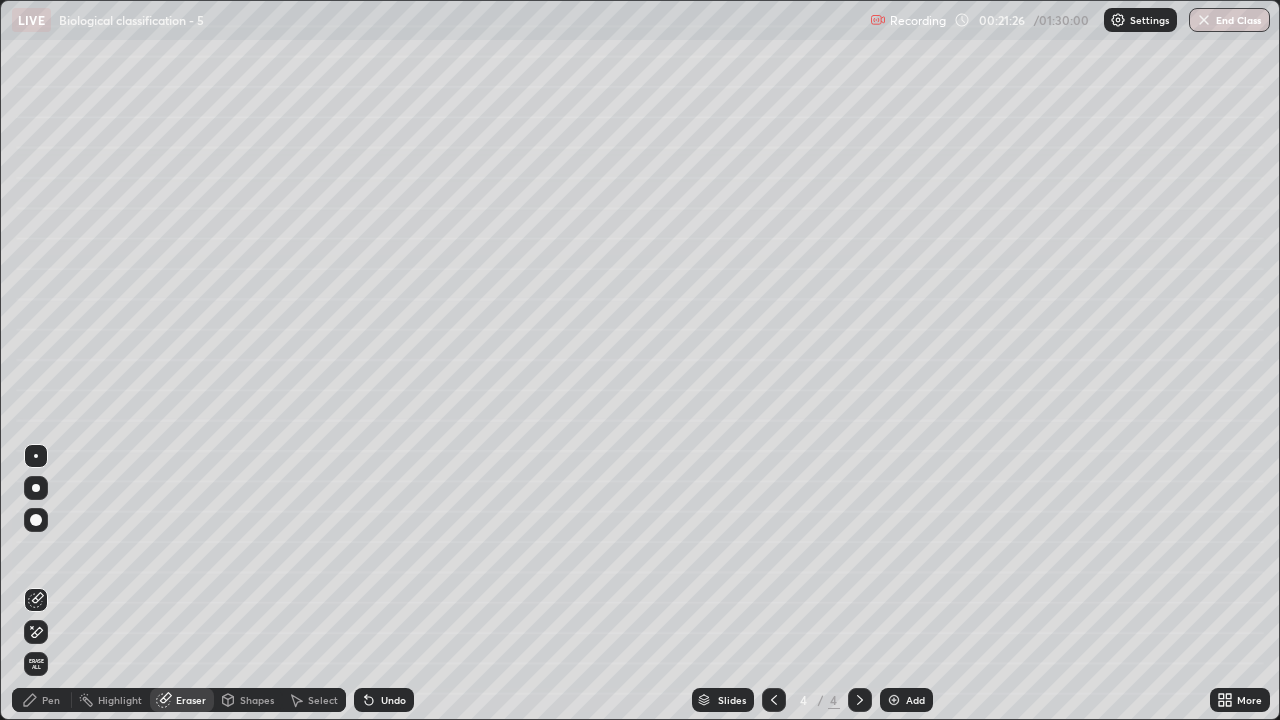 click on "Undo" at bounding box center [384, 700] 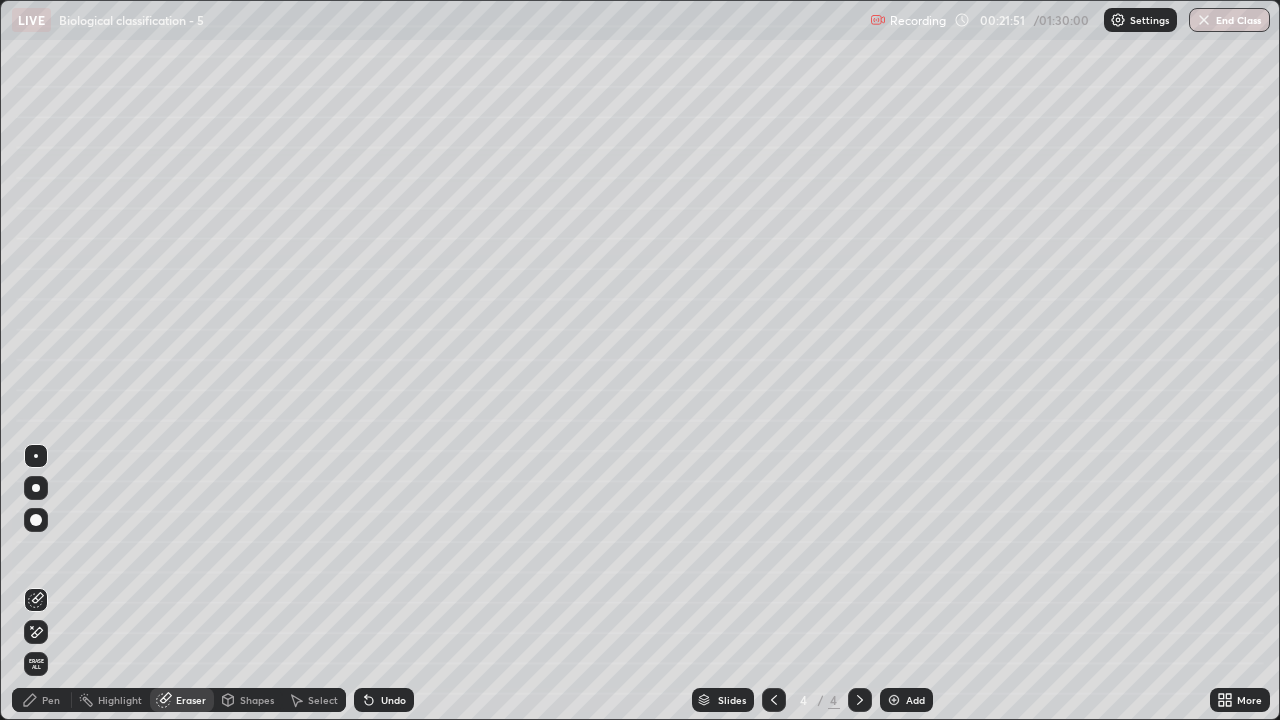 click 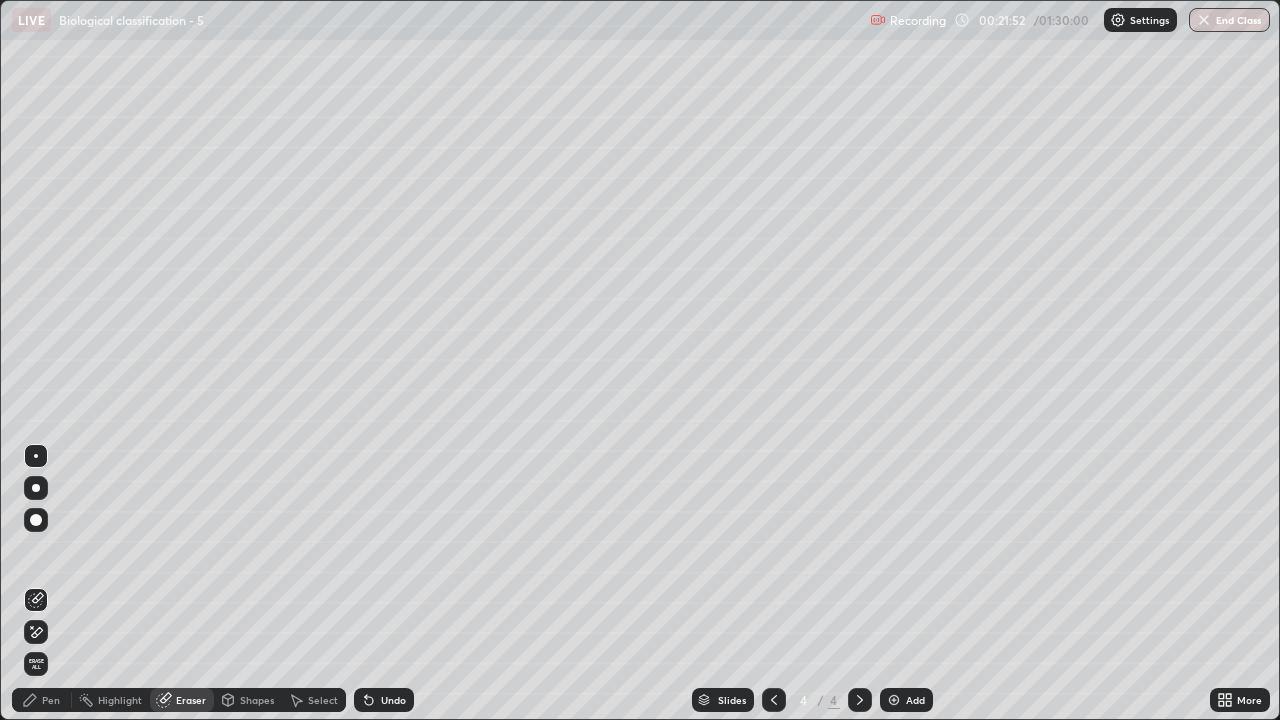 click 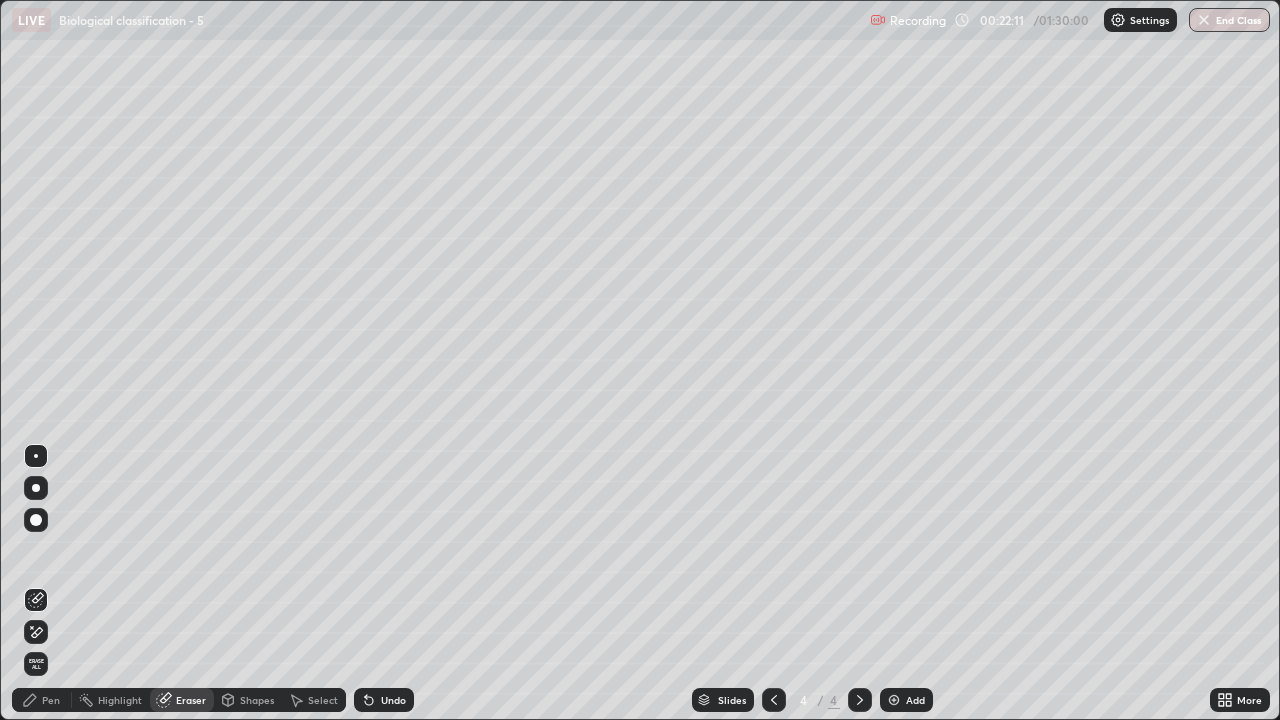click on "Pen" at bounding box center (42, 700) 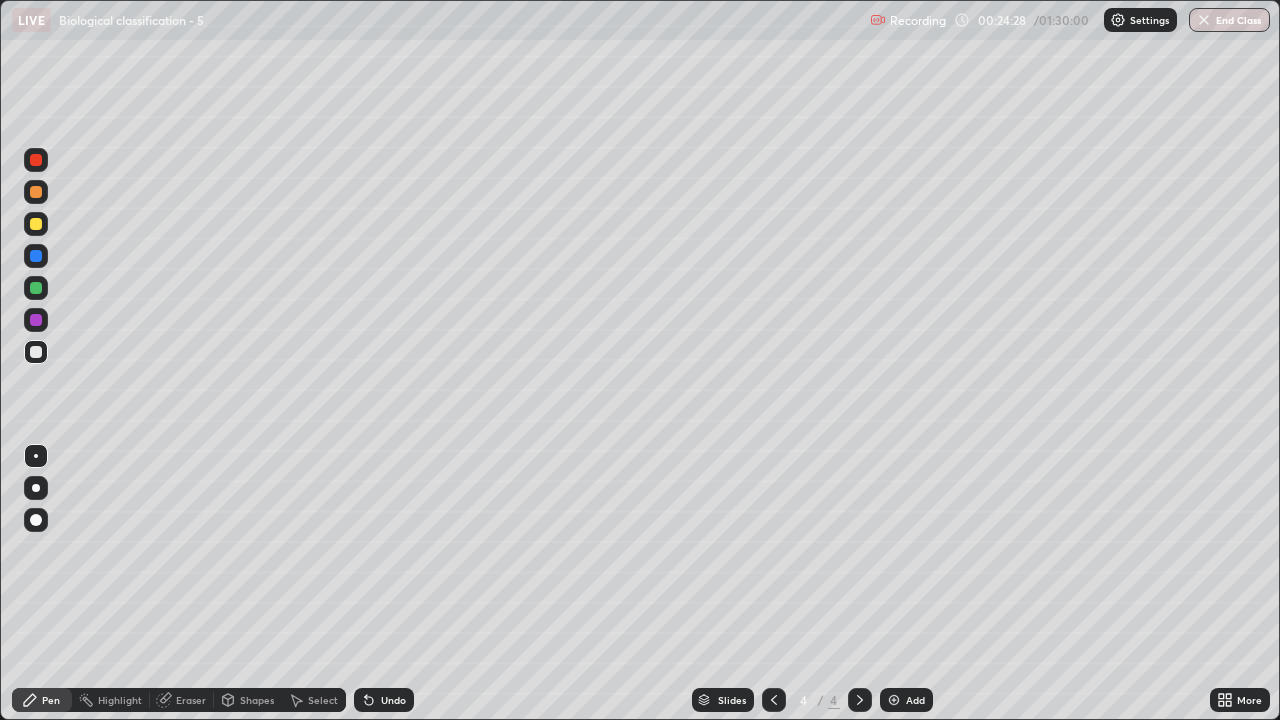 click on "Undo" at bounding box center (393, 700) 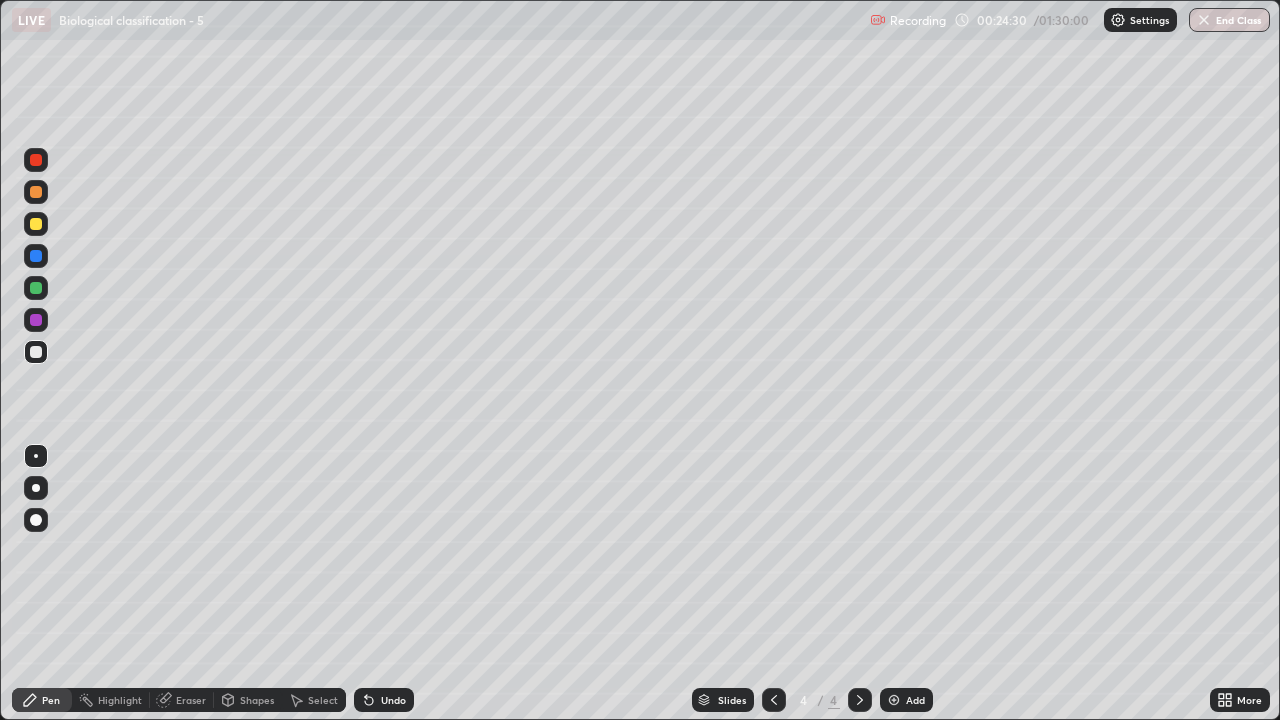 click on "Undo" at bounding box center (384, 700) 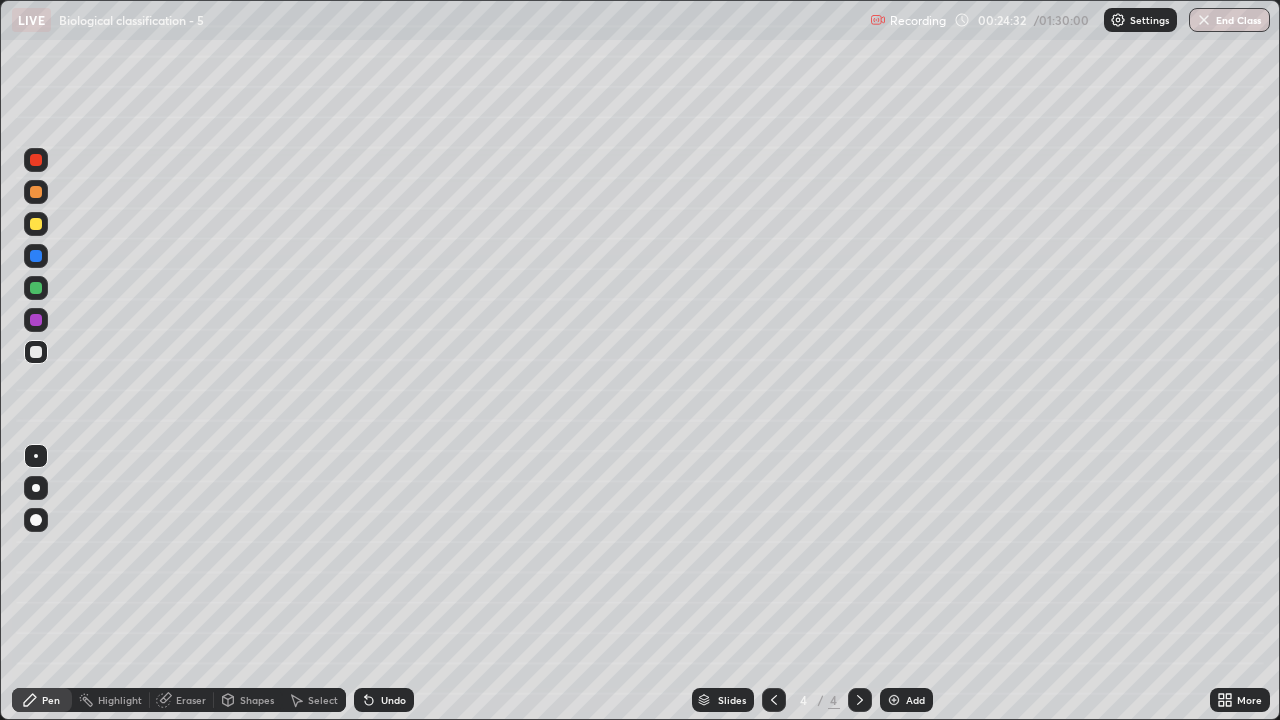 click at bounding box center (36, 224) 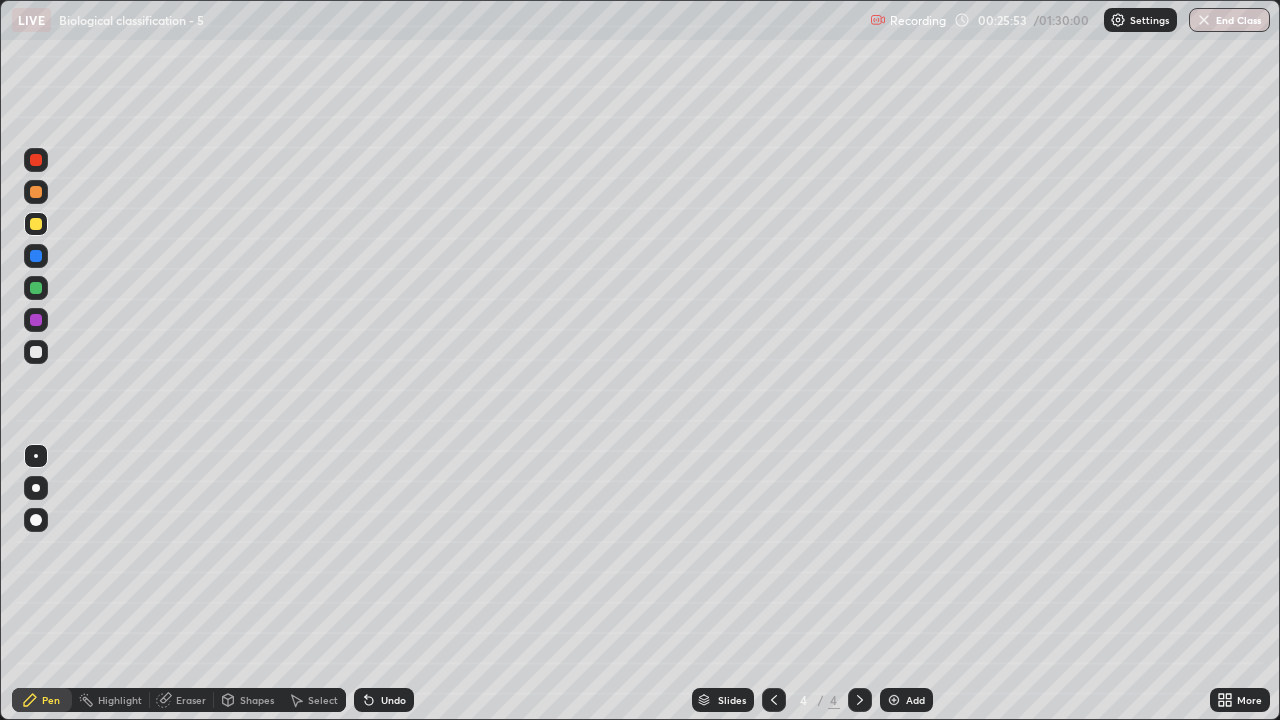 click at bounding box center [36, 288] 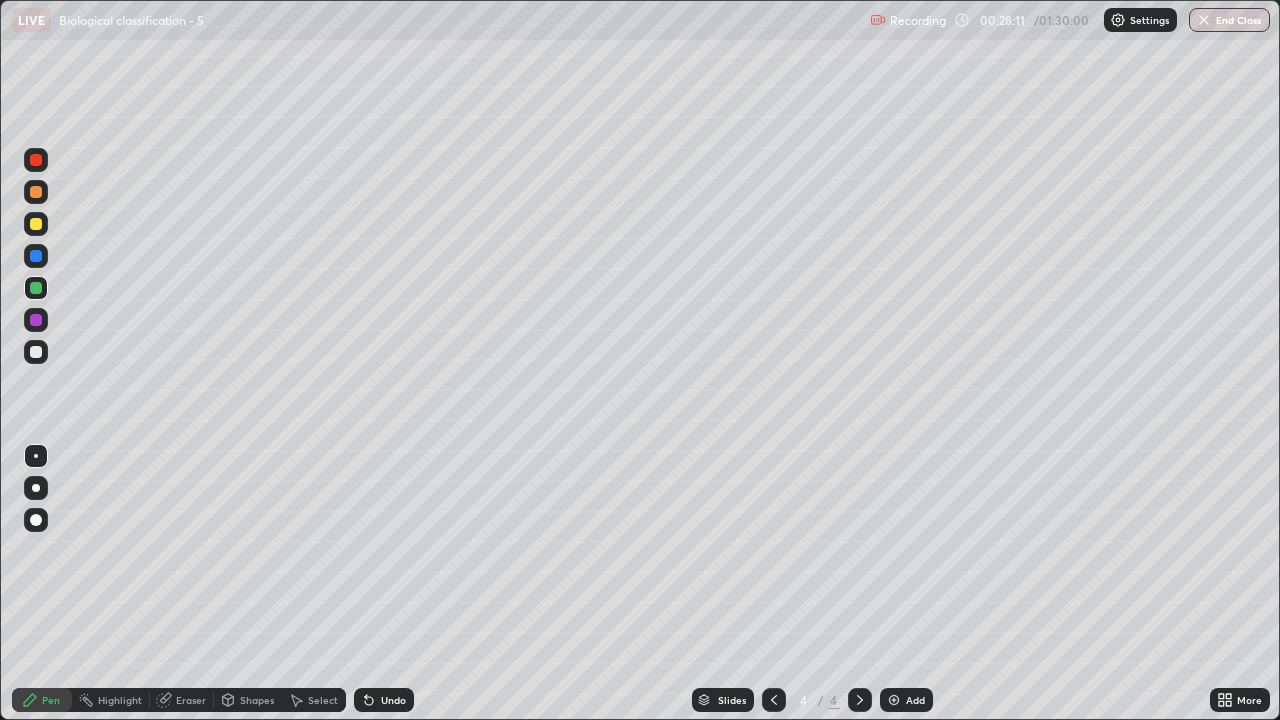 click at bounding box center (36, 352) 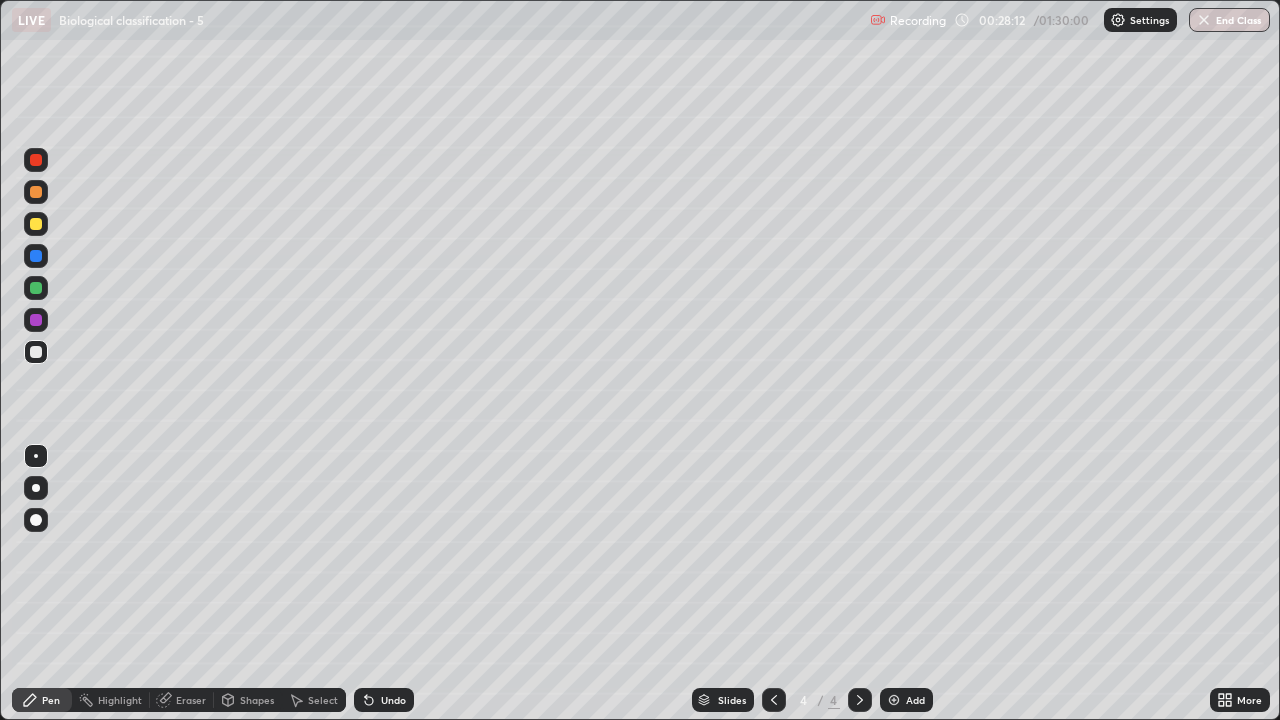 click at bounding box center [36, 456] 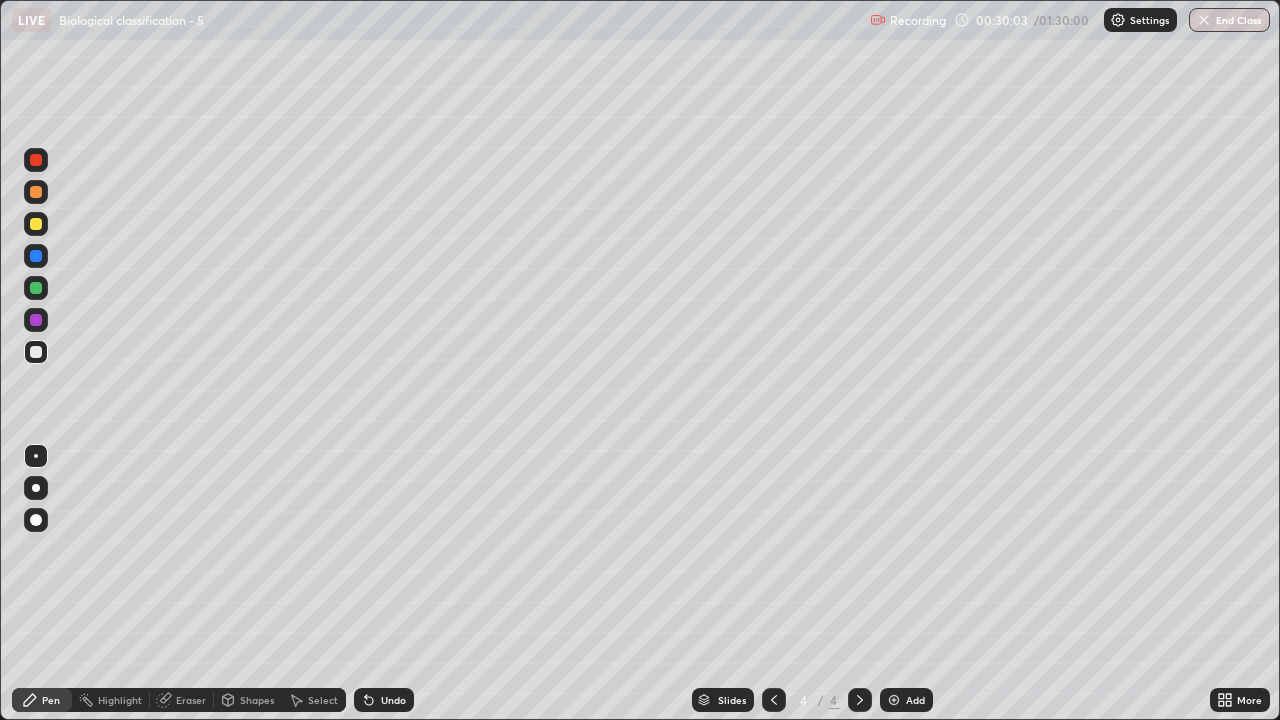 click at bounding box center (36, 224) 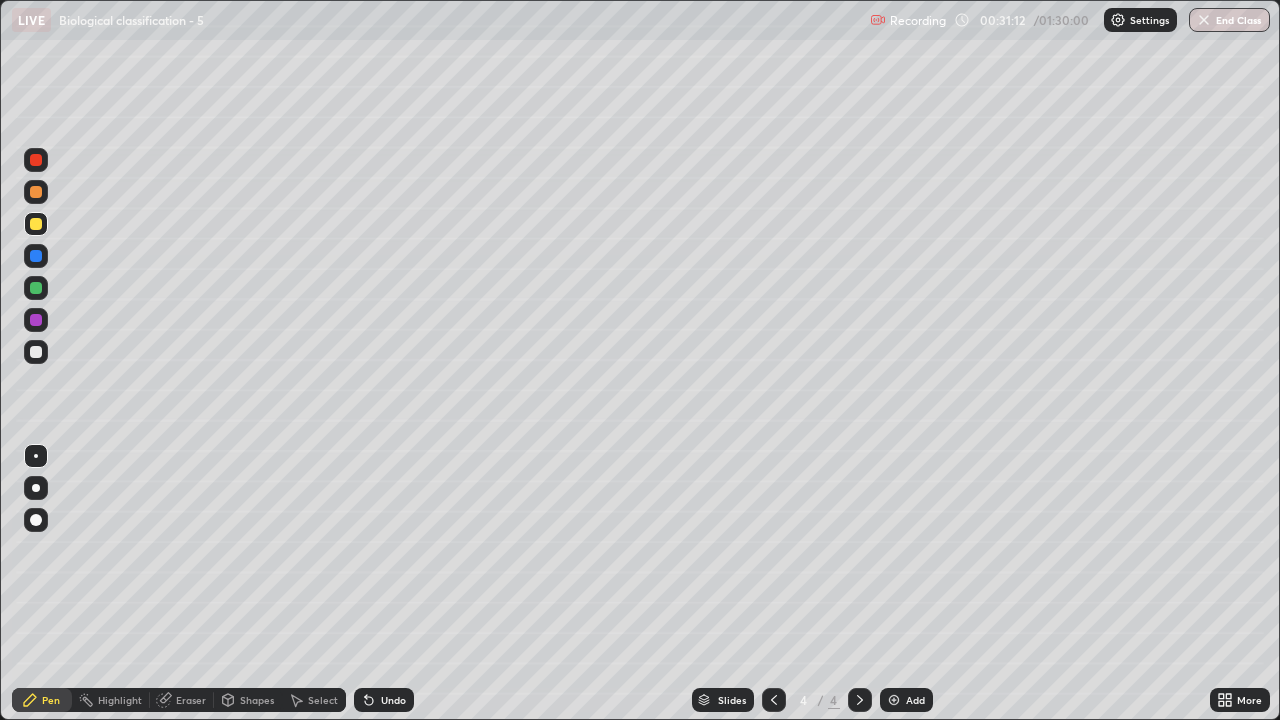 click at bounding box center [894, 700] 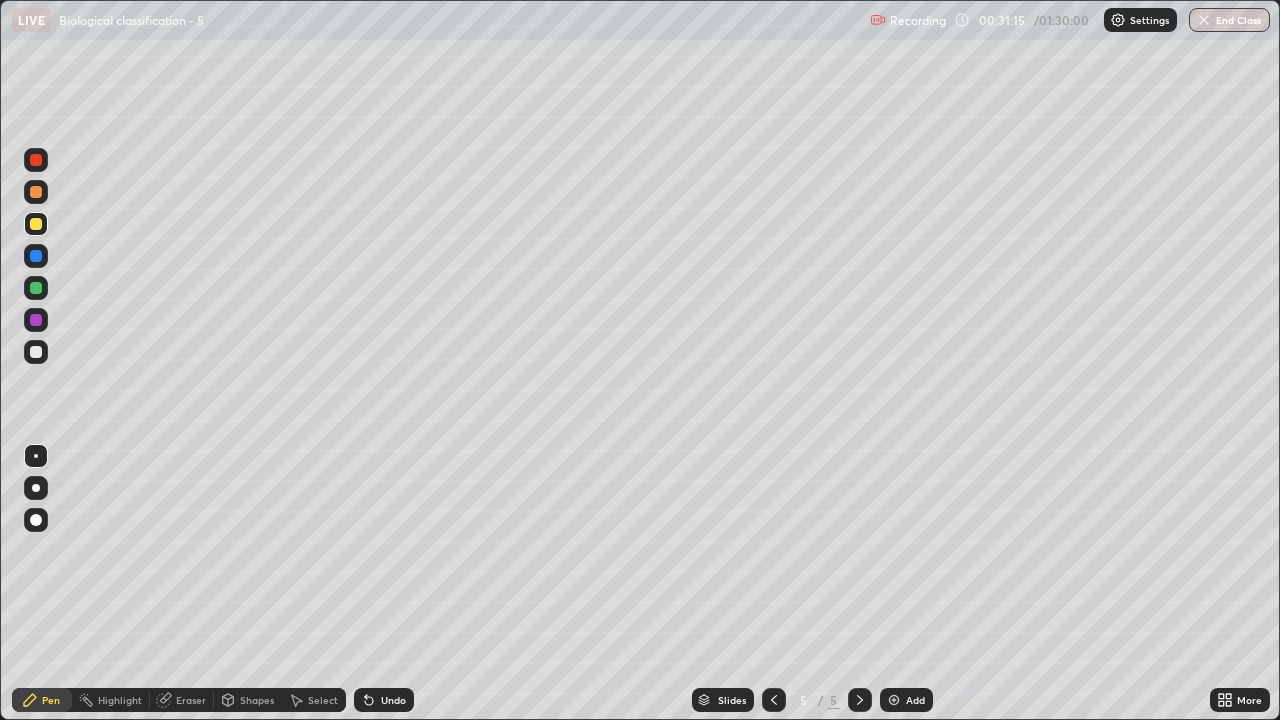 click at bounding box center [36, 352] 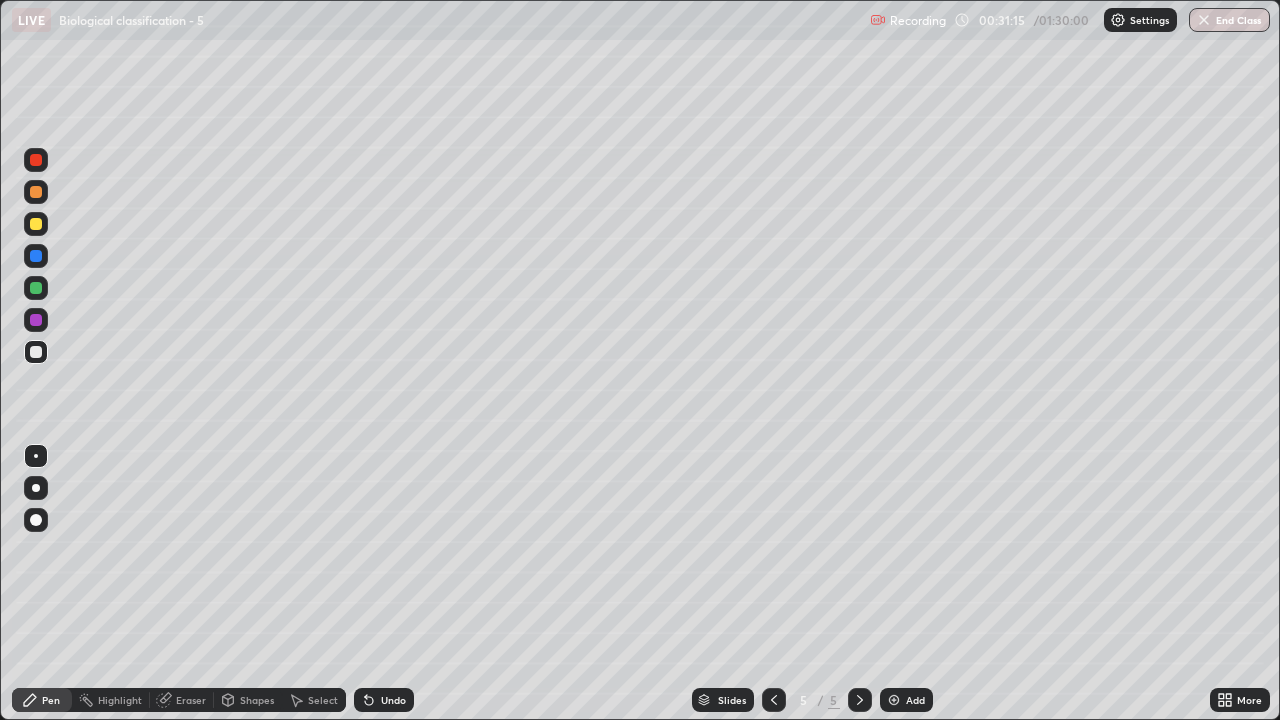 click at bounding box center (36, 488) 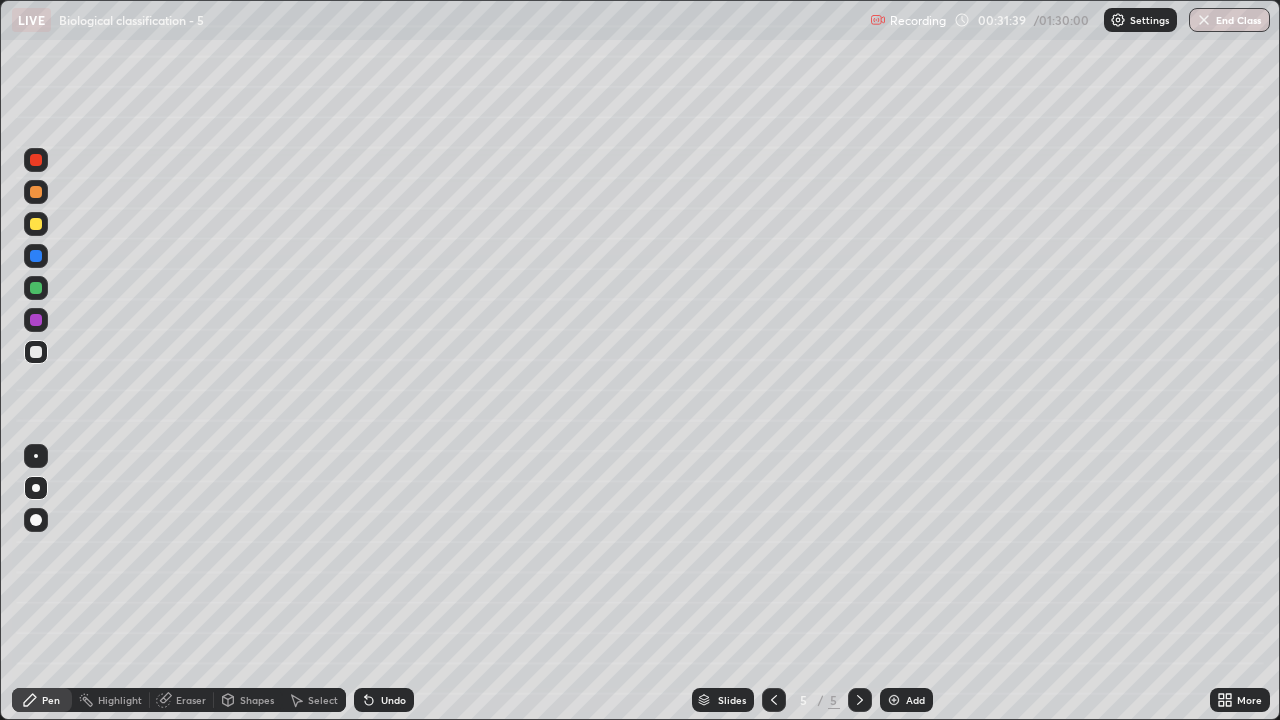 click on "Highlight" at bounding box center (120, 700) 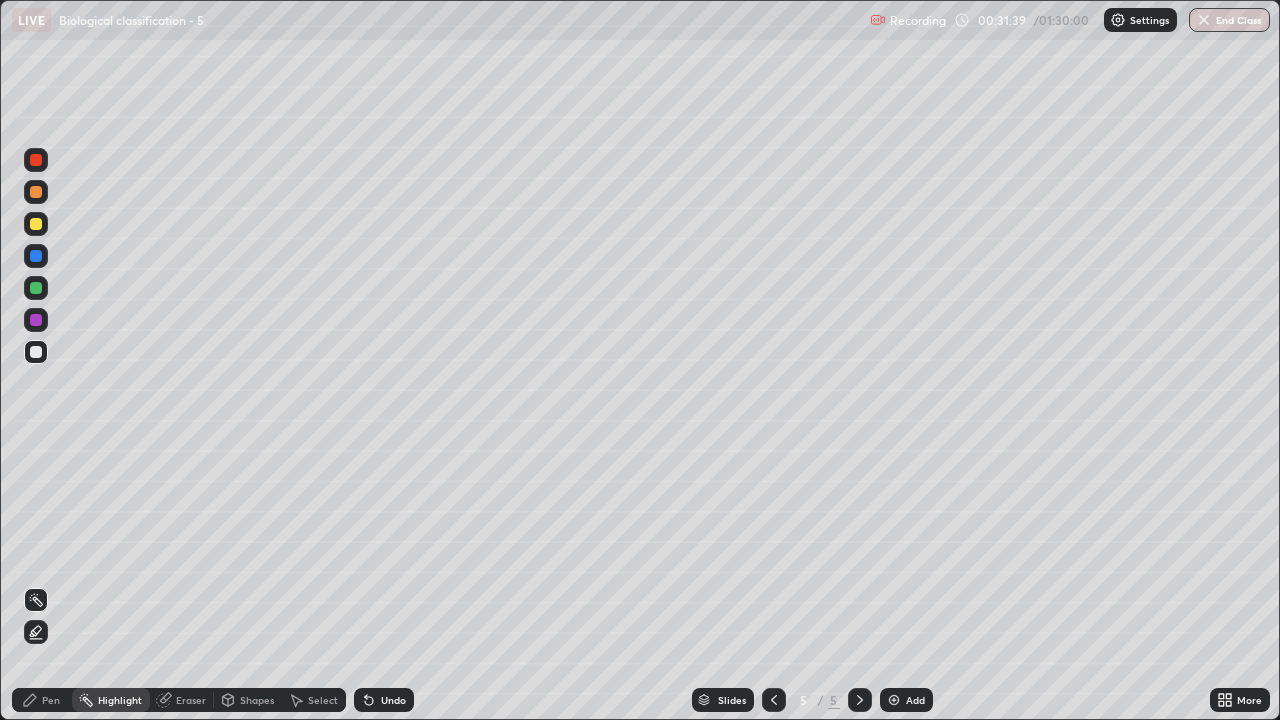 click 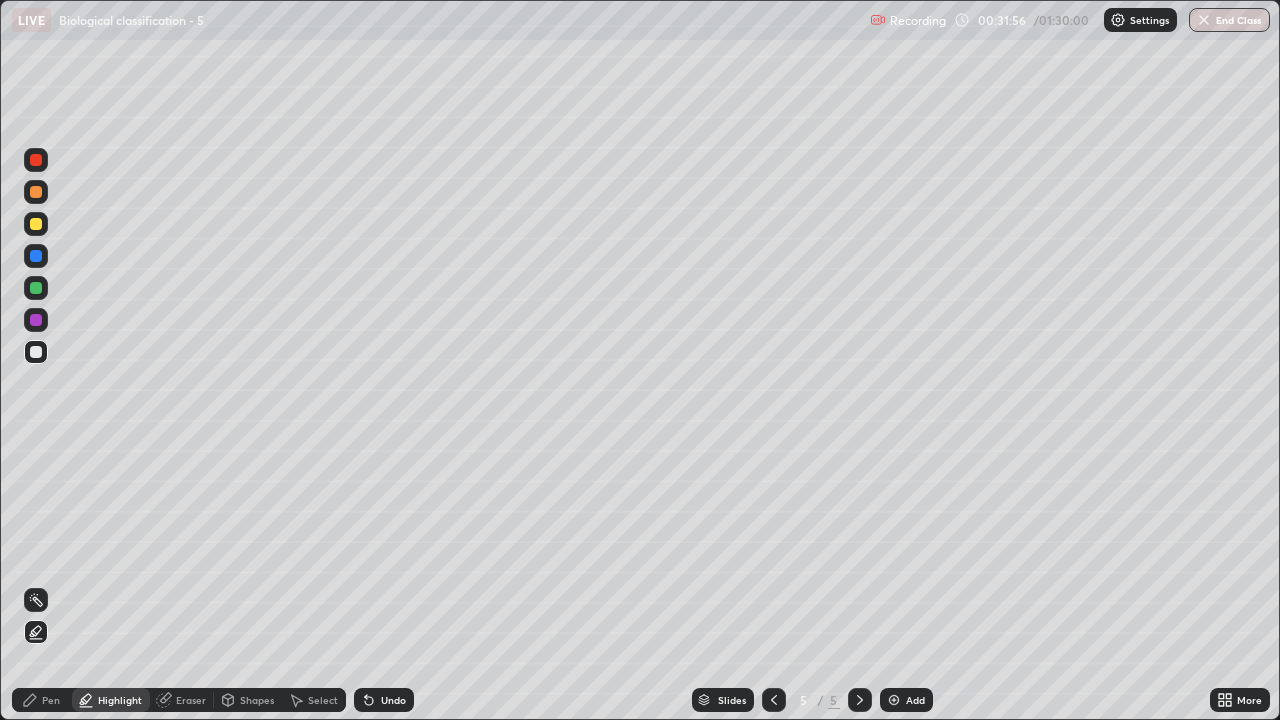 click at bounding box center [36, 352] 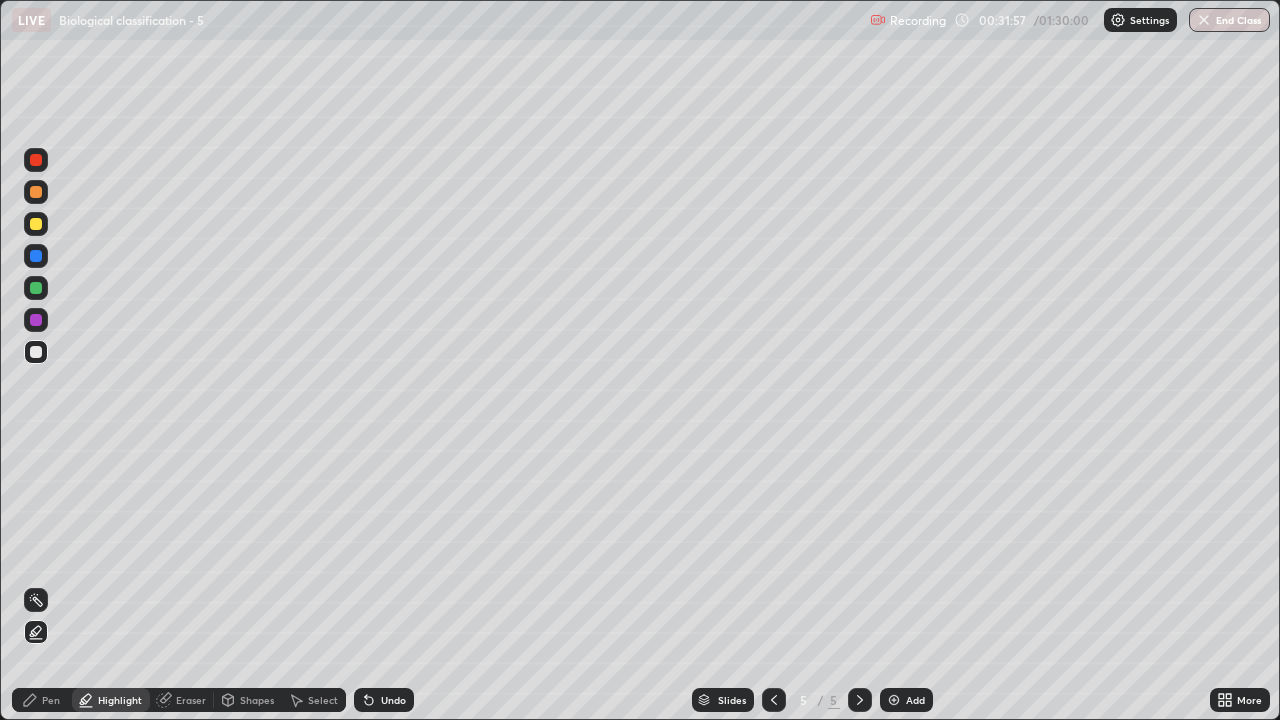 click on "Pen" at bounding box center (51, 700) 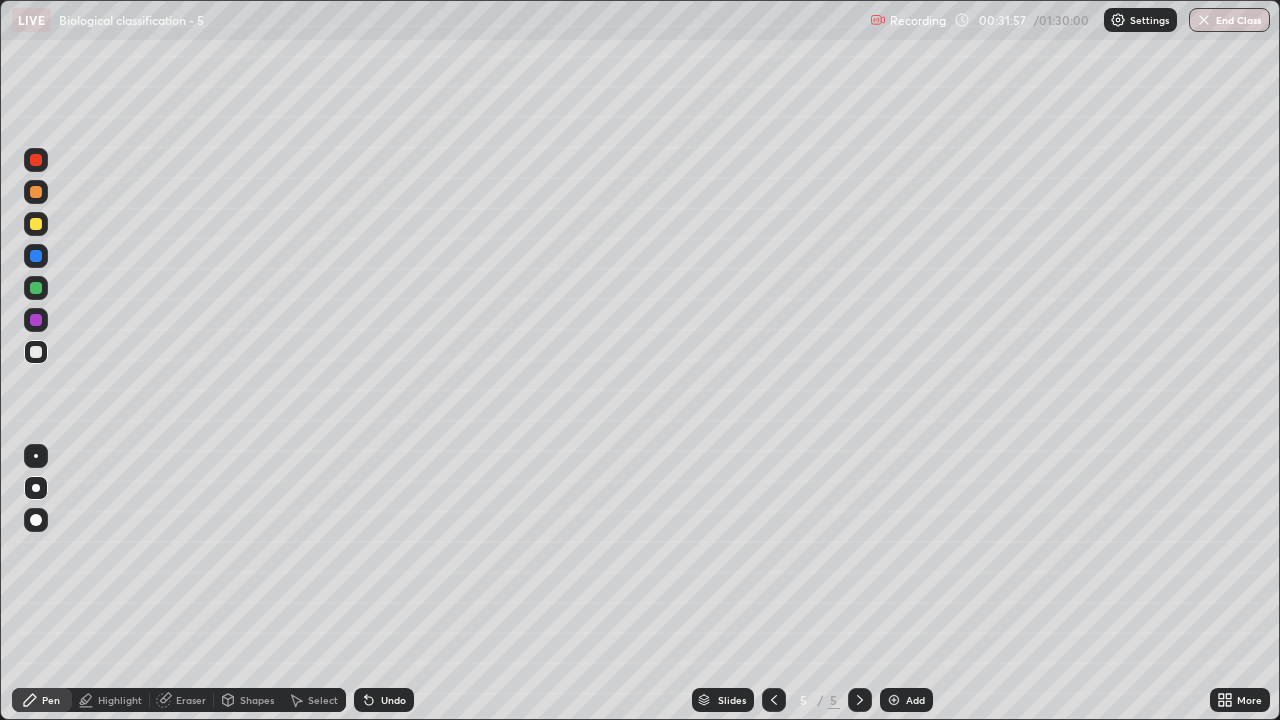 click at bounding box center [36, 456] 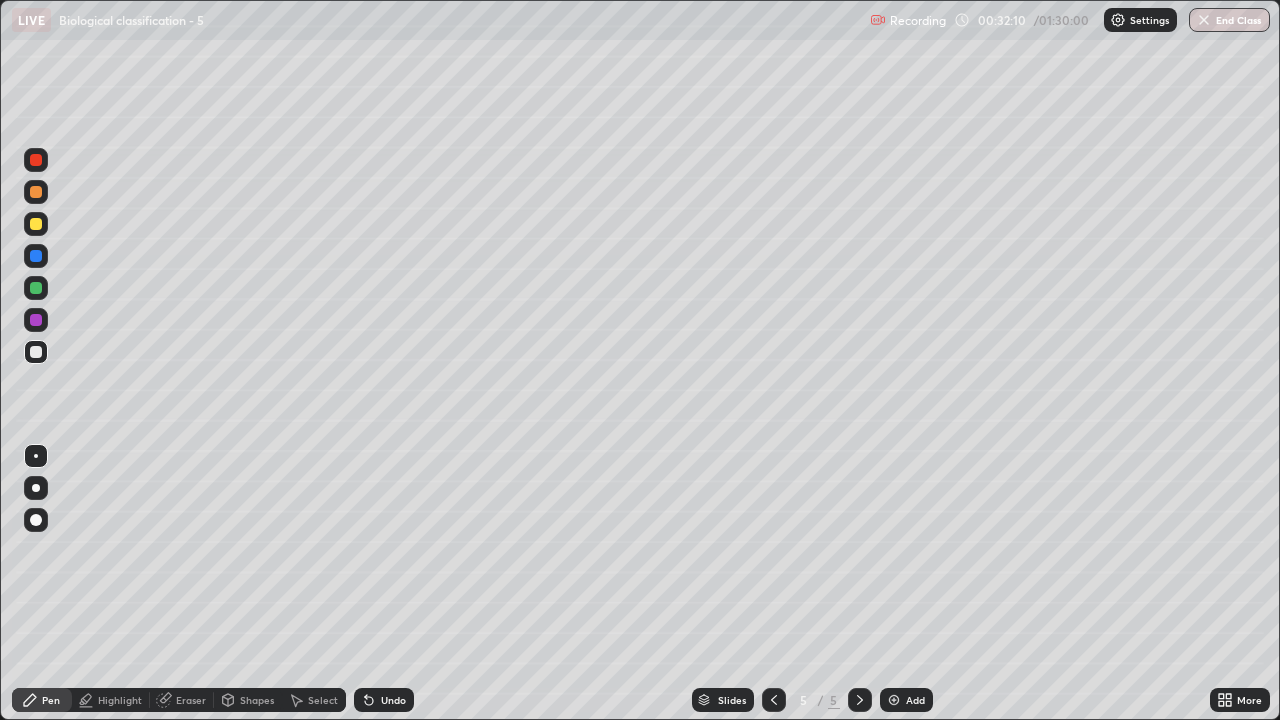 click 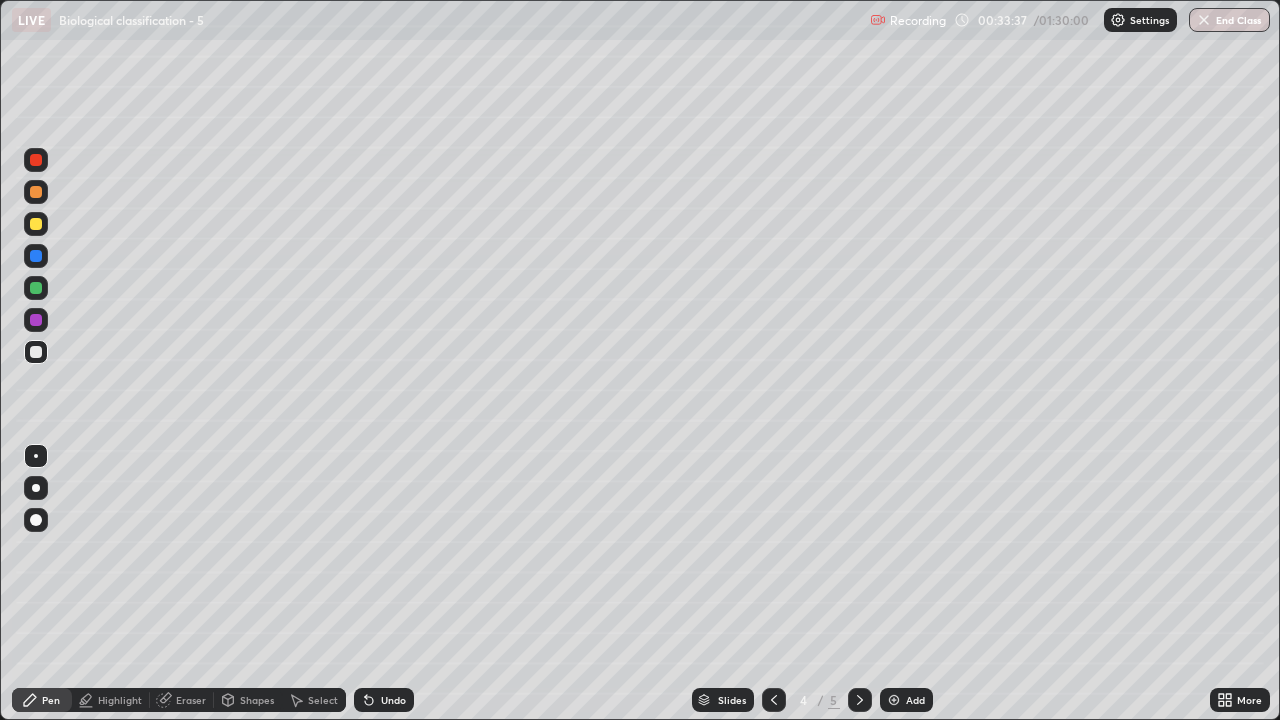 click 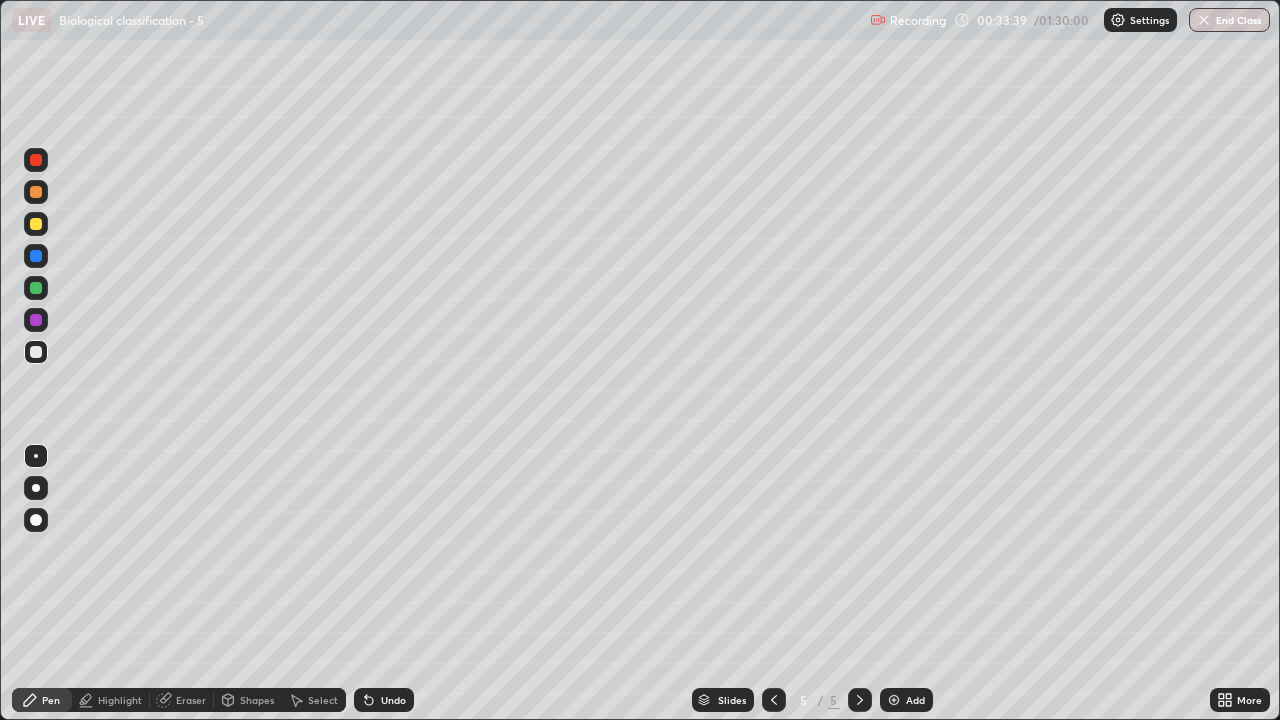 click at bounding box center (36, 256) 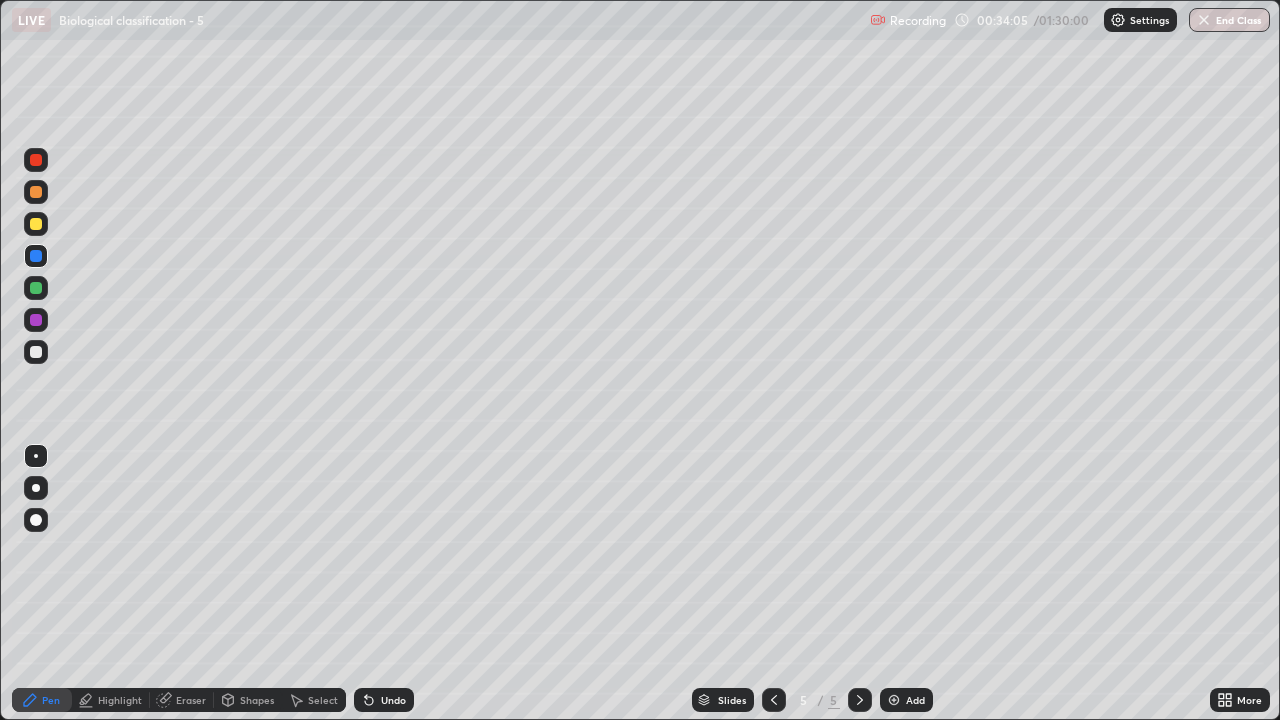 click at bounding box center (36, 352) 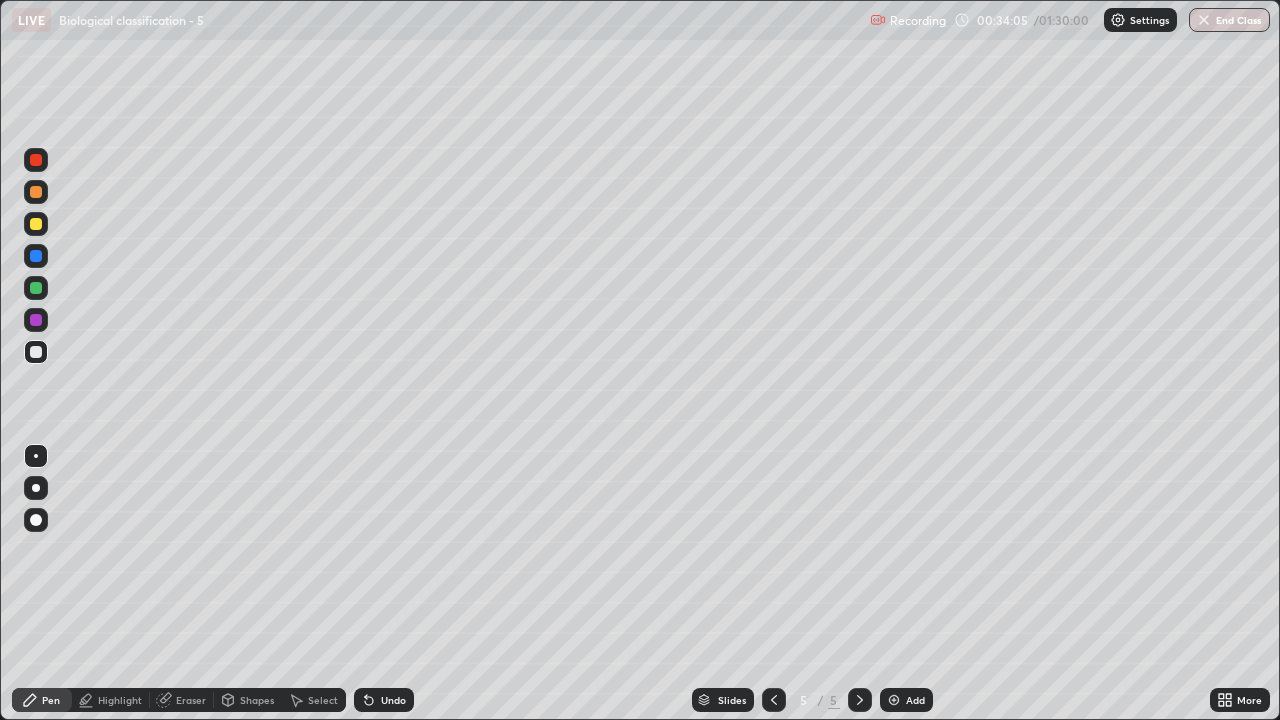 click at bounding box center (36, 456) 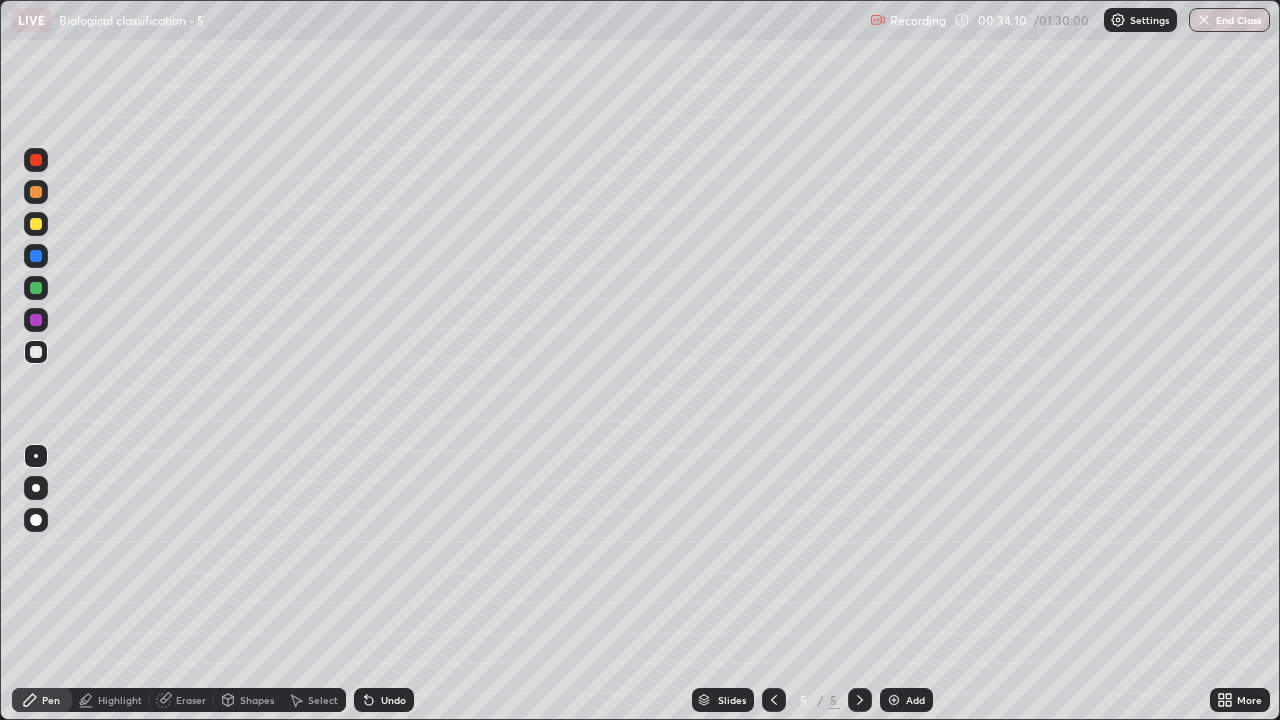 click at bounding box center (36, 256) 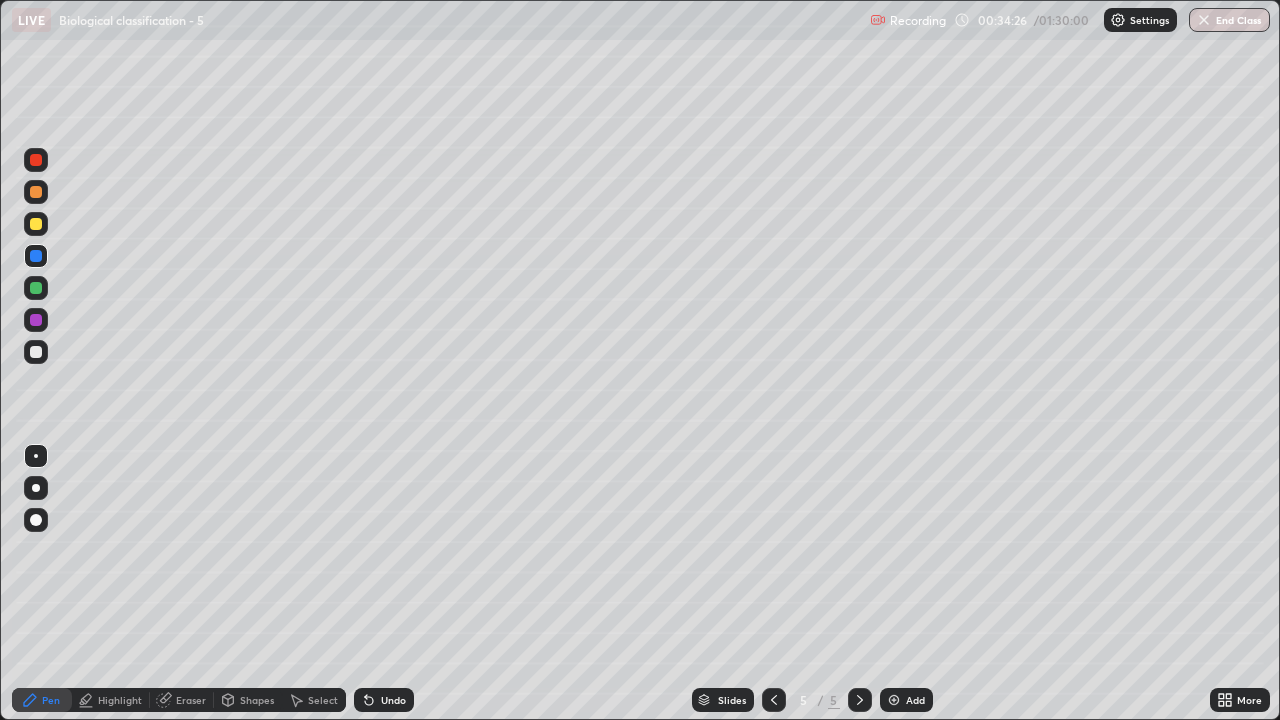 click at bounding box center [36, 352] 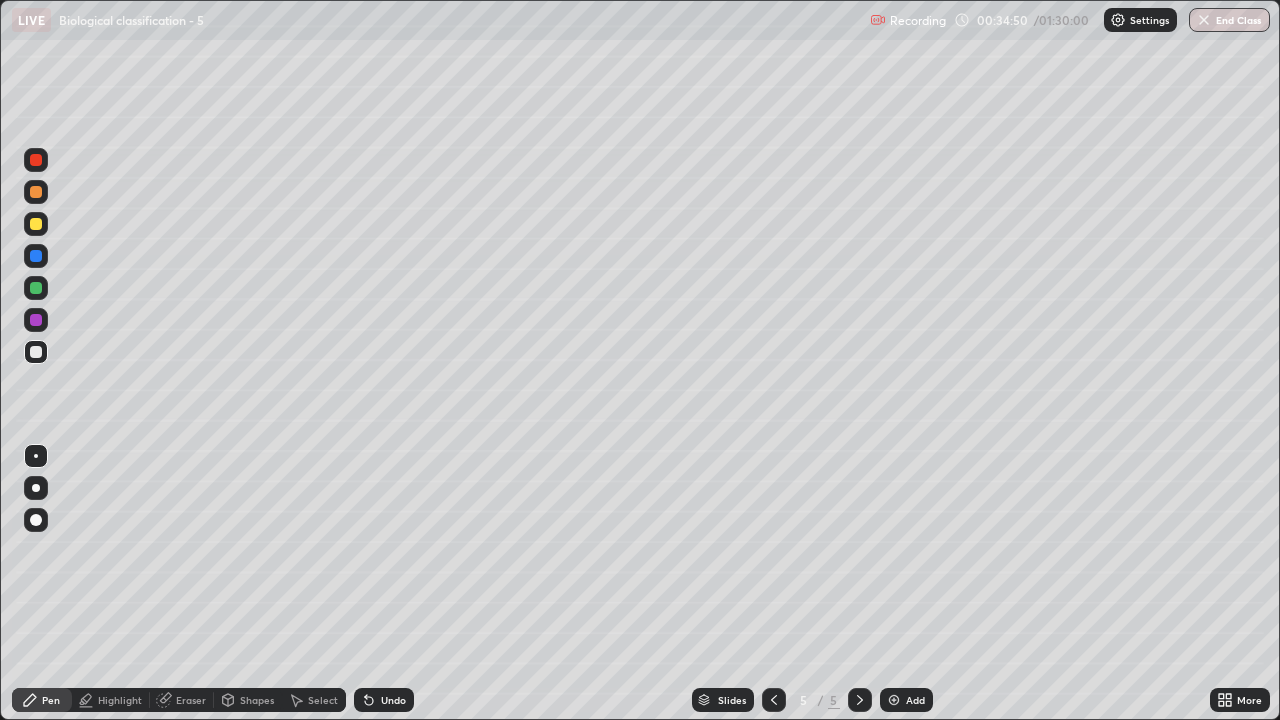 click at bounding box center [36, 352] 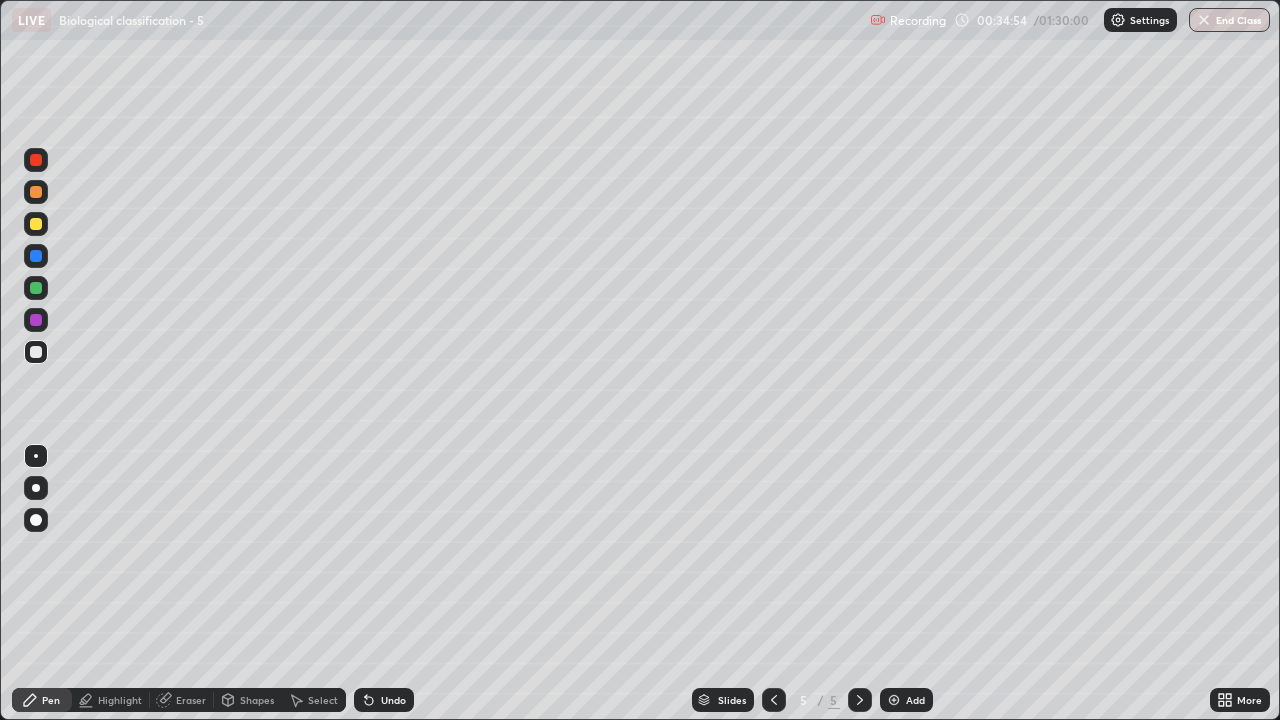 click at bounding box center (36, 224) 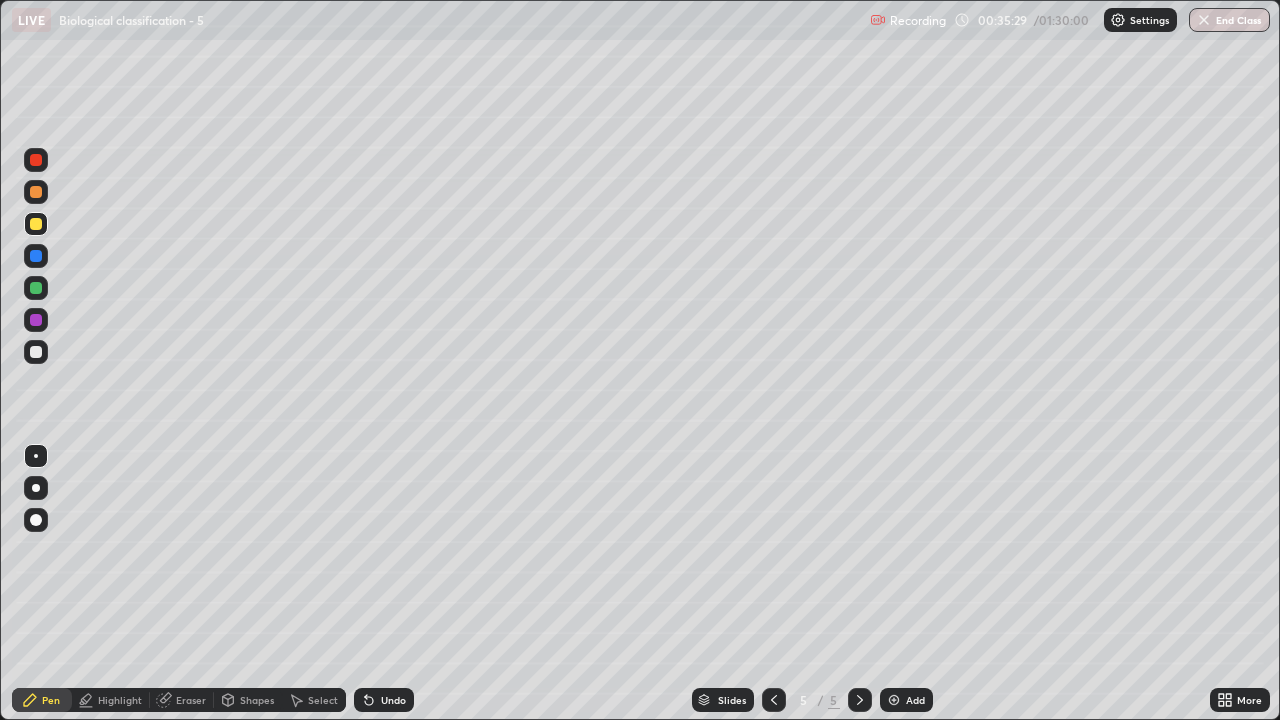 click at bounding box center (36, 256) 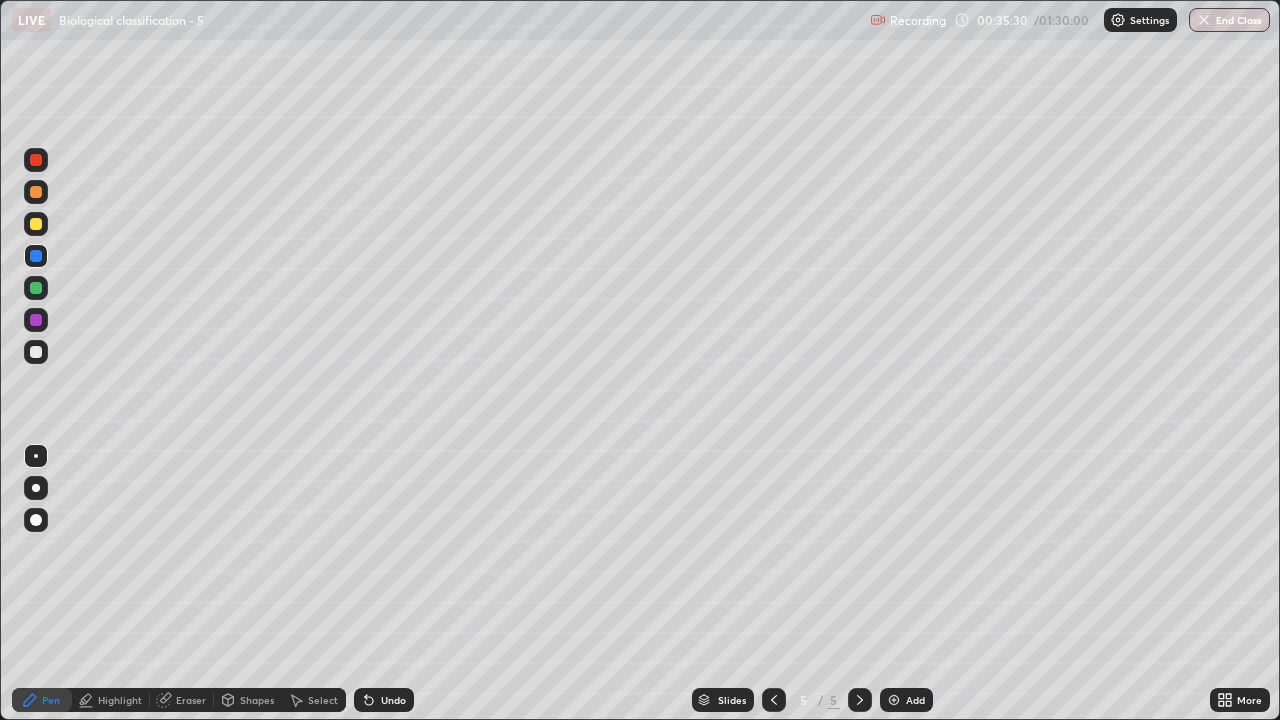 click at bounding box center [36, 456] 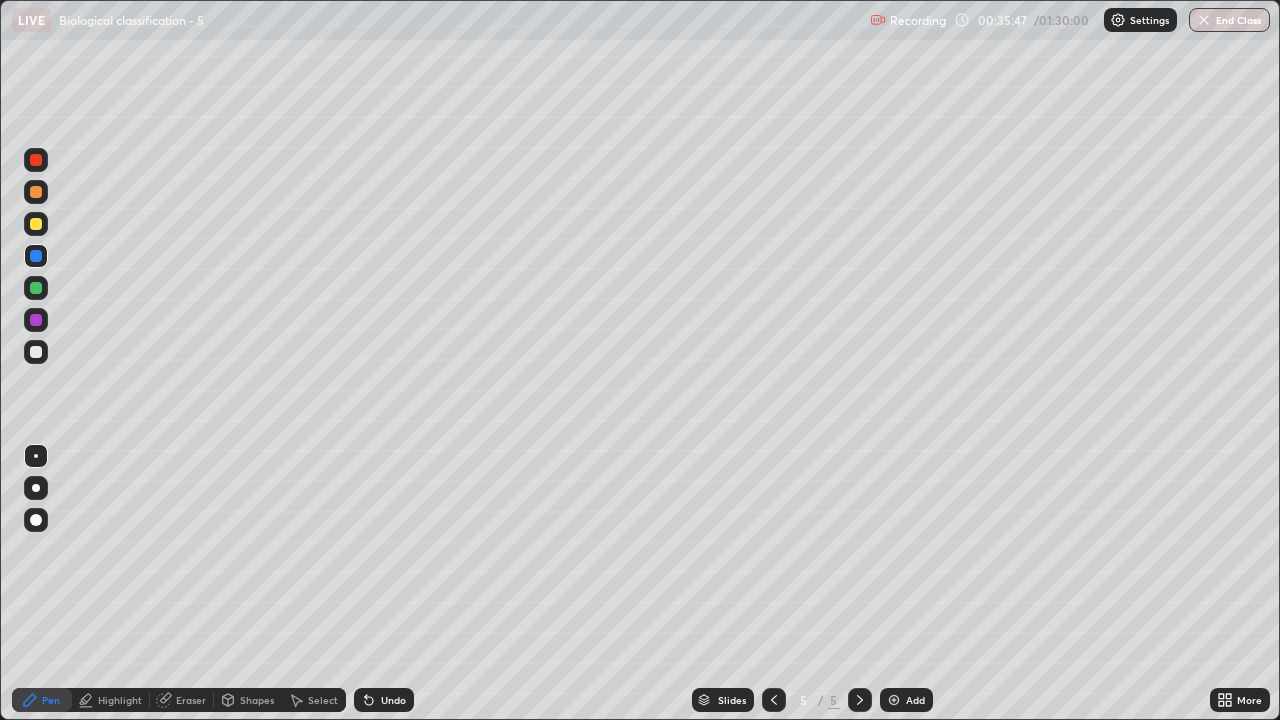 click at bounding box center [36, 352] 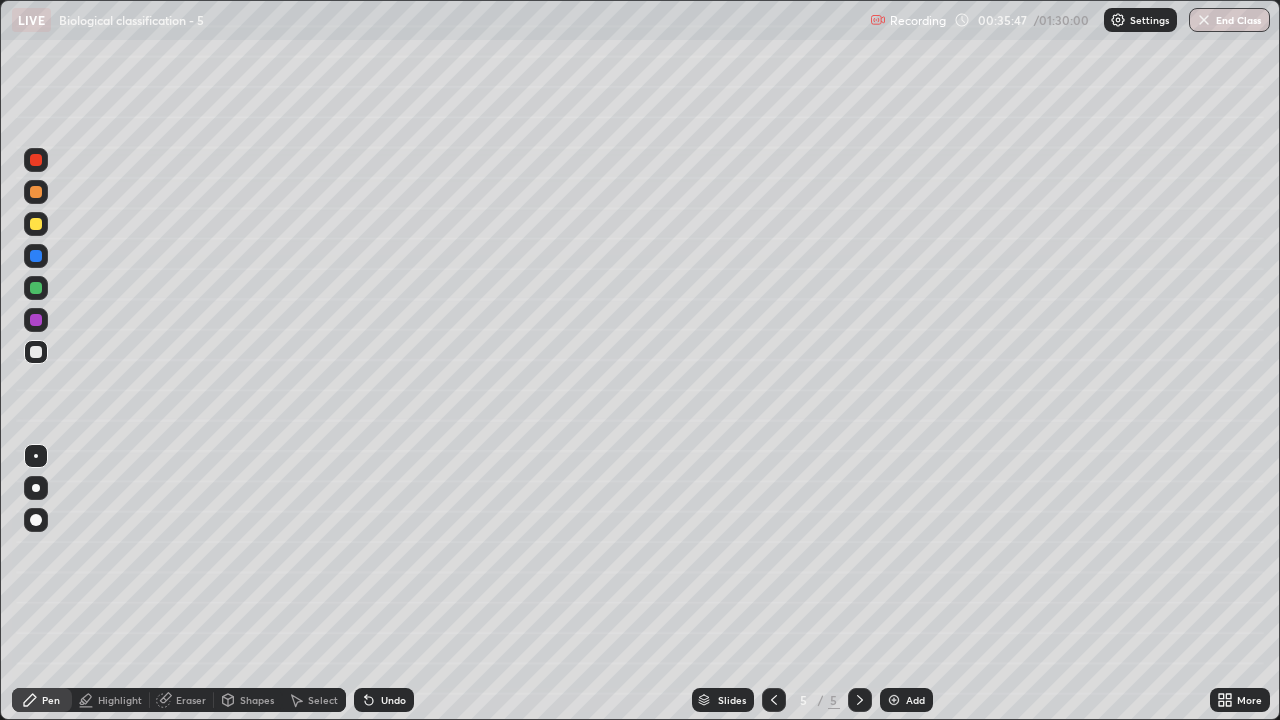 click at bounding box center [36, 456] 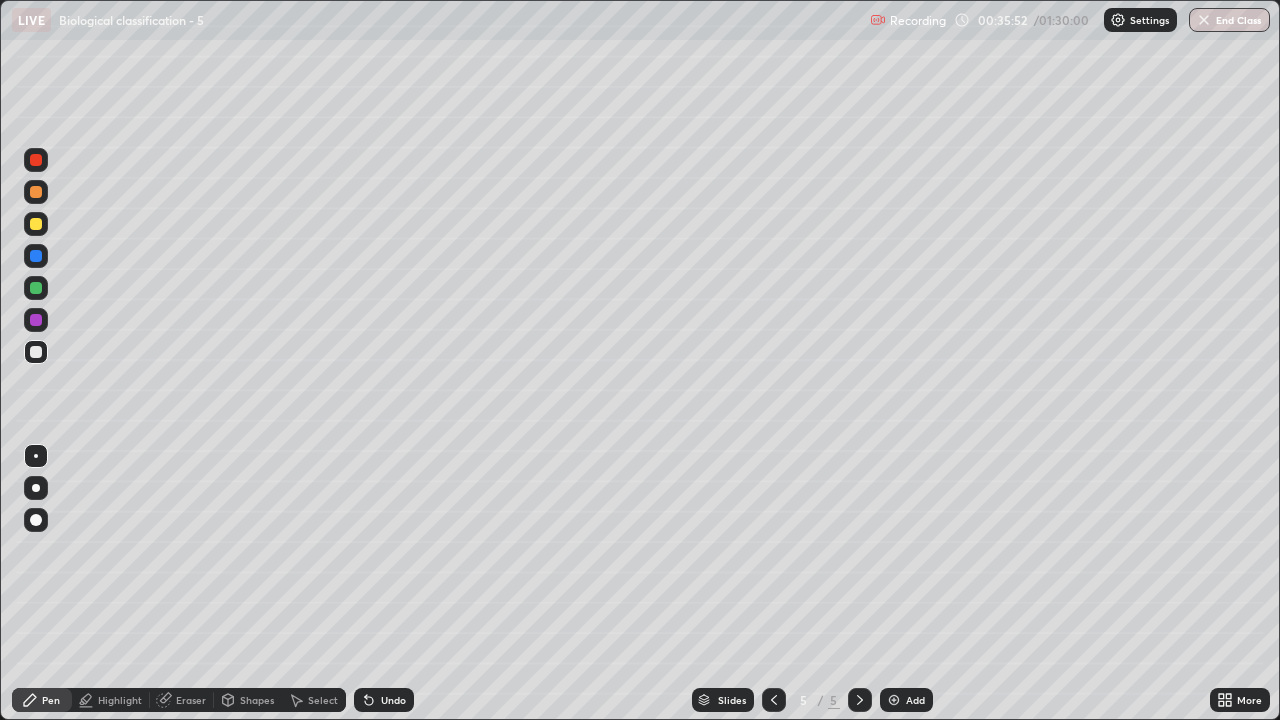 click 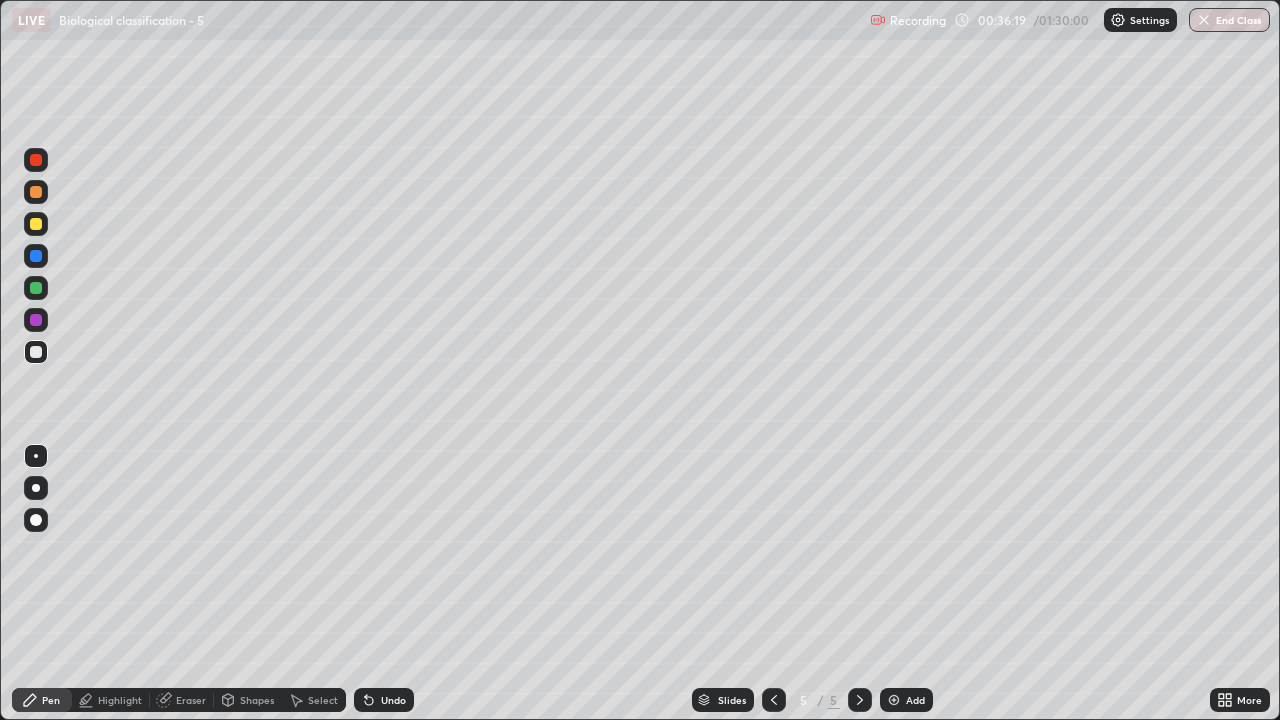 click at bounding box center (36, 256) 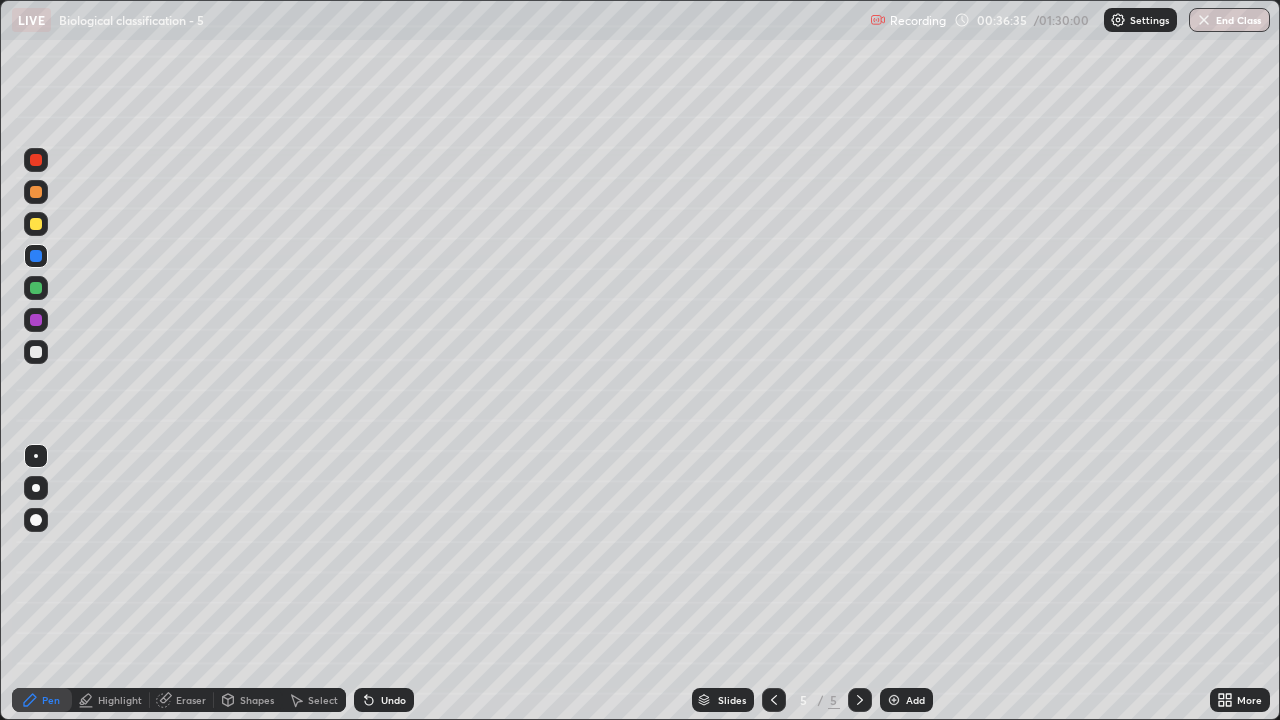 click at bounding box center [36, 352] 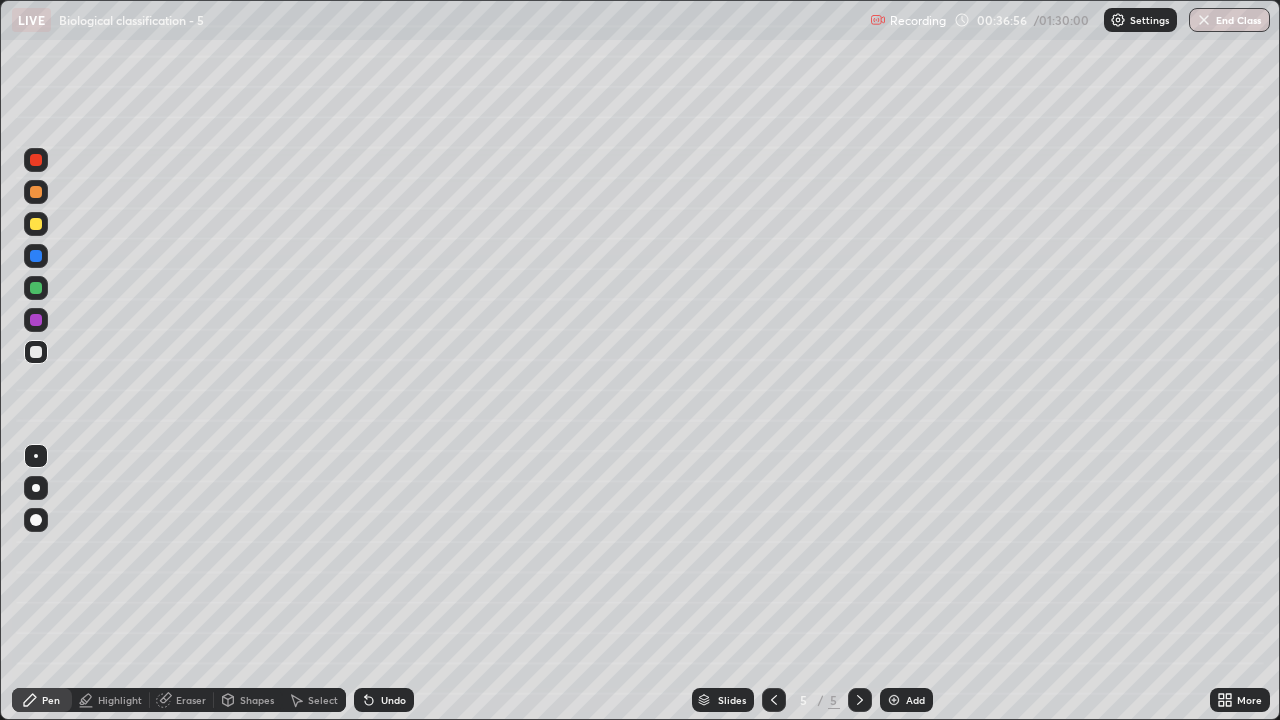 click at bounding box center [36, 192] 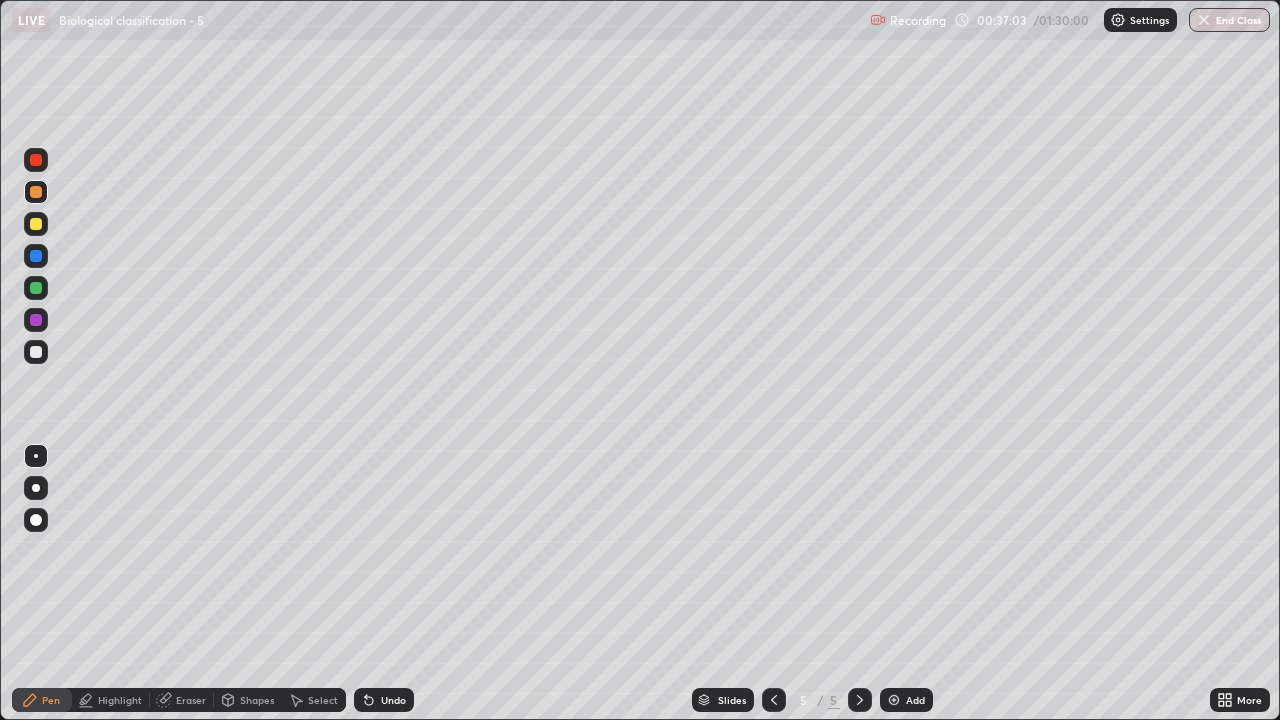 click on "Undo" at bounding box center [393, 700] 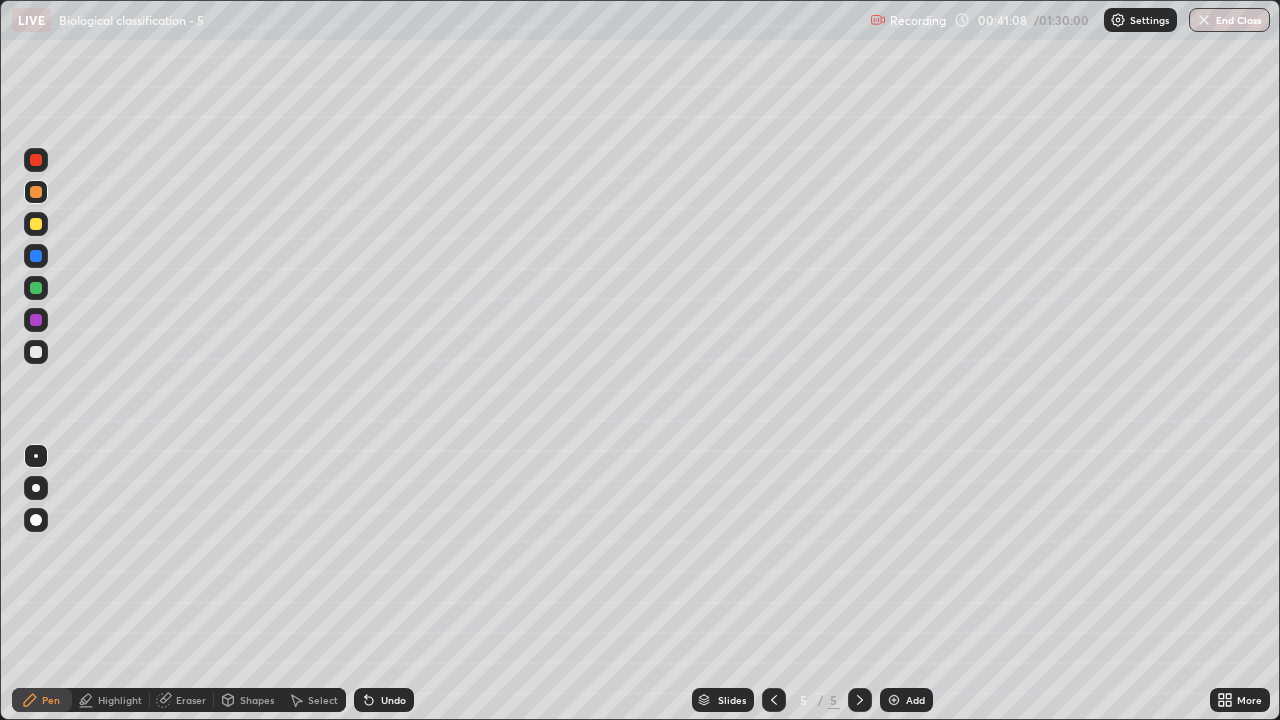 click at bounding box center (894, 700) 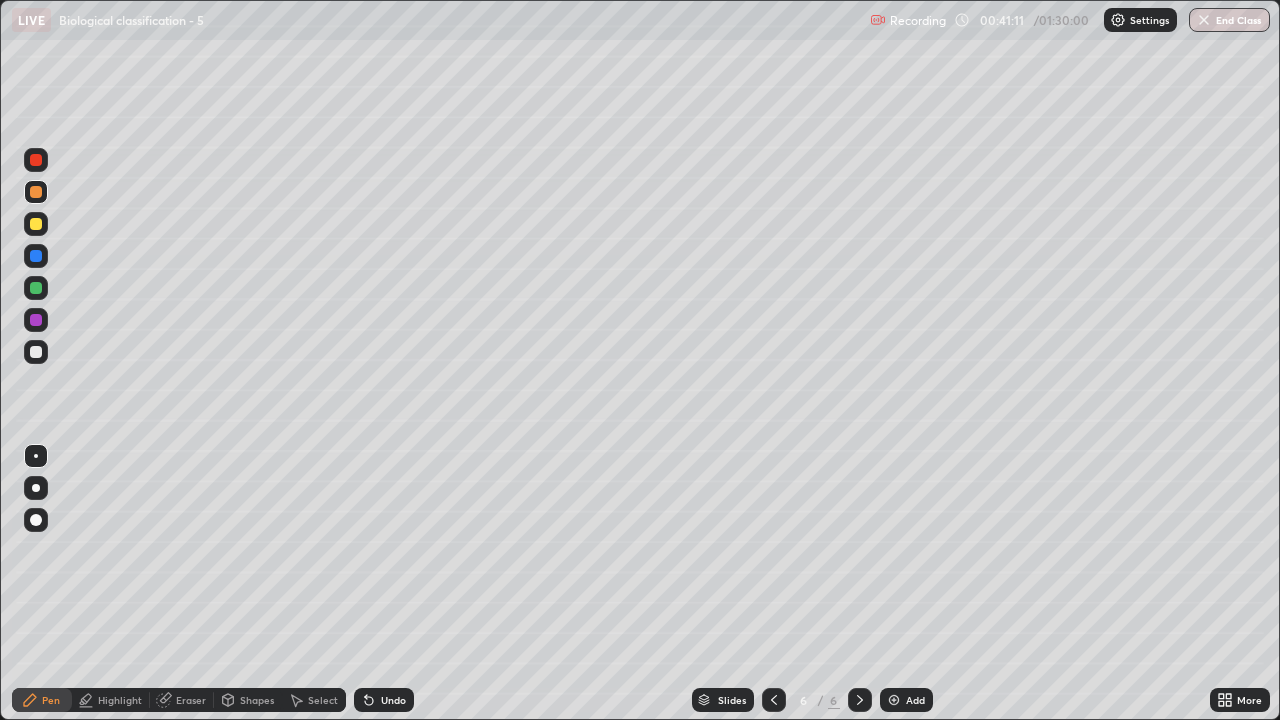 click at bounding box center [36, 224] 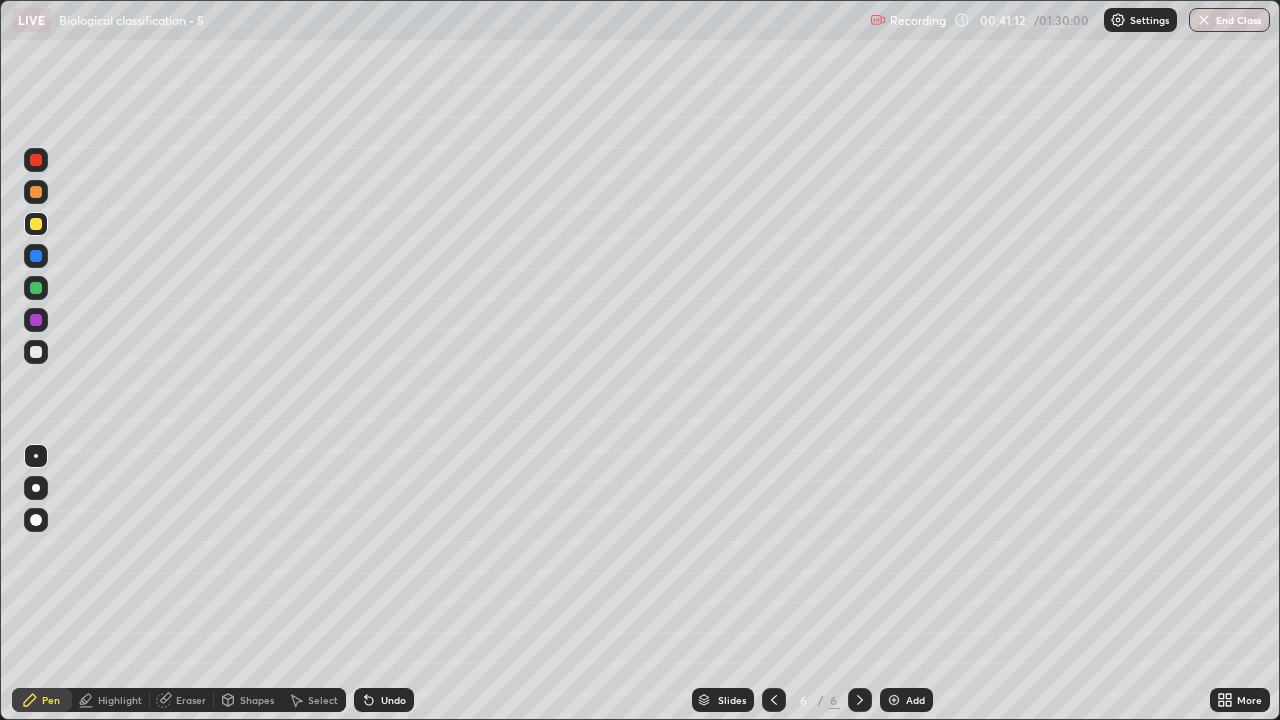 click at bounding box center [36, 456] 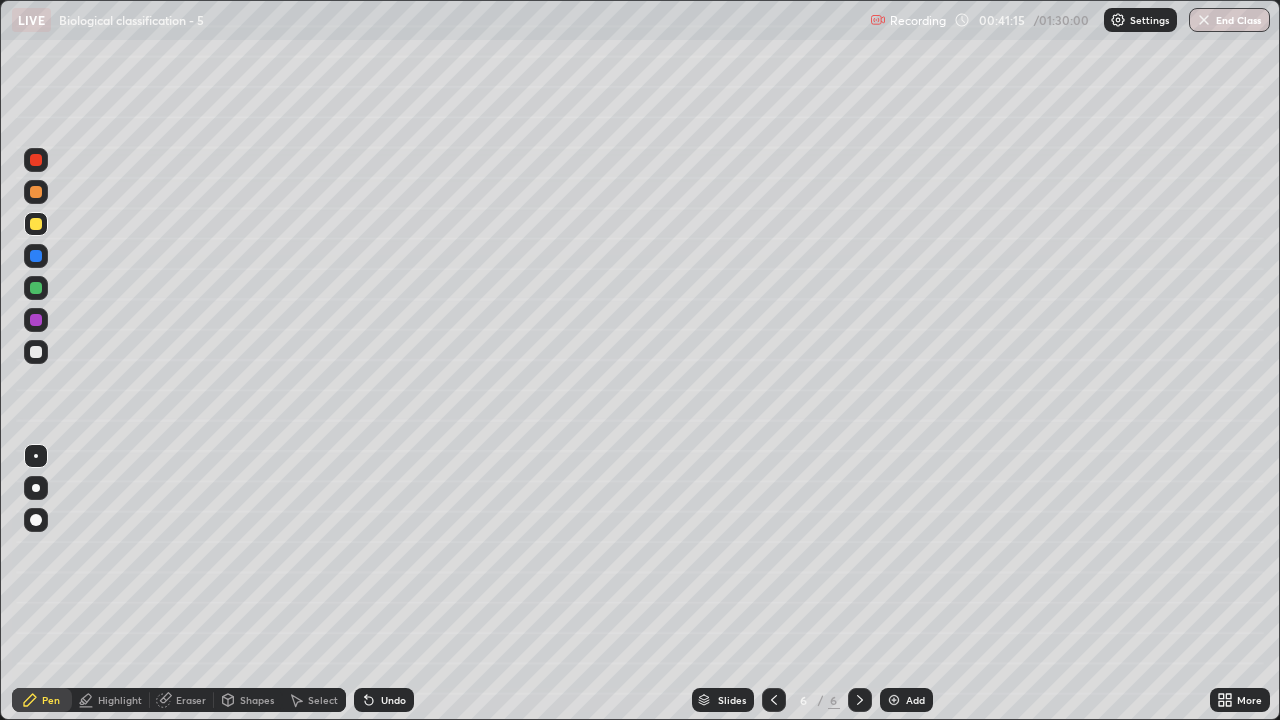 click 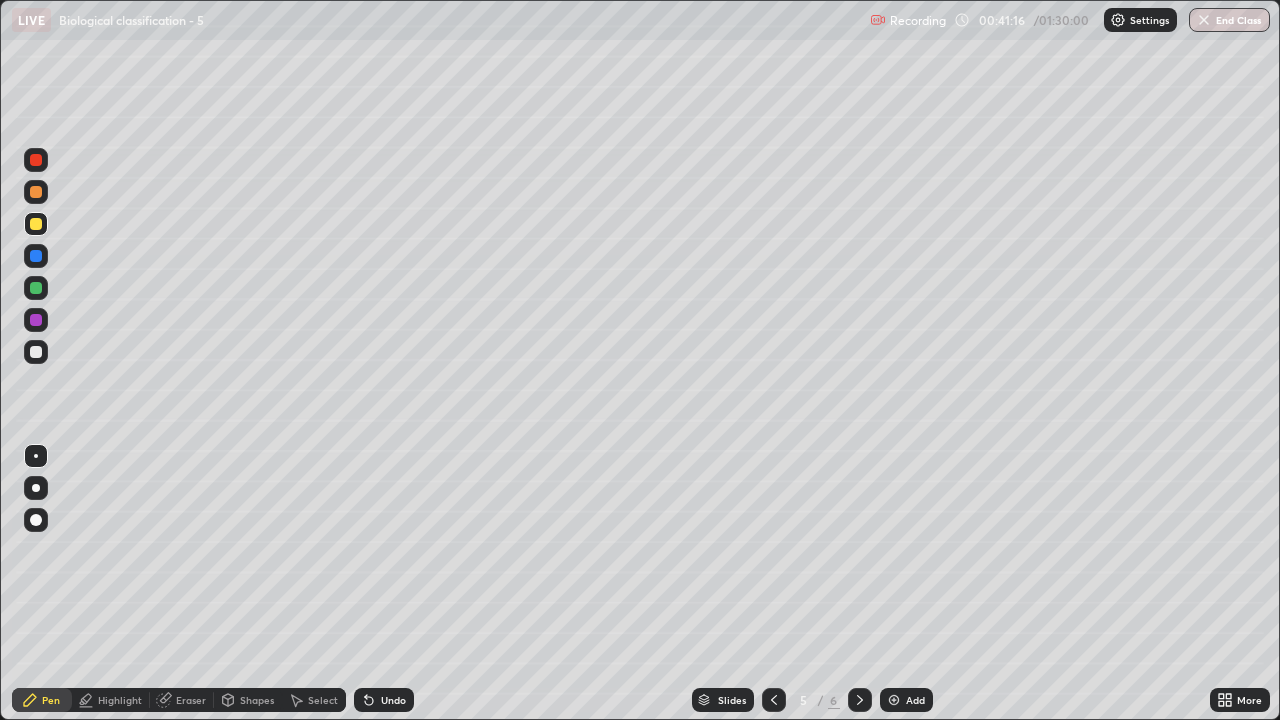 click 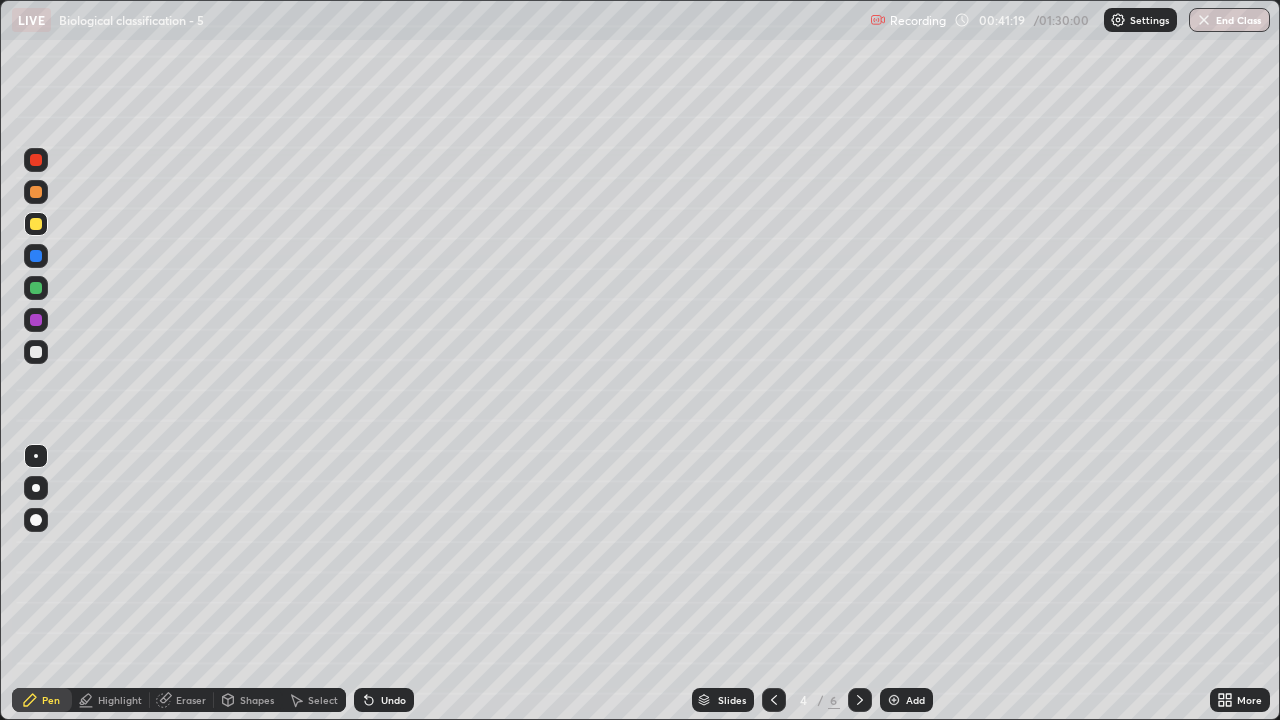 click 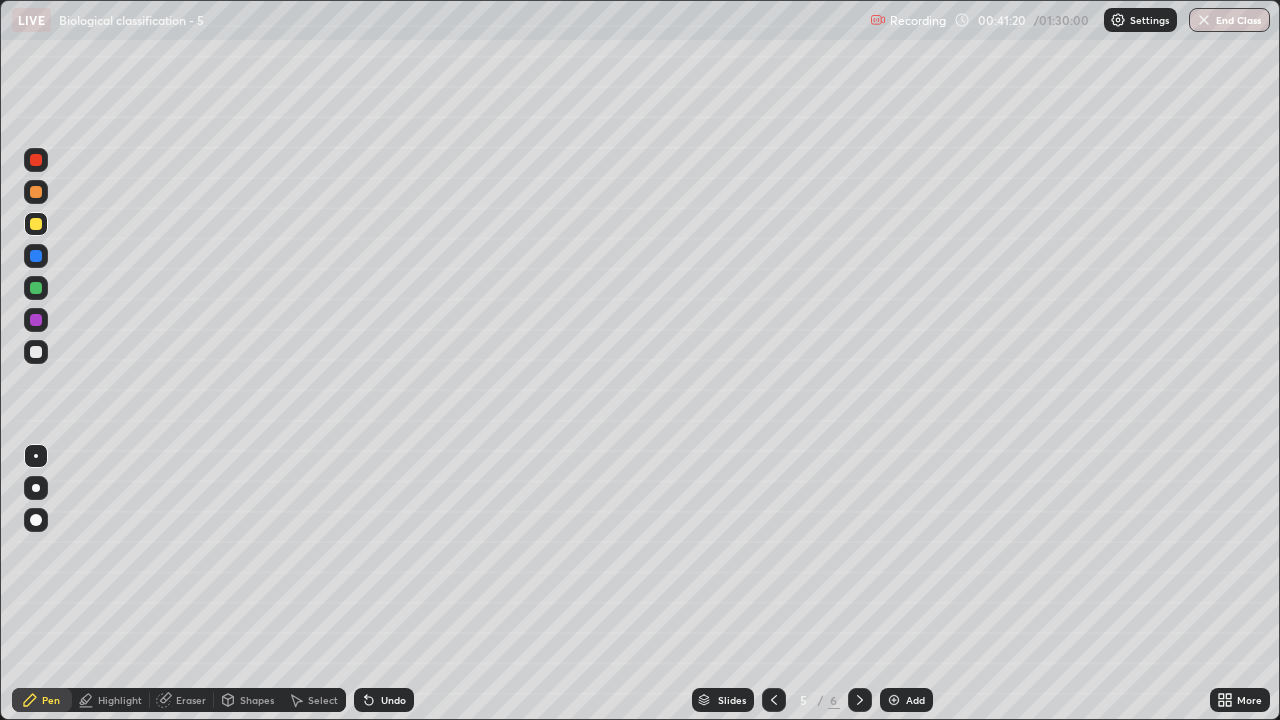 click 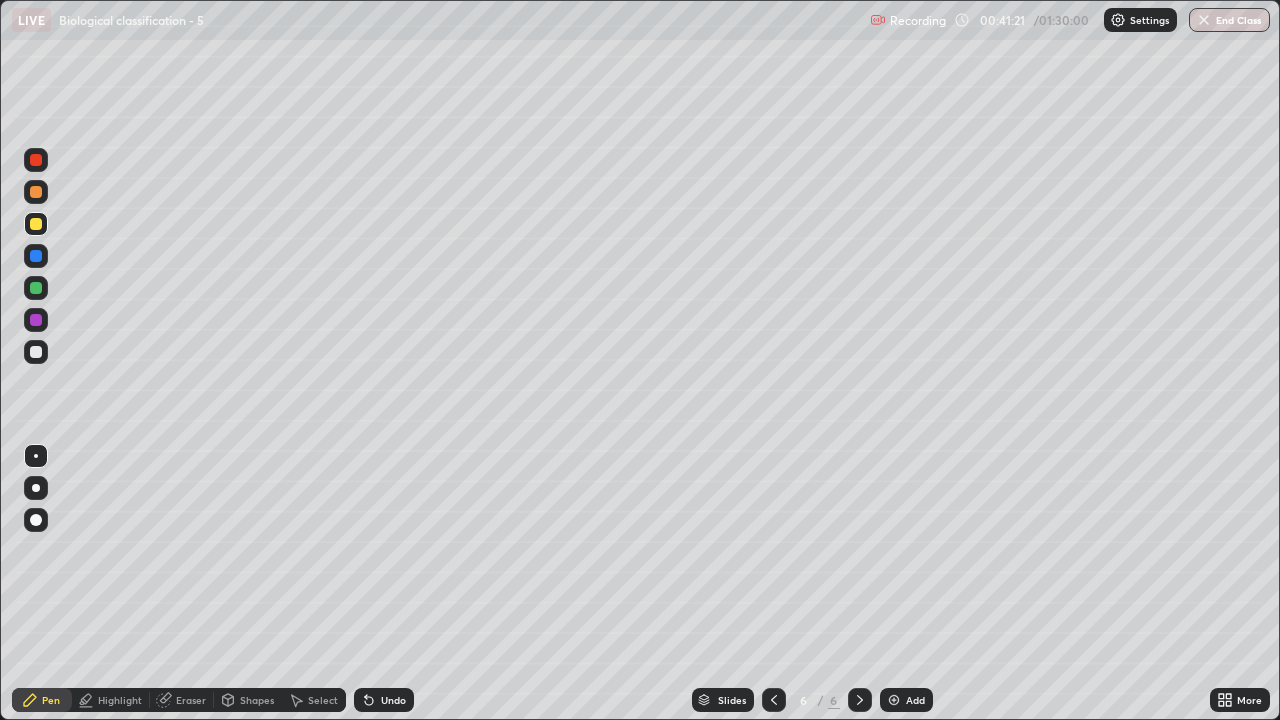 click 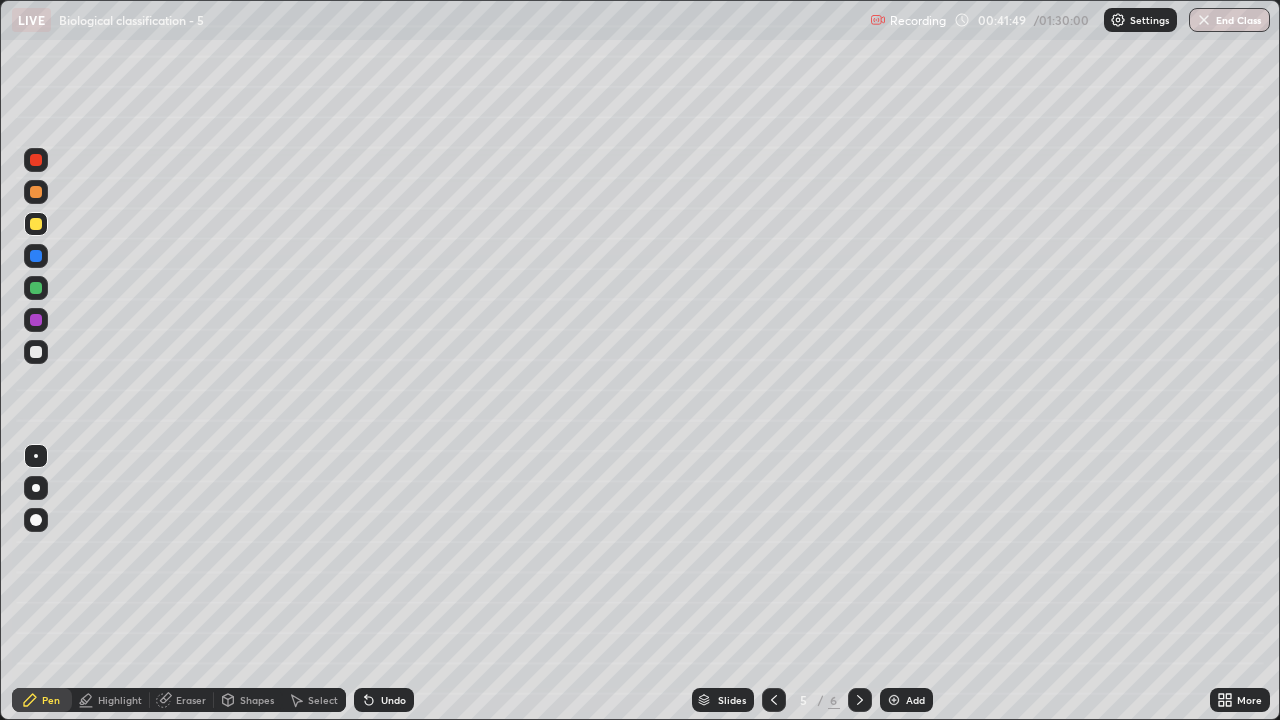click 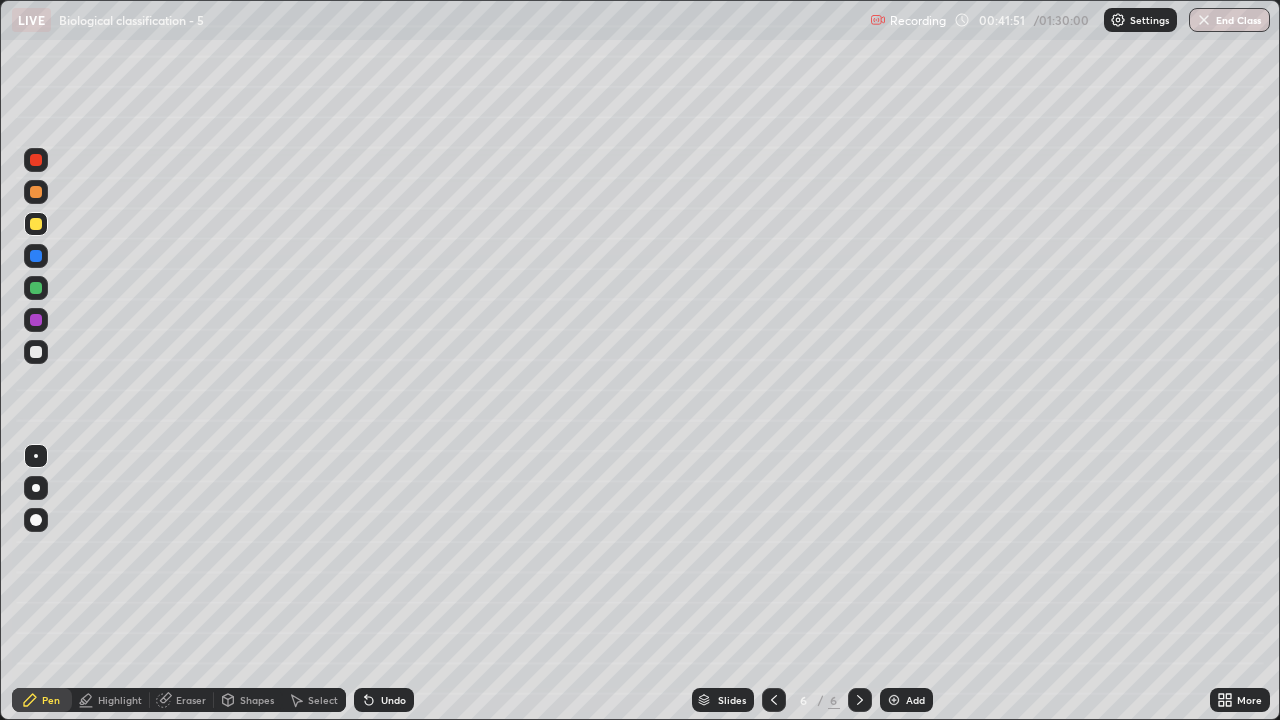 click at bounding box center [36, 288] 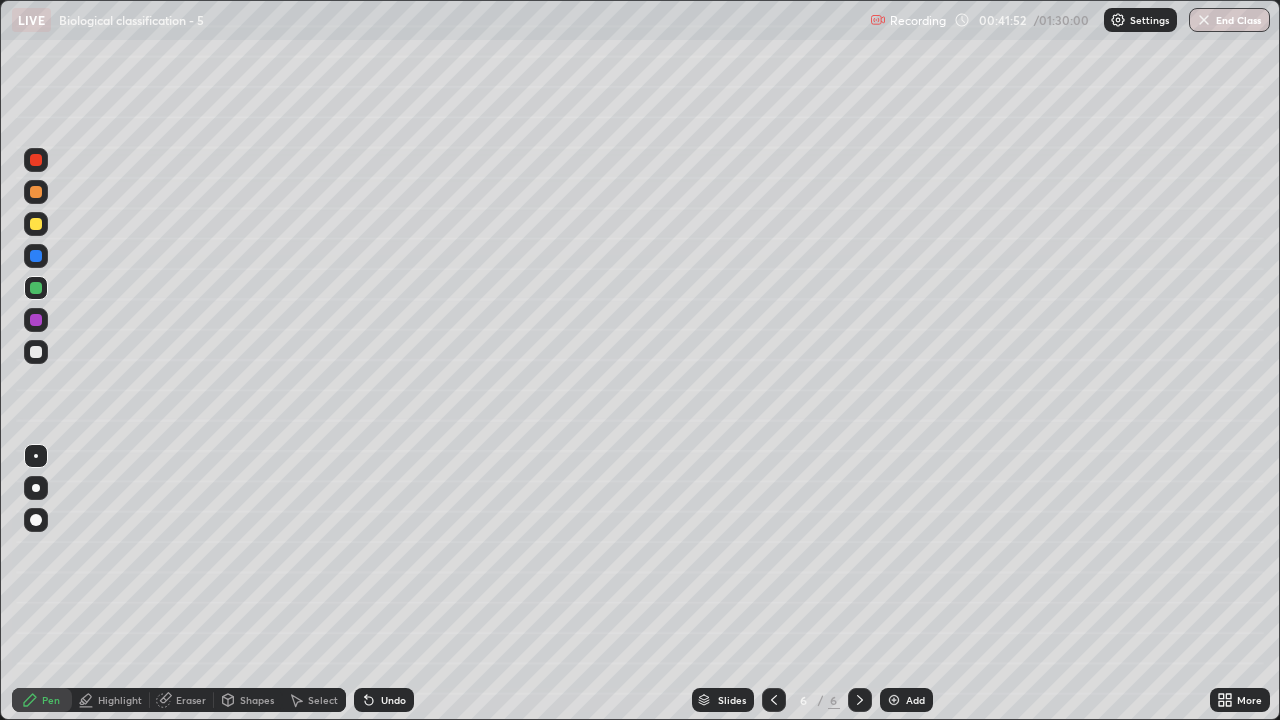 click at bounding box center [36, 456] 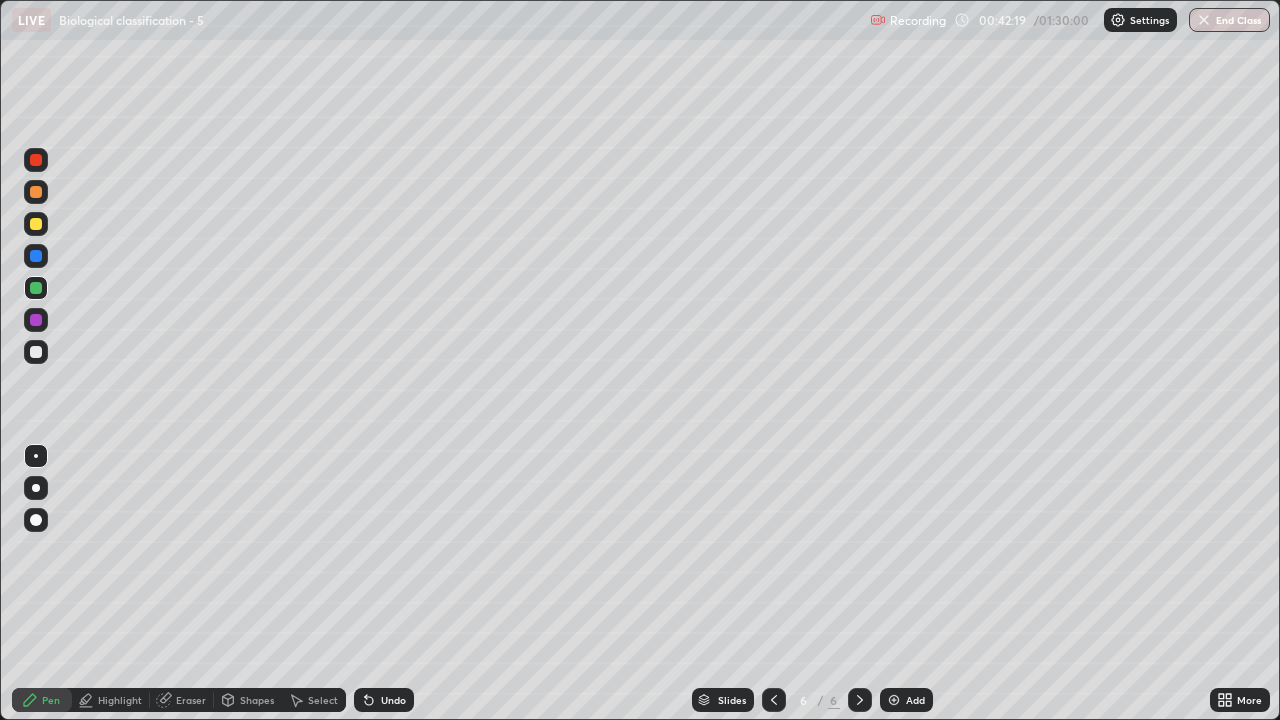 click at bounding box center [36, 352] 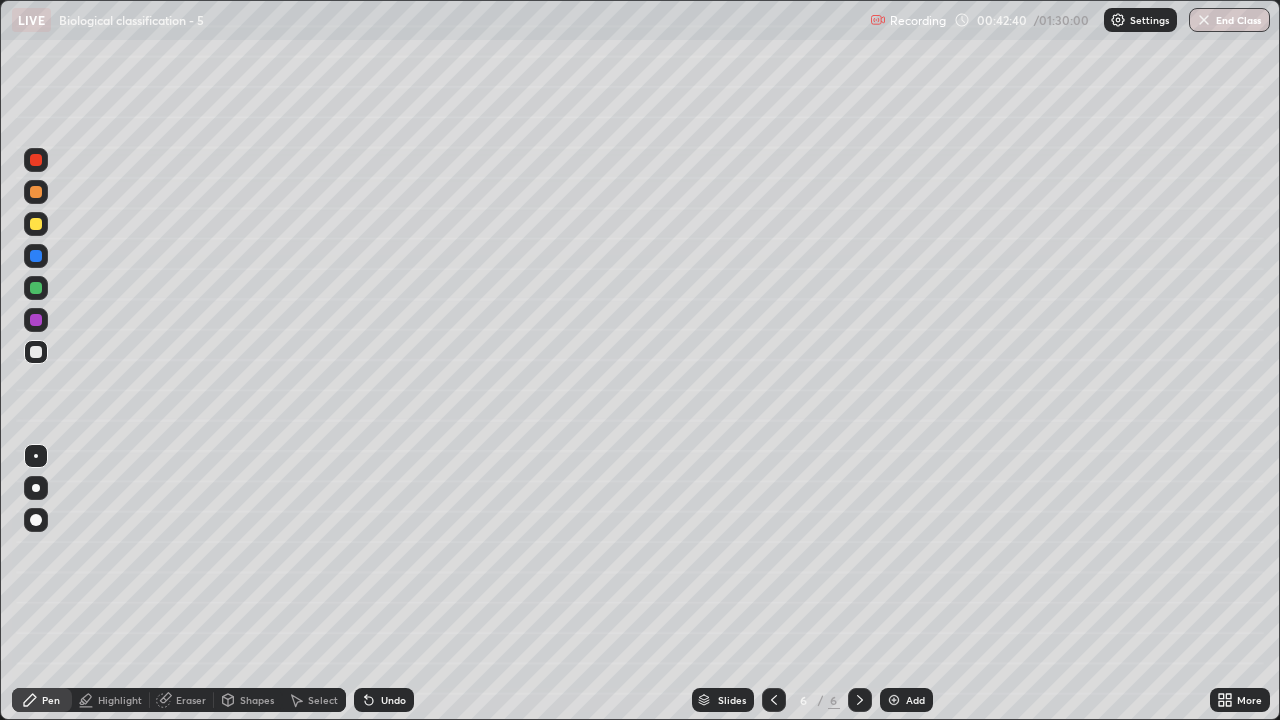 click on "Undo" at bounding box center (384, 700) 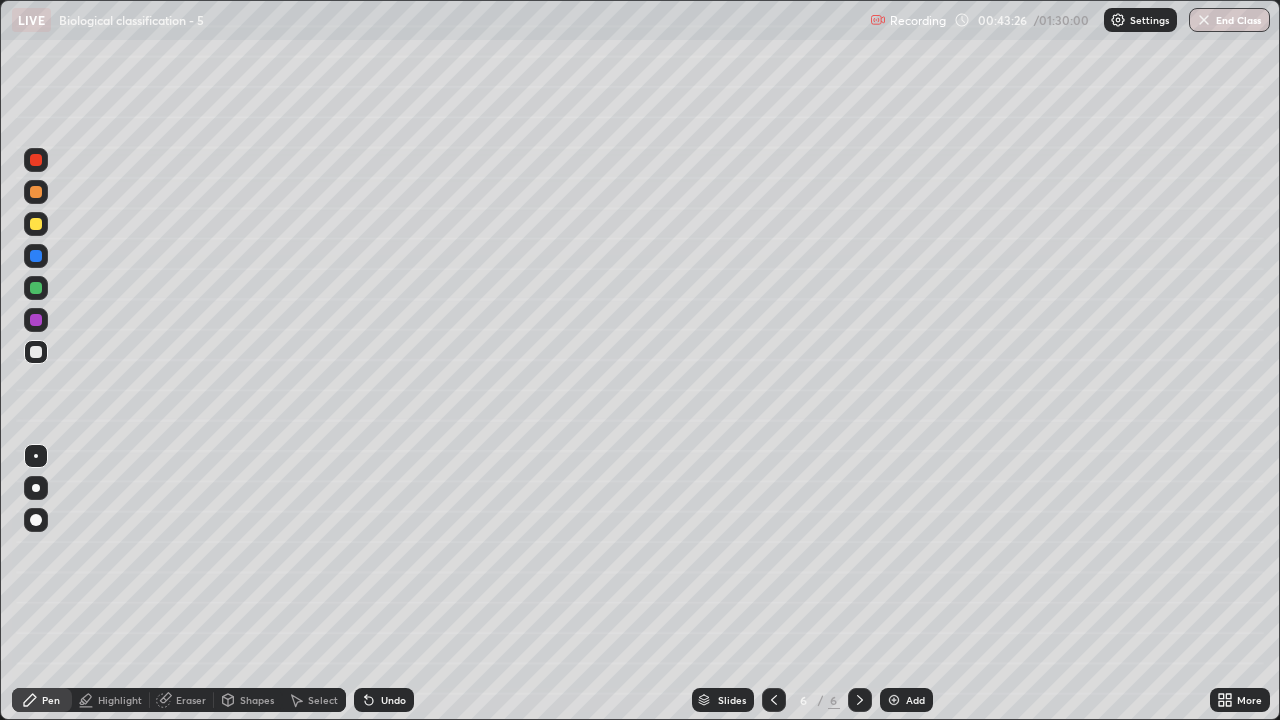 click at bounding box center [36, 224] 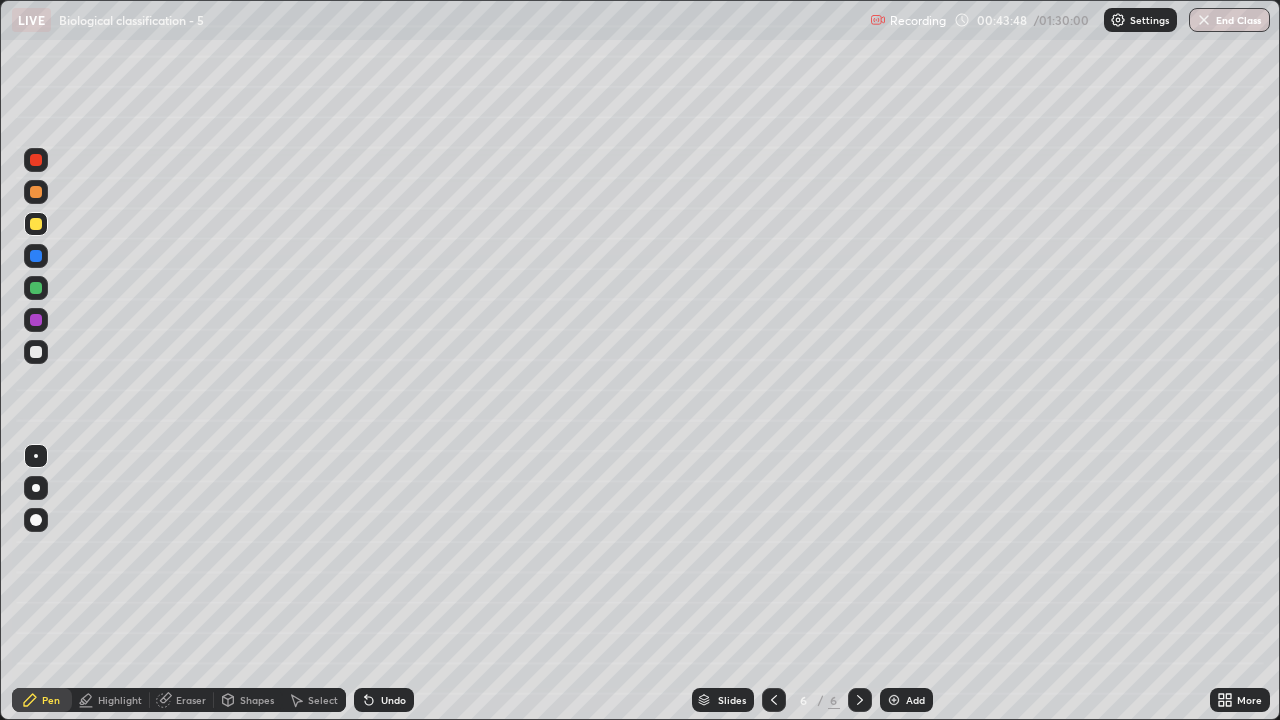 click at bounding box center [36, 352] 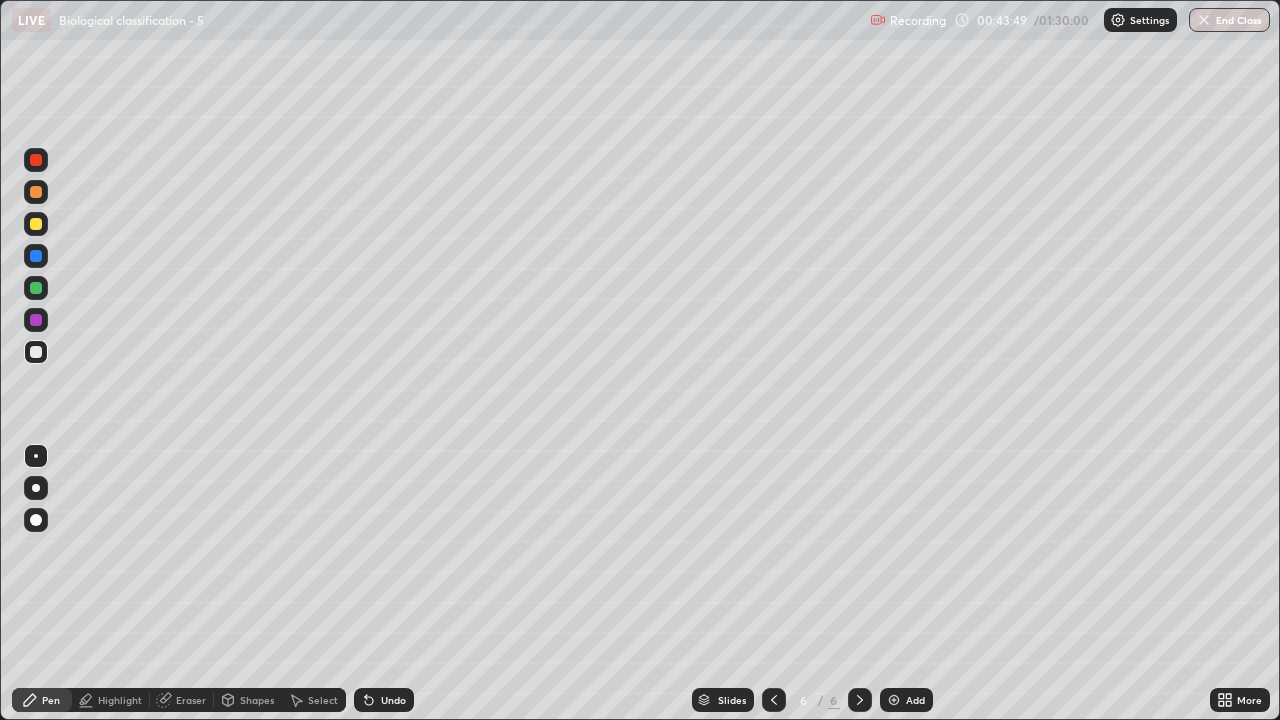 click at bounding box center (36, 288) 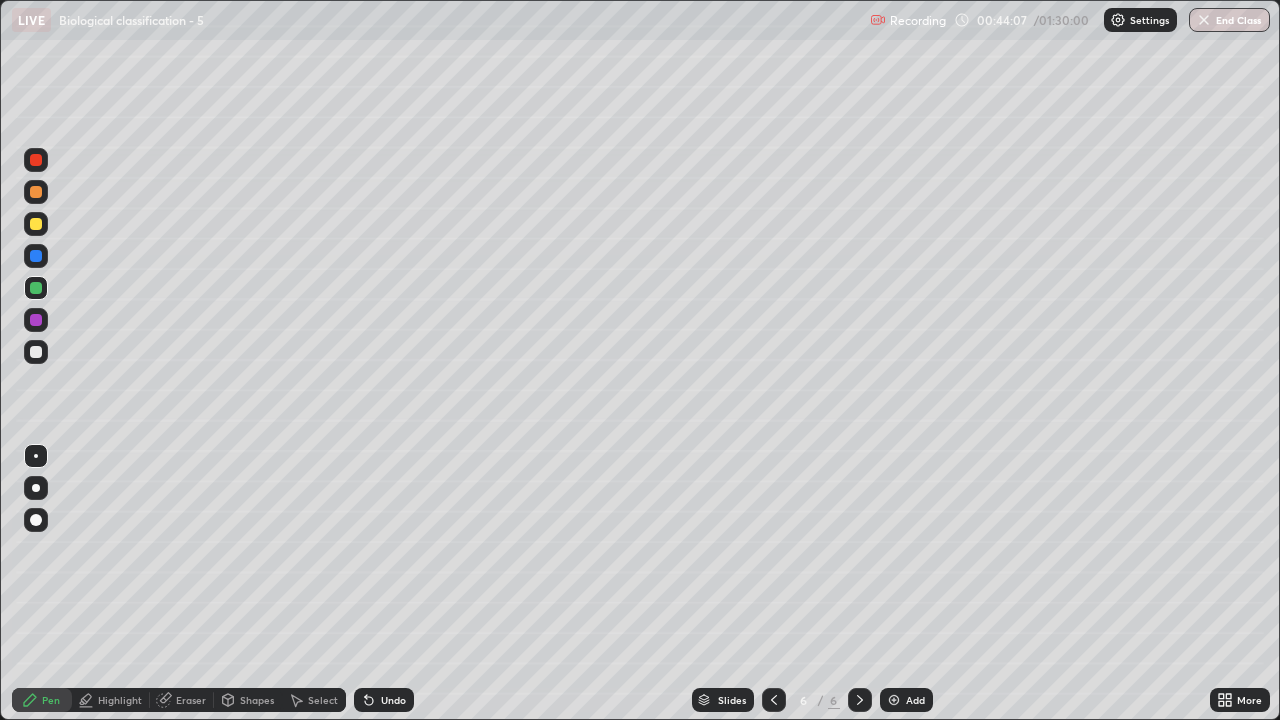 click at bounding box center [36, 352] 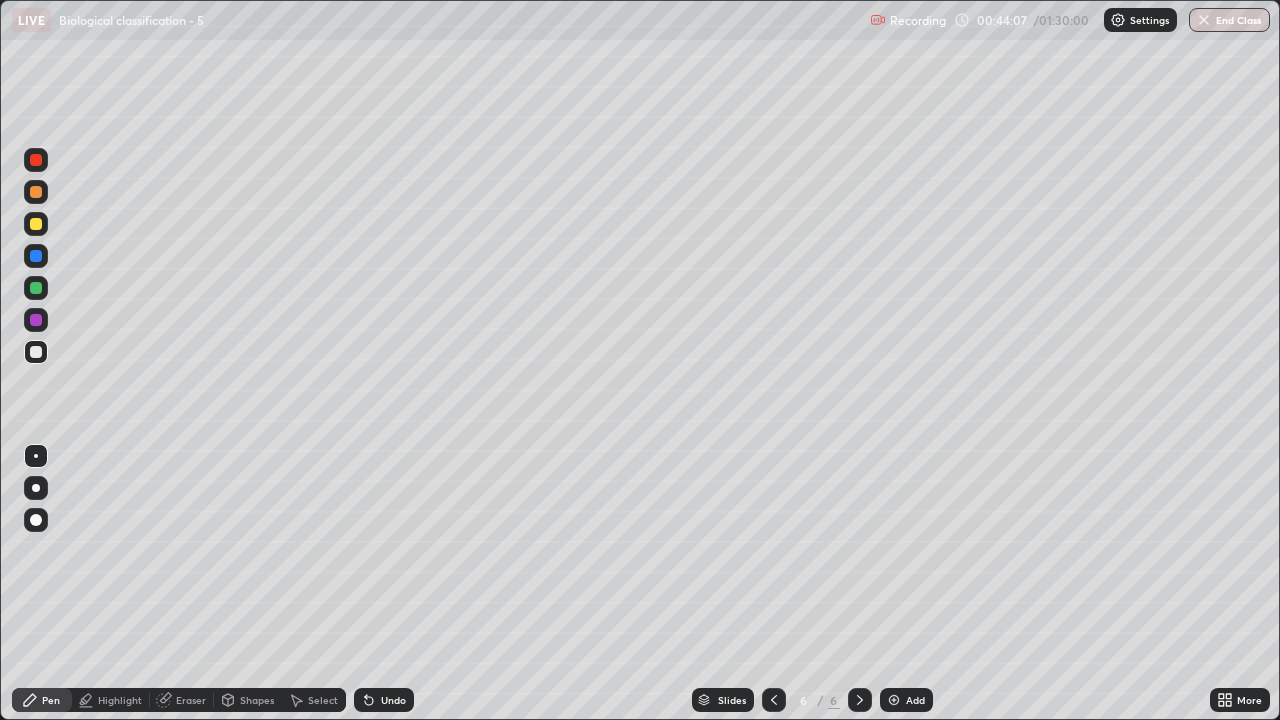 click at bounding box center (36, 456) 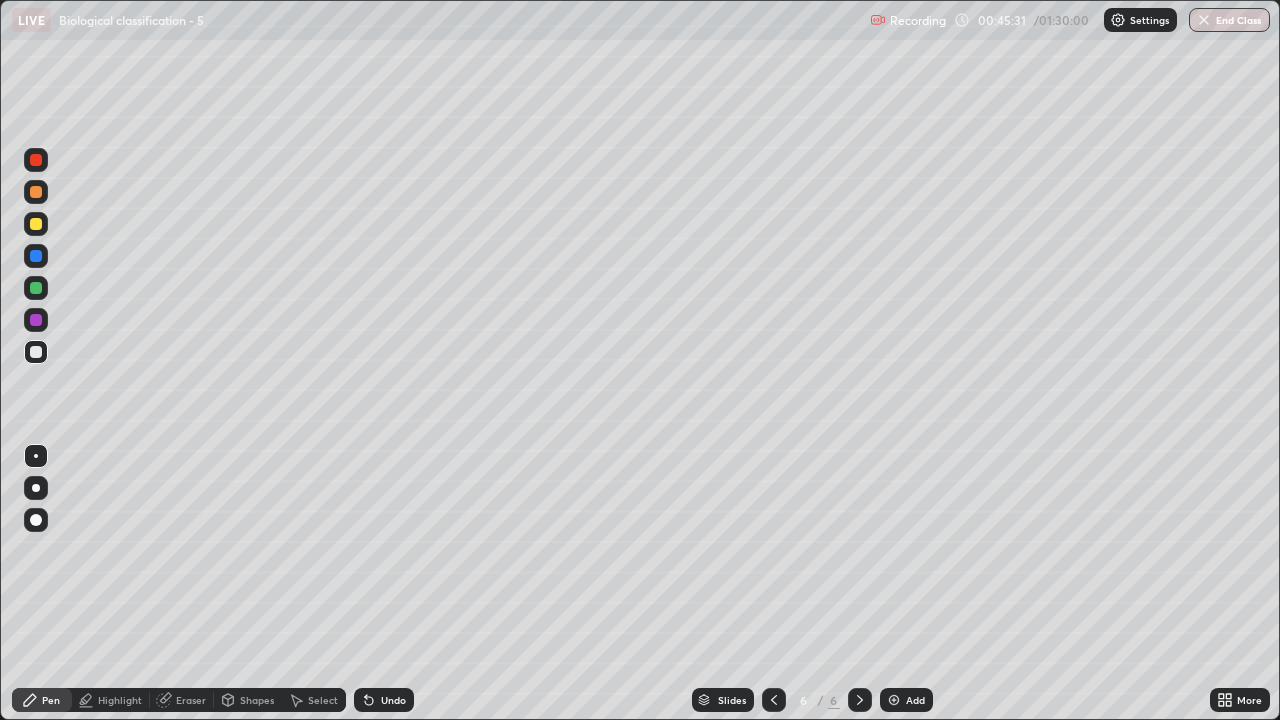 click at bounding box center (36, 224) 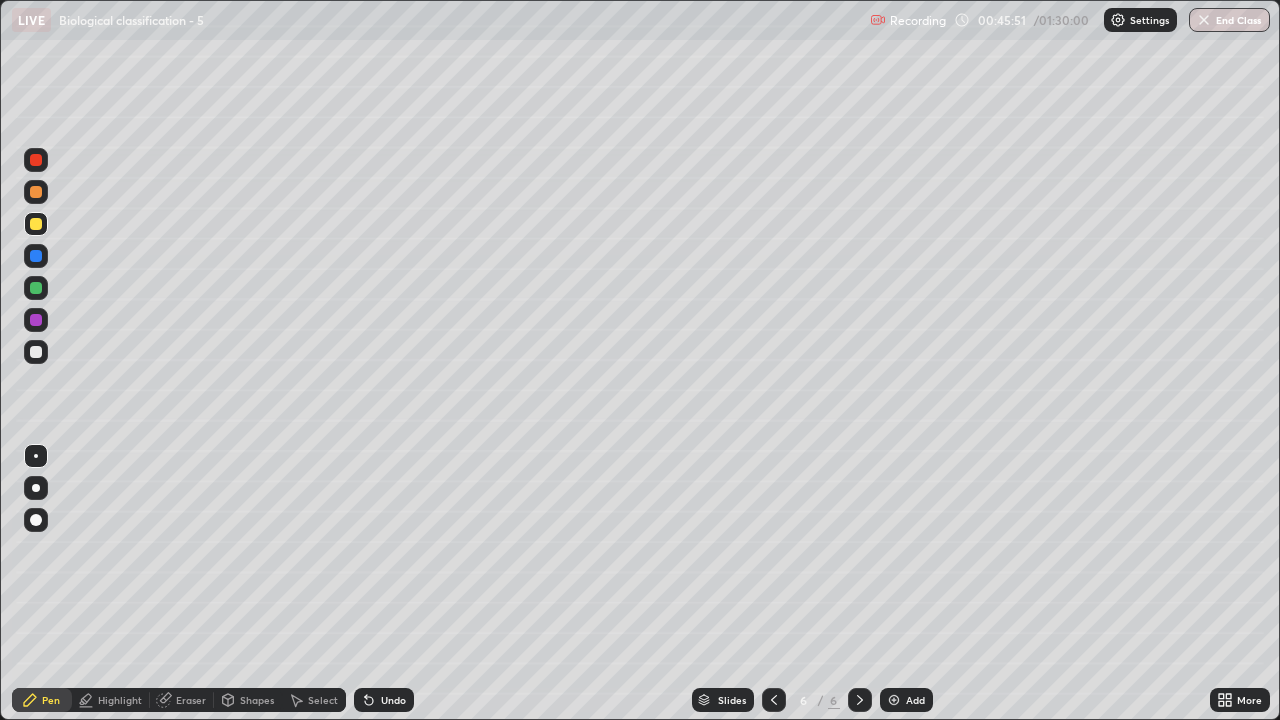 click at bounding box center (36, 160) 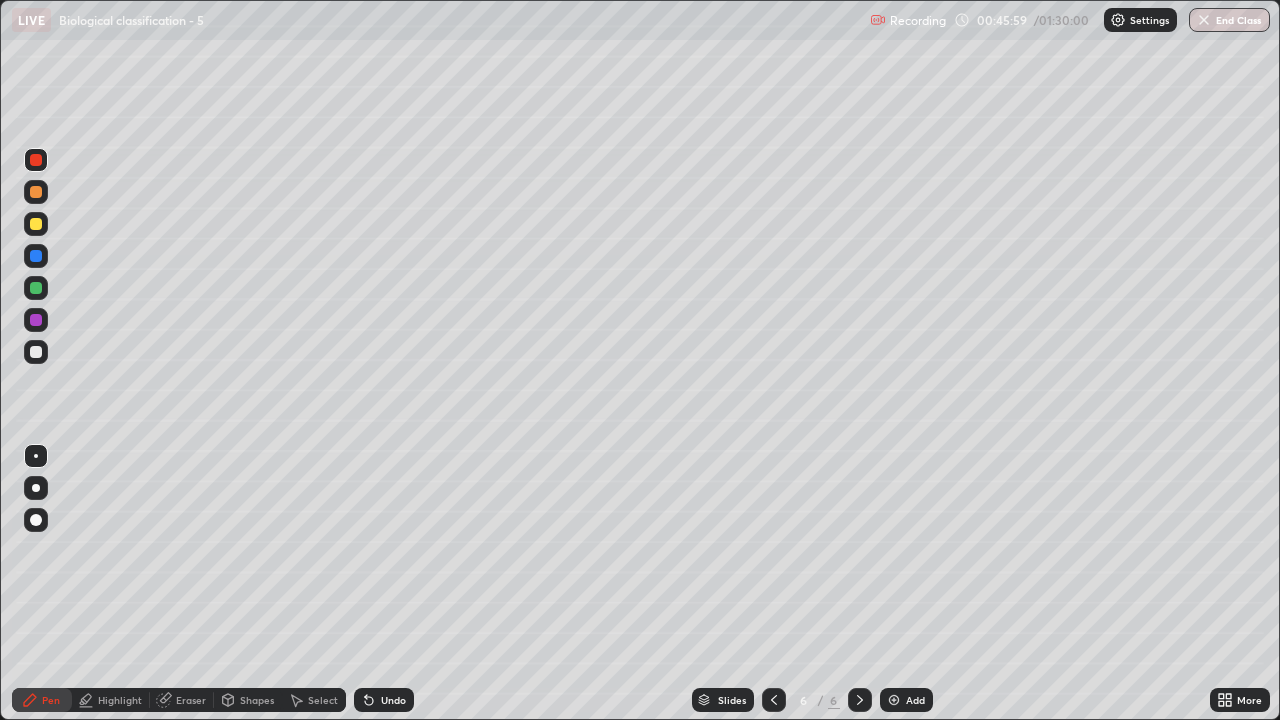 click at bounding box center [36, 352] 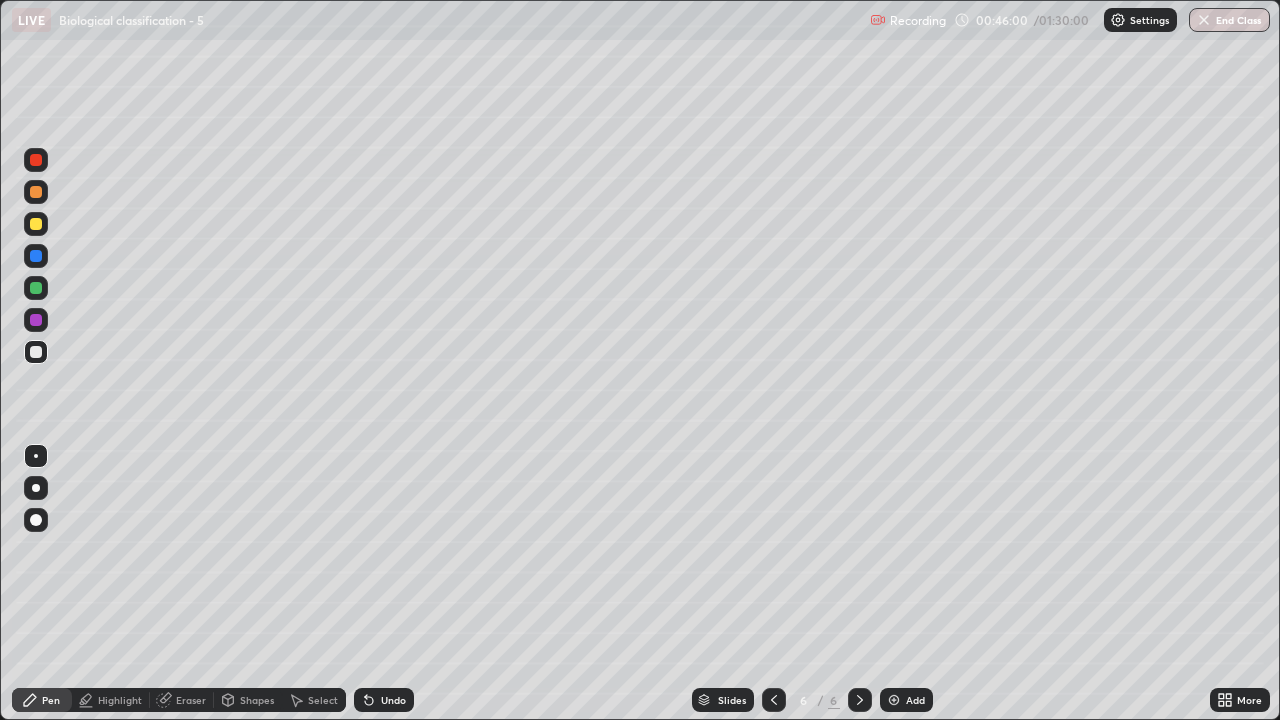 click at bounding box center [36, 456] 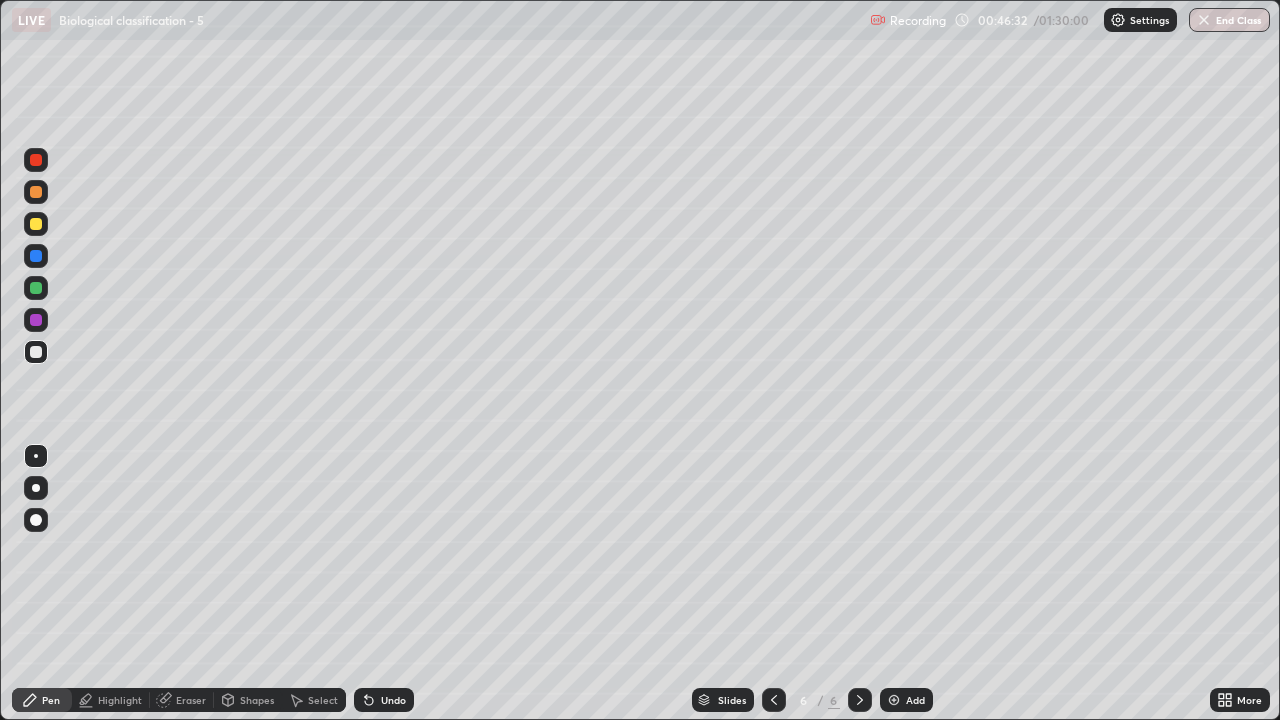 click at bounding box center [36, 224] 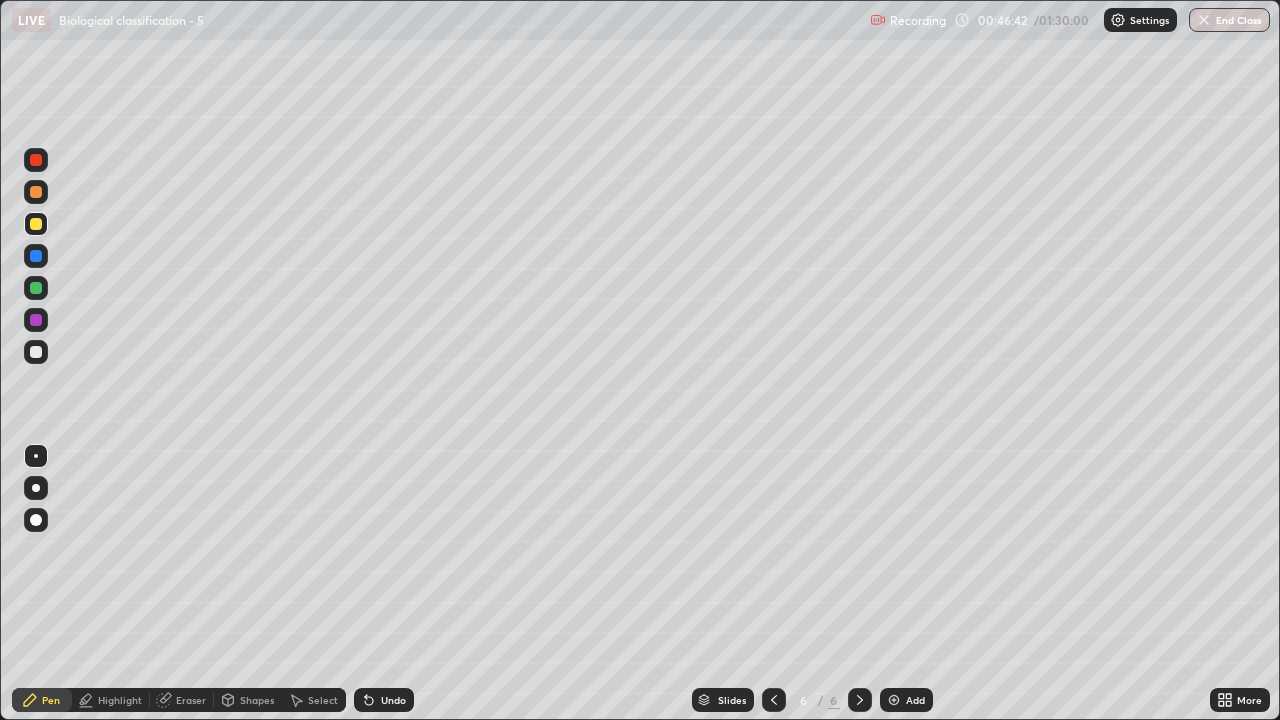 click on "Shapes" at bounding box center [257, 700] 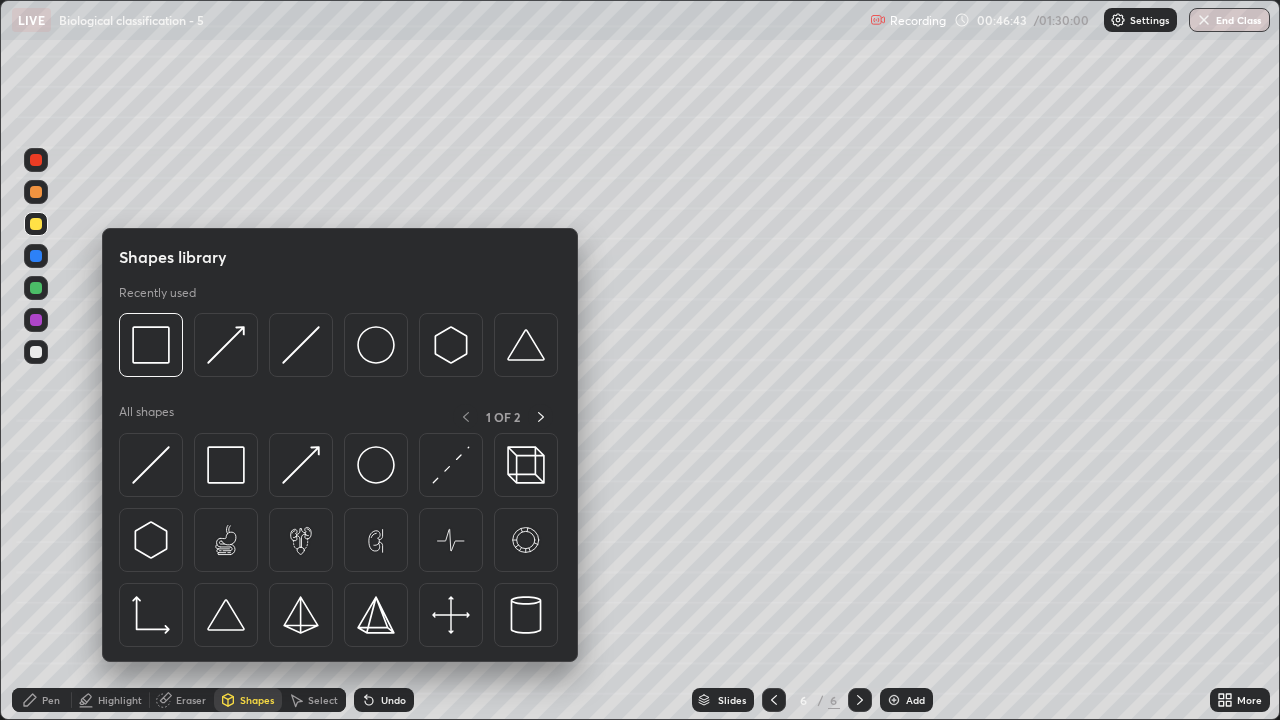 click on "Select" at bounding box center (323, 700) 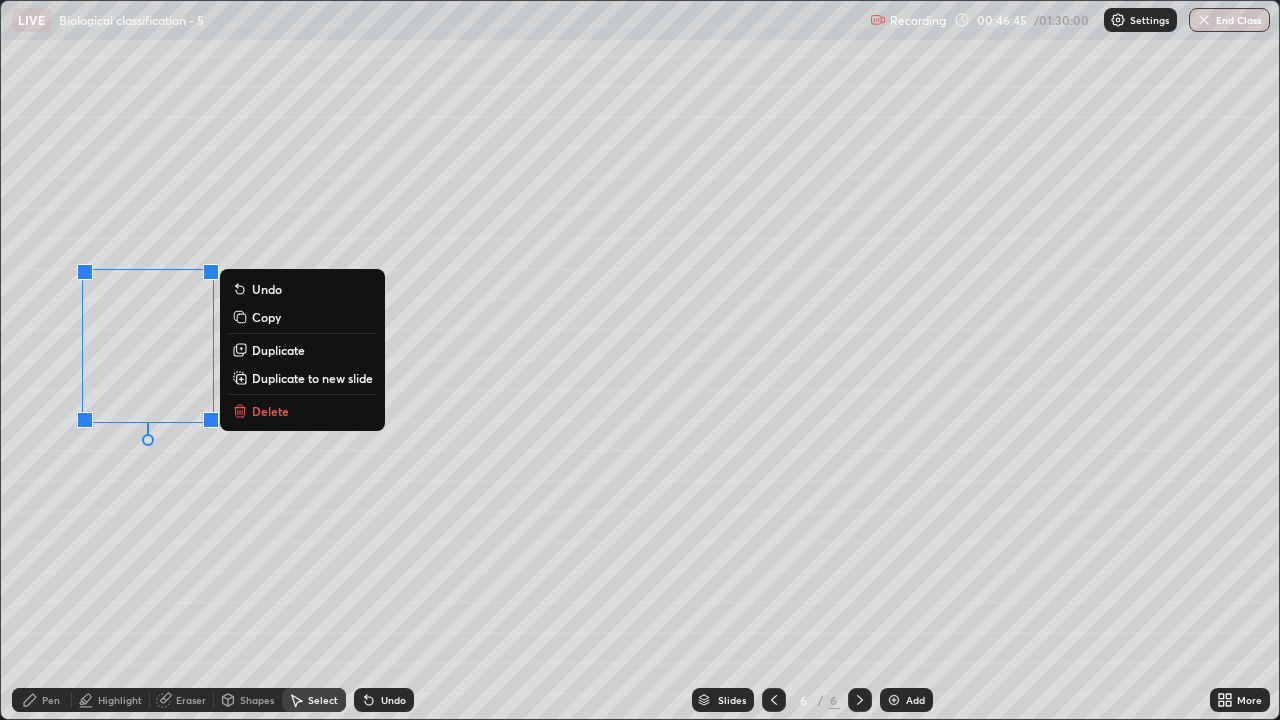 click on "Delete" at bounding box center [270, 411] 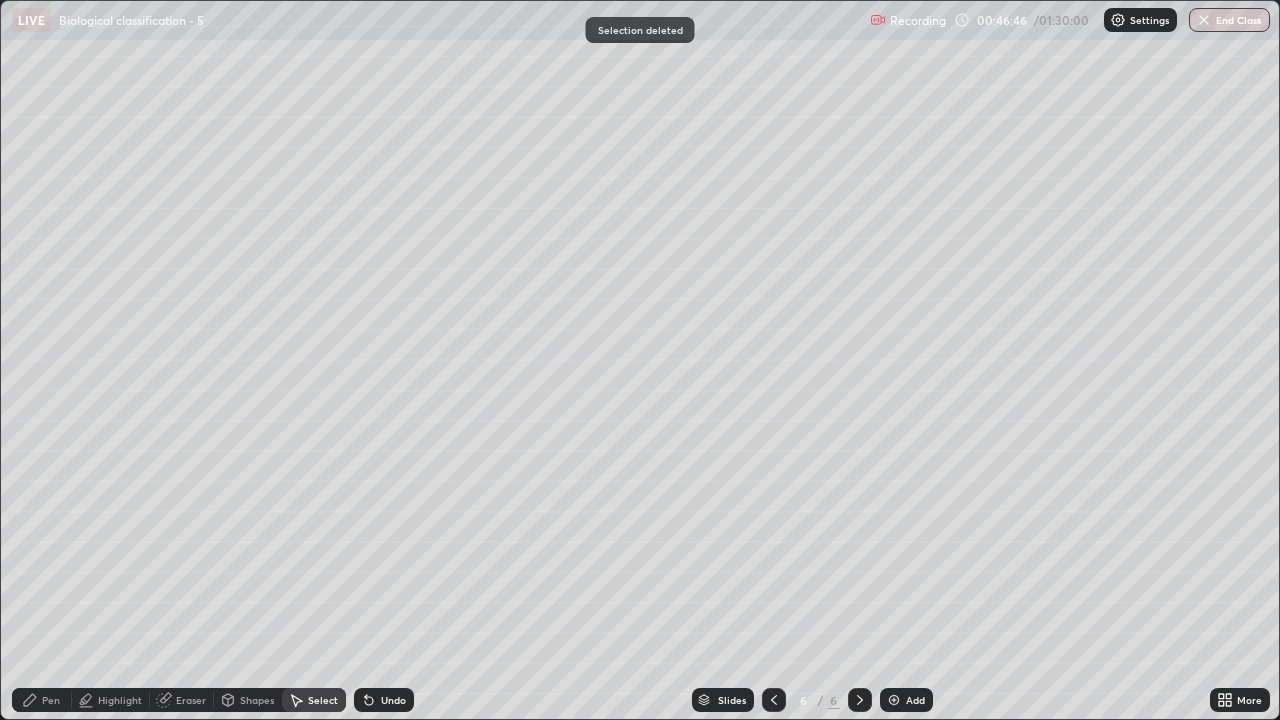 click on "Pen" at bounding box center (51, 700) 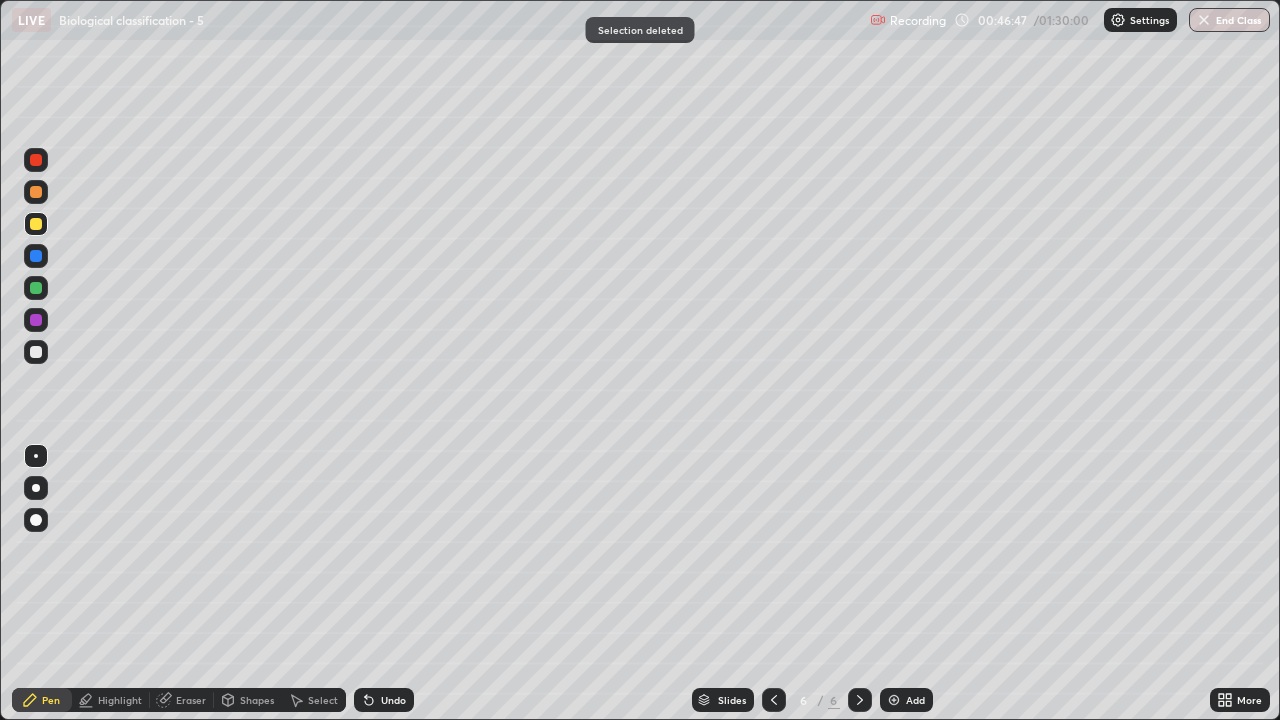 click at bounding box center [36, 224] 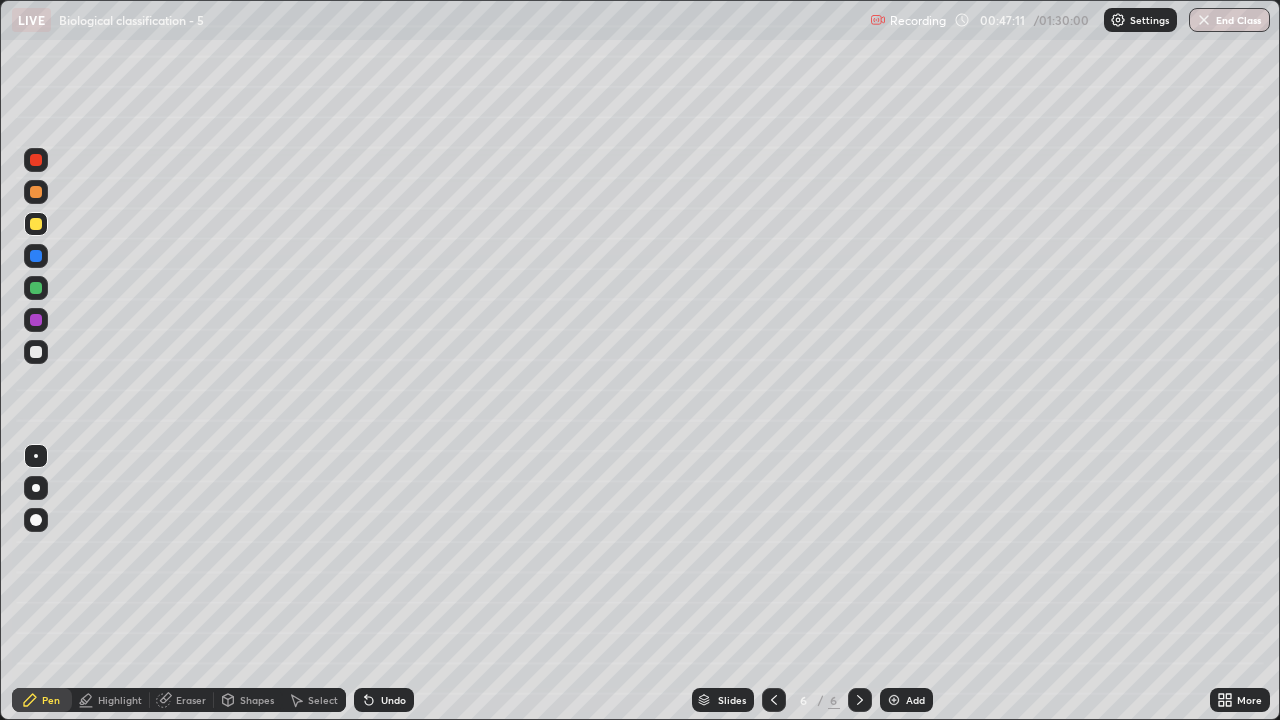 click at bounding box center (36, 288) 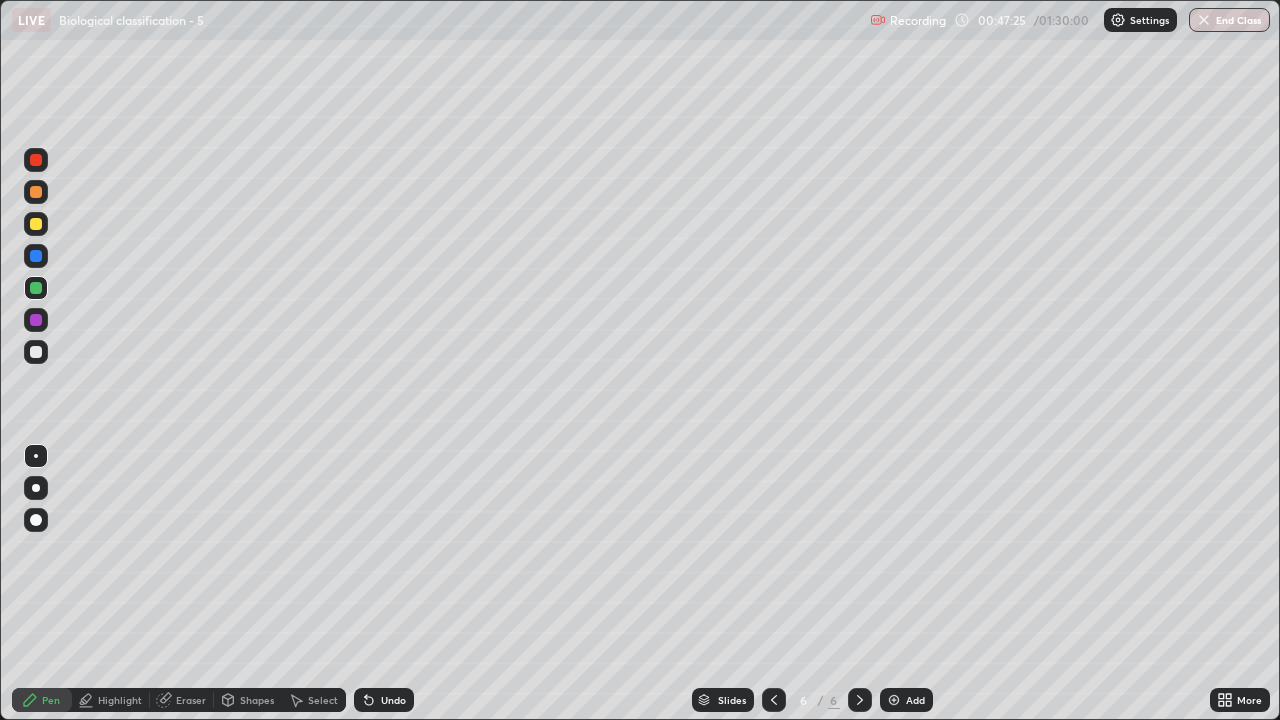 click at bounding box center (36, 352) 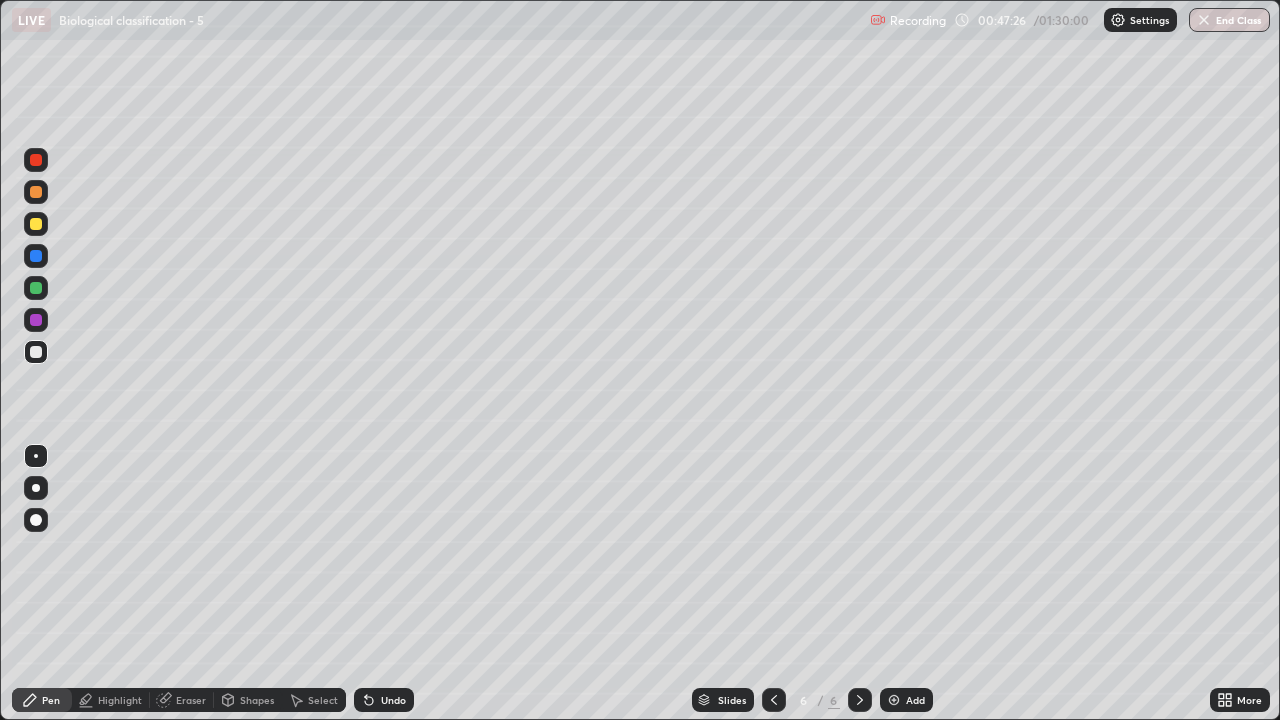 click at bounding box center (36, 456) 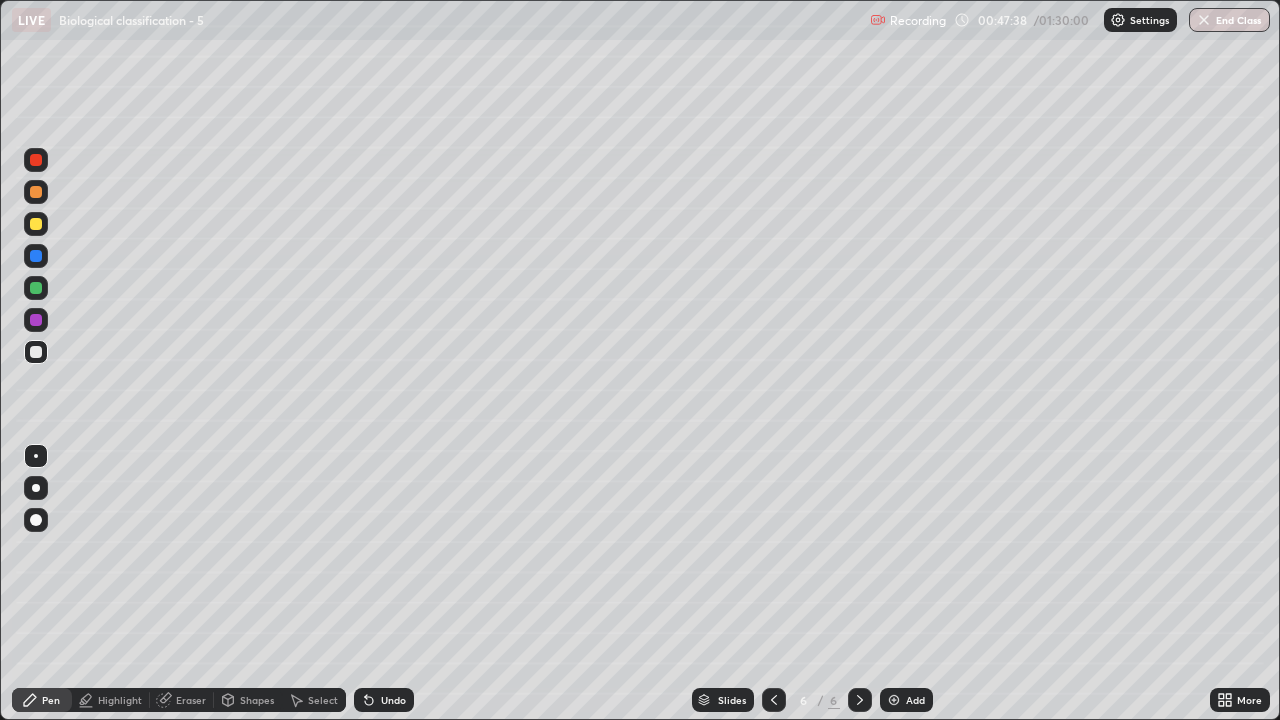 click at bounding box center (36, 456) 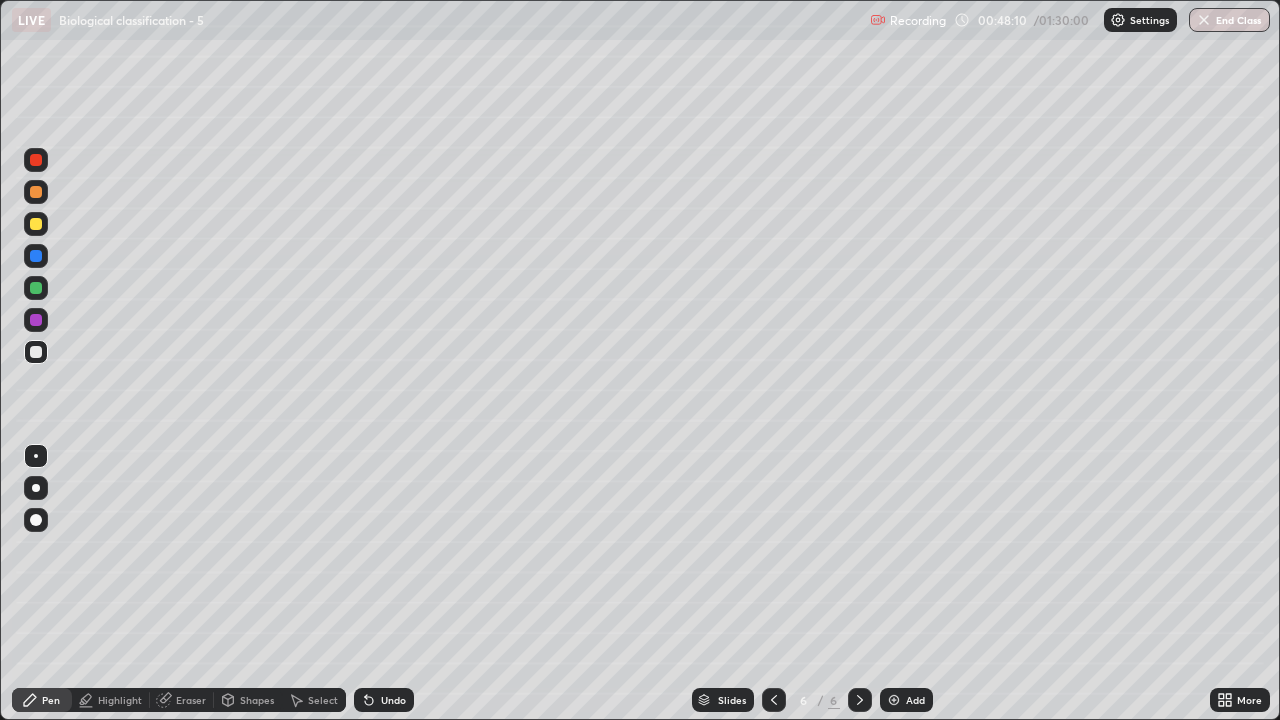click on "Undo" at bounding box center (393, 700) 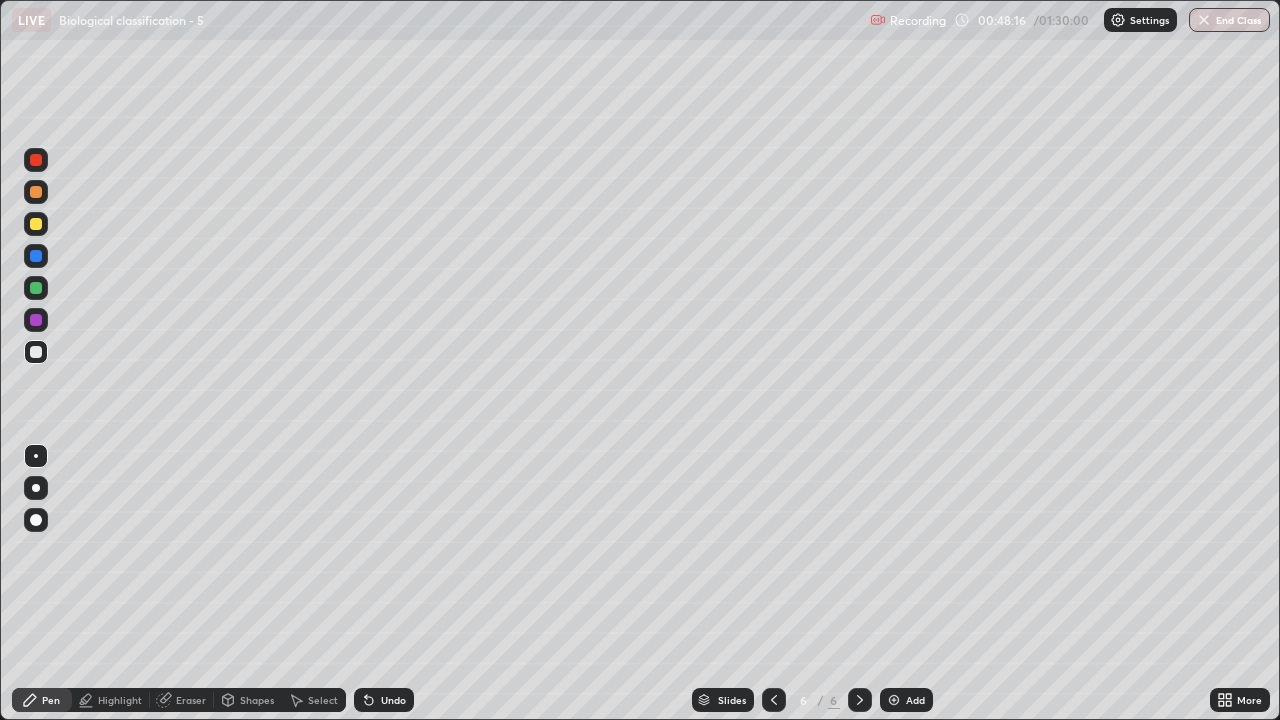 click at bounding box center [36, 256] 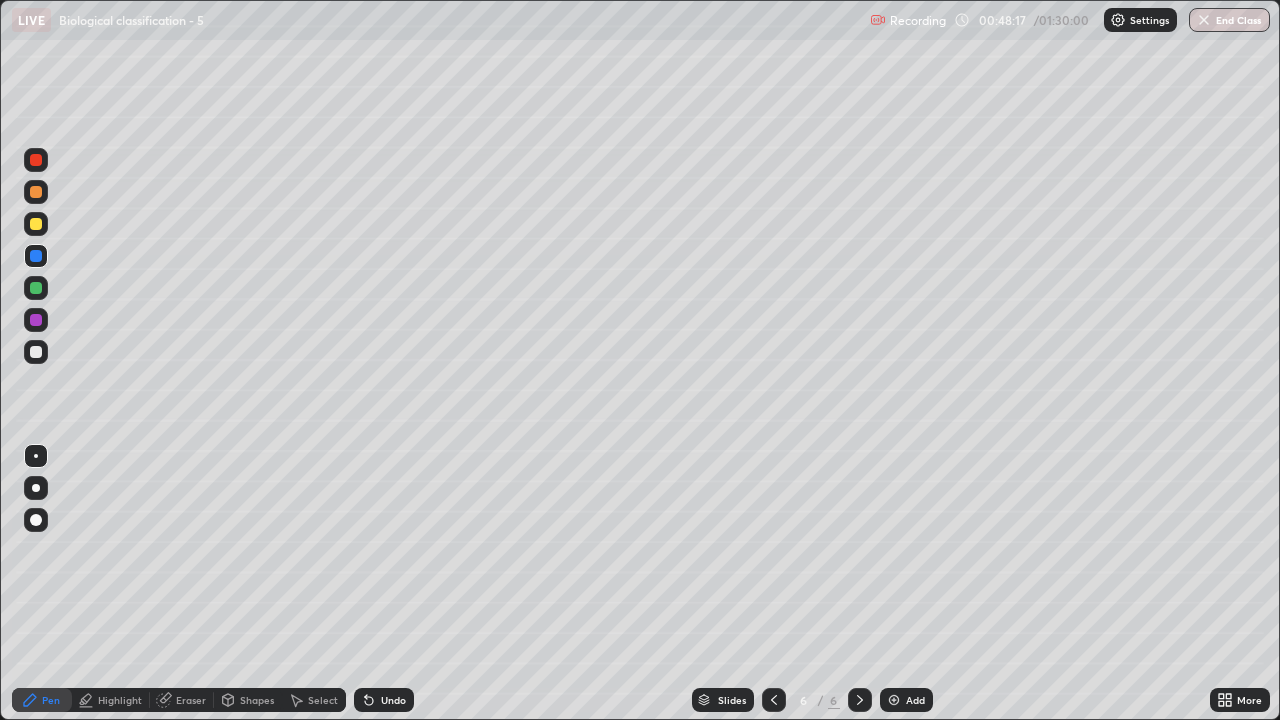 click at bounding box center (36, 488) 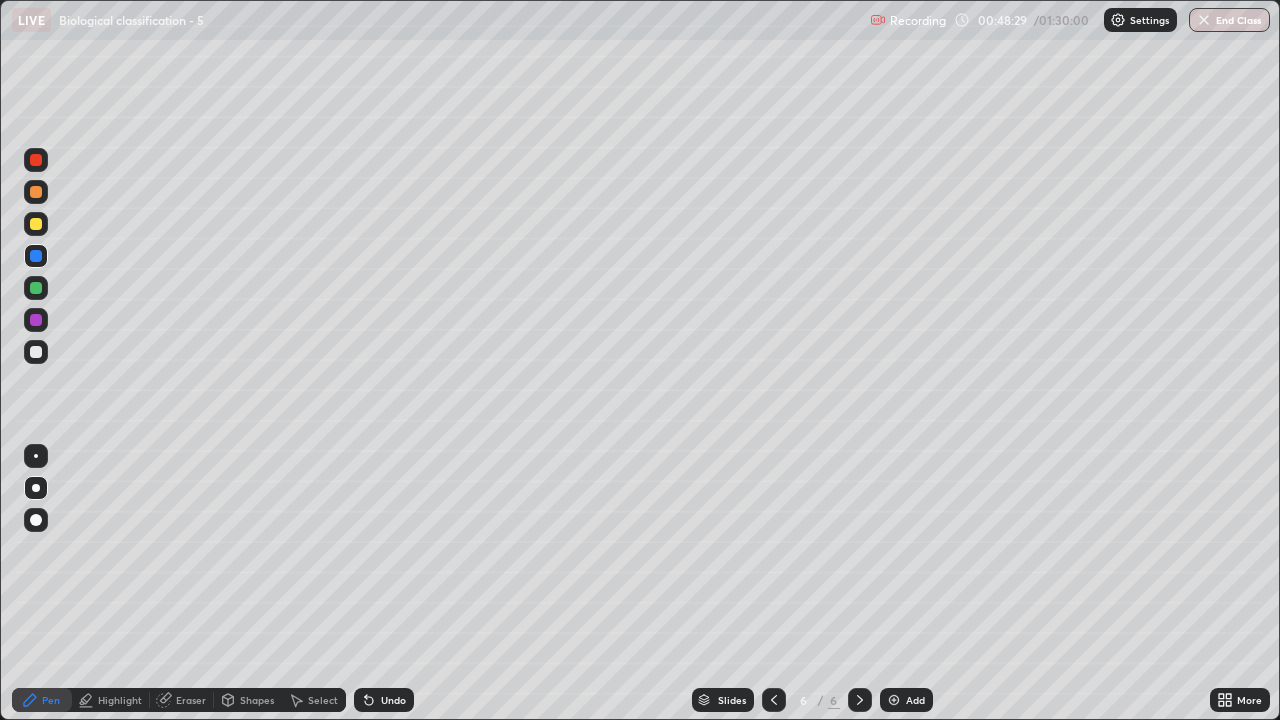 click at bounding box center [36, 352] 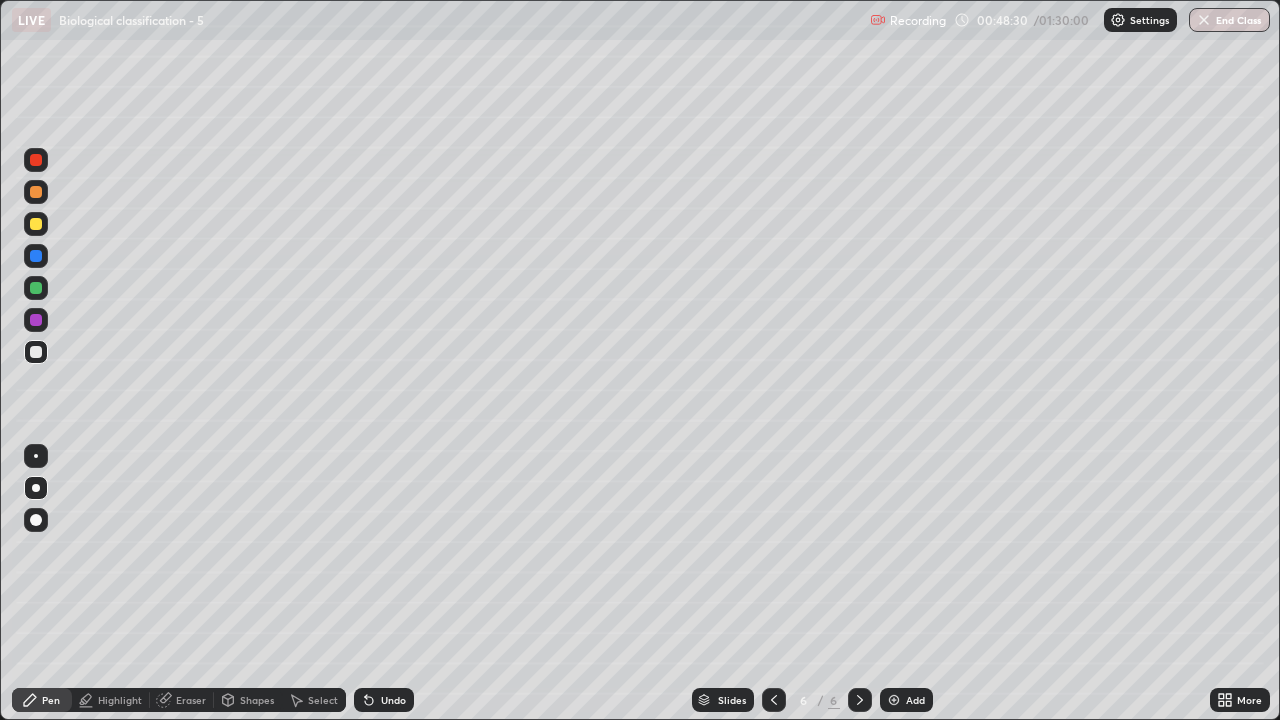 click at bounding box center (36, 456) 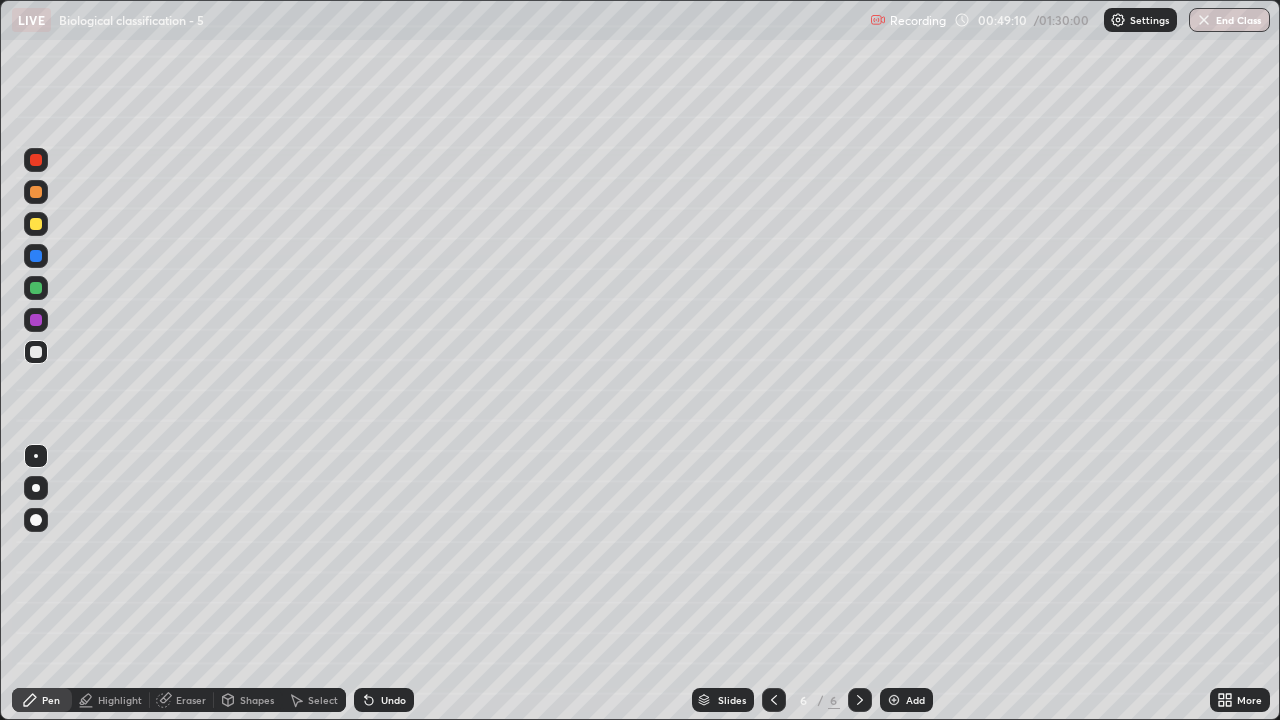 click at bounding box center [36, 224] 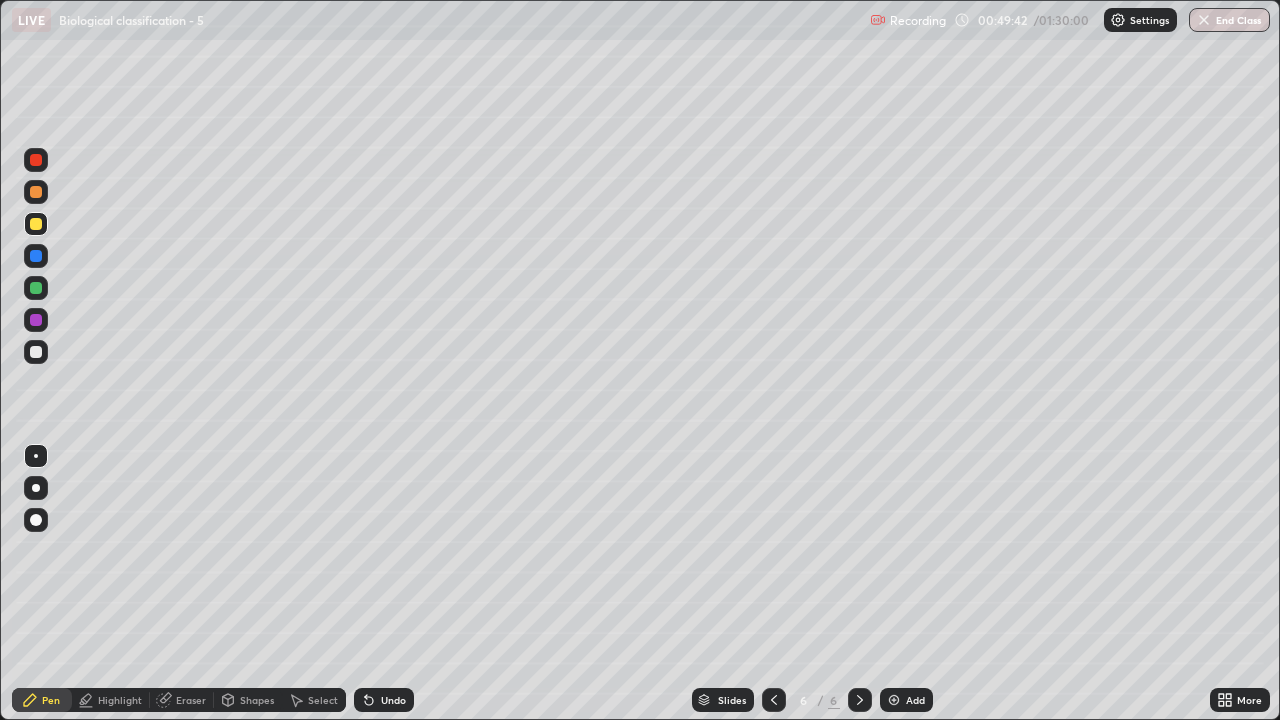 click at bounding box center [36, 288] 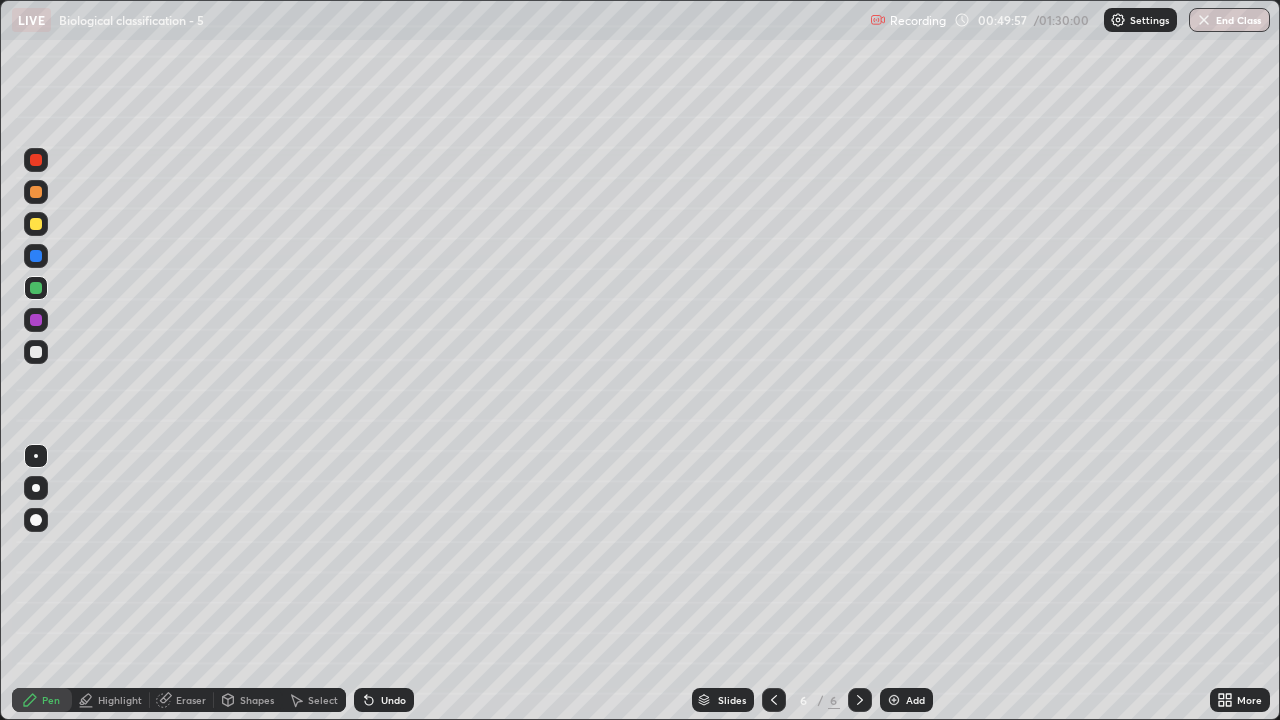 click at bounding box center (36, 352) 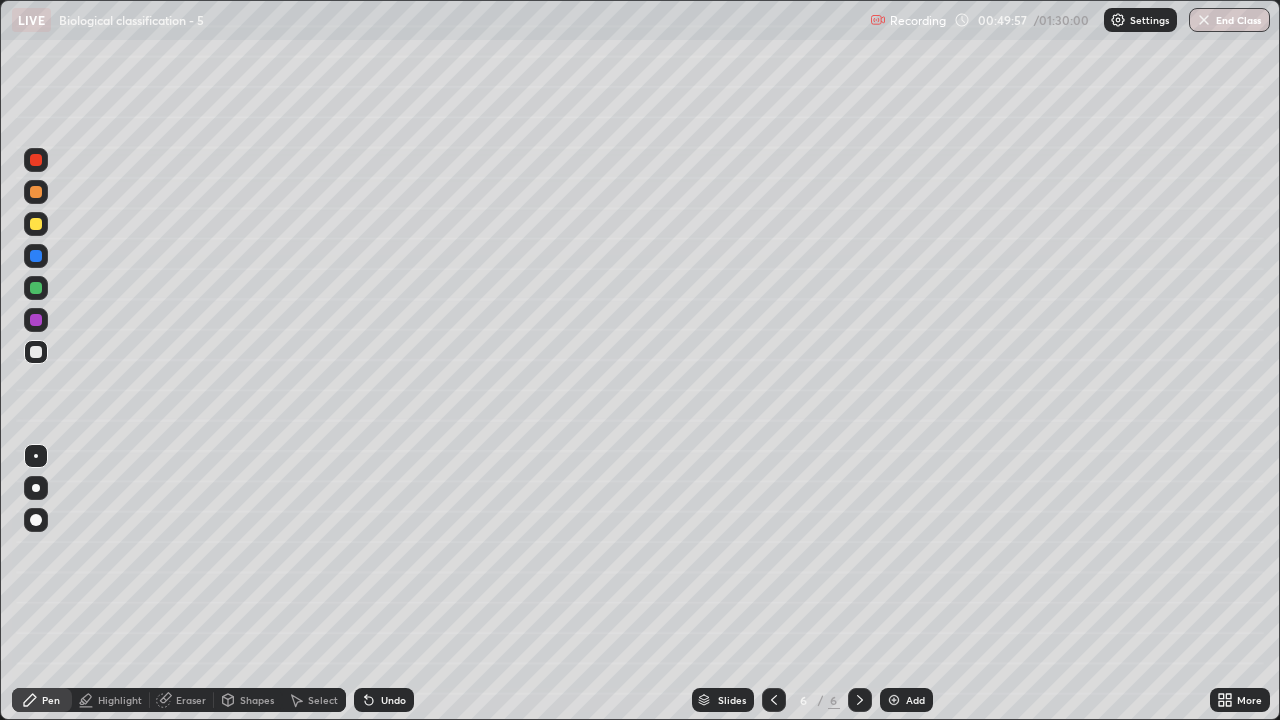 click at bounding box center [36, 456] 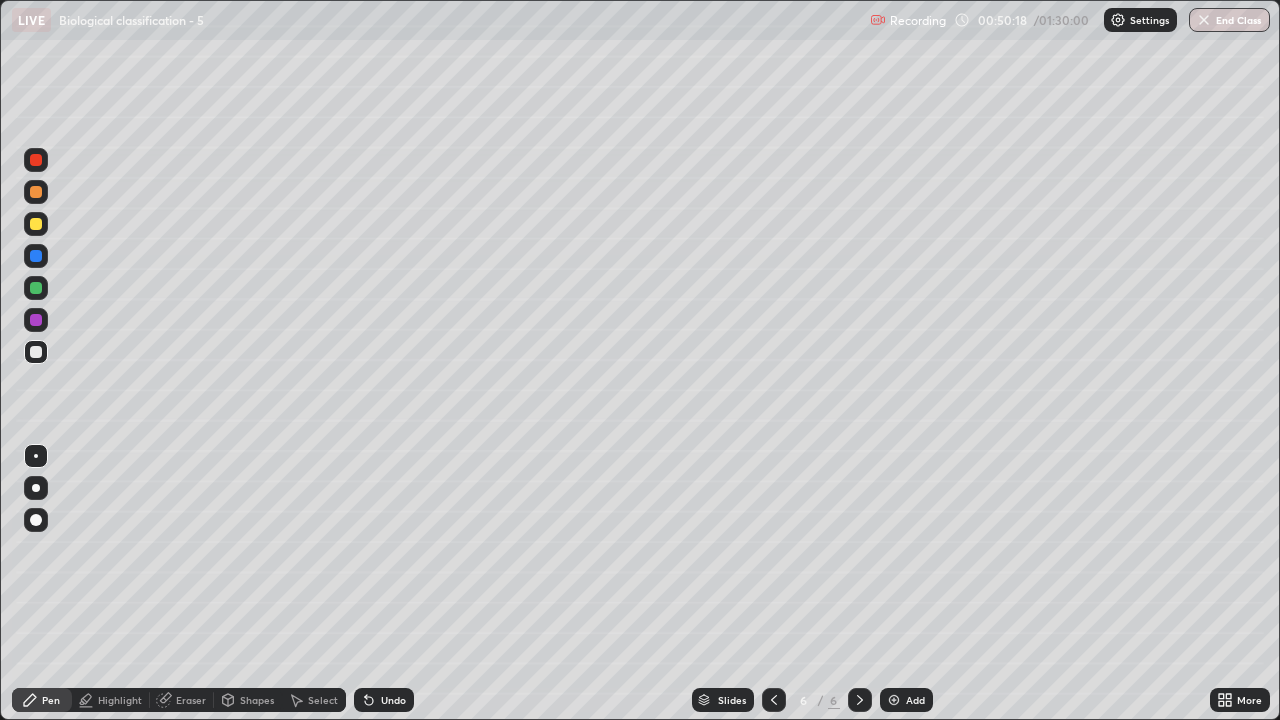 click at bounding box center (36, 288) 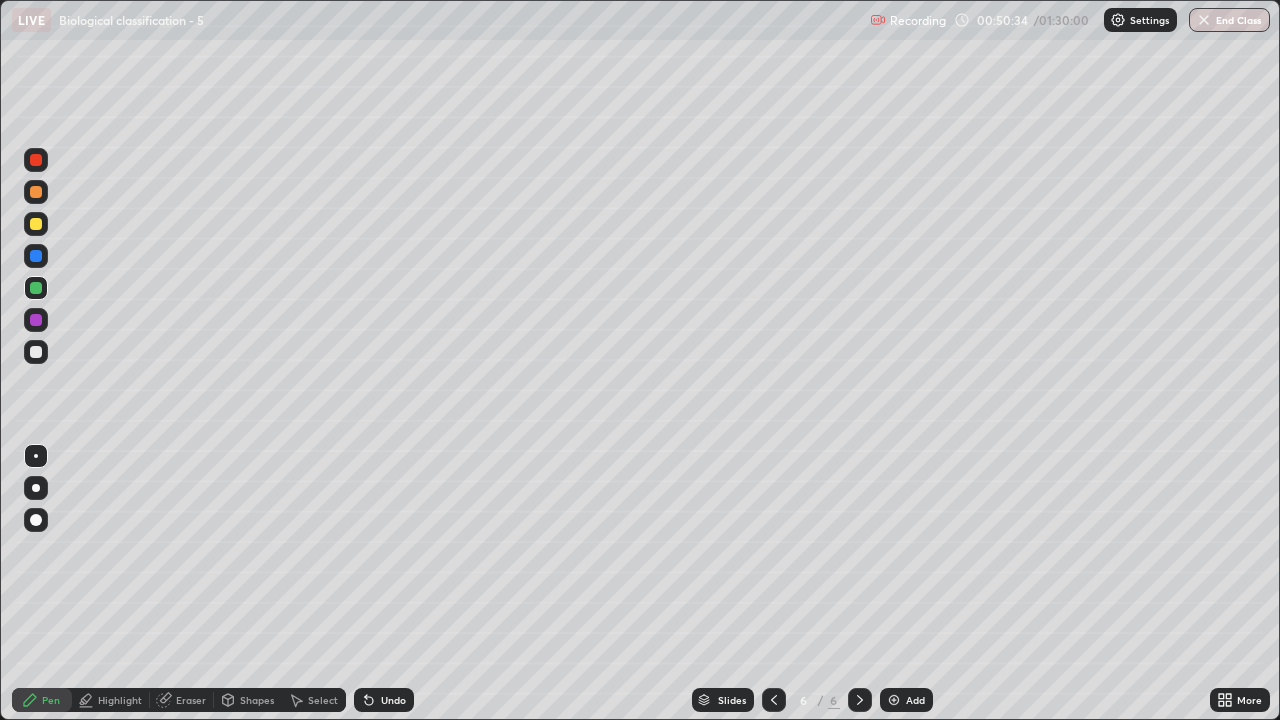 click at bounding box center [36, 160] 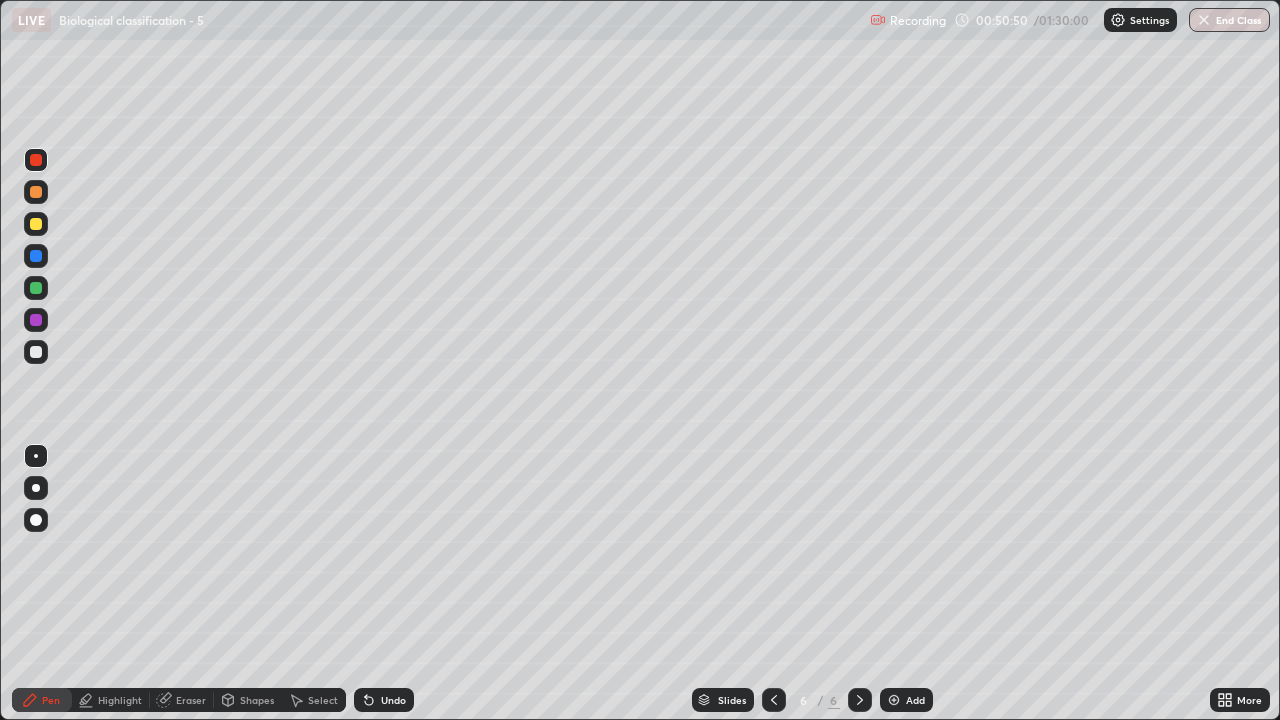 click on "Eraser" at bounding box center (191, 700) 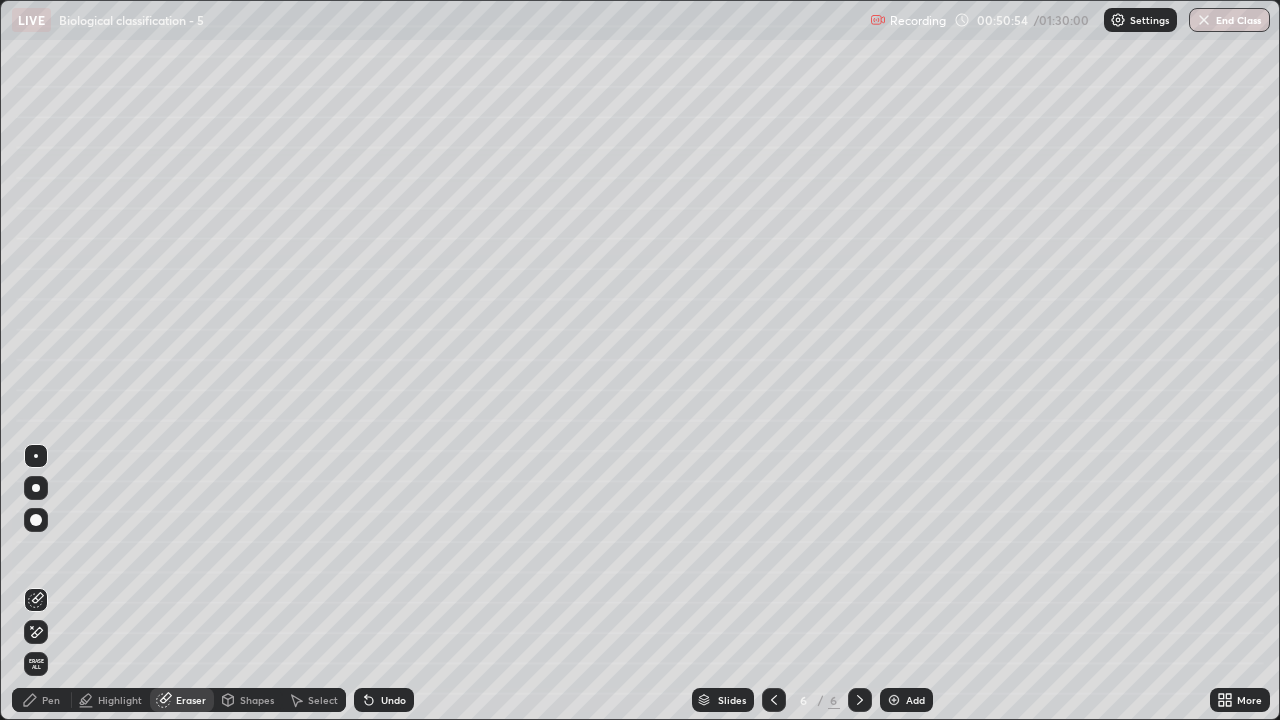 click on "Pen" at bounding box center (51, 700) 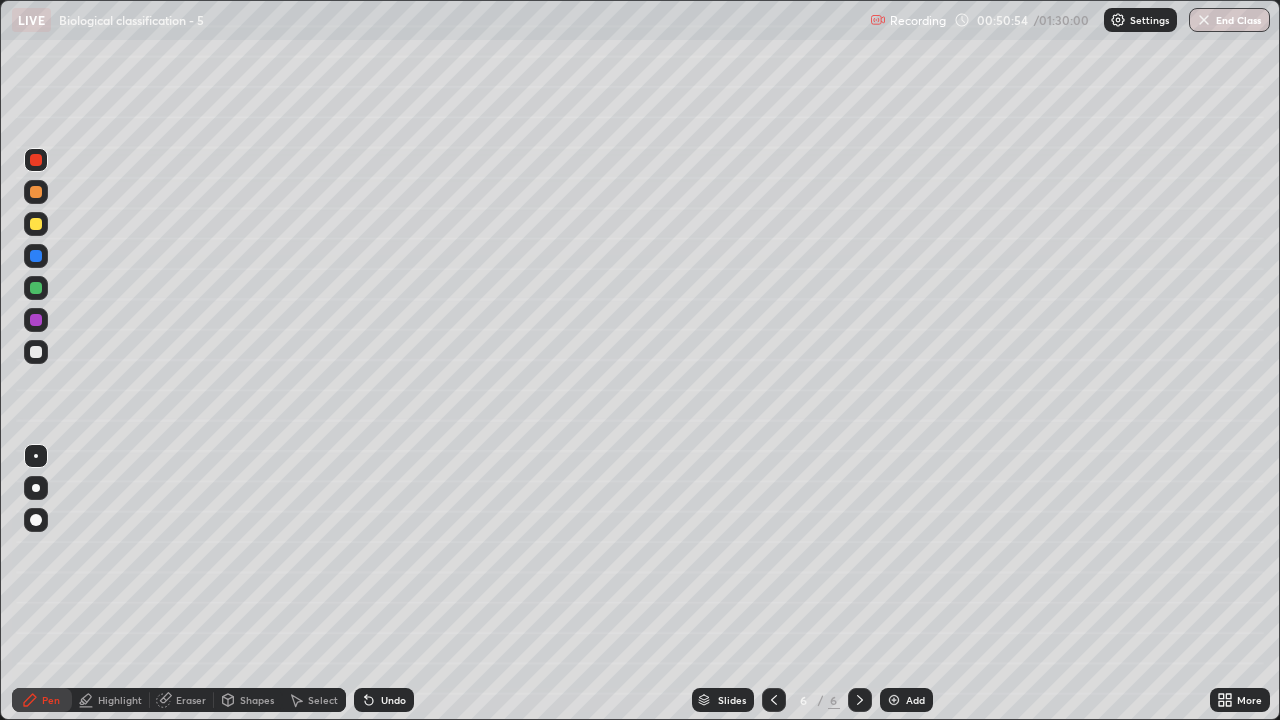 click at bounding box center (36, 352) 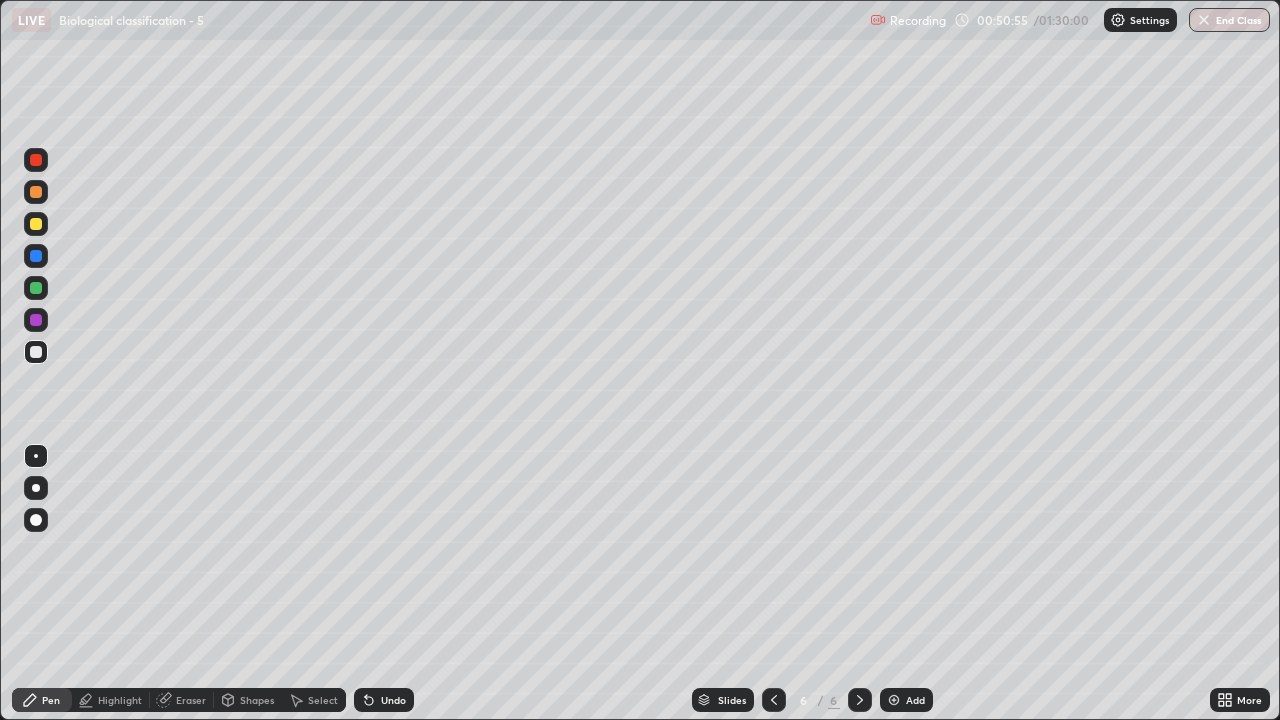 click at bounding box center (36, 456) 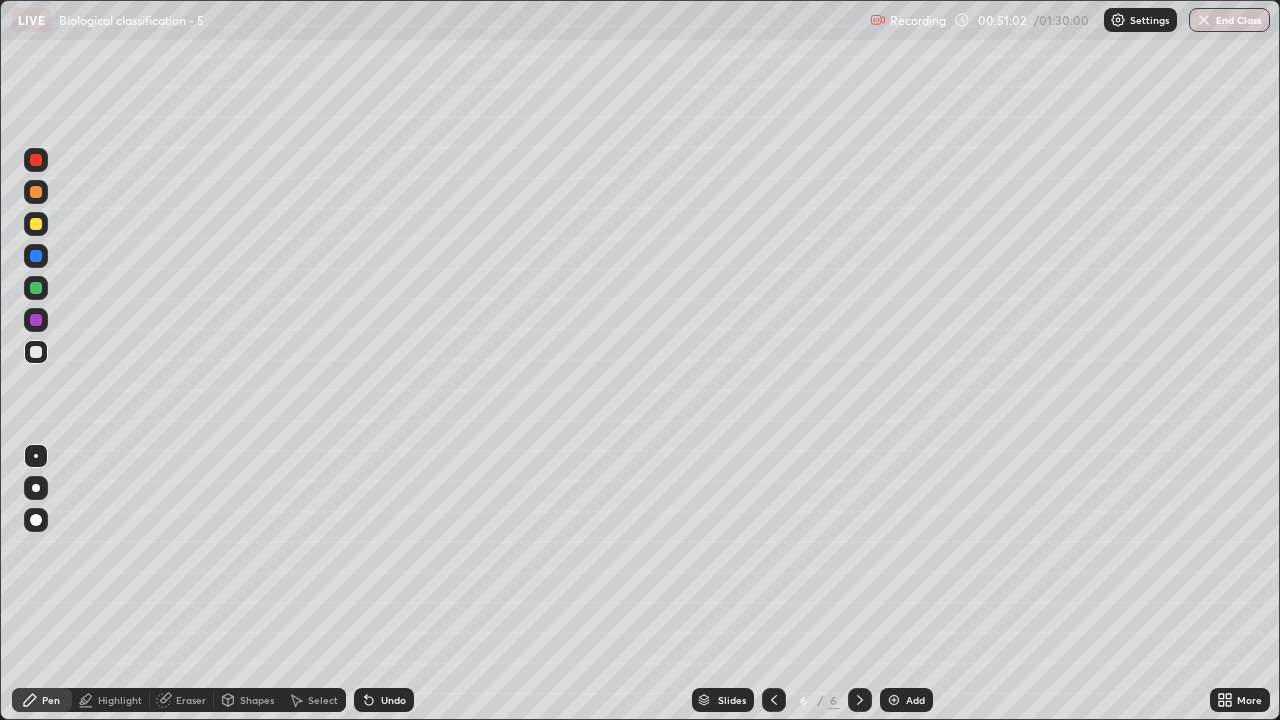 click at bounding box center (36, 192) 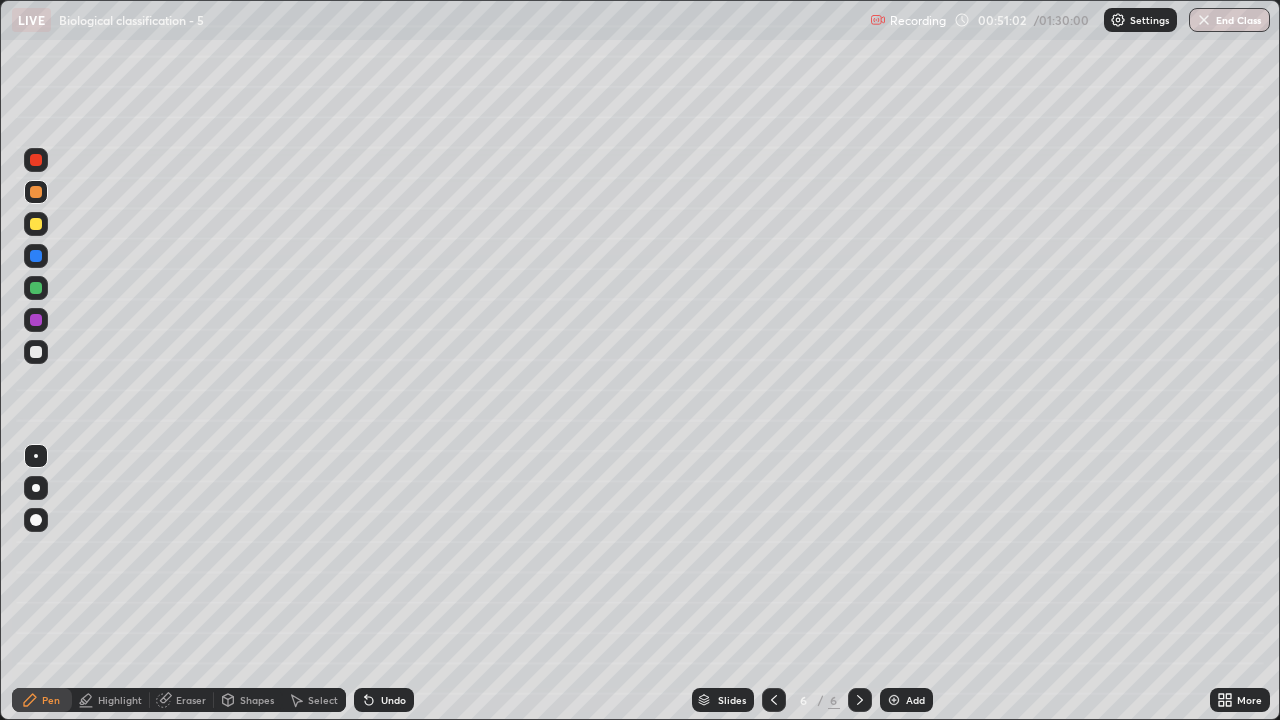 click at bounding box center (36, 160) 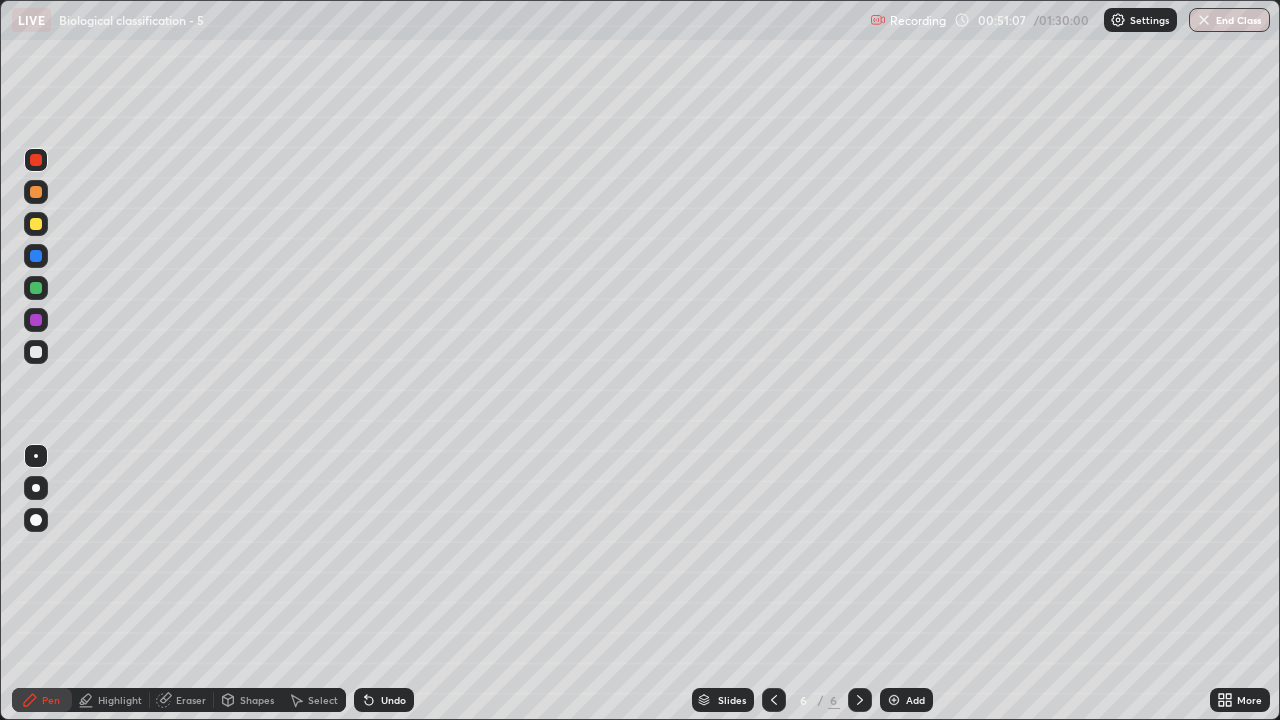 click at bounding box center (36, 352) 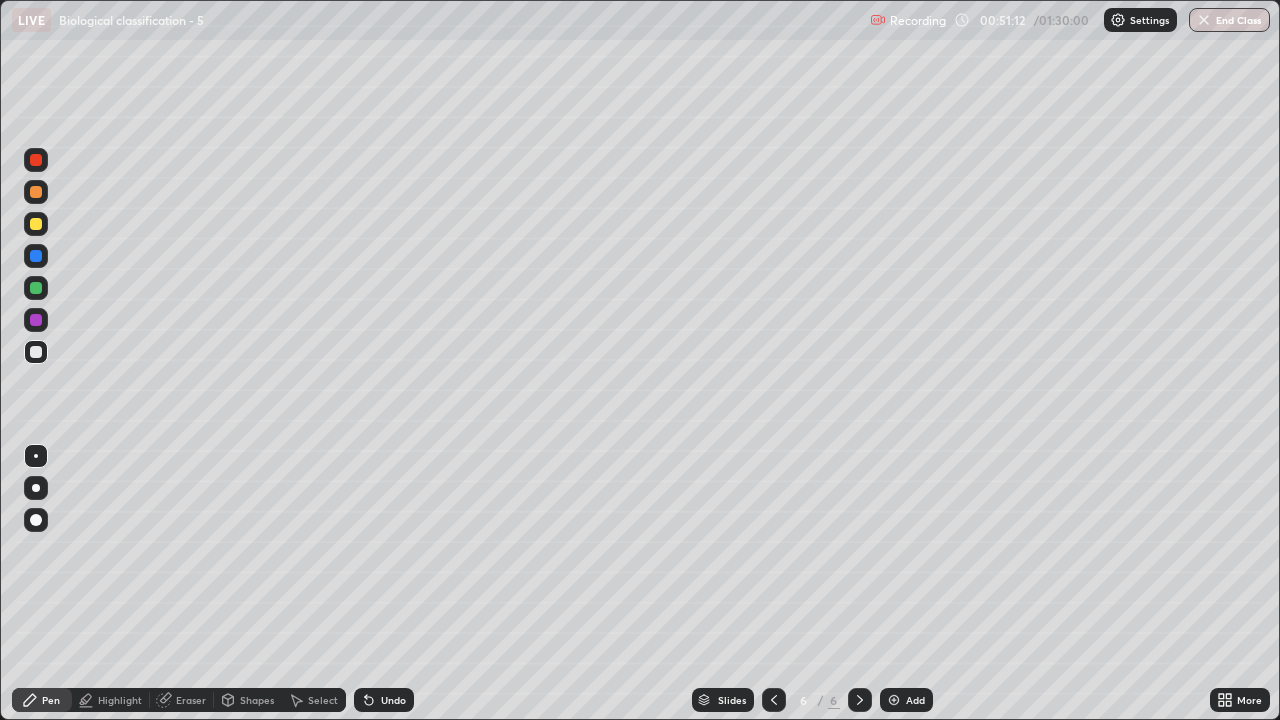 click at bounding box center [36, 160] 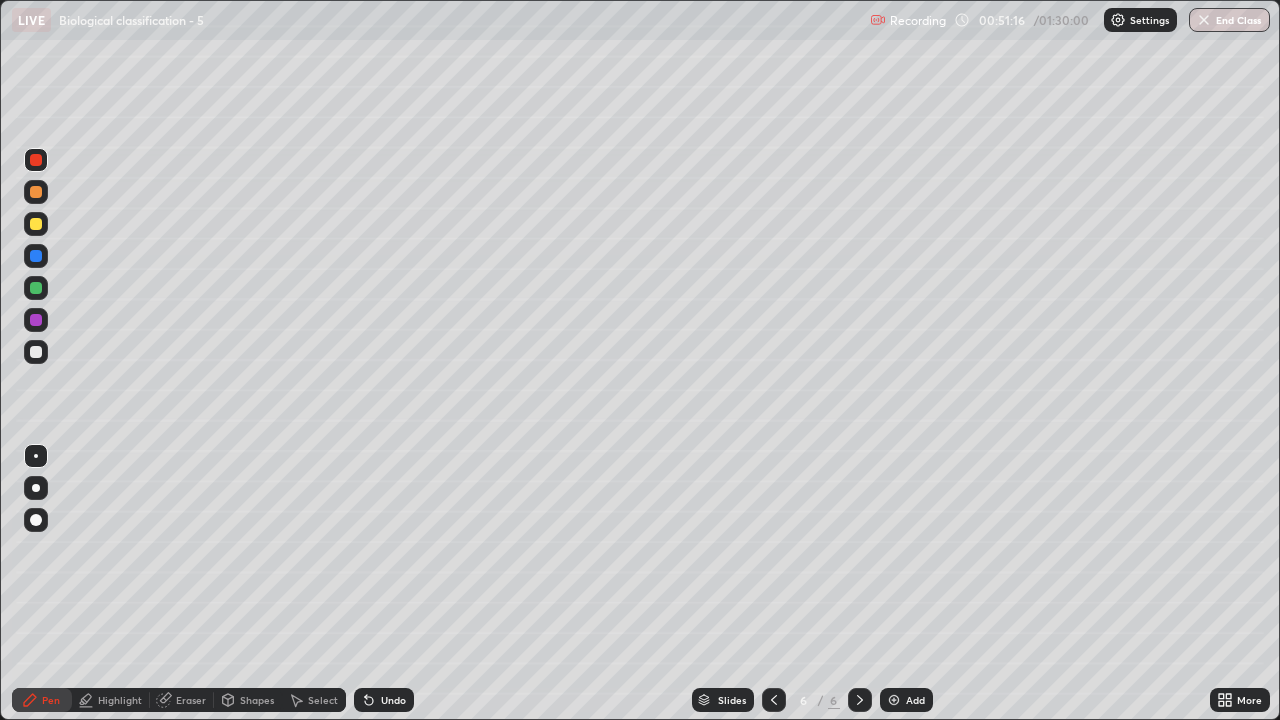 click at bounding box center [36, 352] 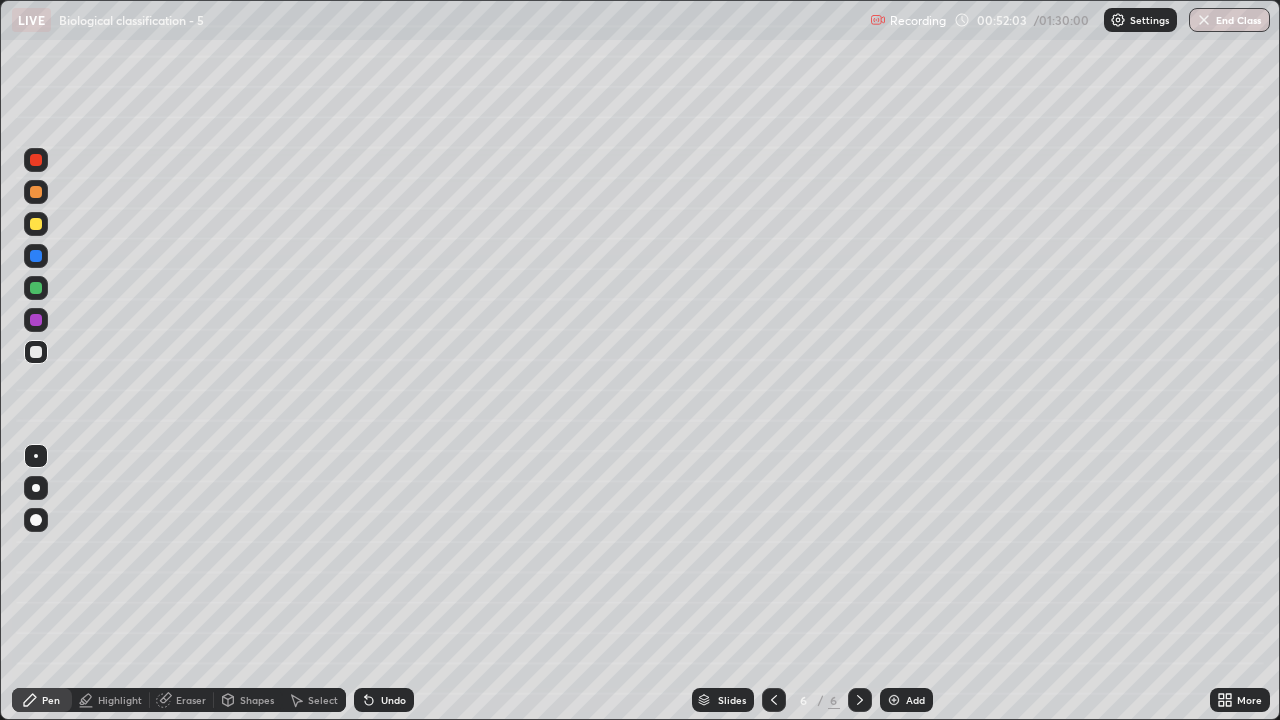 click at bounding box center [36, 352] 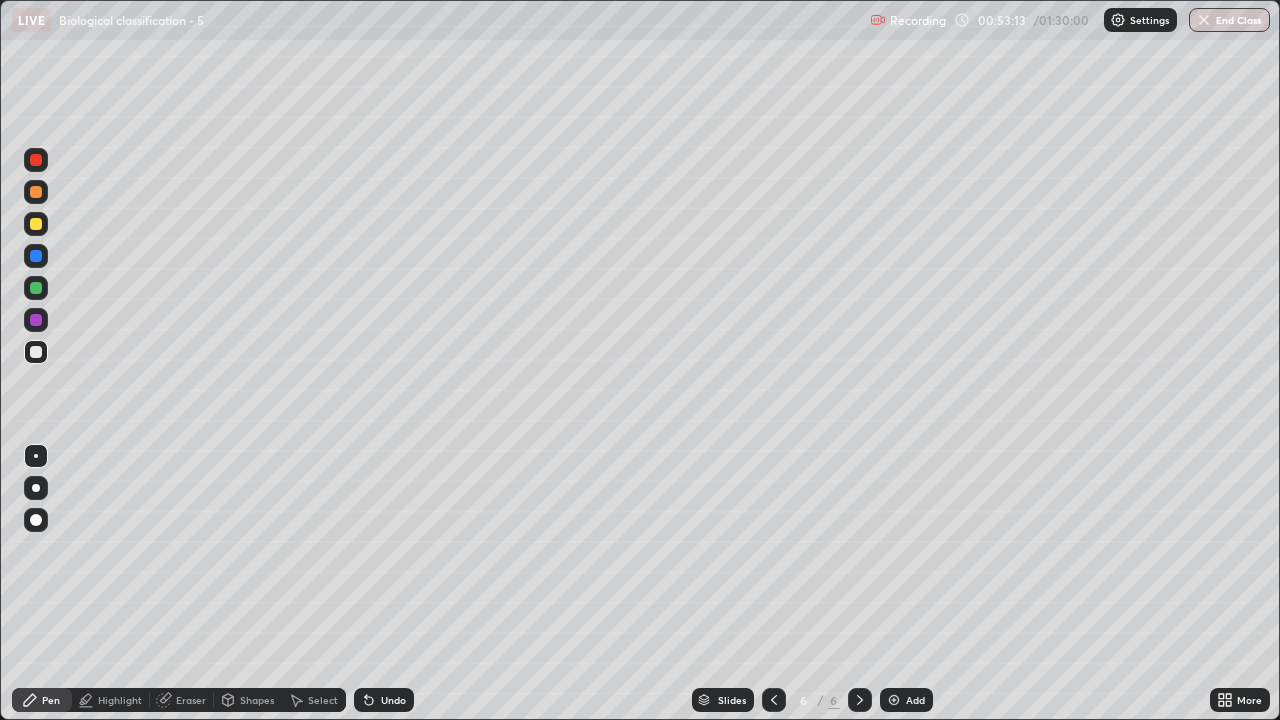 click at bounding box center (894, 700) 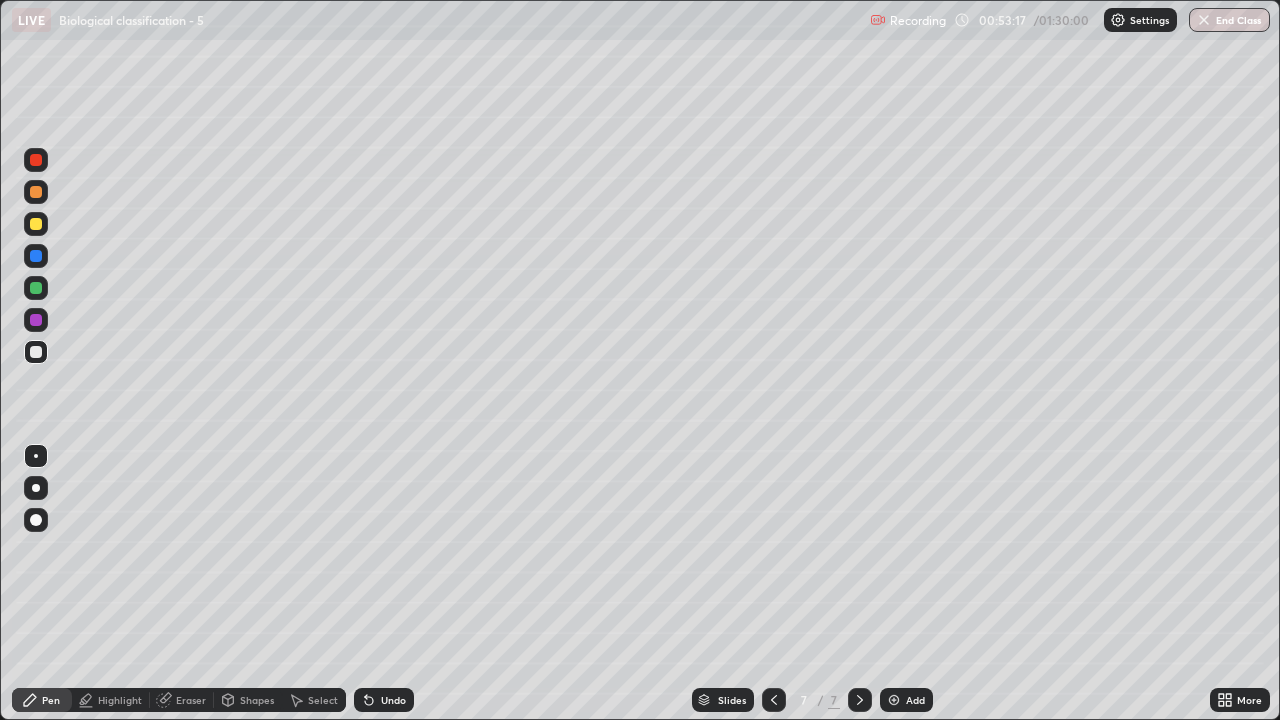 click 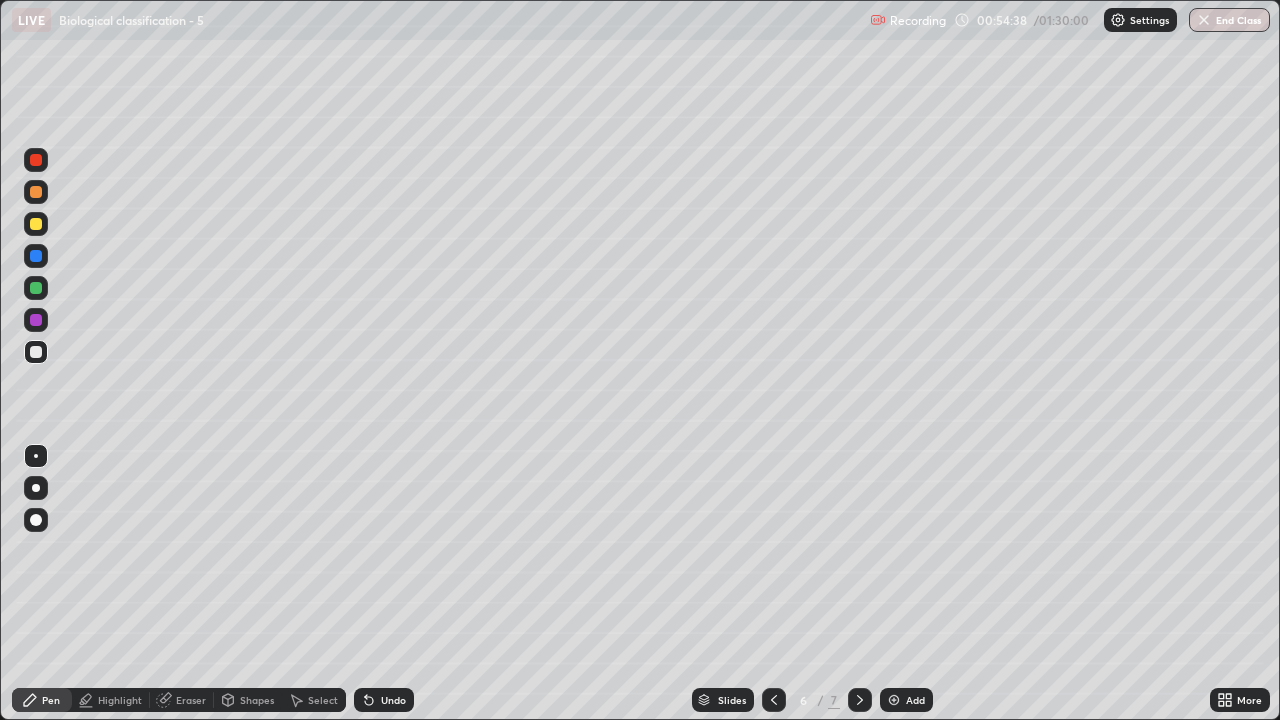 click 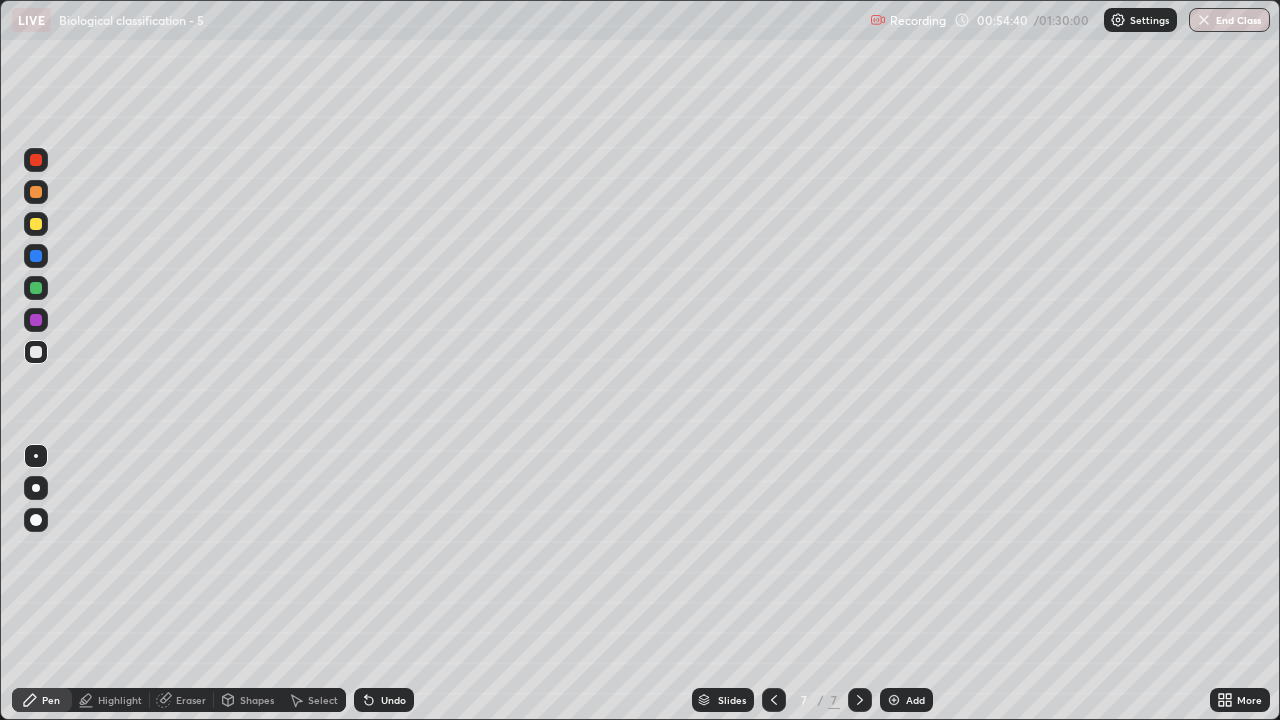 click at bounding box center [36, 224] 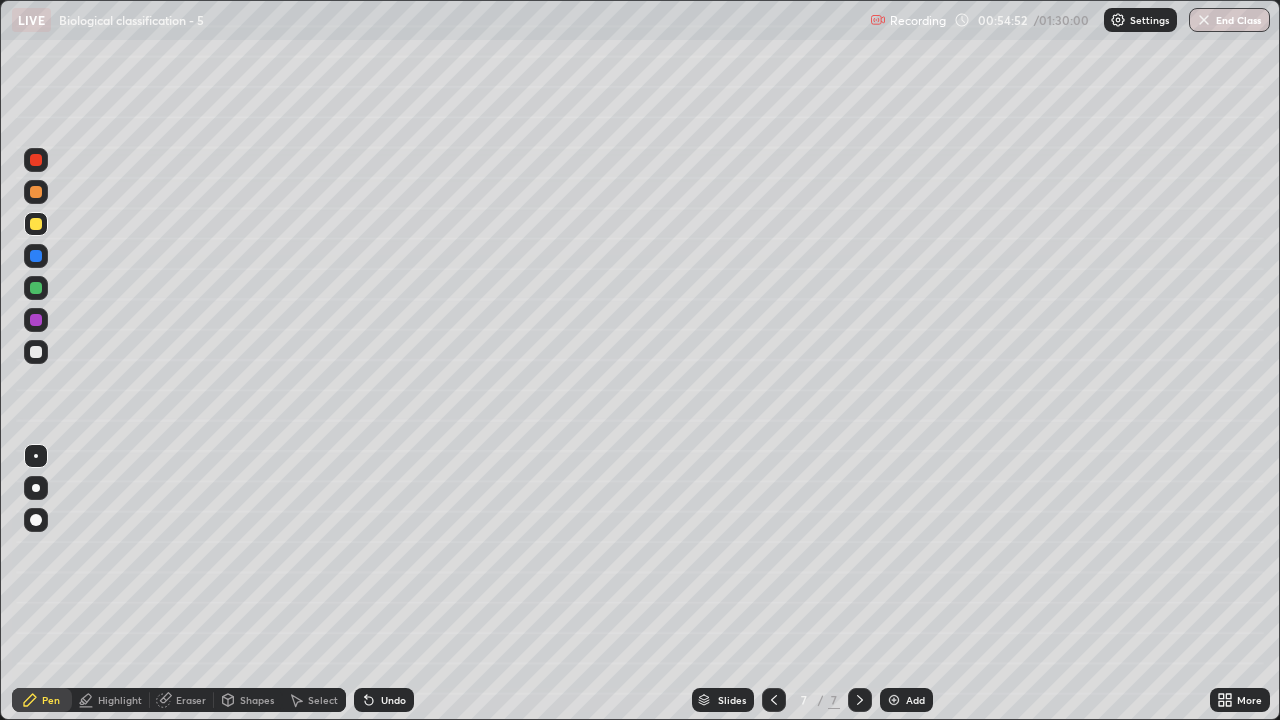 click at bounding box center (36, 288) 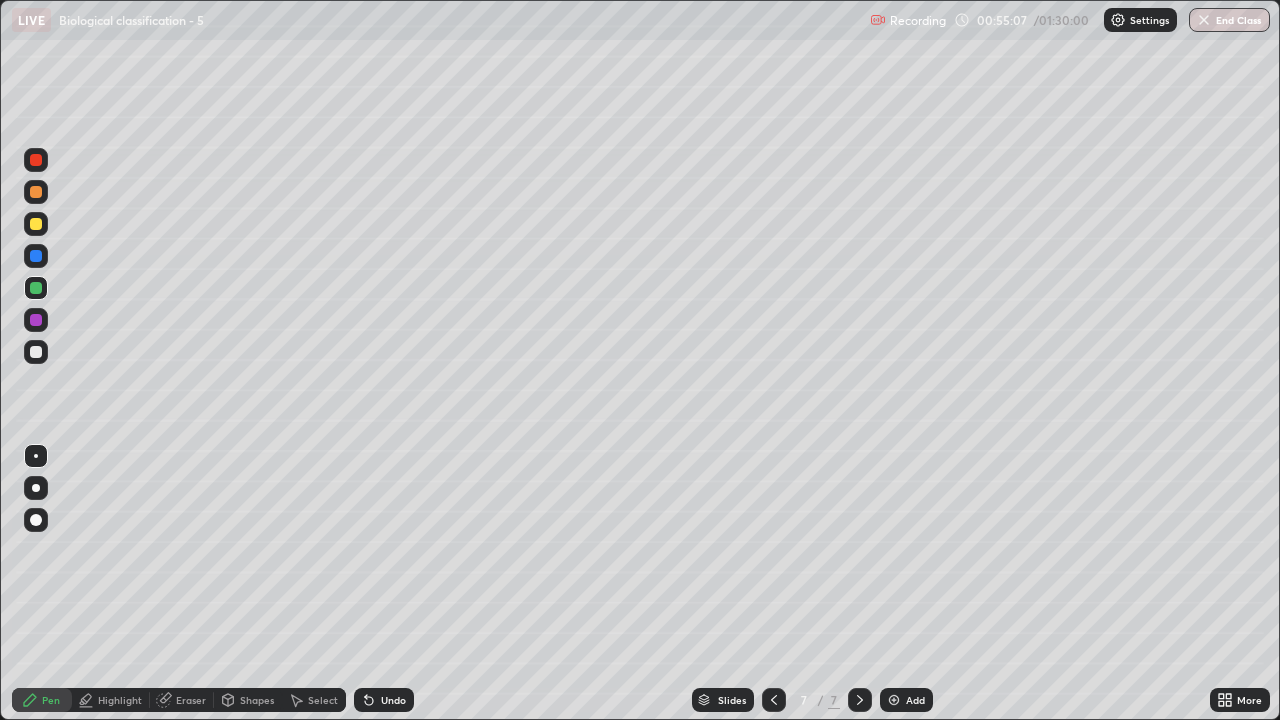 click at bounding box center [36, 352] 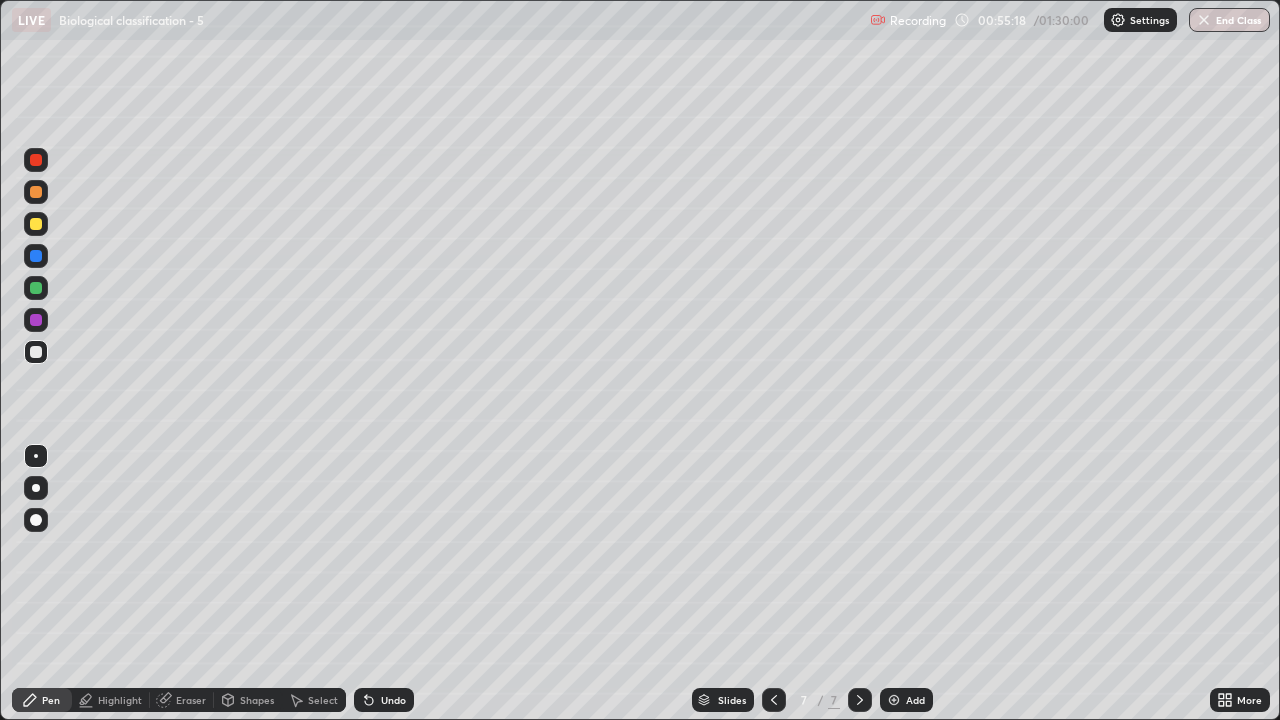 click at bounding box center (36, 352) 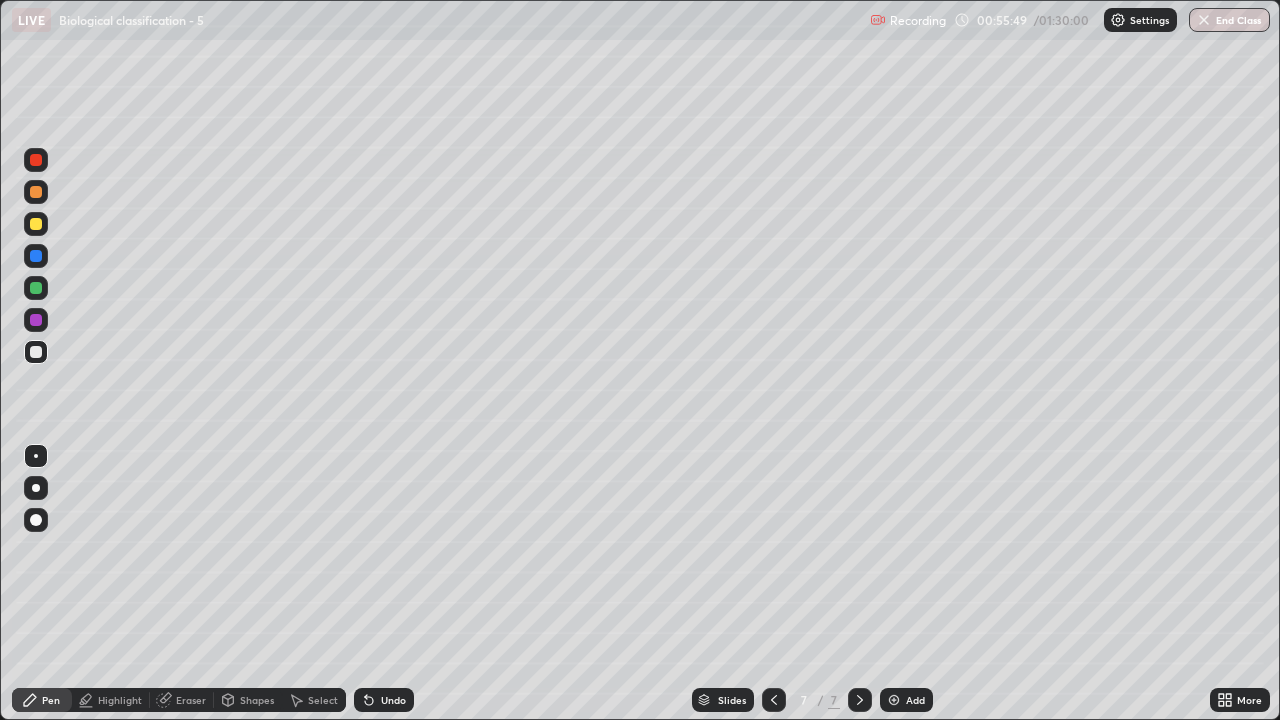 click at bounding box center [36, 224] 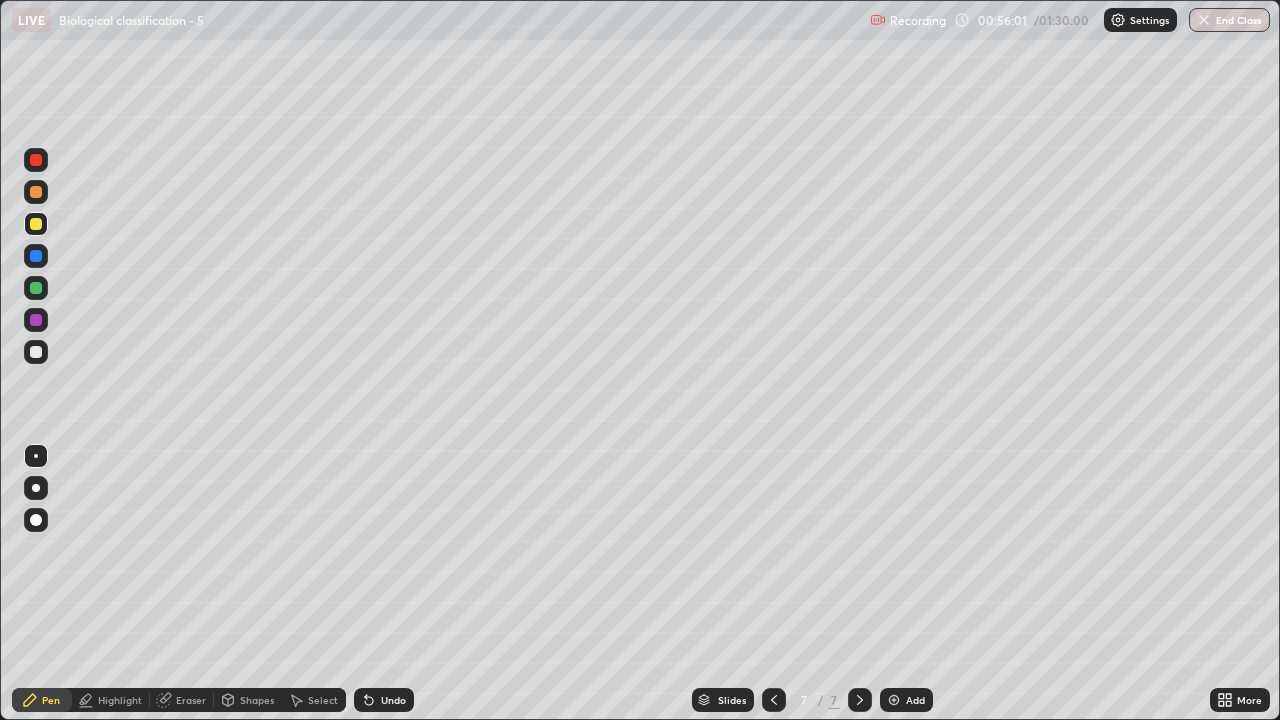 click at bounding box center [36, 352] 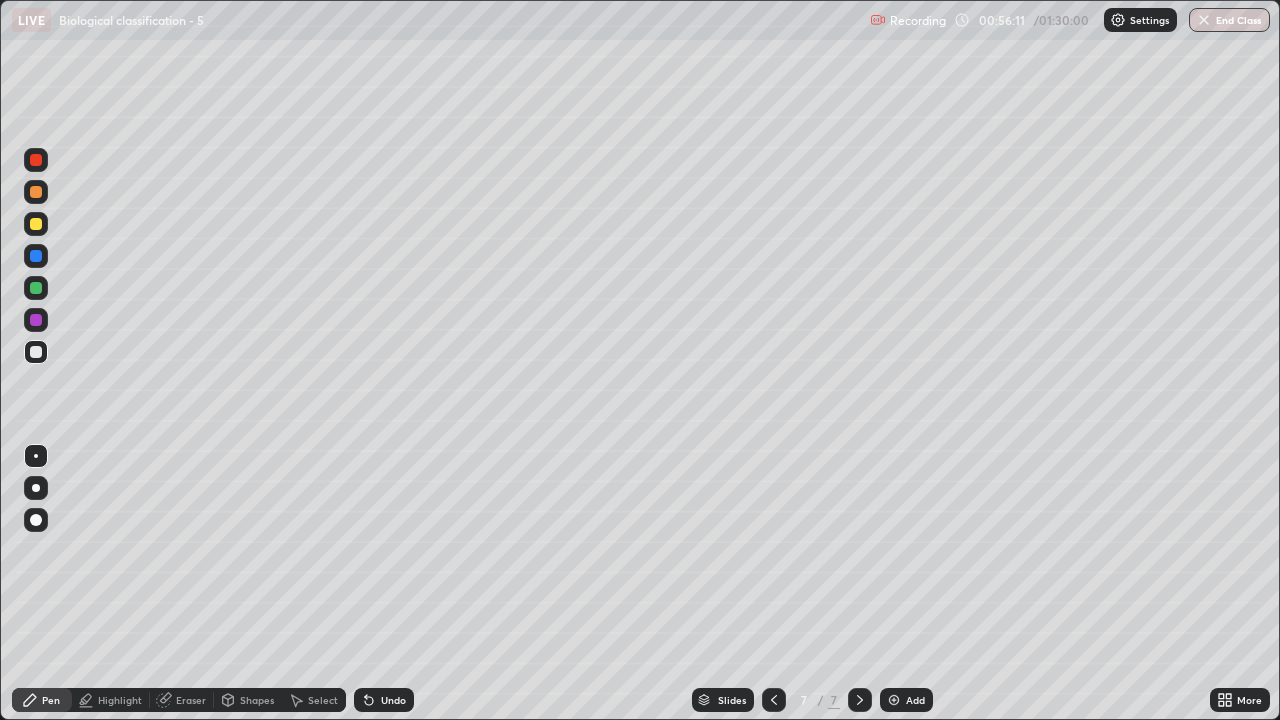 click at bounding box center (36, 224) 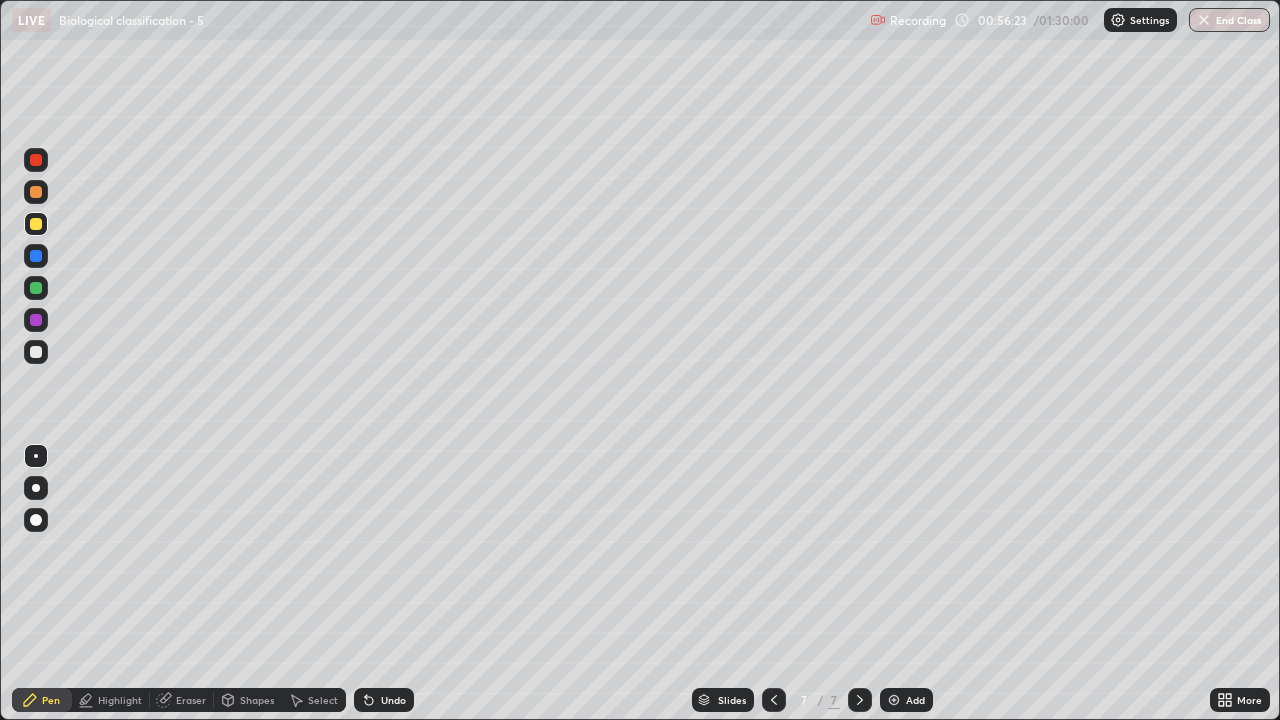 click at bounding box center [36, 352] 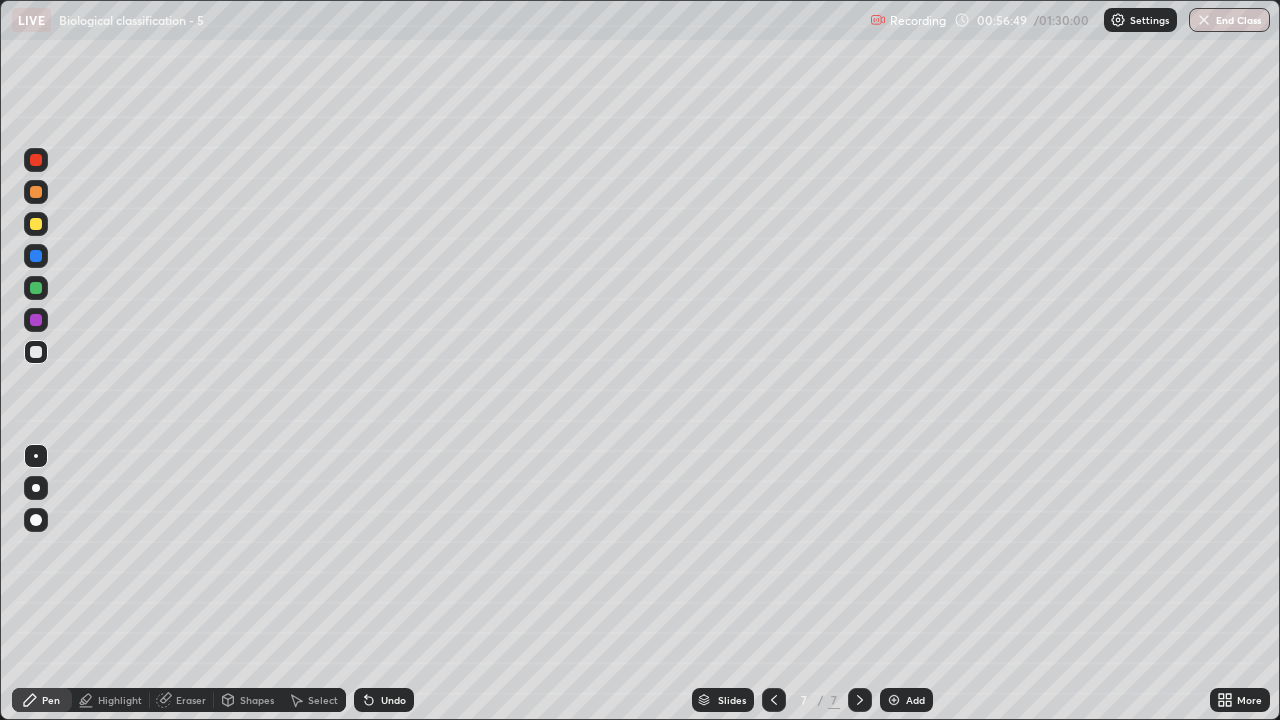click at bounding box center [36, 224] 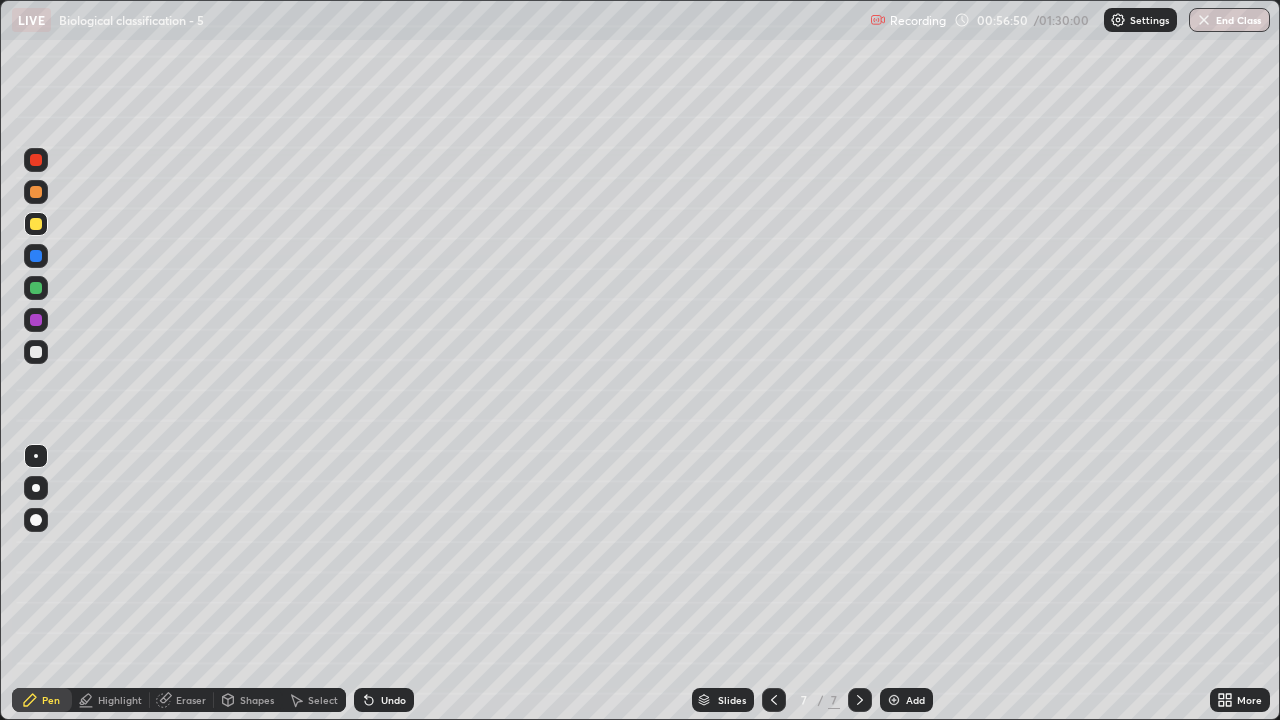 click at bounding box center (36, 488) 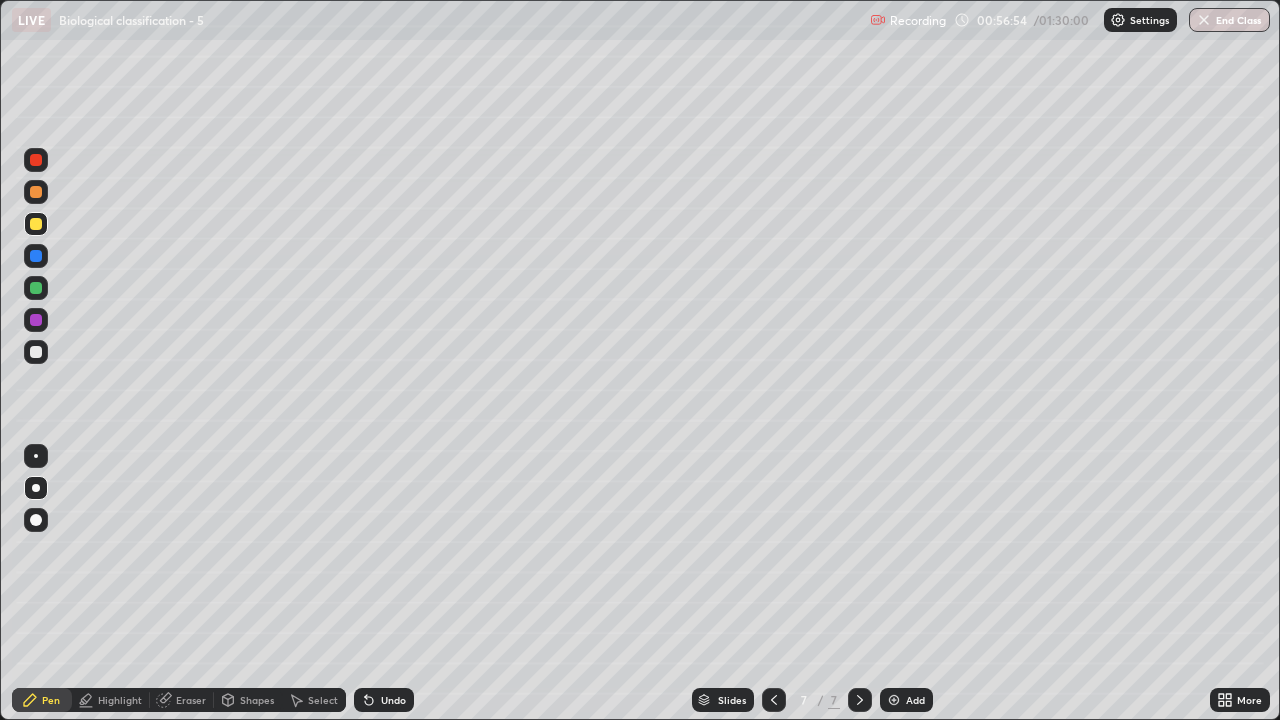 click 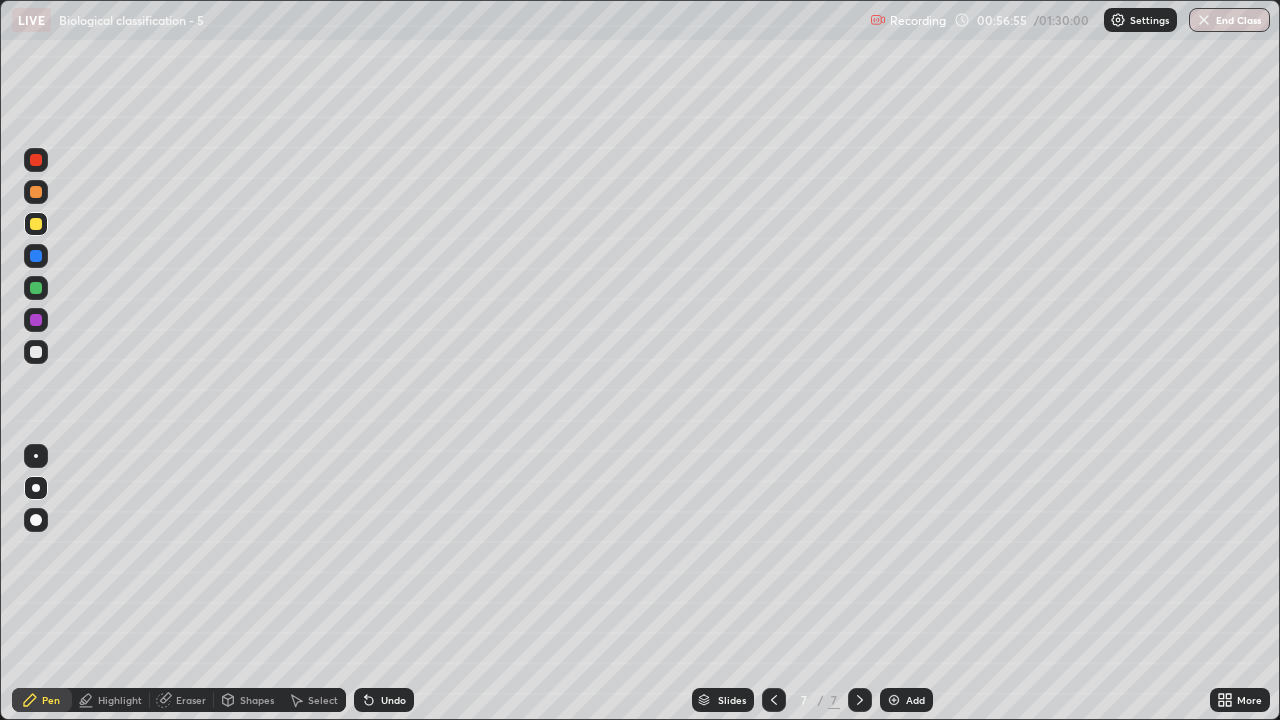 click on "Undo" at bounding box center (384, 700) 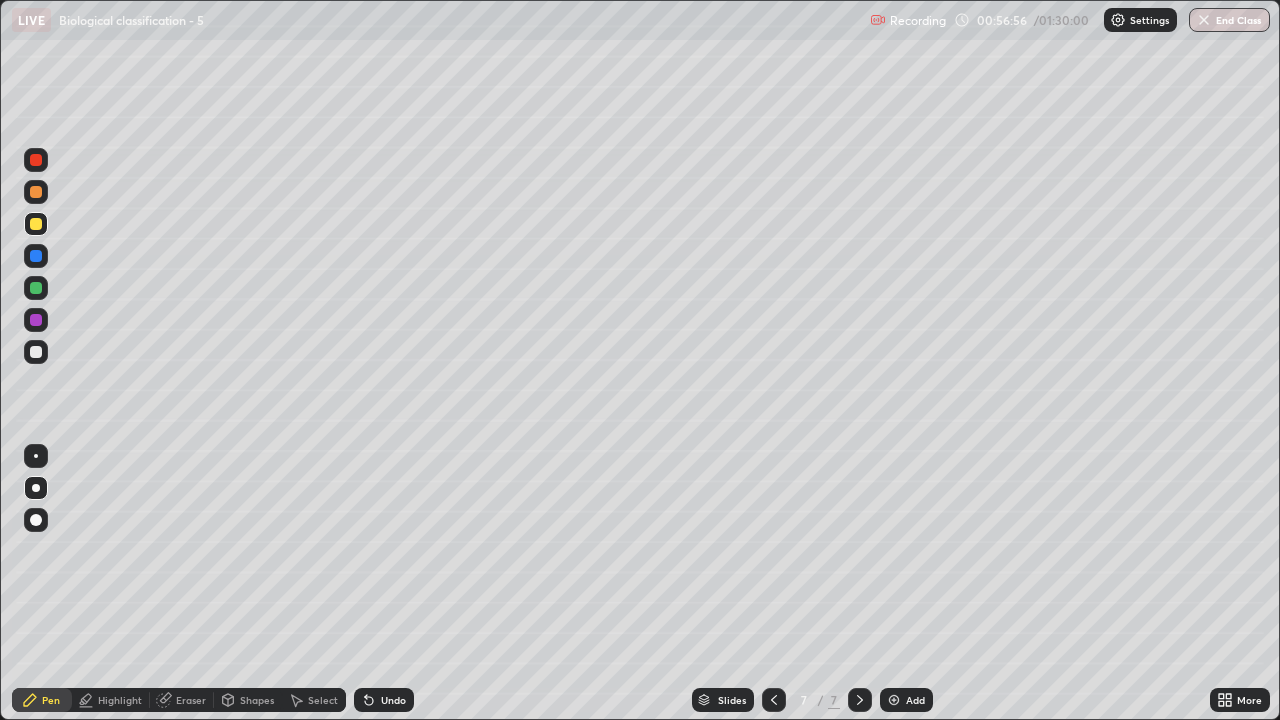 click at bounding box center (36, 520) 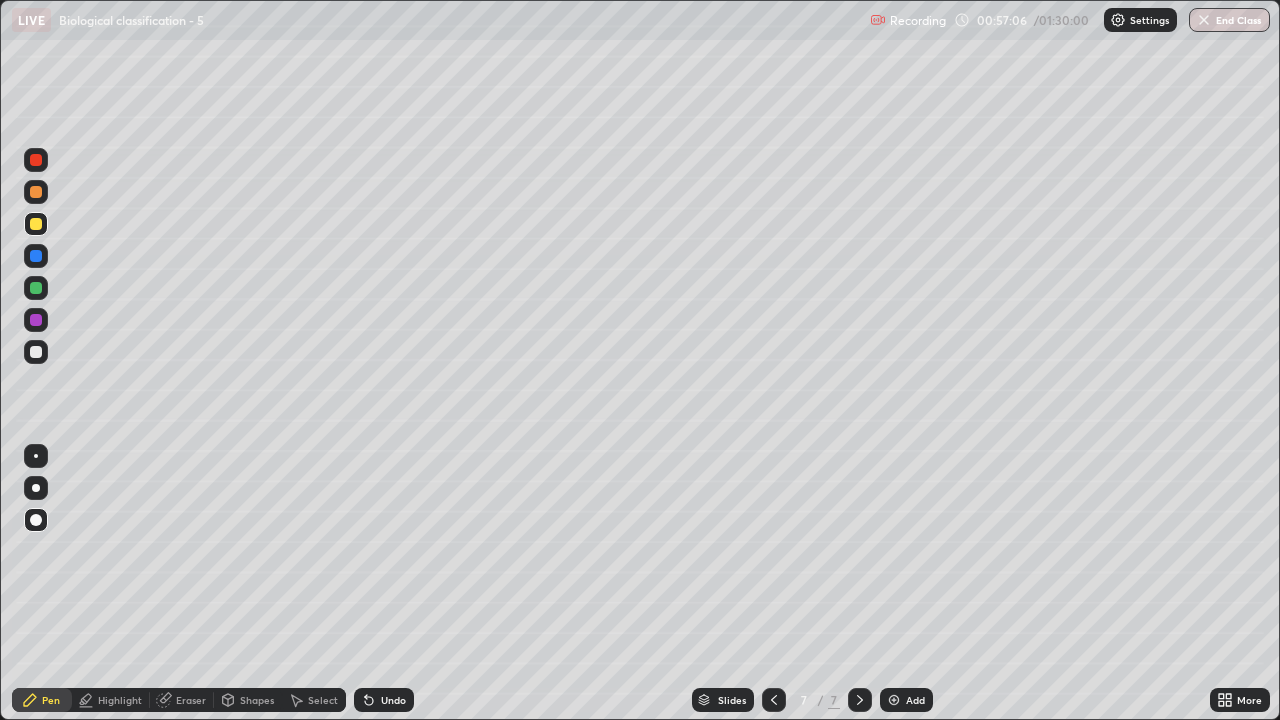 click at bounding box center [36, 456] 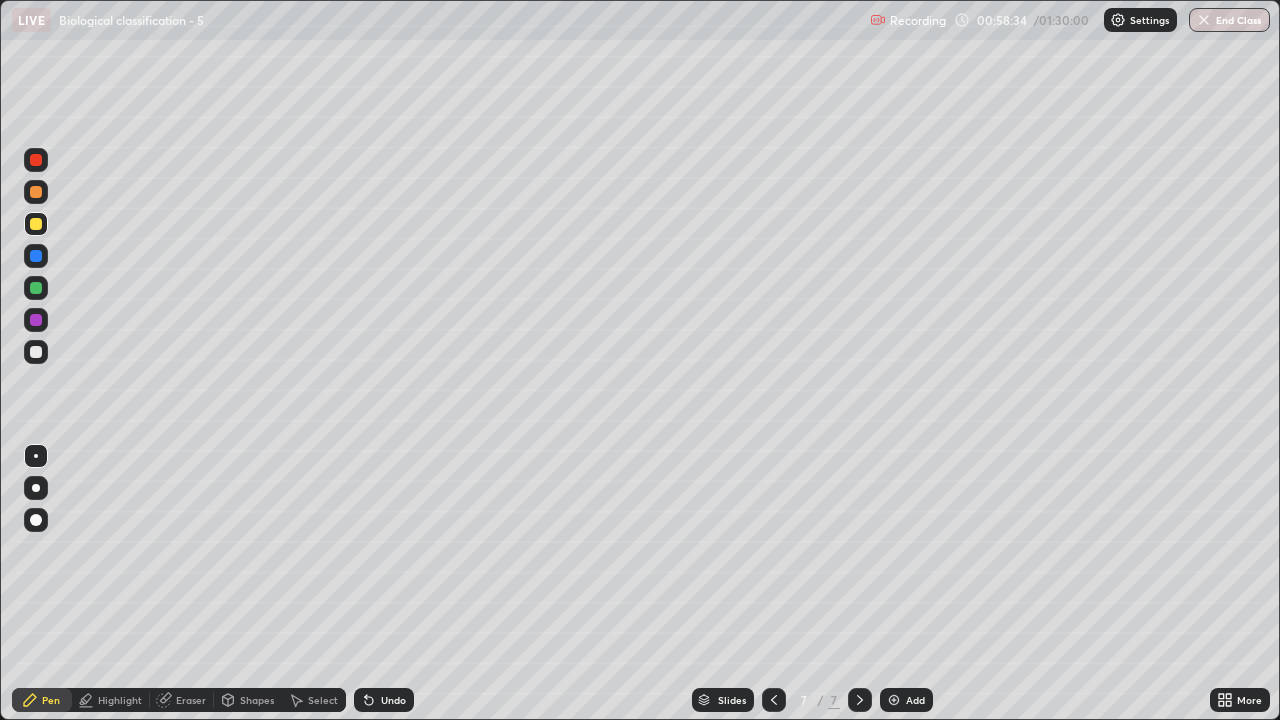 click at bounding box center (36, 352) 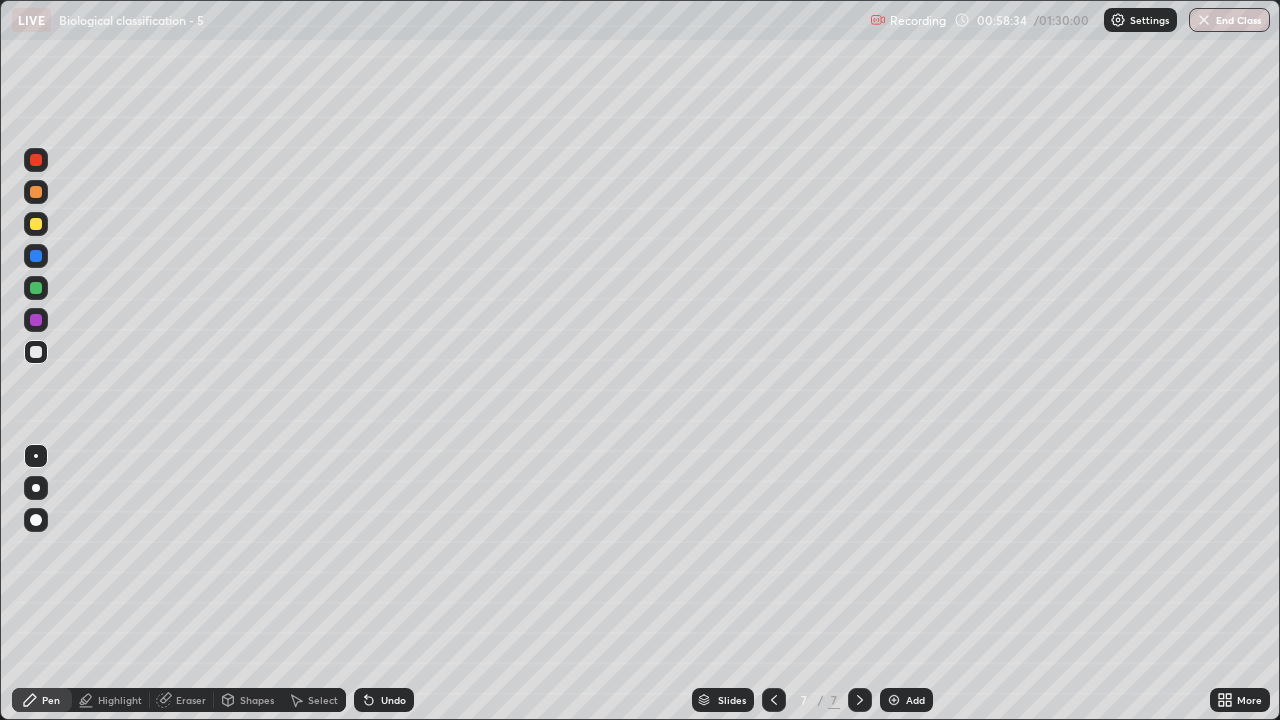 click at bounding box center (36, 456) 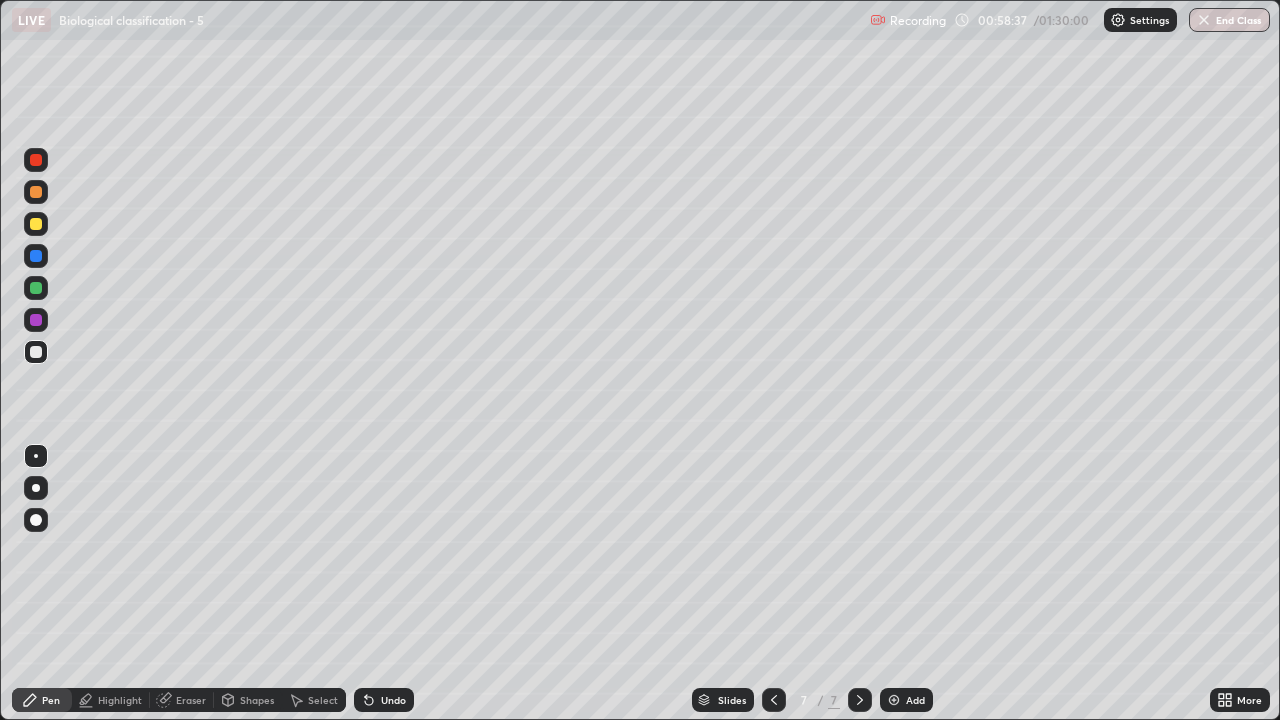 click at bounding box center (36, 320) 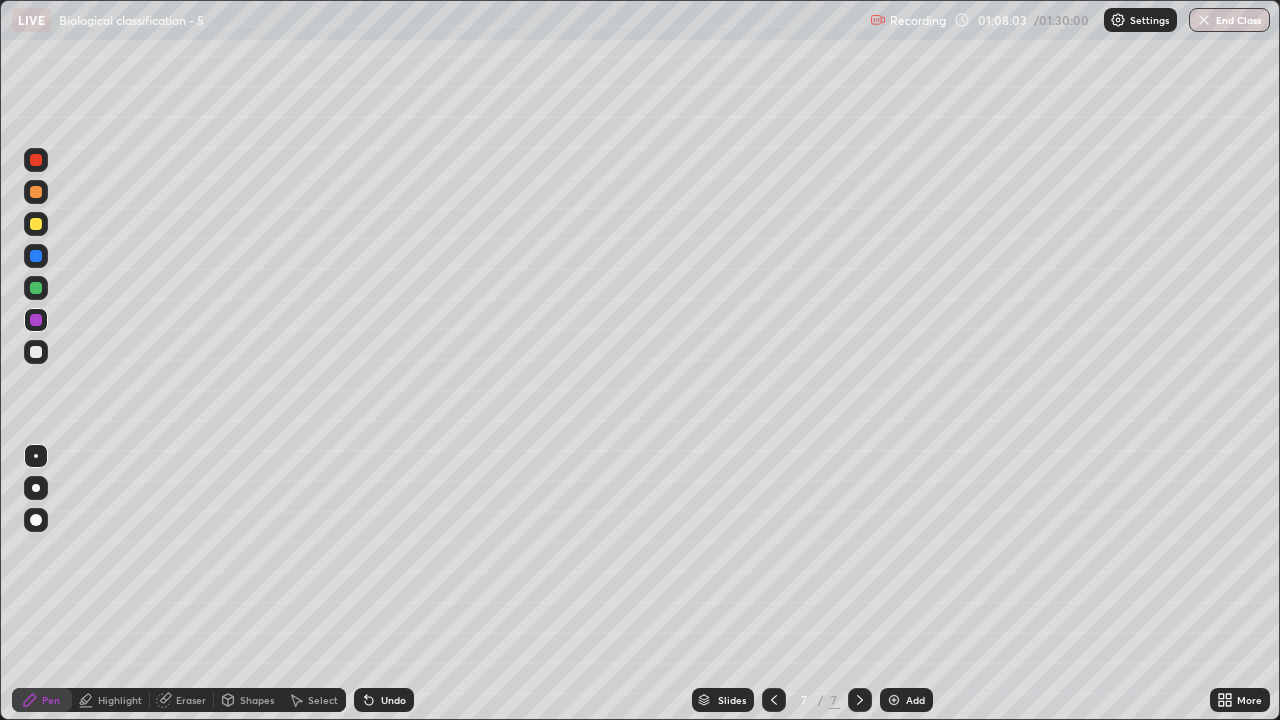 click at bounding box center (36, 352) 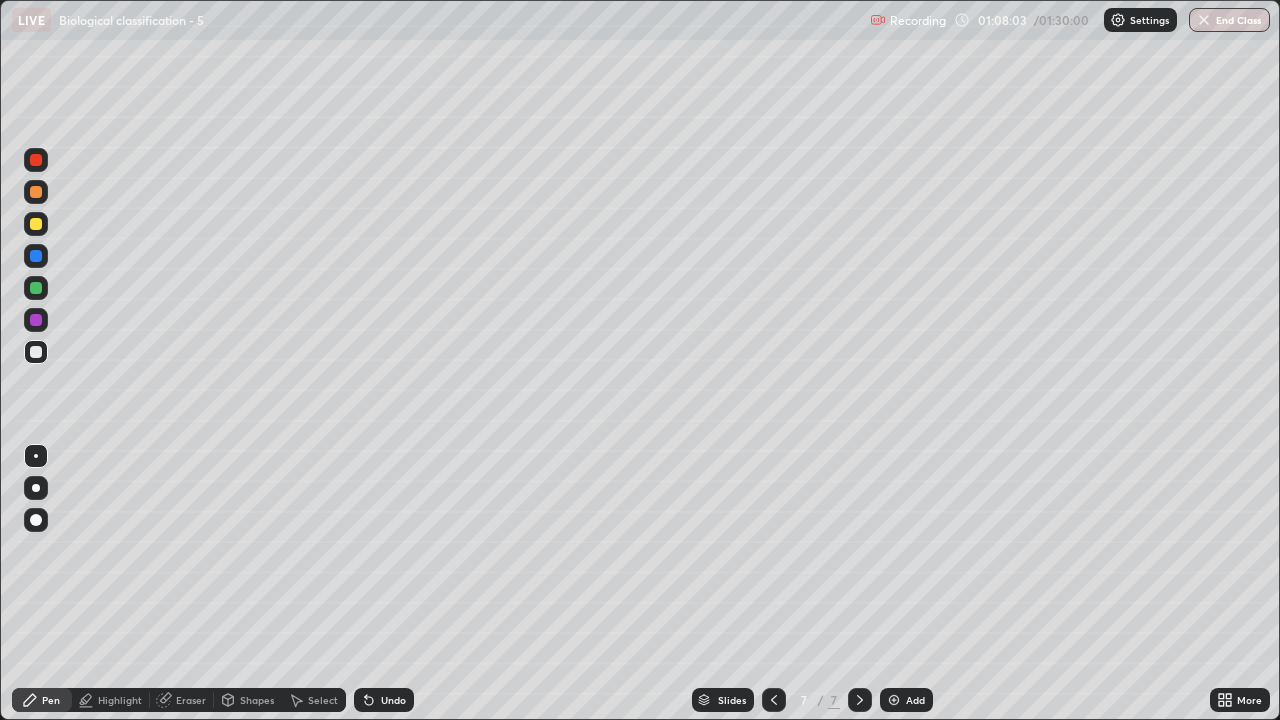 click at bounding box center [36, 456] 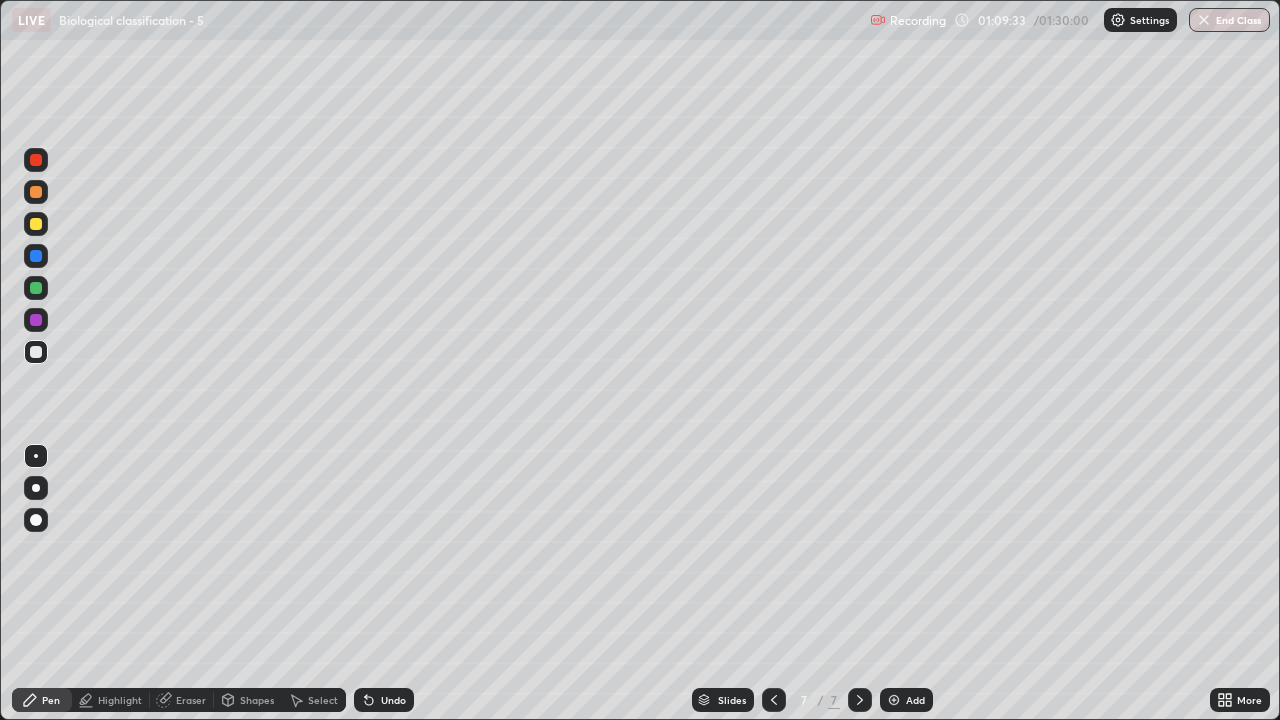 click at bounding box center [36, 224] 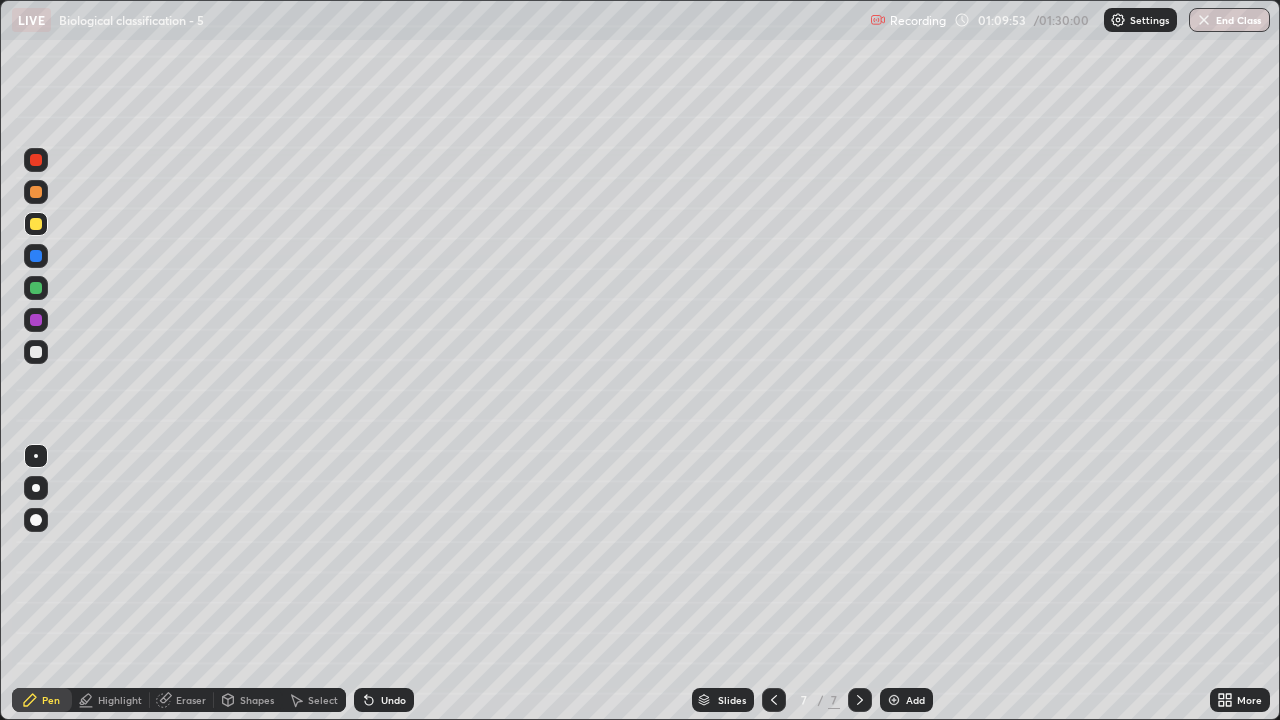 click at bounding box center [36, 352] 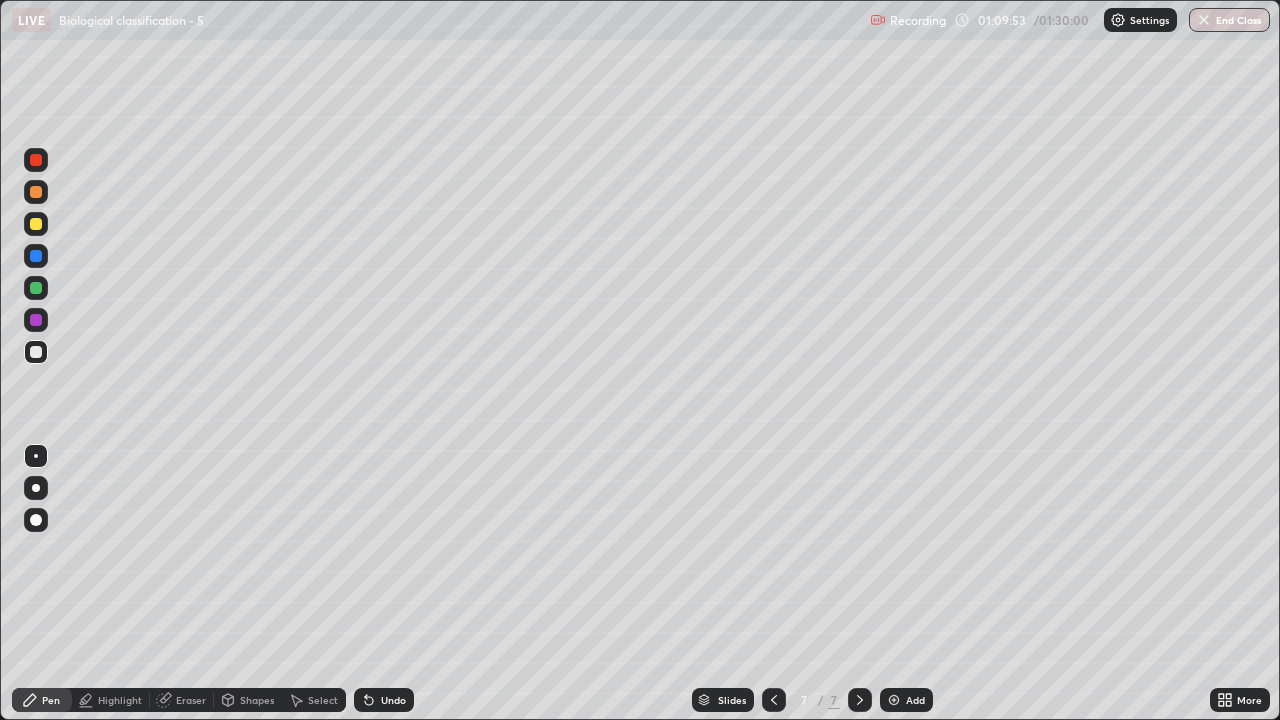 click at bounding box center (36, 456) 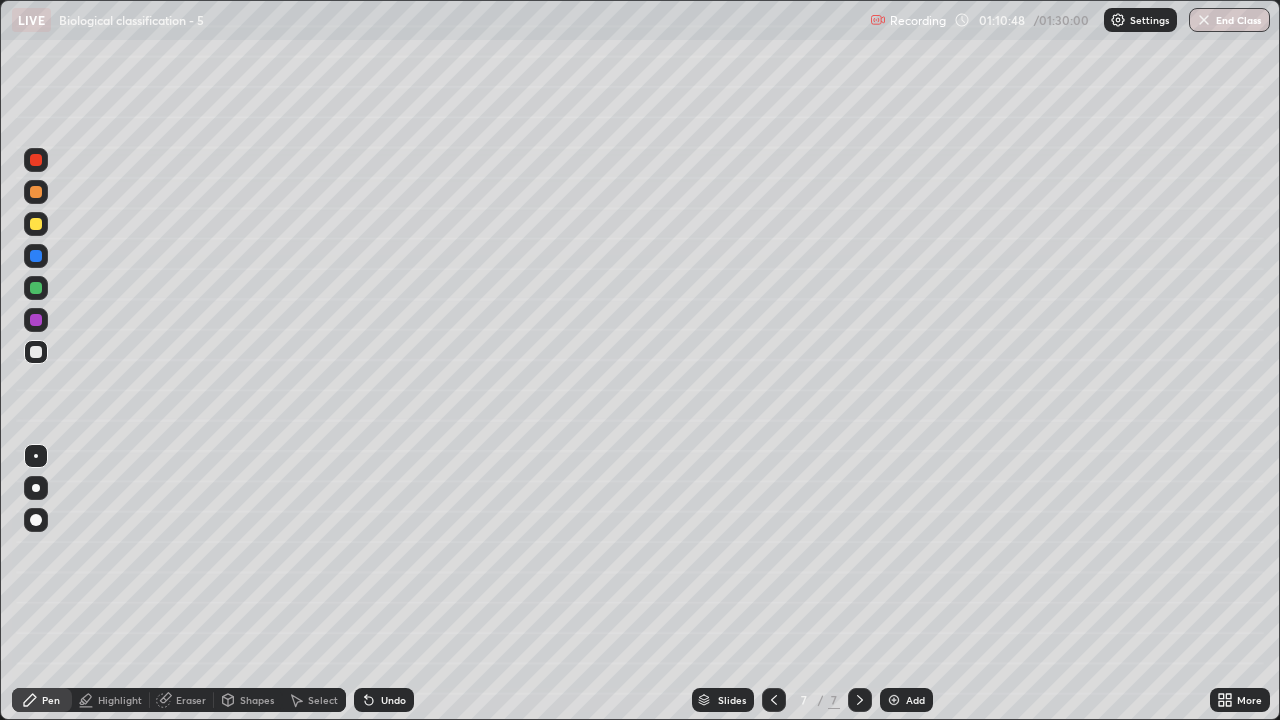click at bounding box center [36, 352] 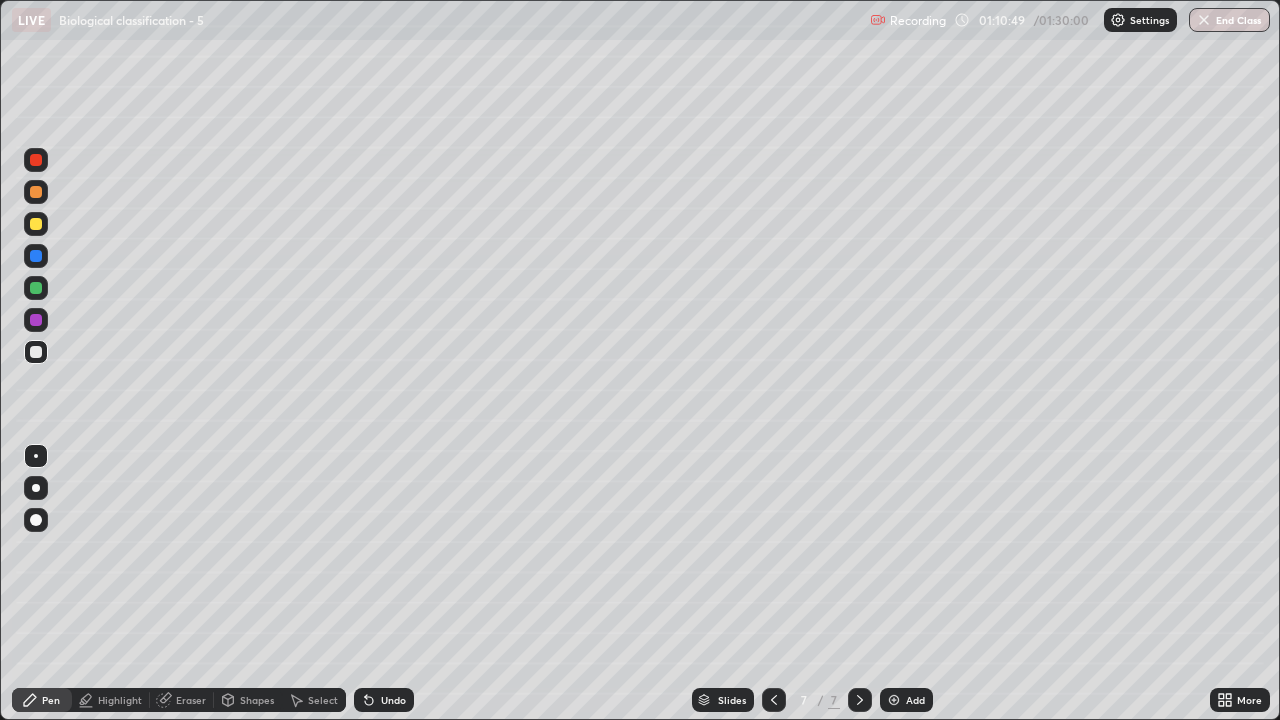 click at bounding box center [36, 456] 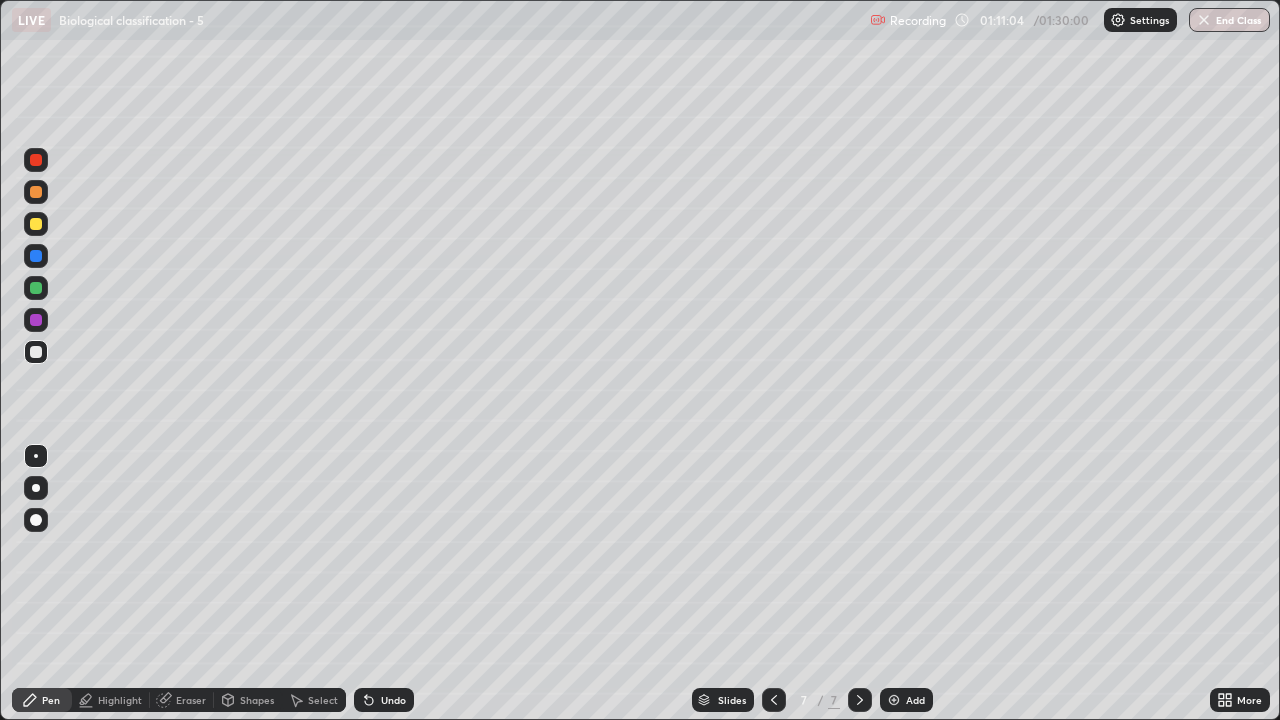 click at bounding box center [36, 352] 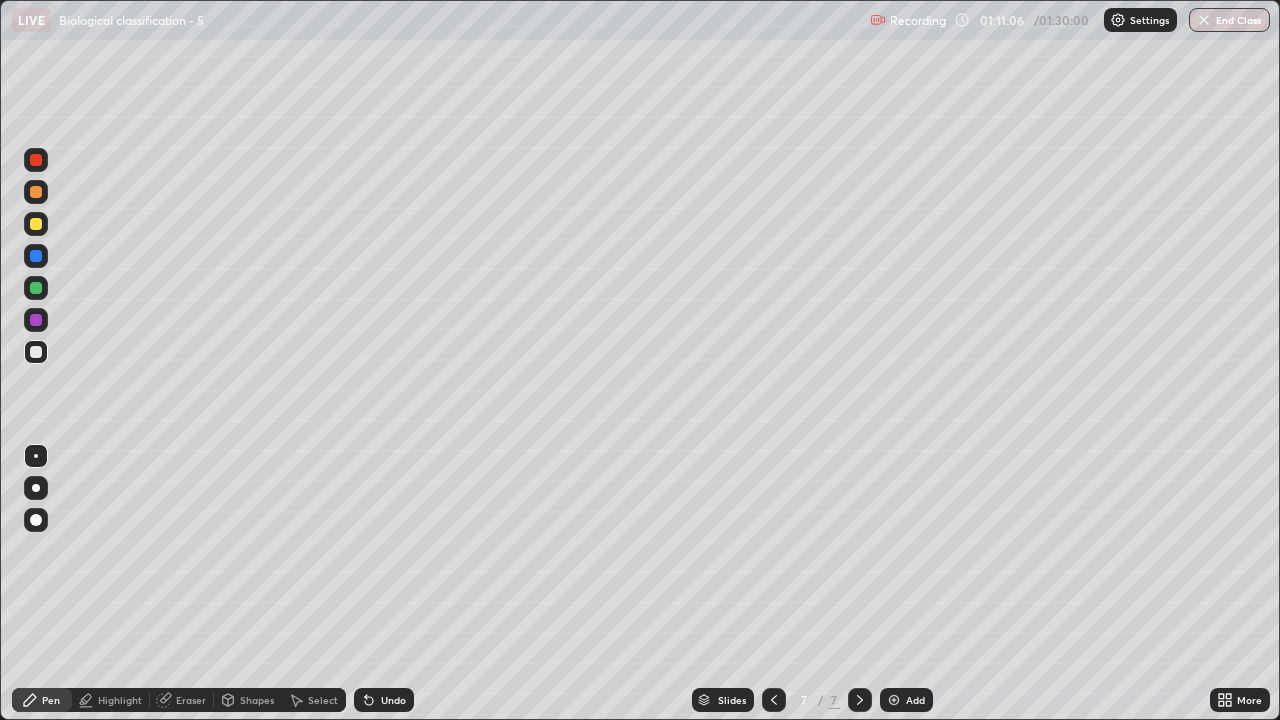 click at bounding box center [36, 192] 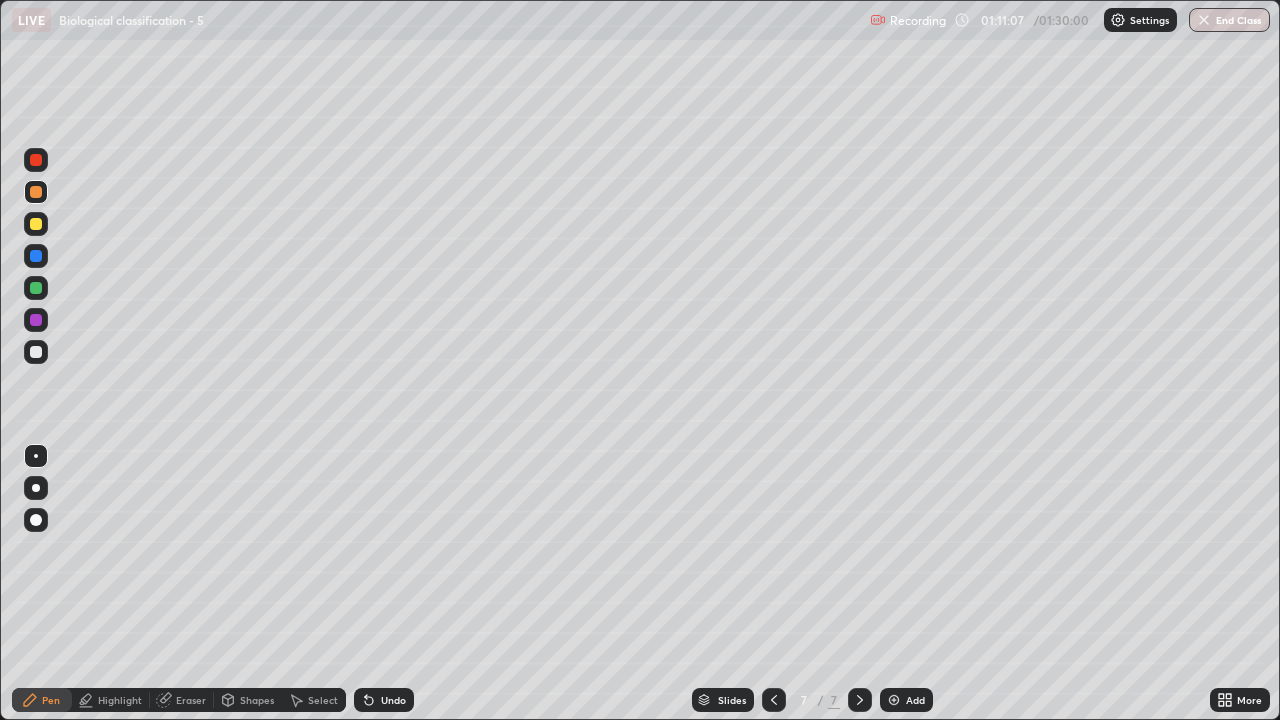 click at bounding box center (36, 224) 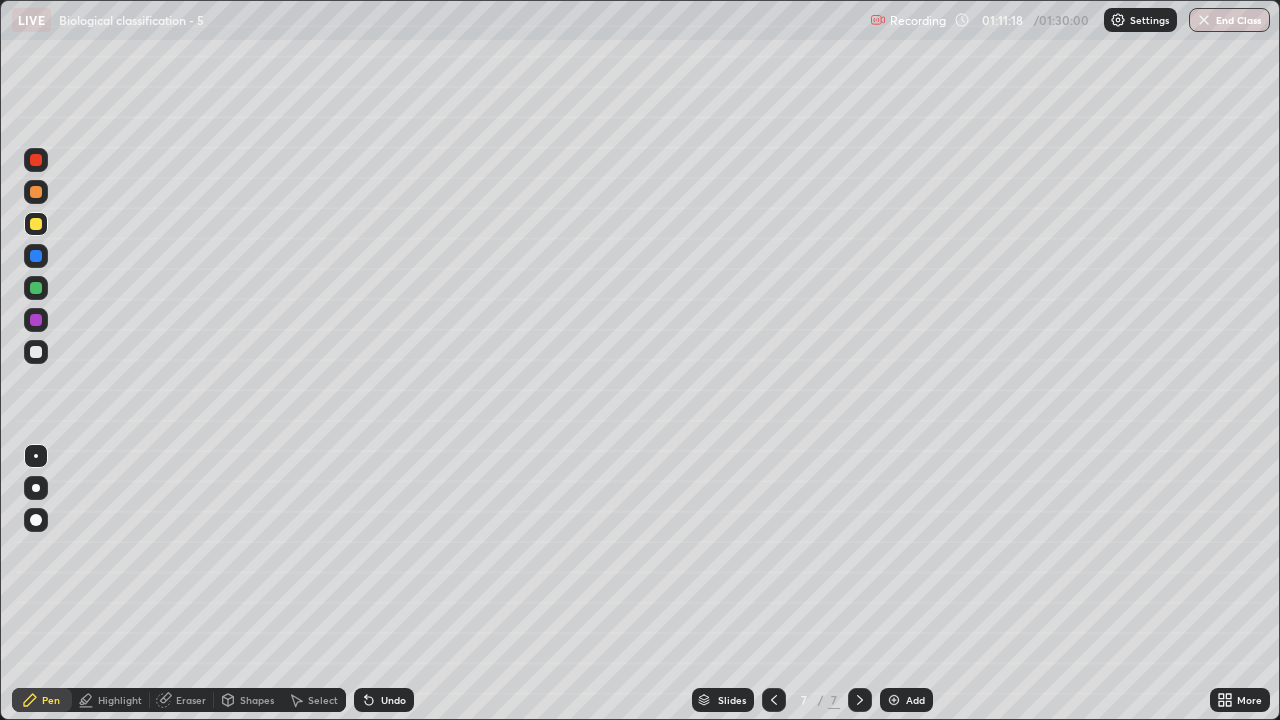click at bounding box center (36, 352) 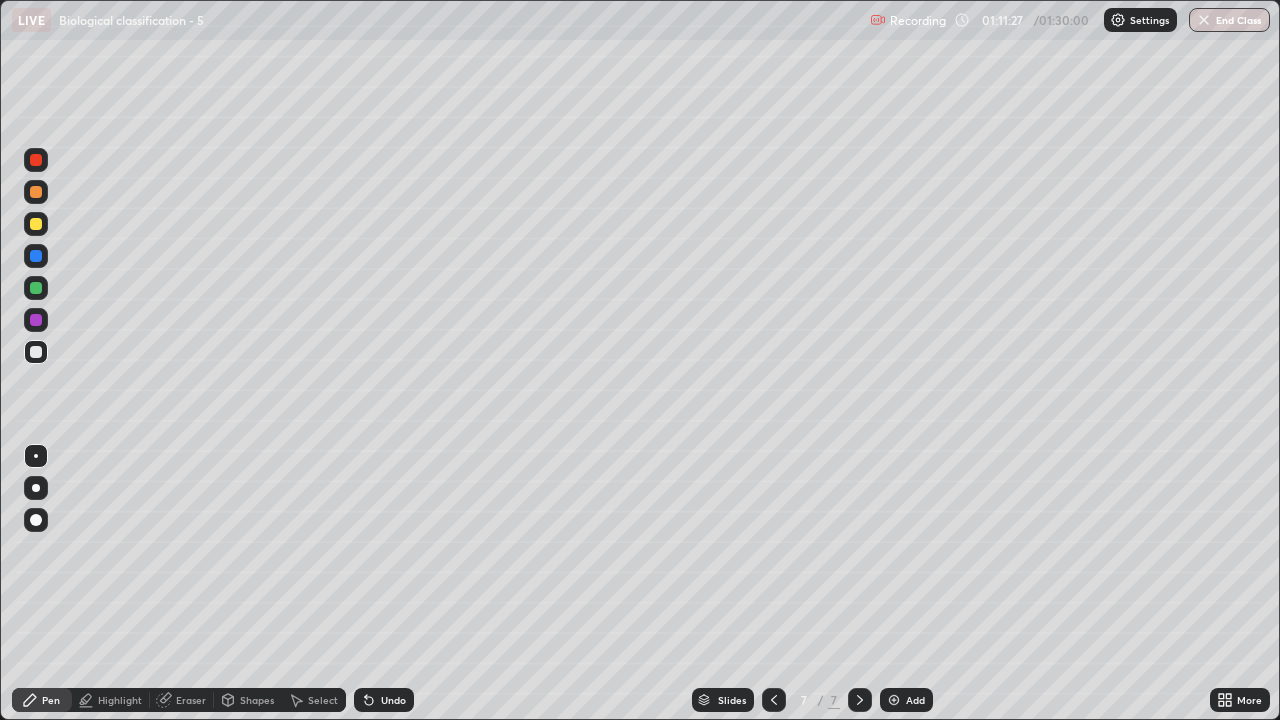 click at bounding box center (36, 224) 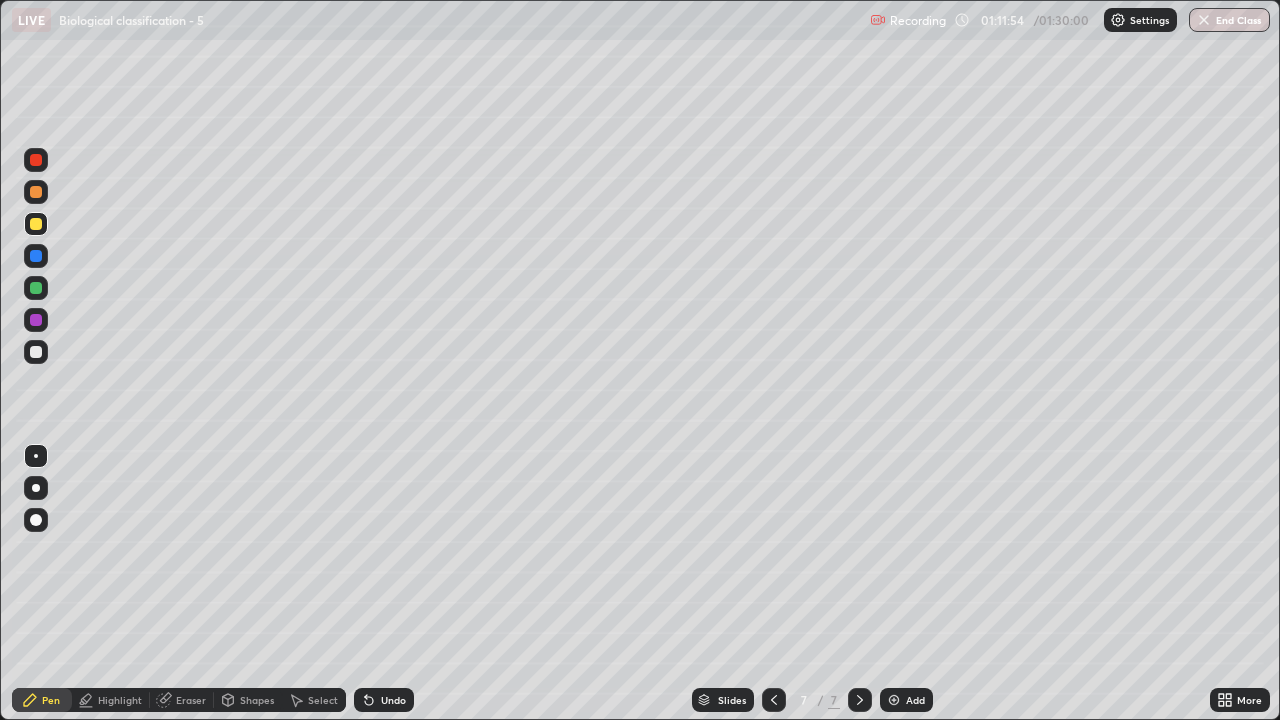 click at bounding box center (36, 352) 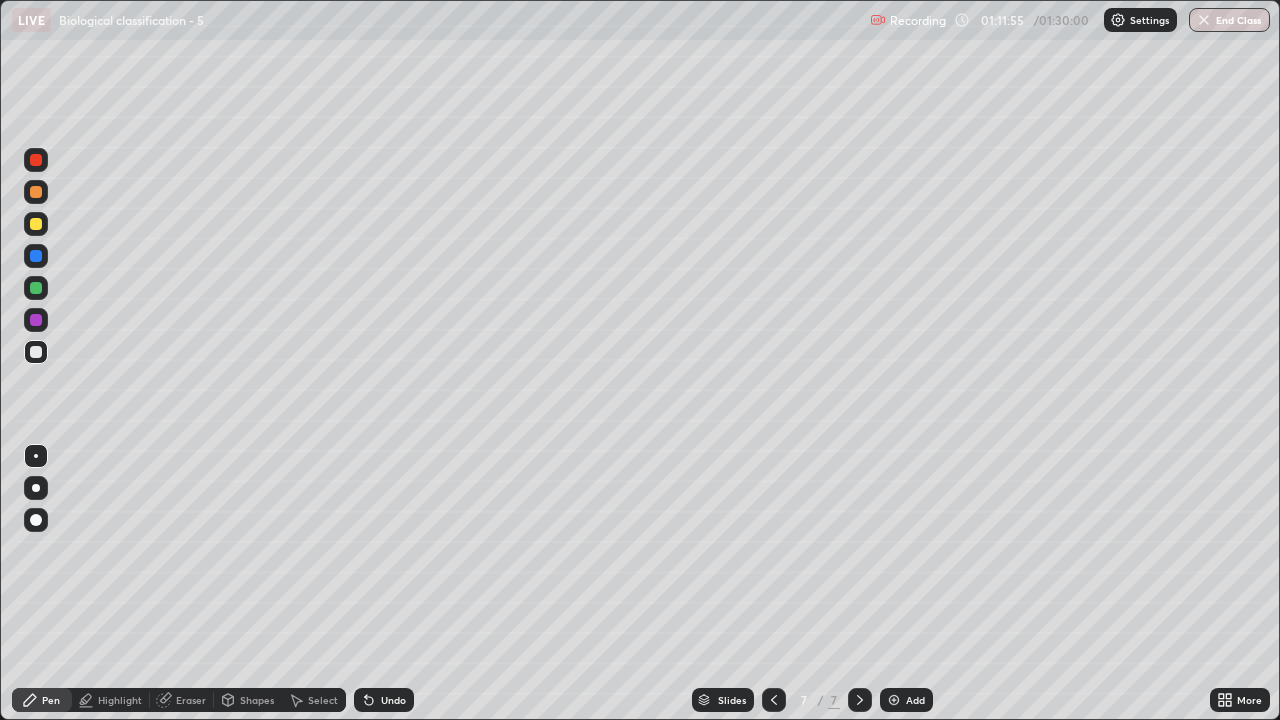 click at bounding box center (36, 456) 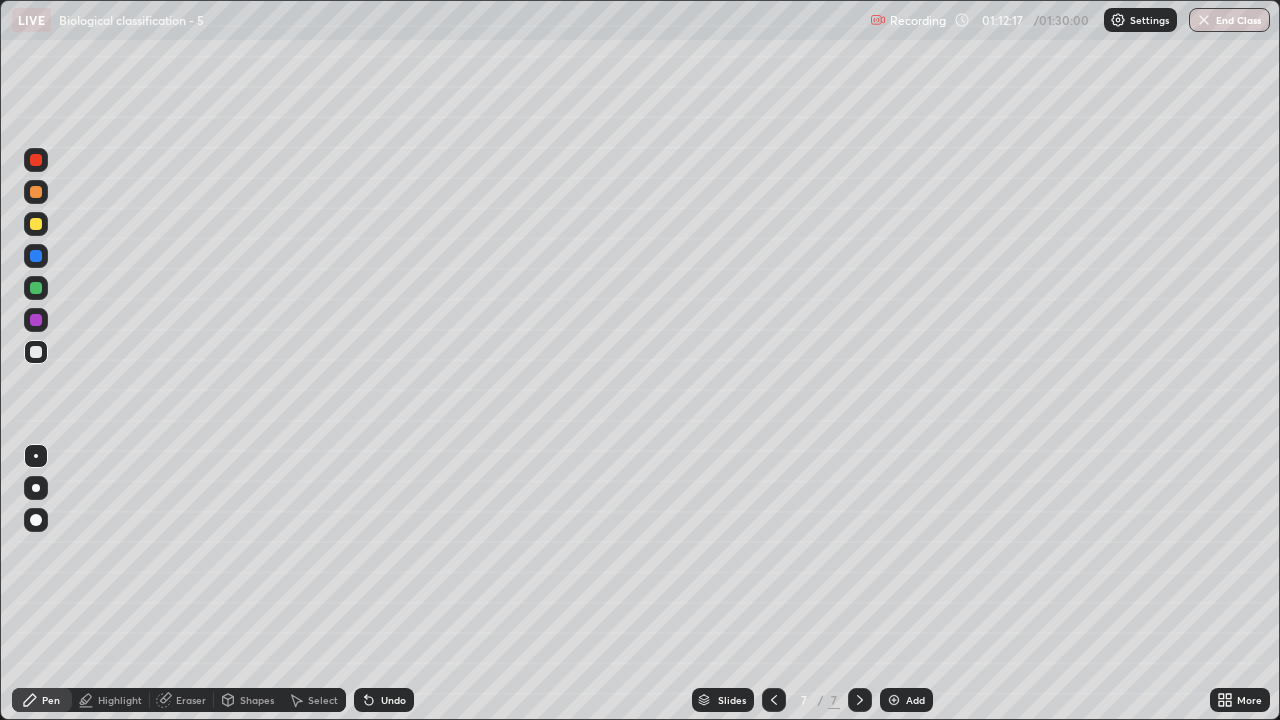 click at bounding box center (36, 224) 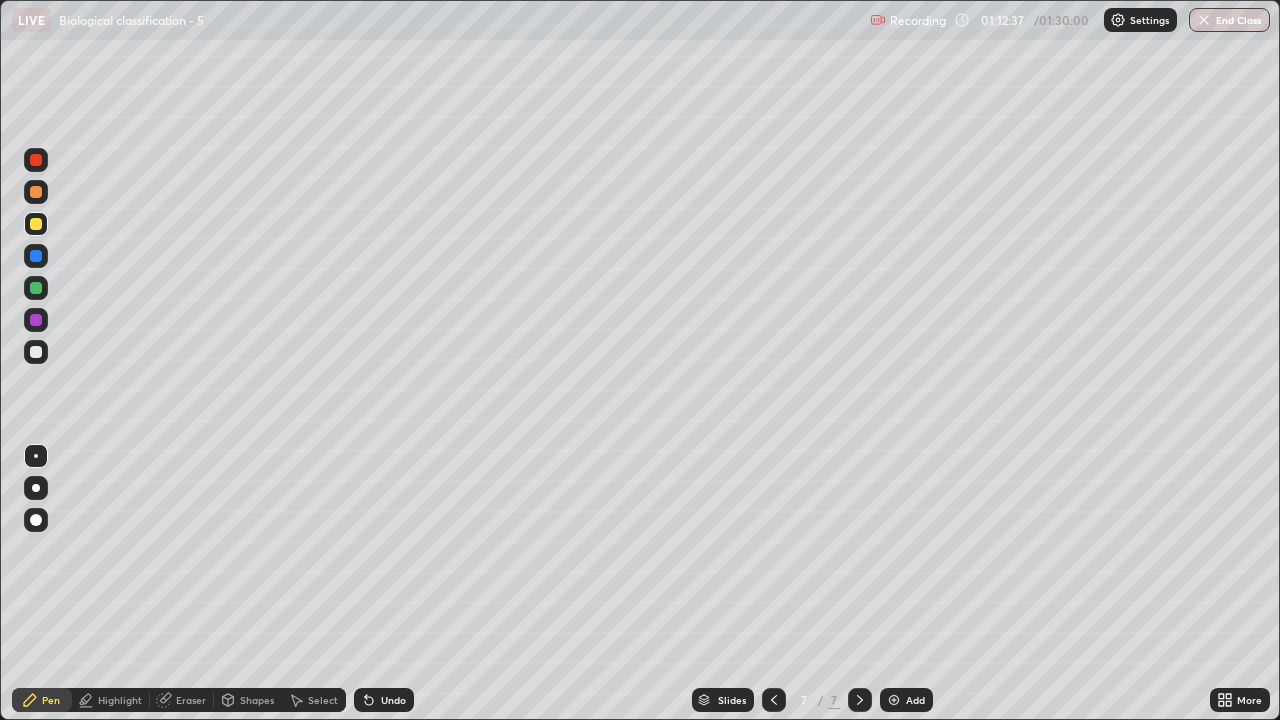 click at bounding box center [36, 352] 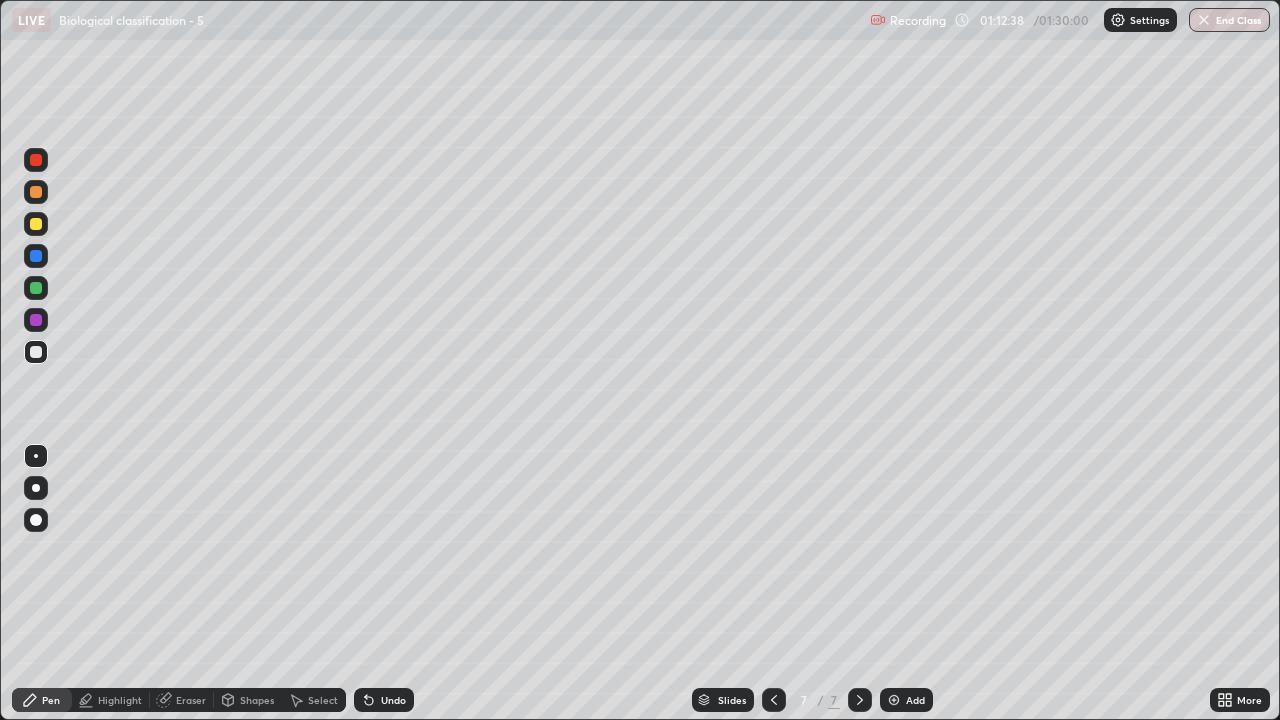 click at bounding box center [36, 456] 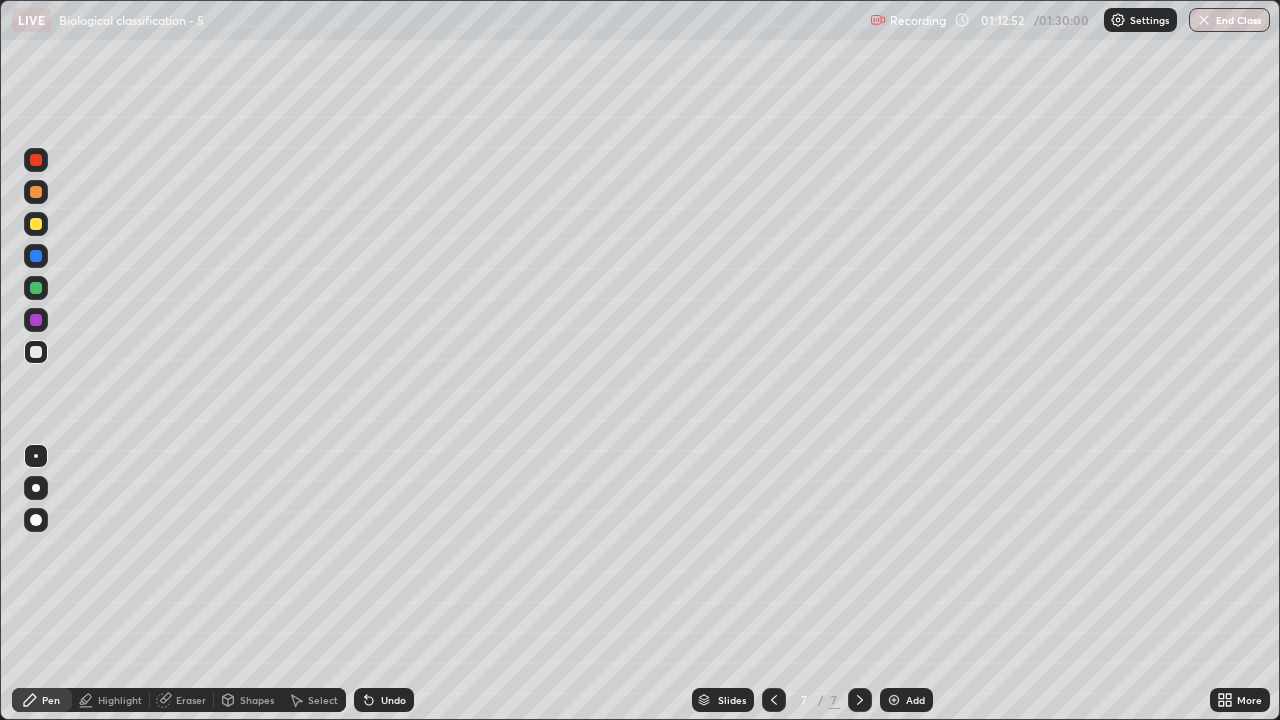 click at bounding box center [36, 224] 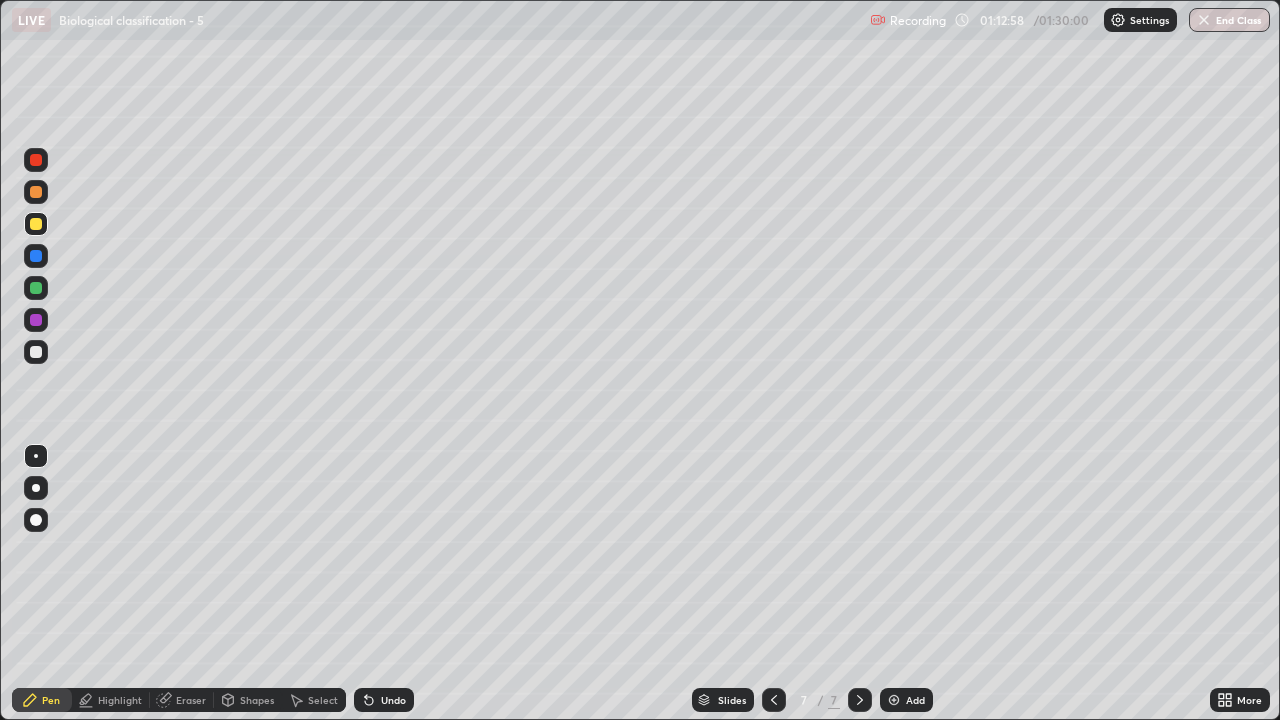 click at bounding box center [36, 288] 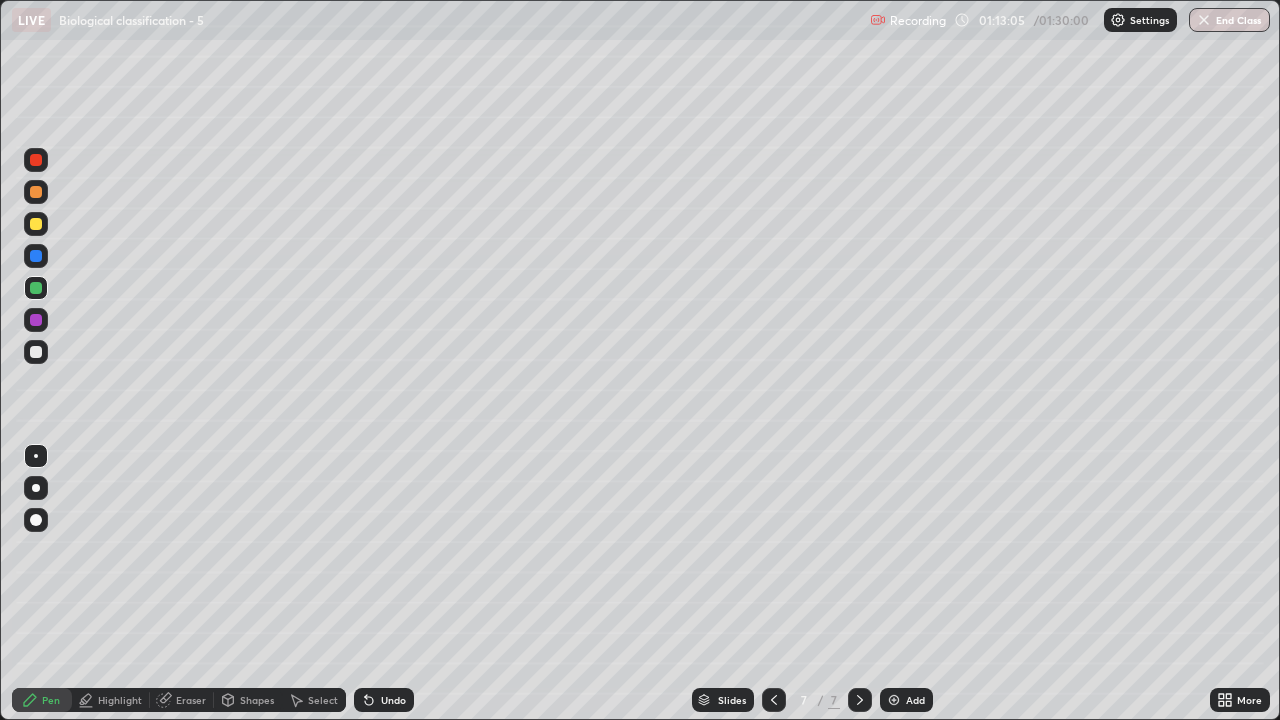 click on "Undo" at bounding box center [384, 700] 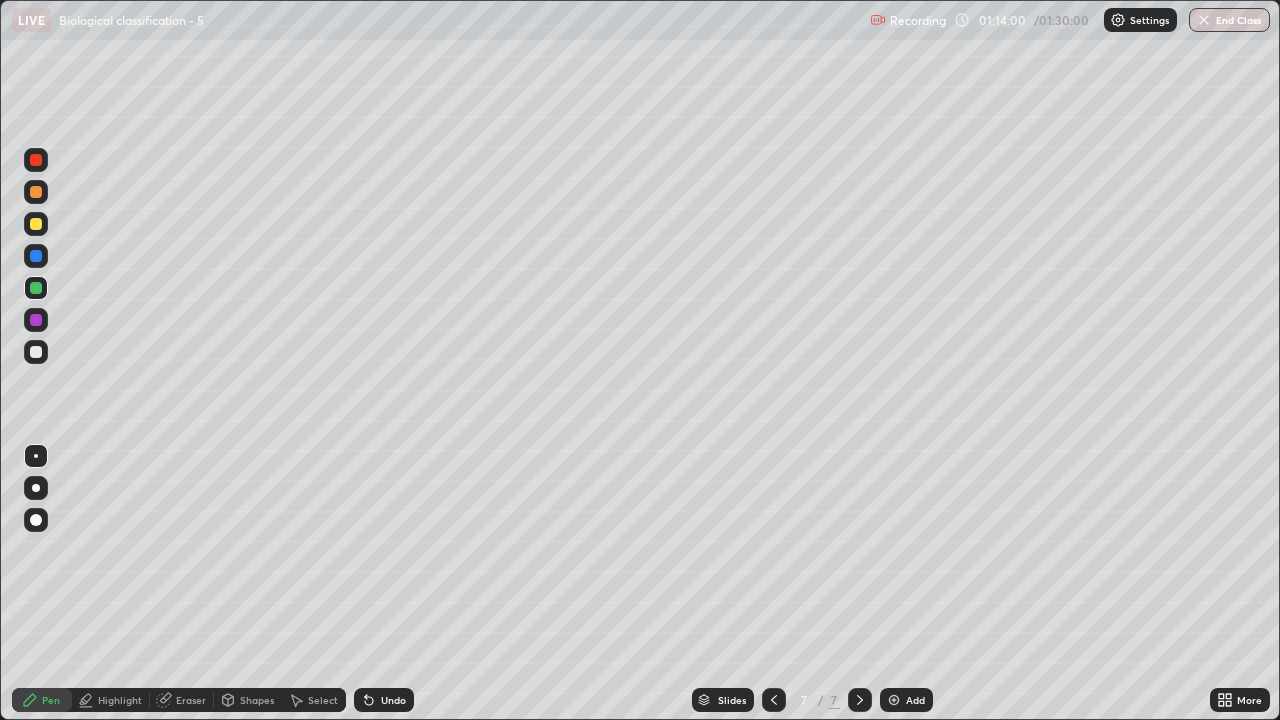 click at bounding box center [36, 352] 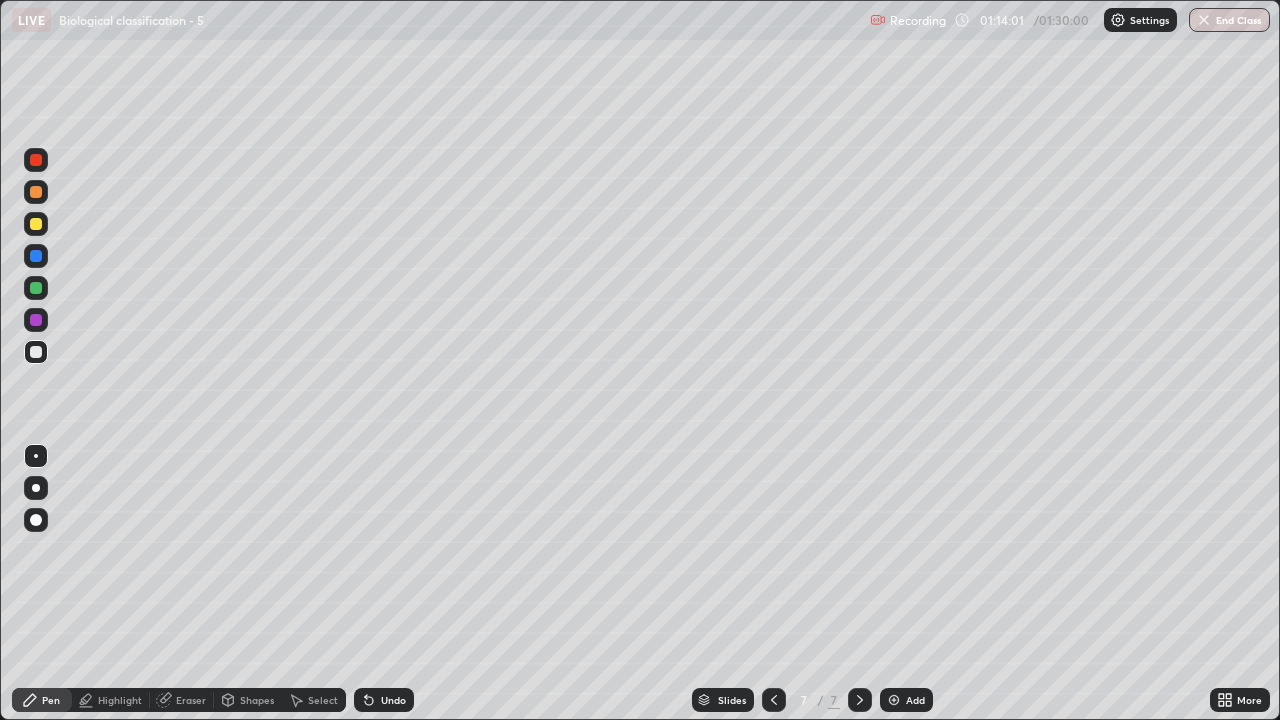 click at bounding box center (36, 456) 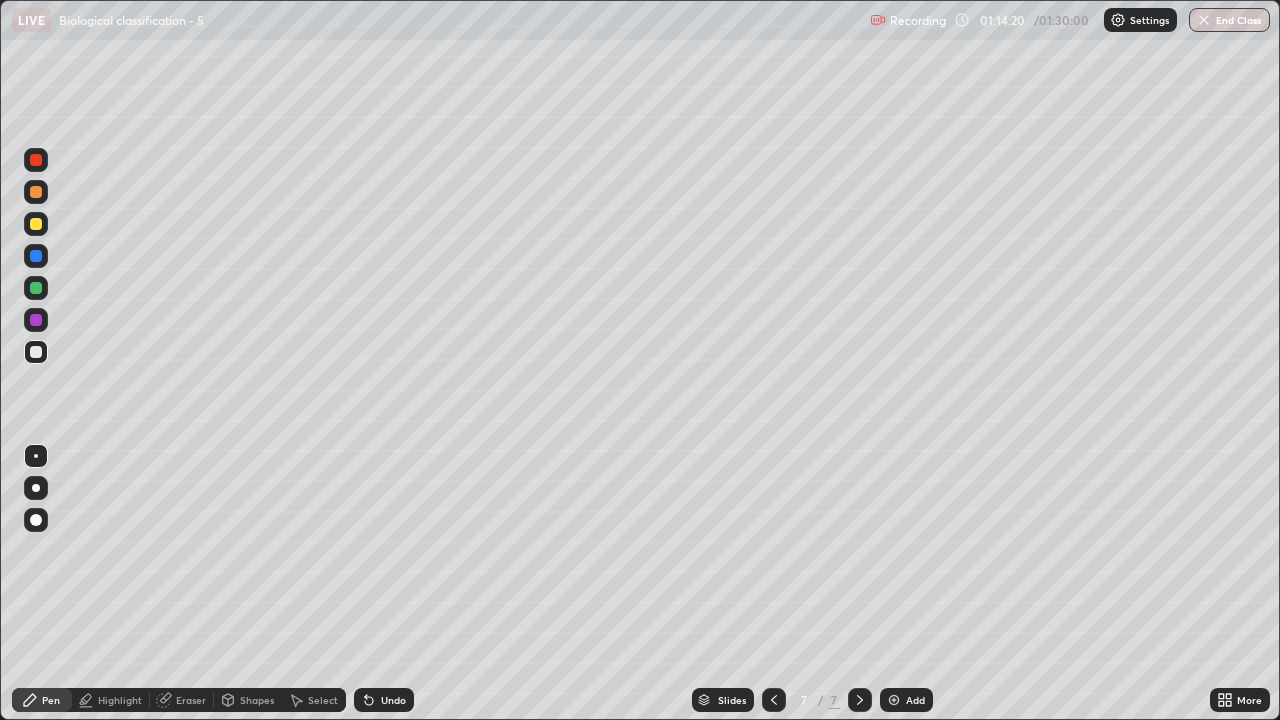 click at bounding box center [894, 700] 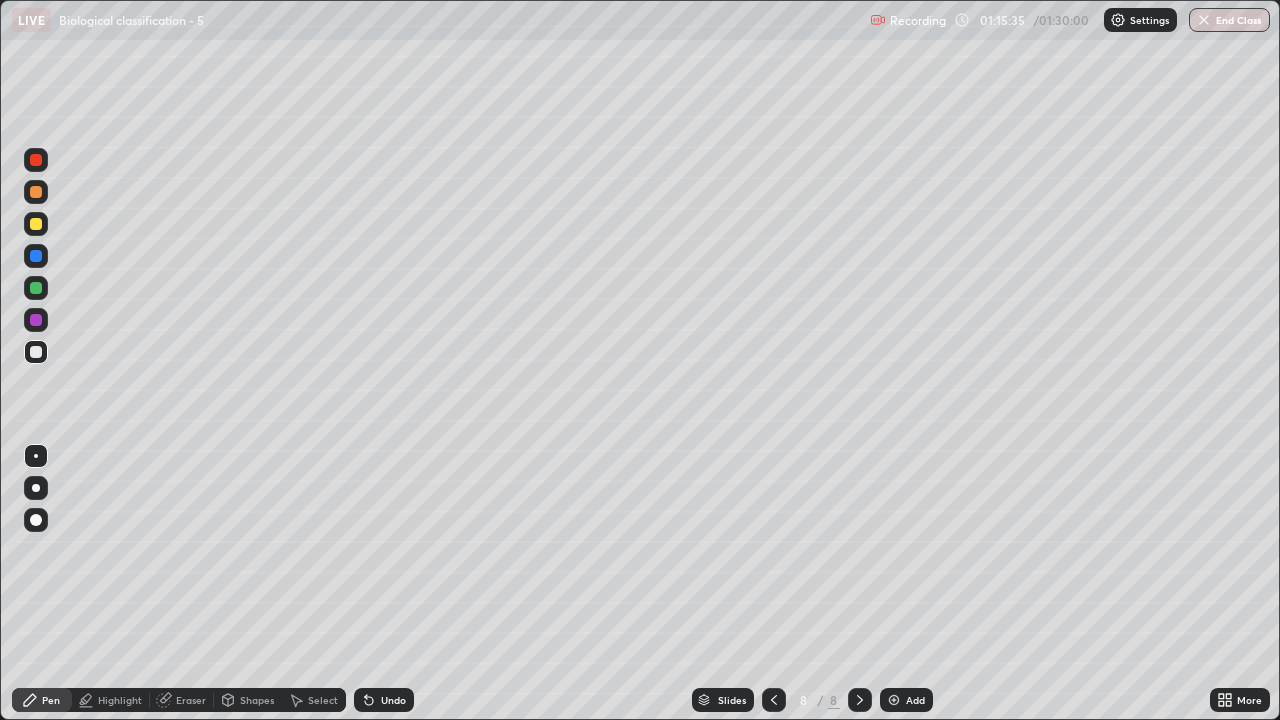 click at bounding box center [36, 224] 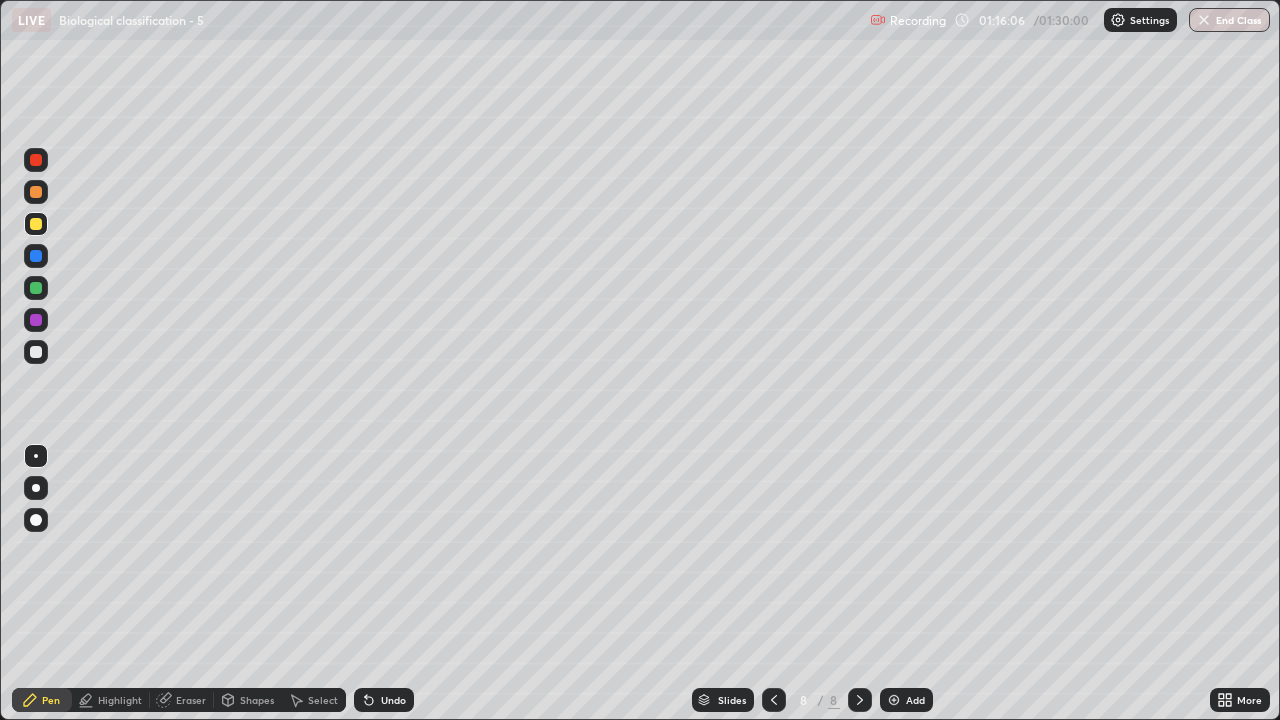 click at bounding box center (36, 224) 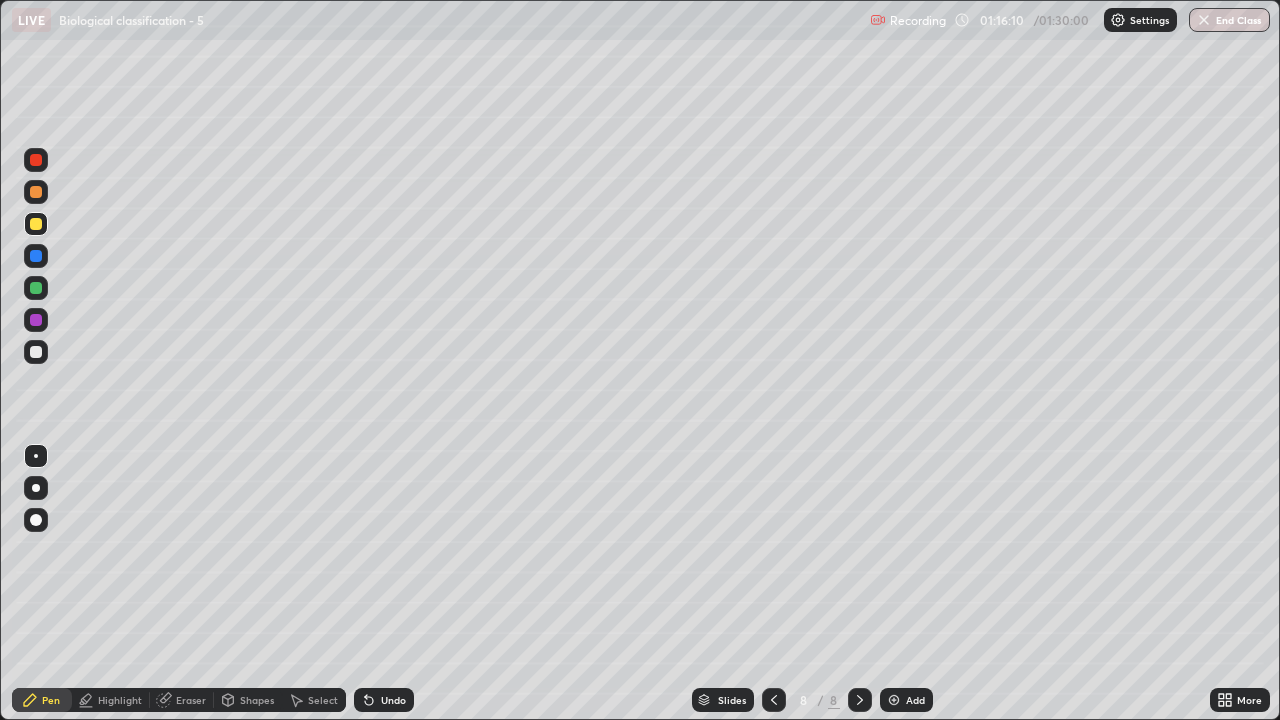 click at bounding box center (36, 352) 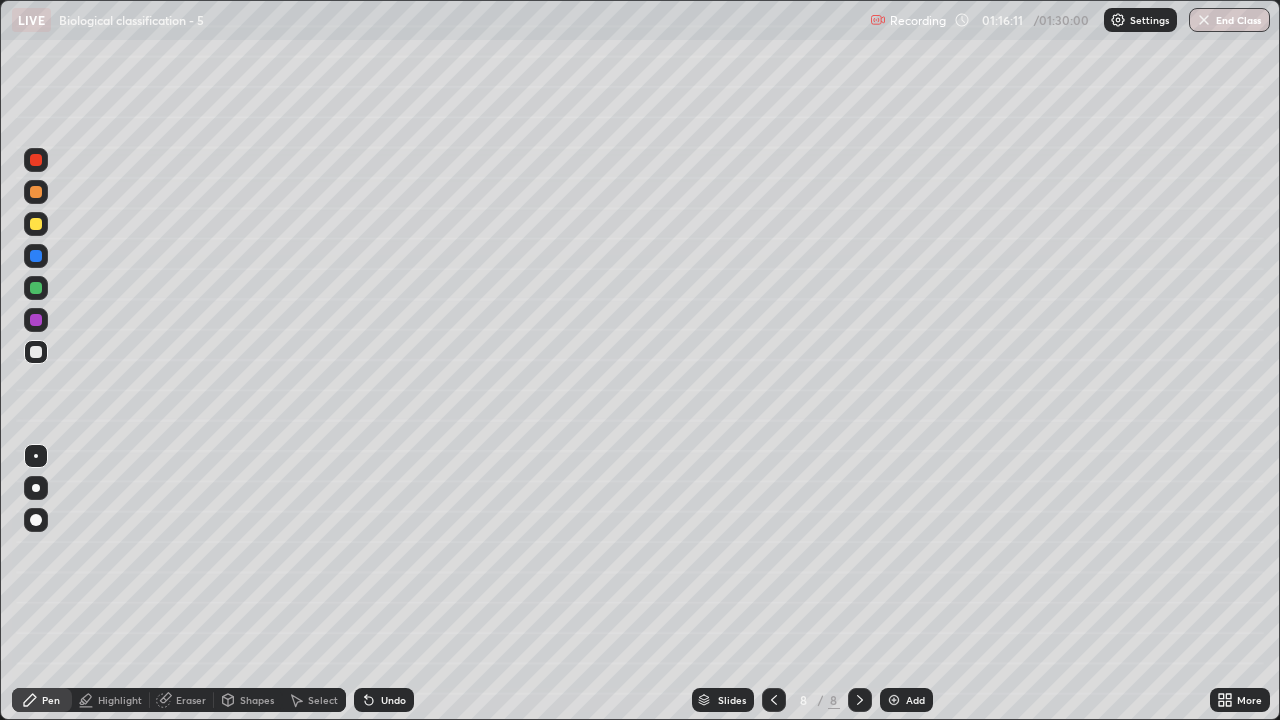 click at bounding box center (36, 456) 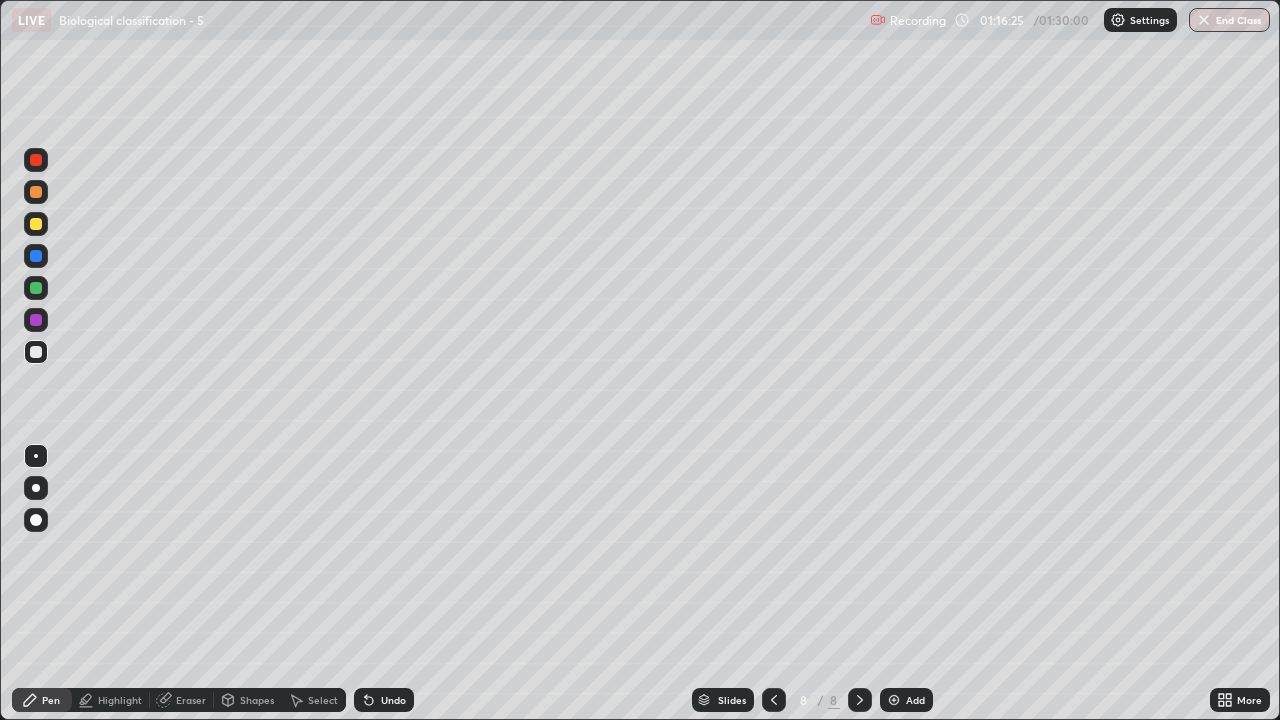 click at bounding box center (36, 224) 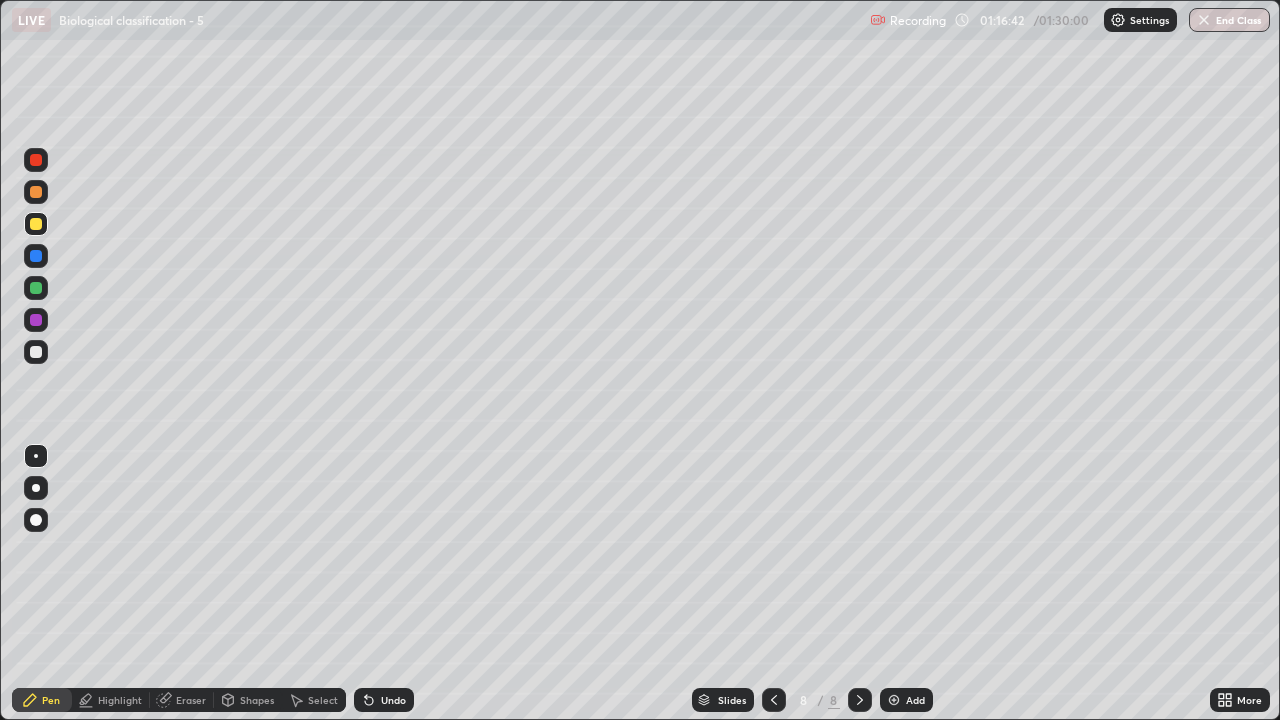 click at bounding box center (36, 224) 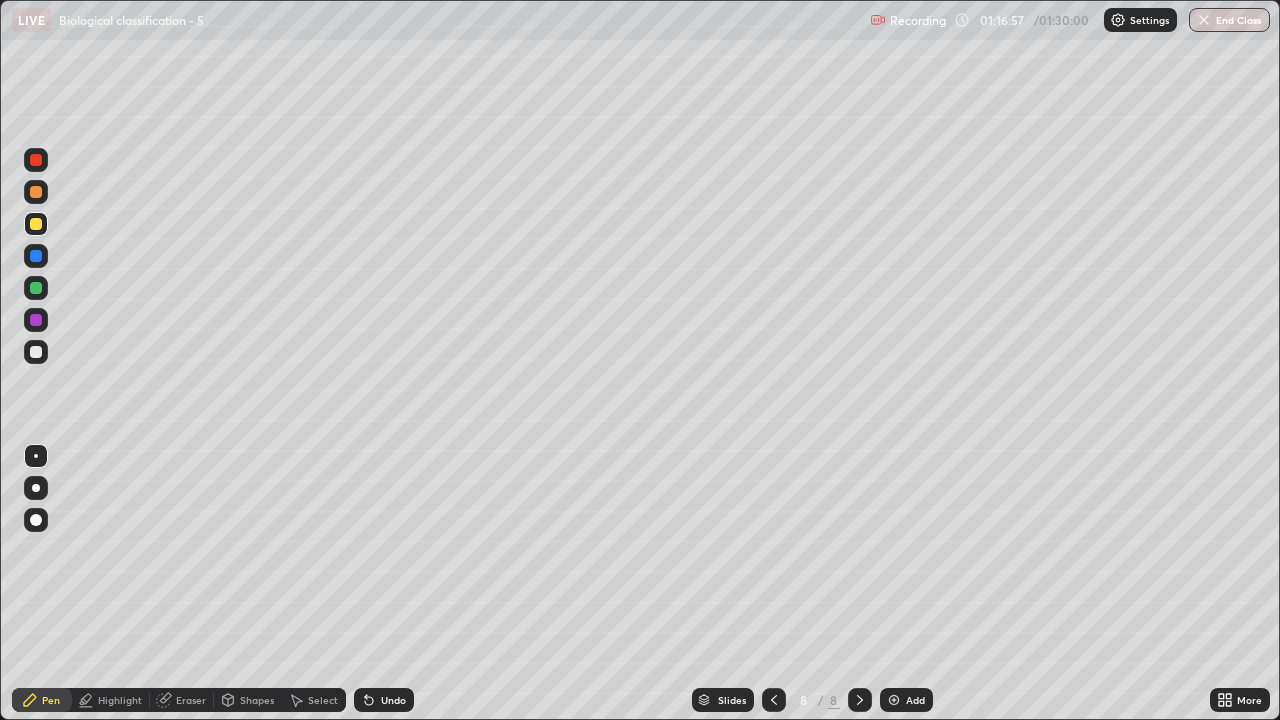 click at bounding box center (36, 288) 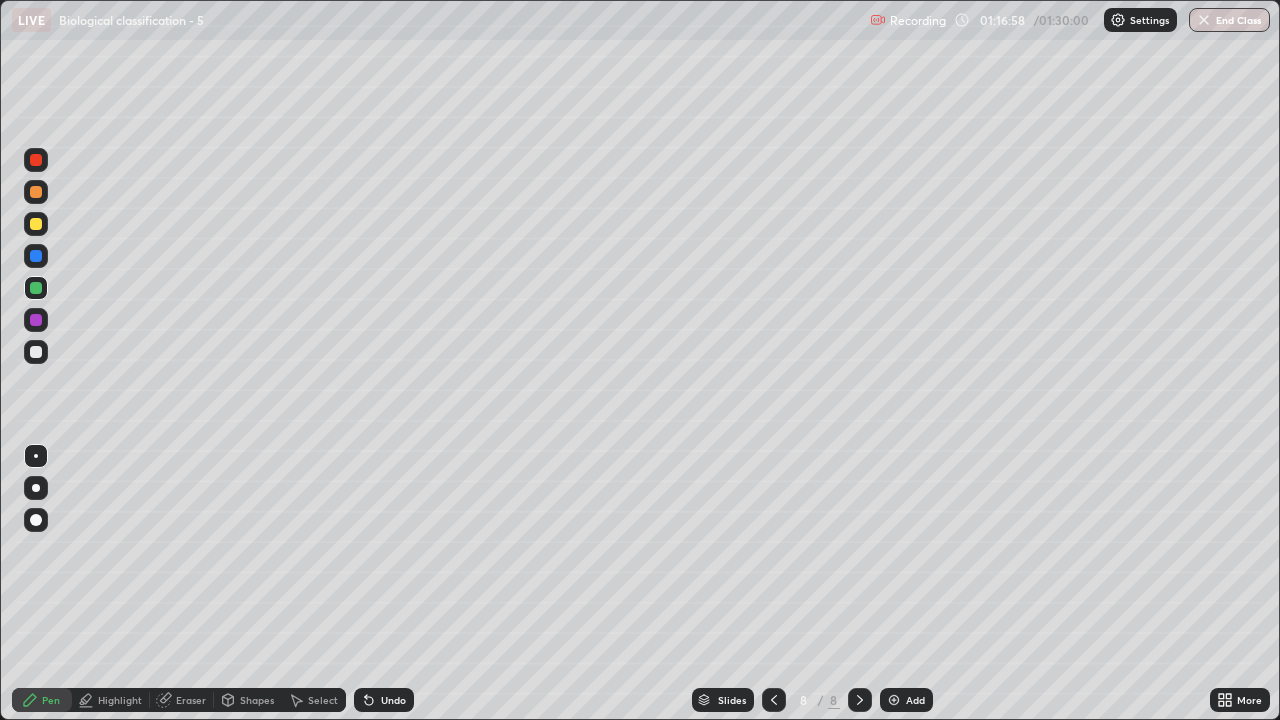 click at bounding box center (36, 352) 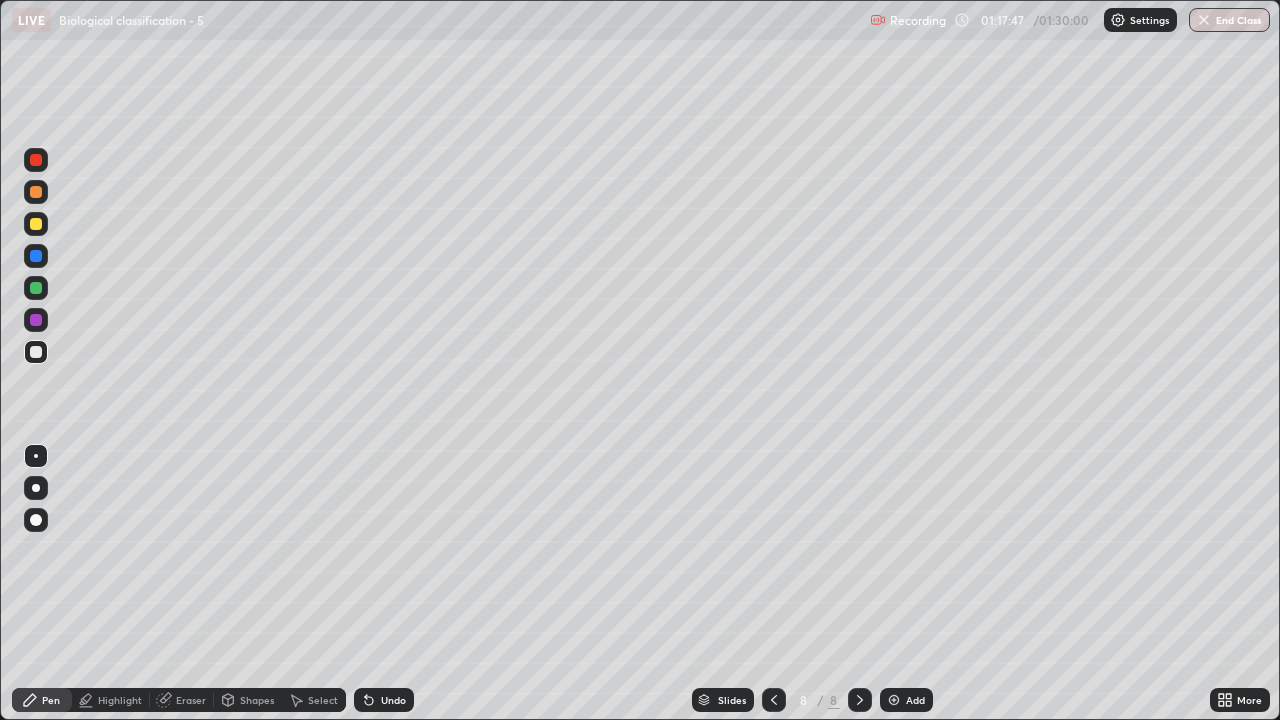 click at bounding box center [36, 288] 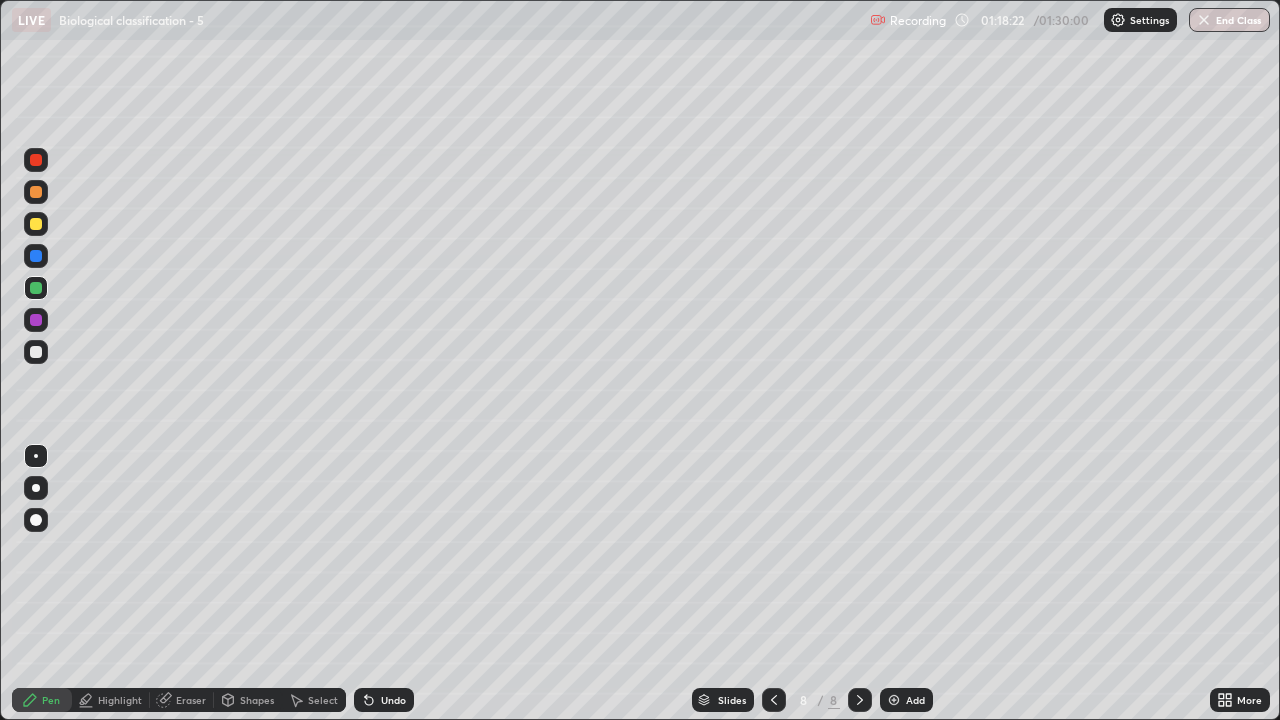 click at bounding box center (36, 224) 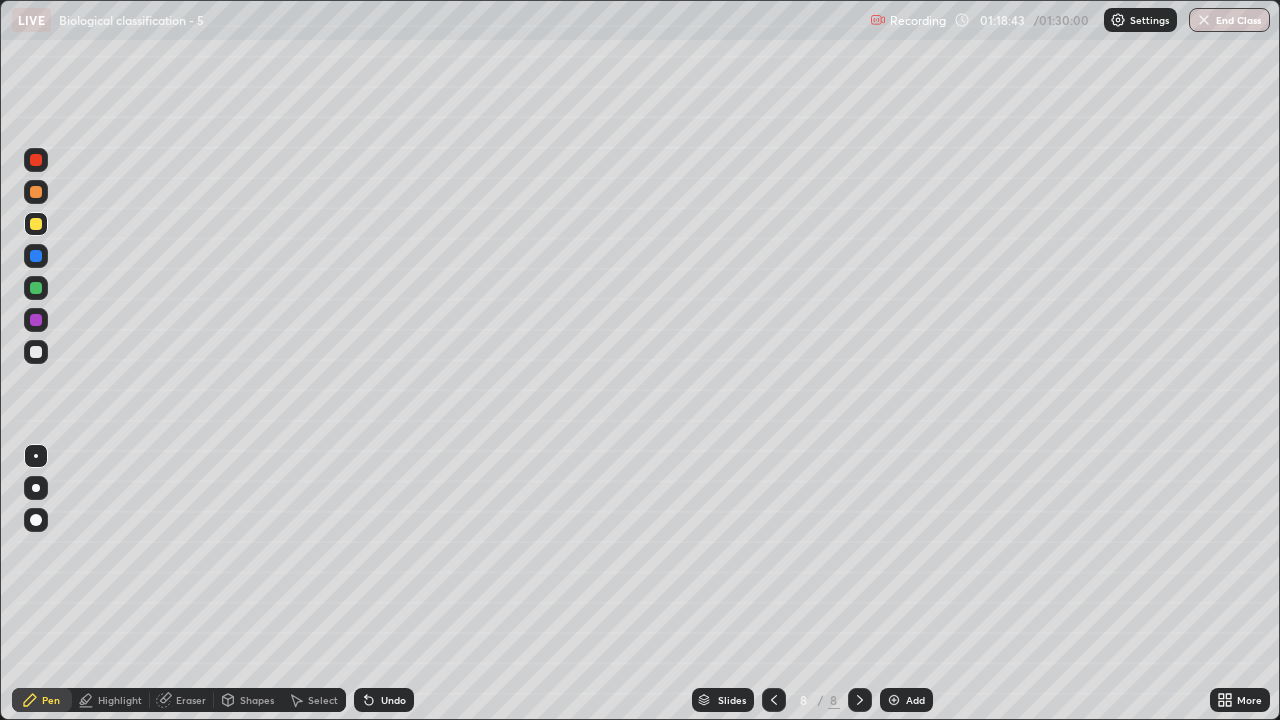 click at bounding box center (36, 352) 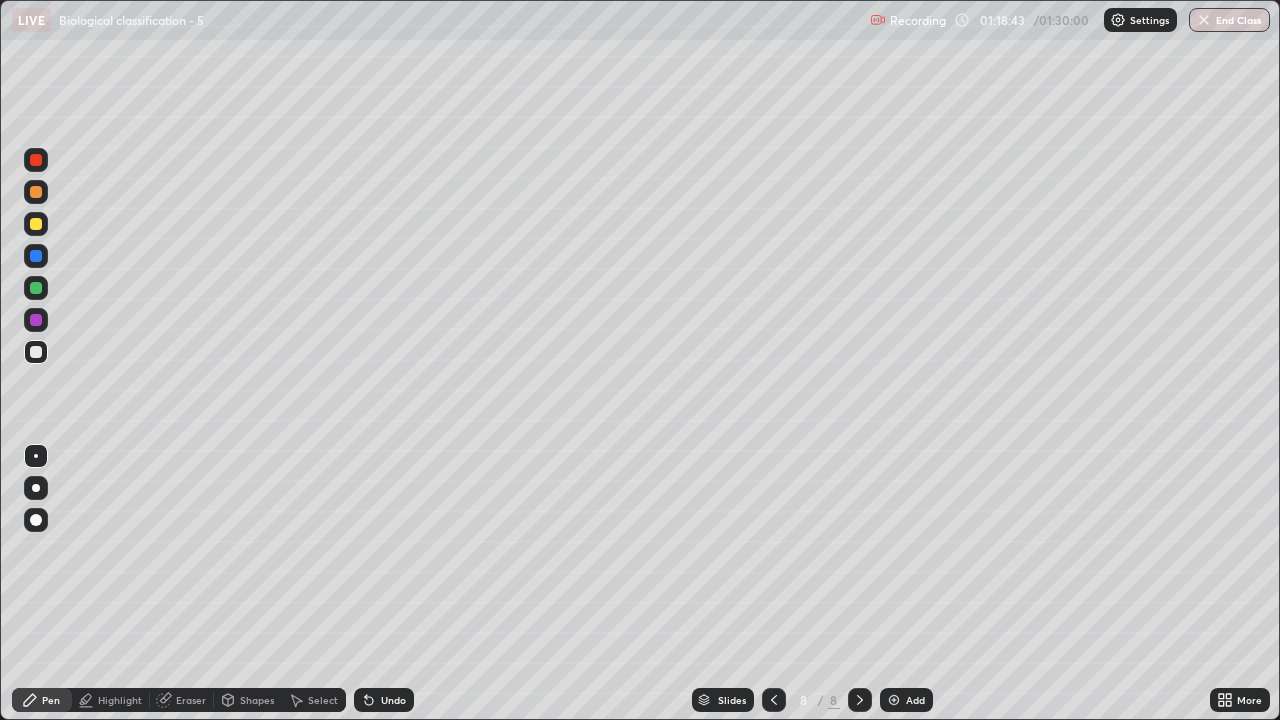 click at bounding box center (36, 456) 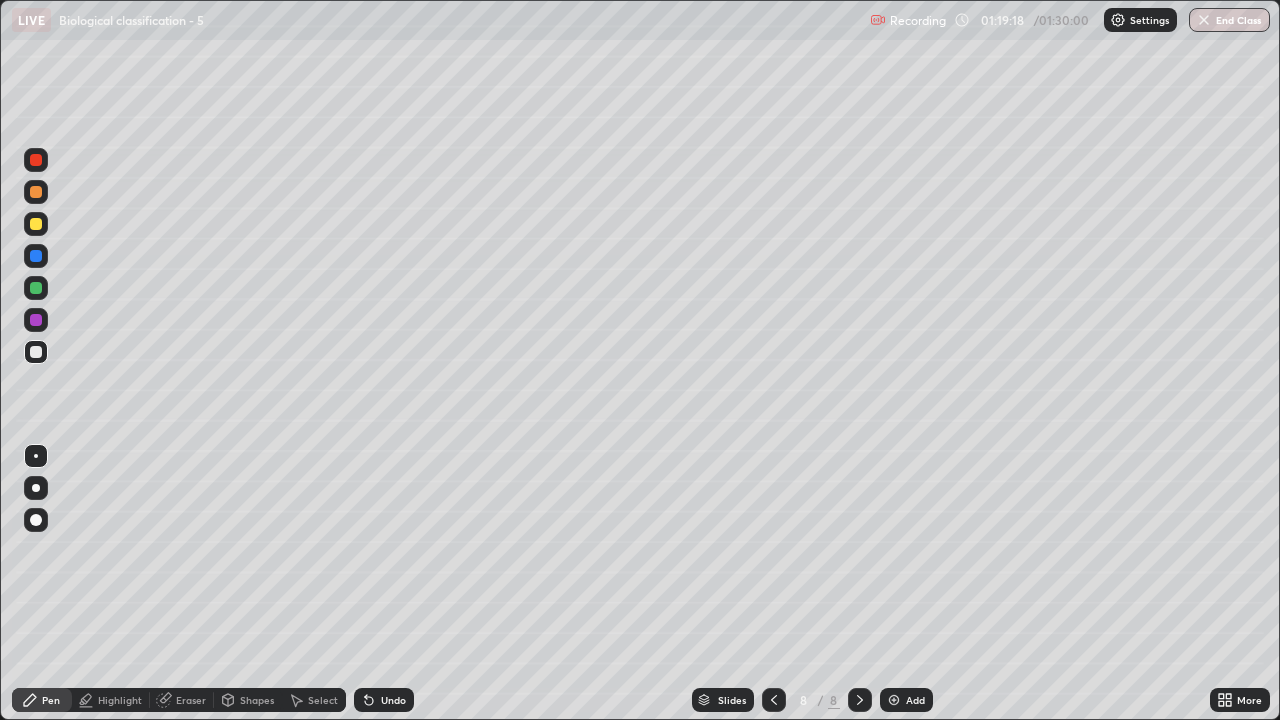 click at bounding box center [36, 224] 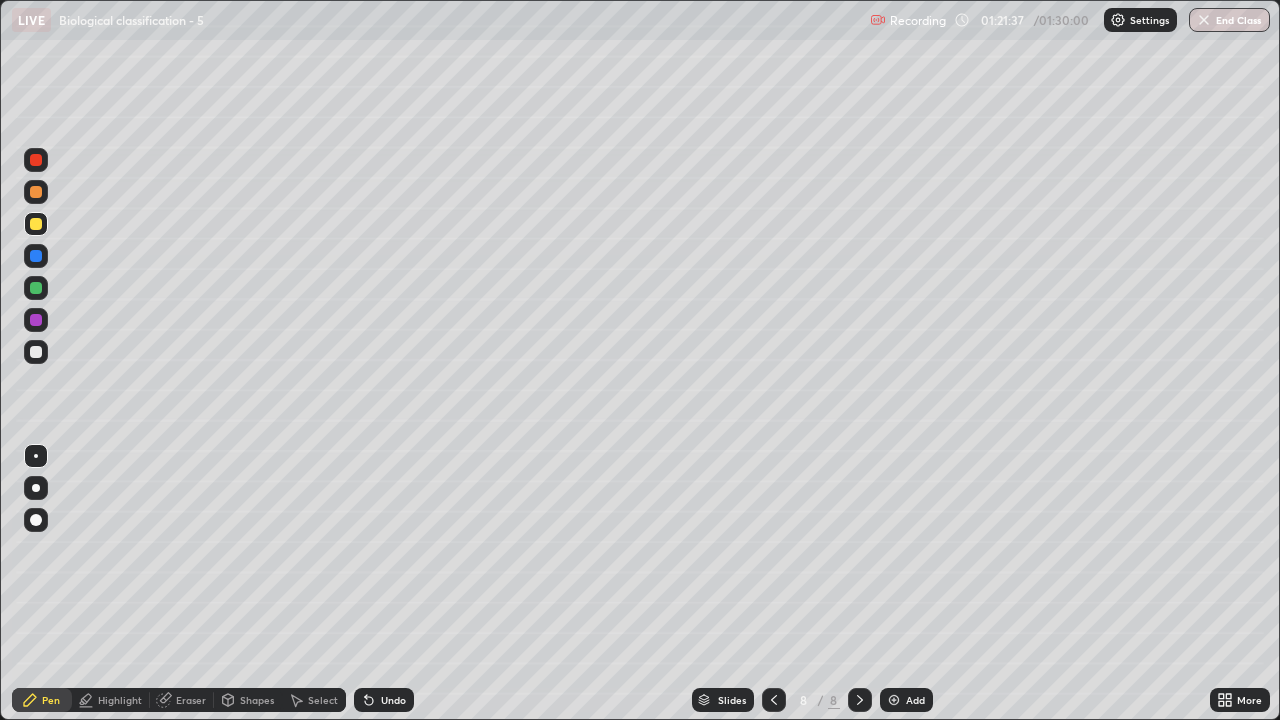 click at bounding box center [36, 352] 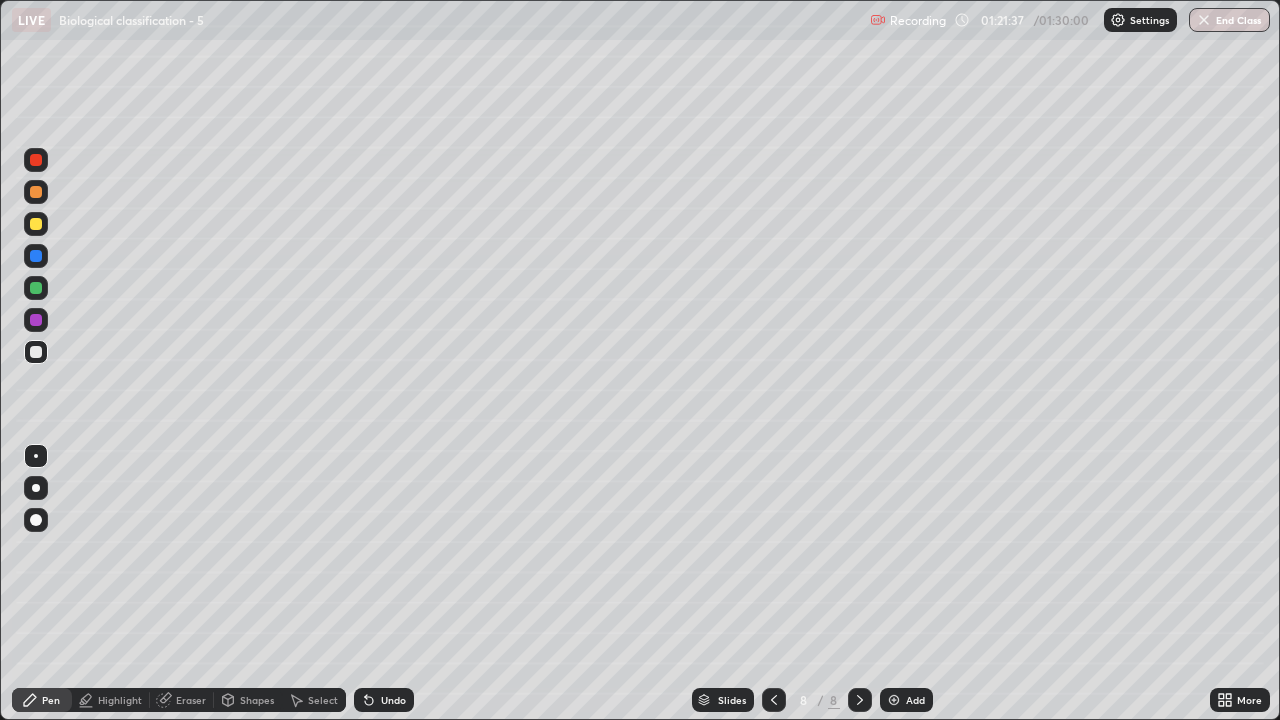 click at bounding box center [36, 456] 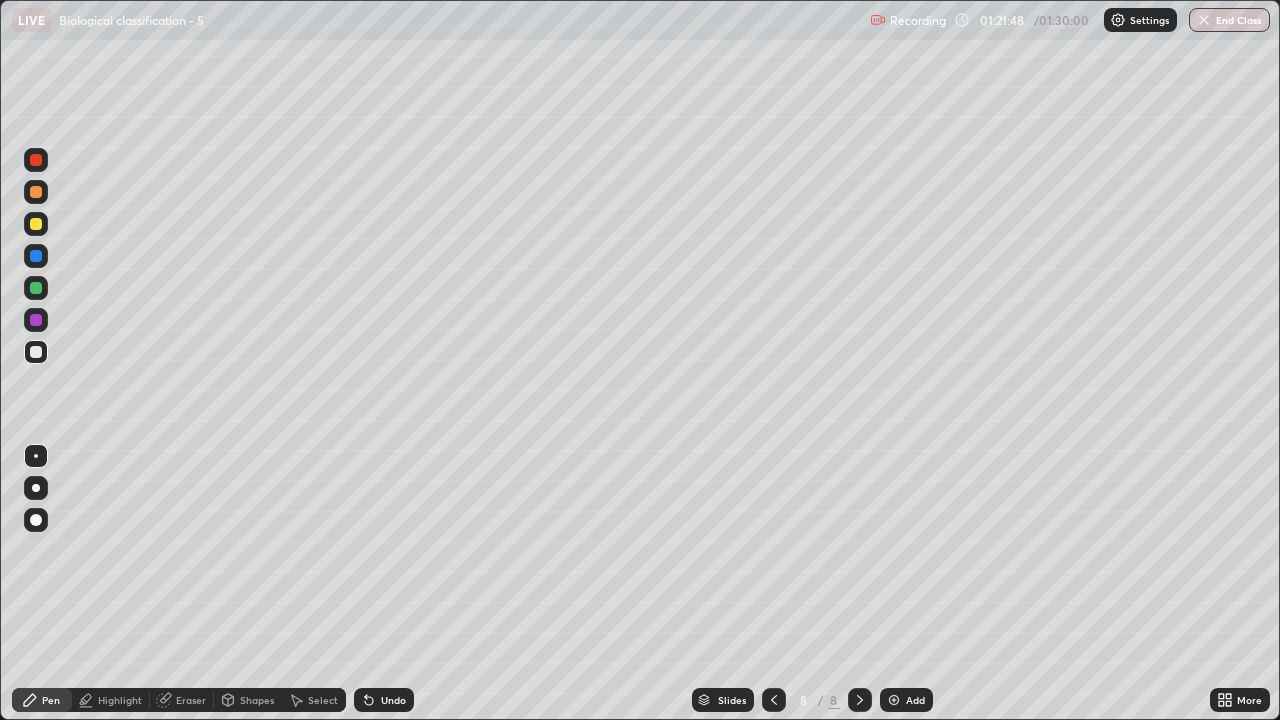click at bounding box center (36, 288) 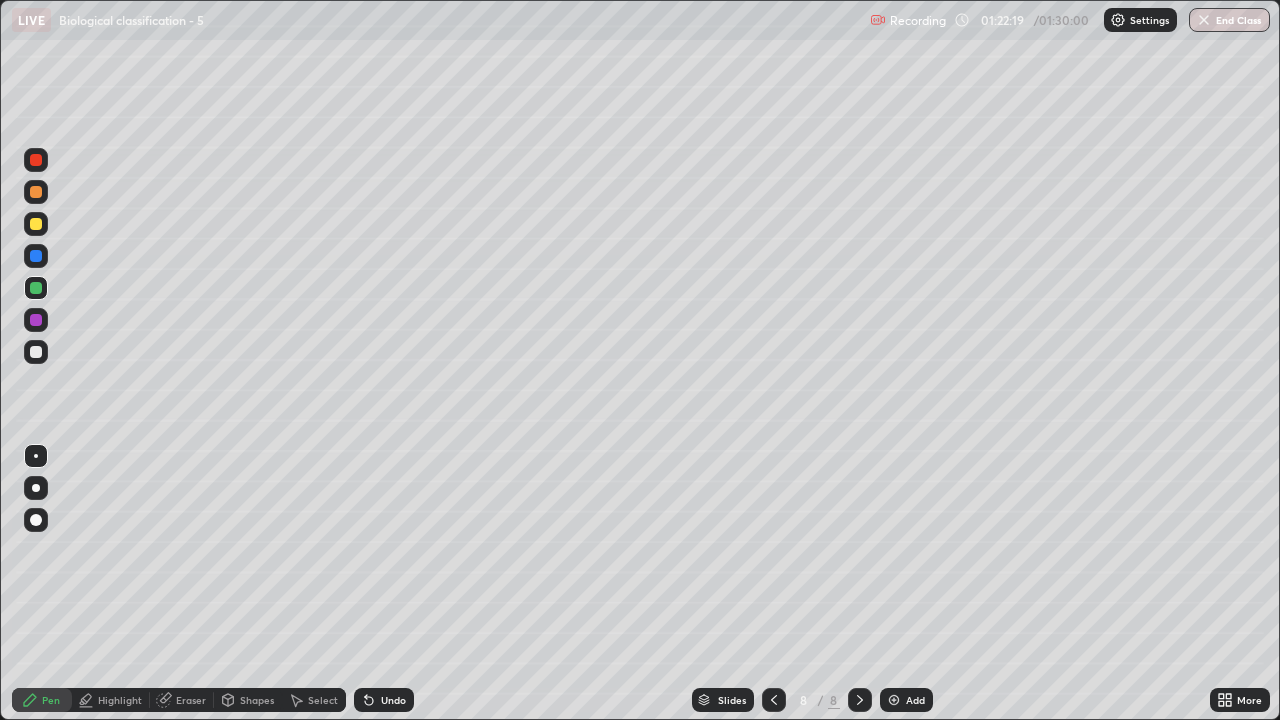 click at bounding box center (36, 352) 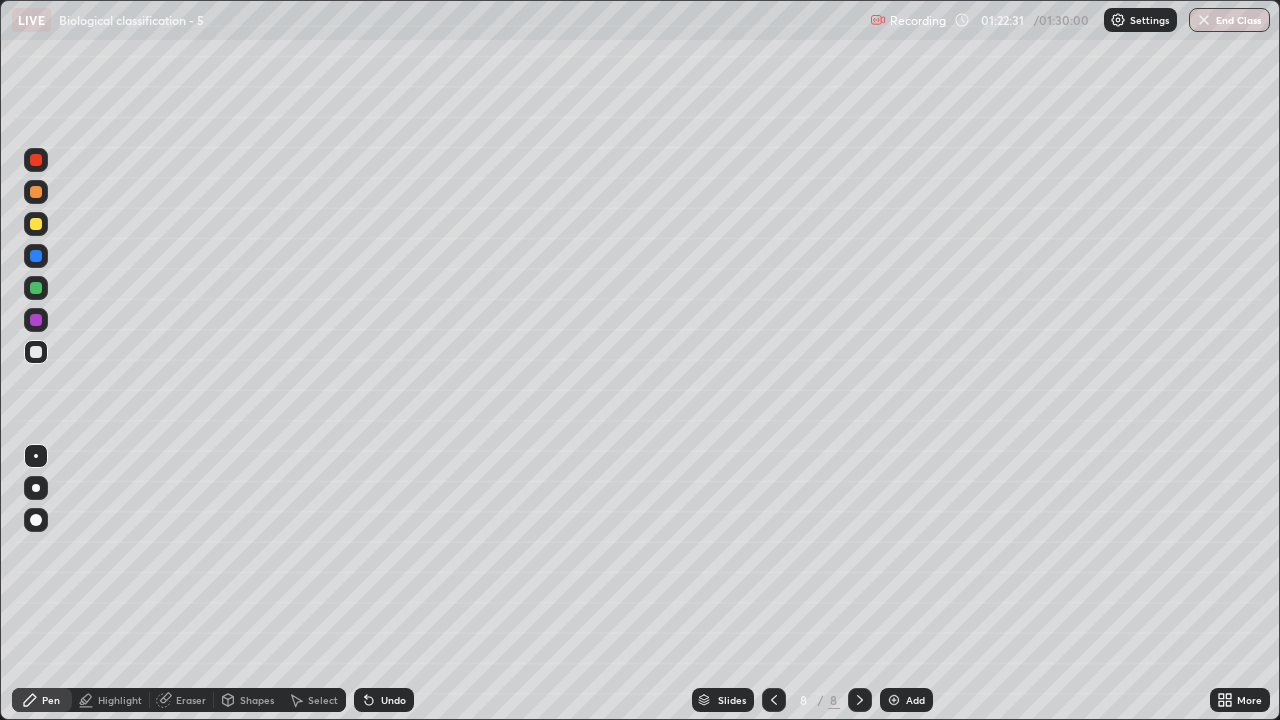 click at bounding box center (36, 288) 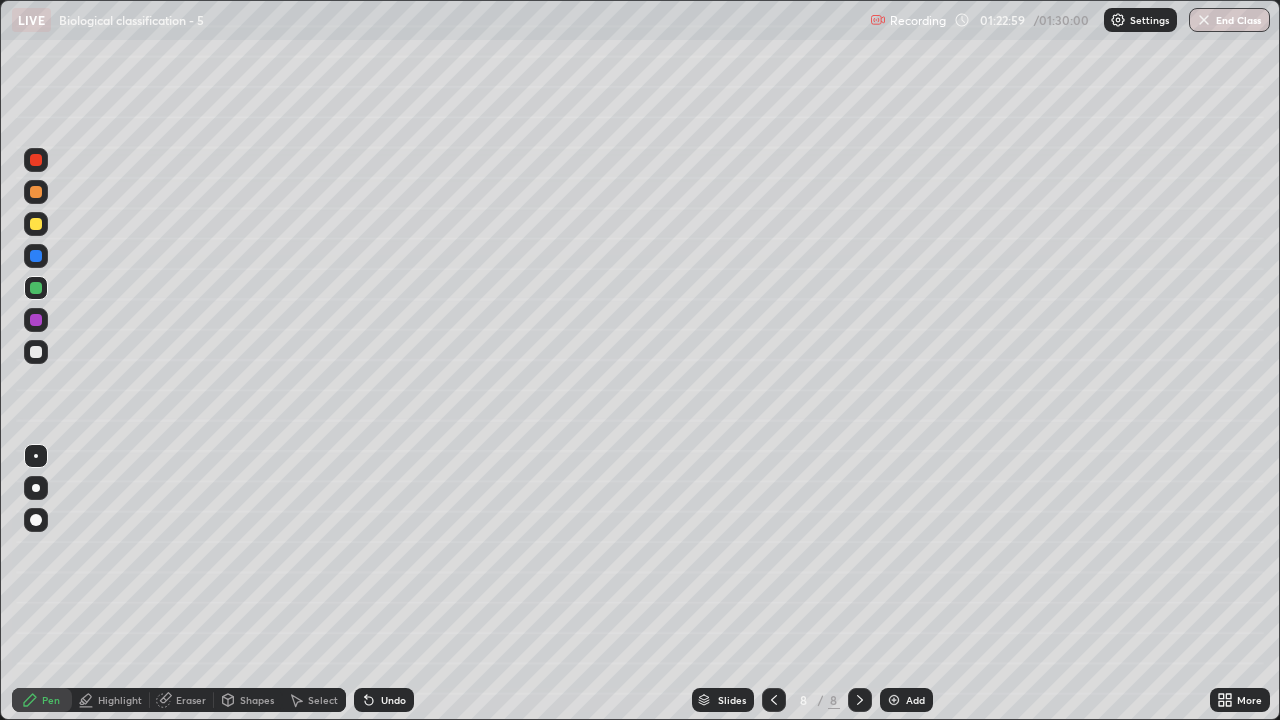 click at bounding box center [36, 352] 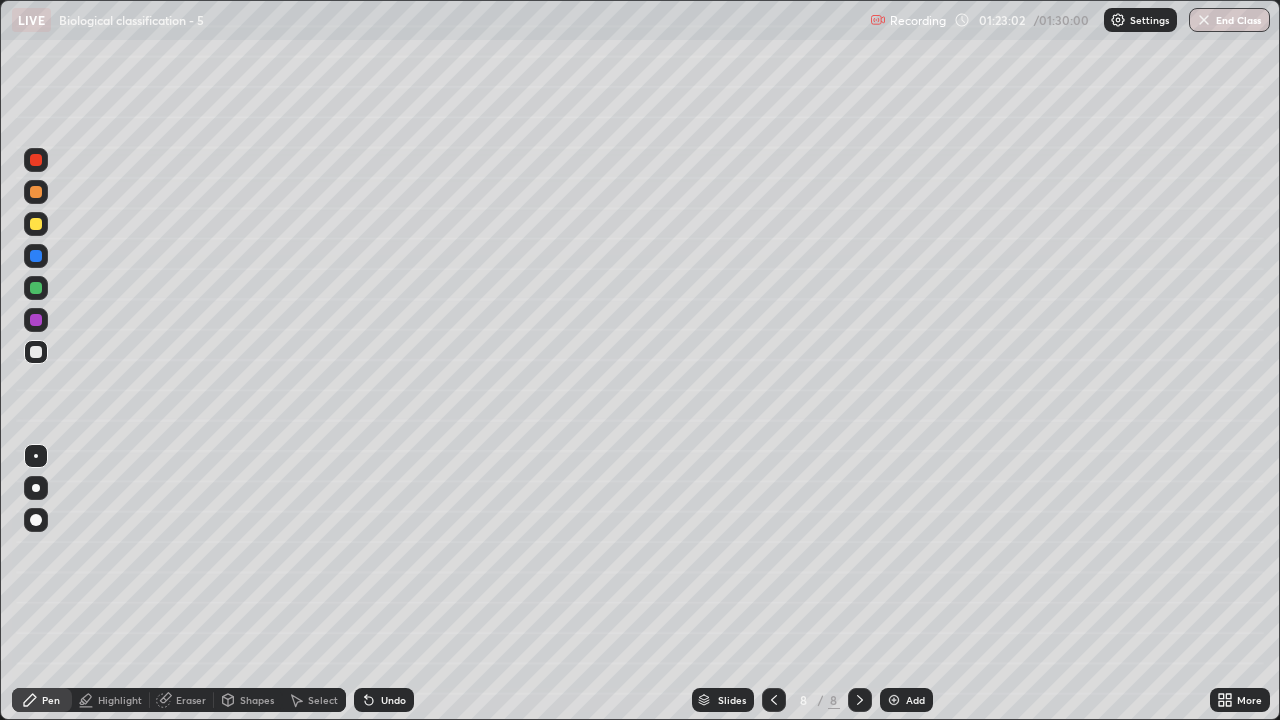 click on "Highlight" at bounding box center (120, 700) 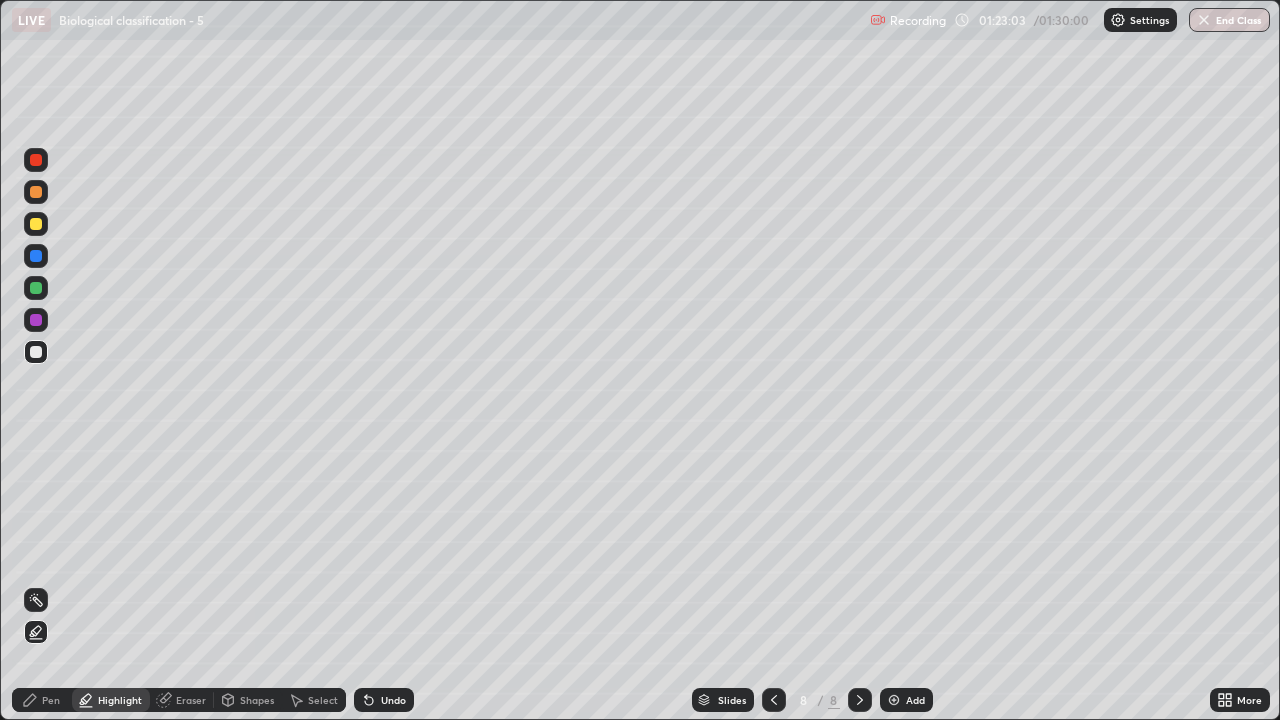 click 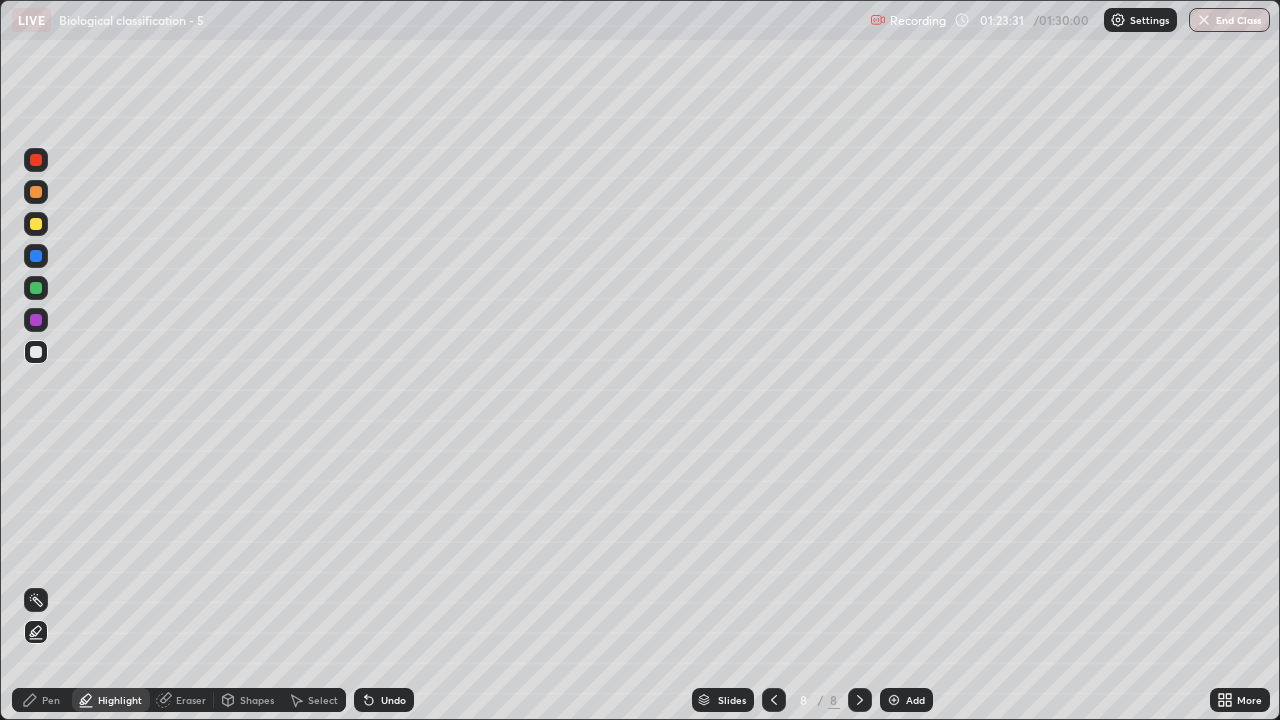 click at bounding box center [36, 224] 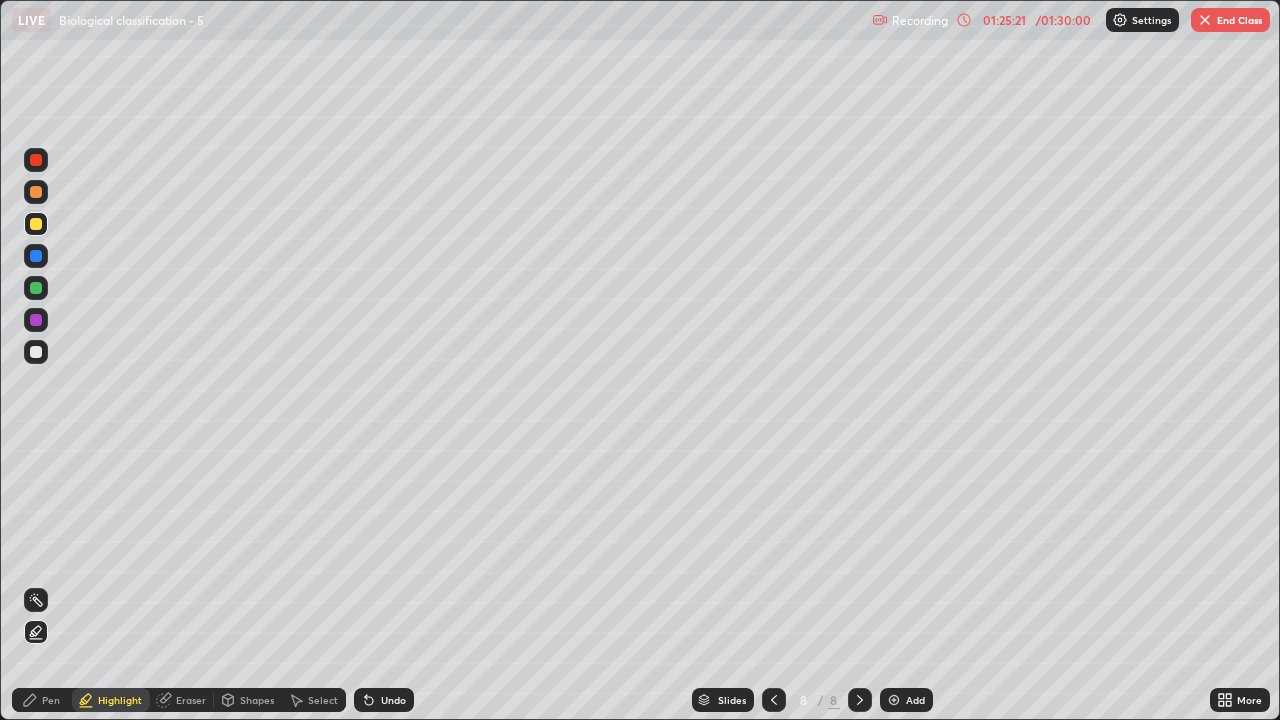 click at bounding box center [894, 700] 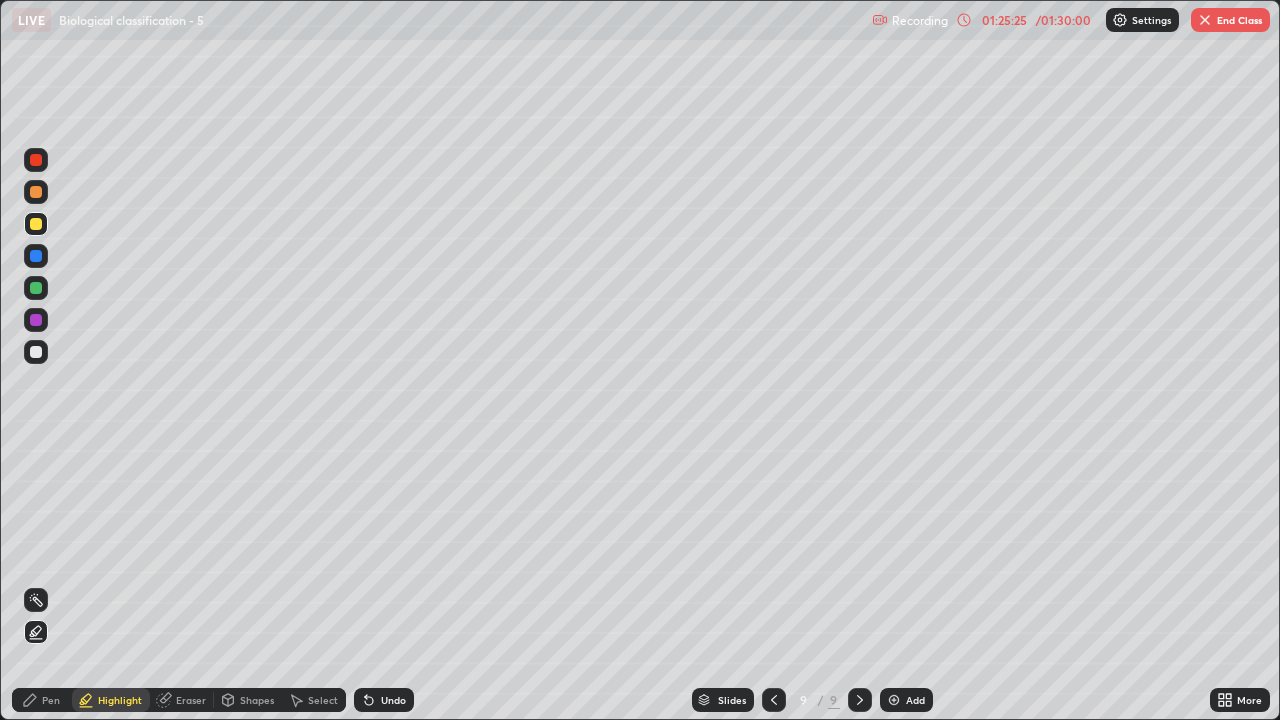 click 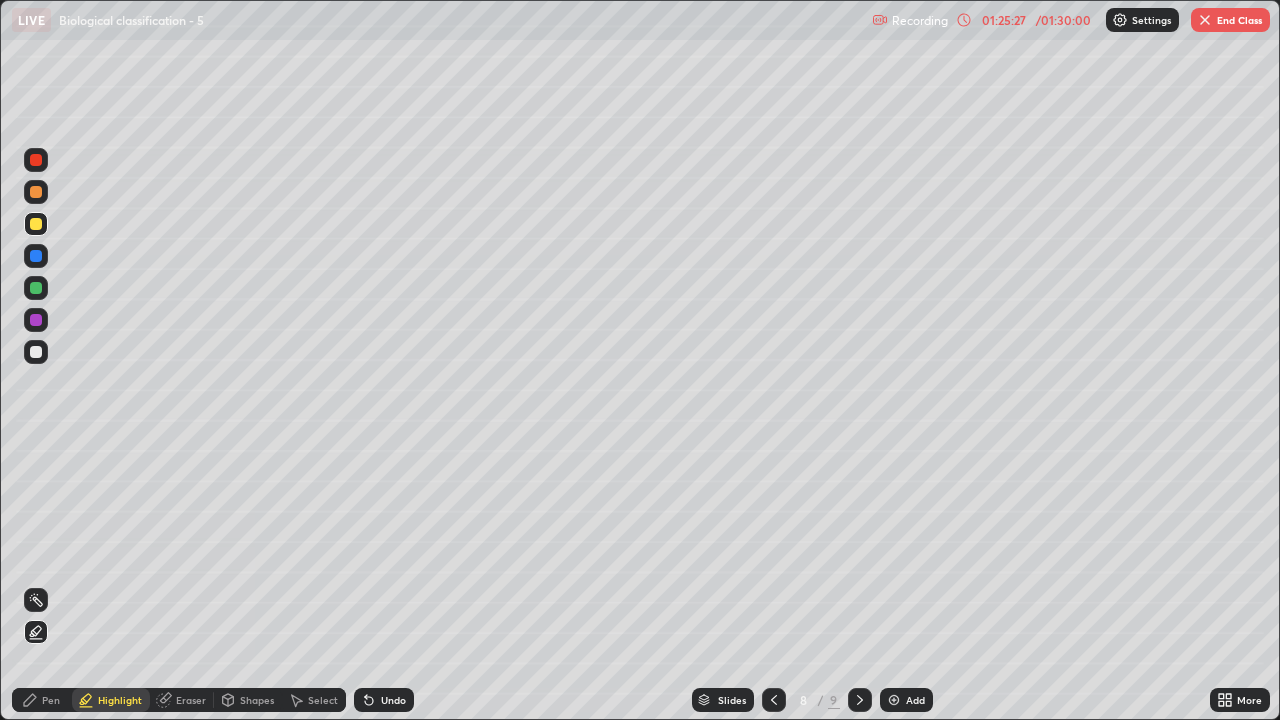 click at bounding box center (36, 352) 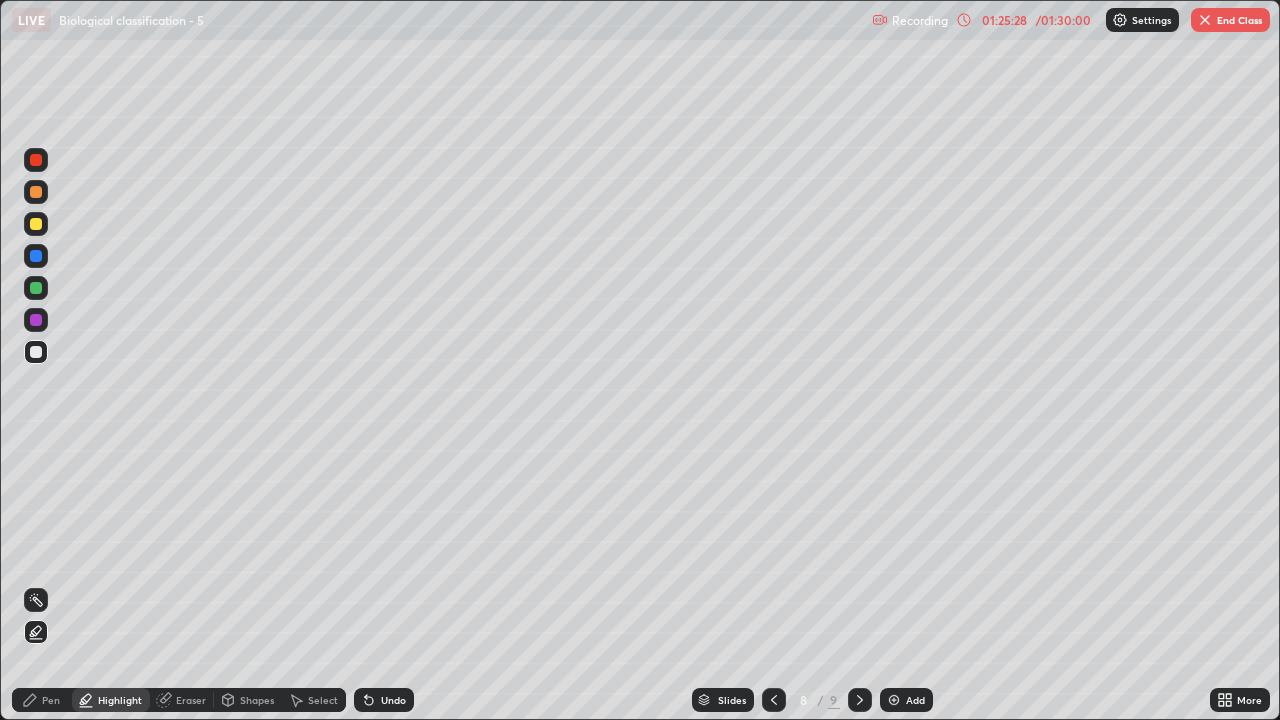 click on "Pen" at bounding box center (51, 700) 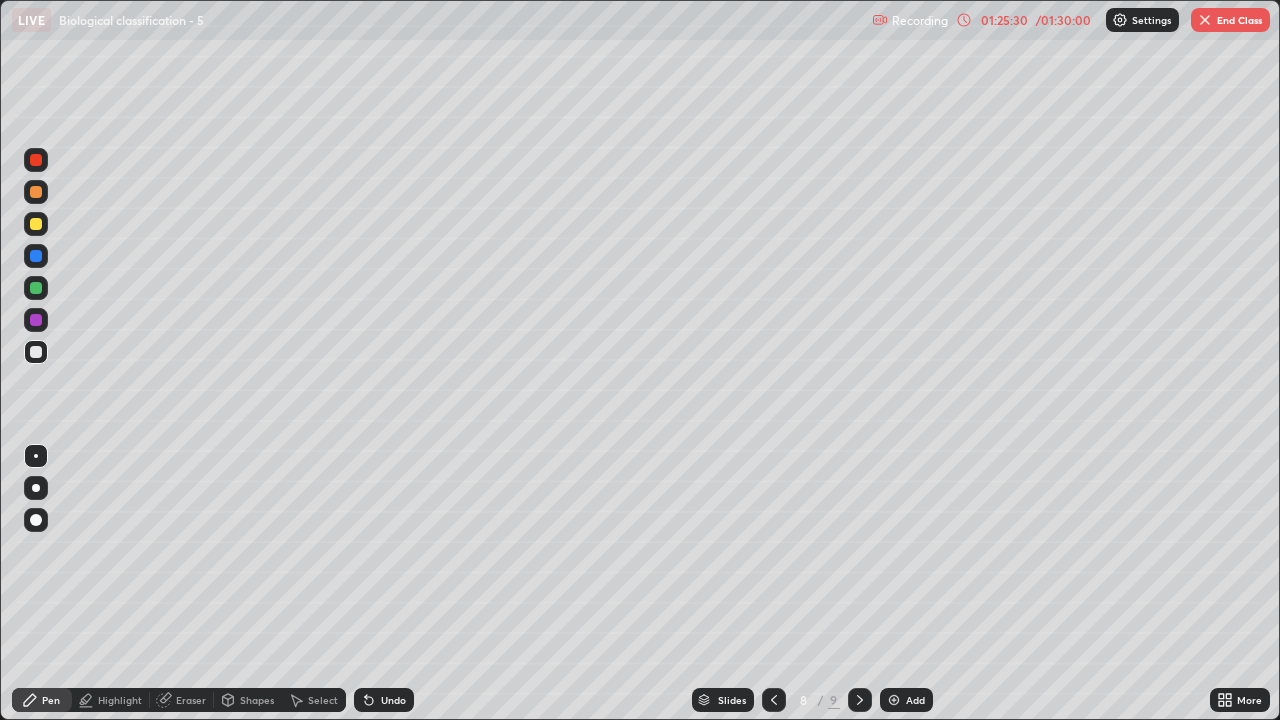 click at bounding box center [36, 488] 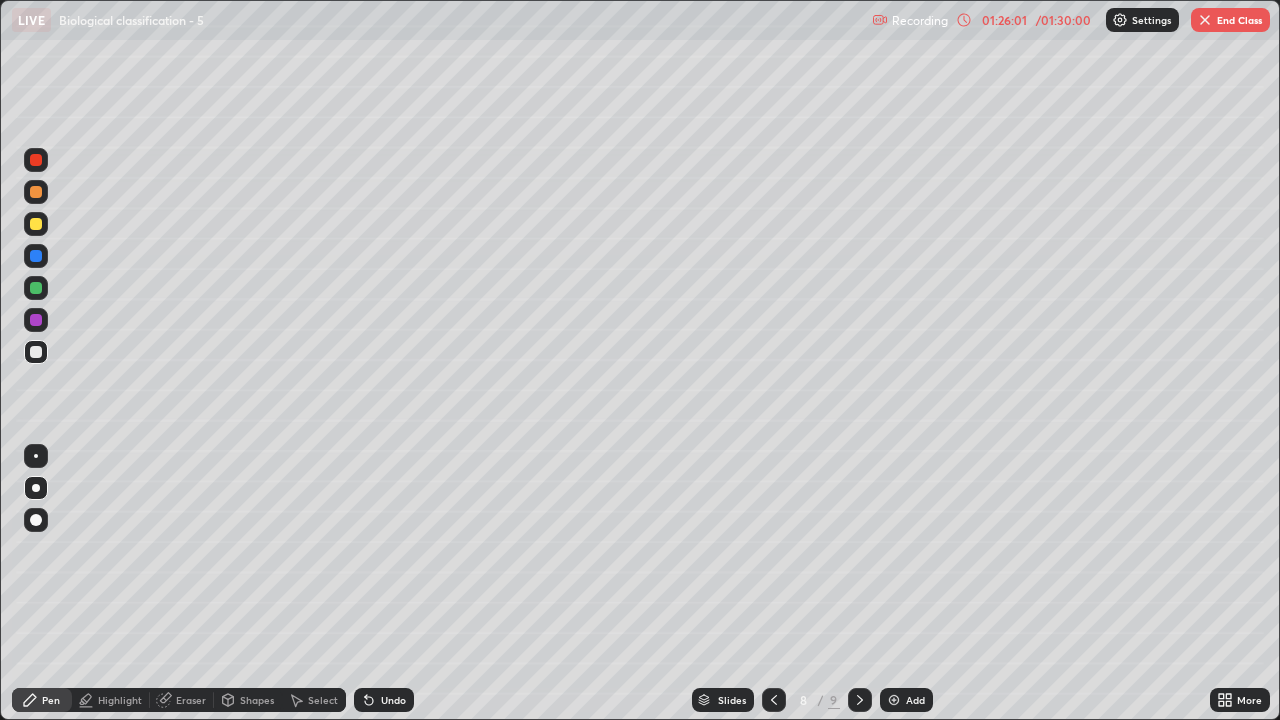 click at bounding box center (36, 224) 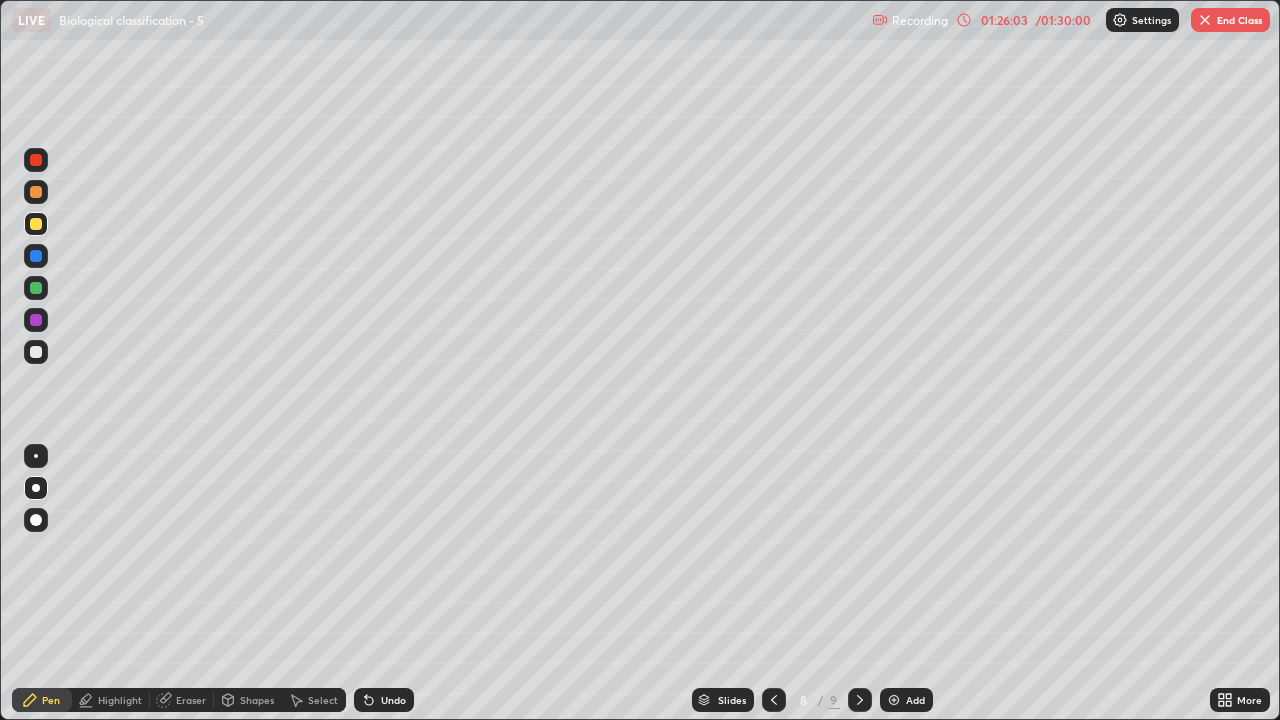 click on "Shapes" at bounding box center (257, 700) 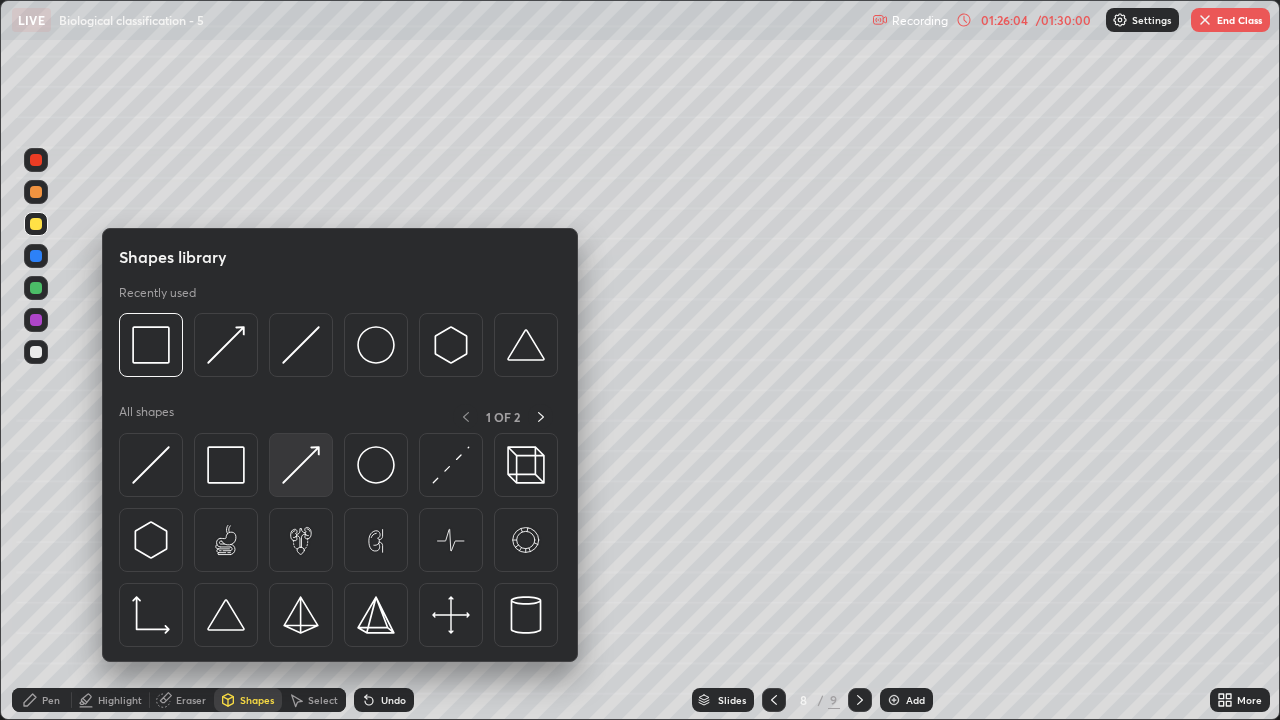 click at bounding box center [301, 465] 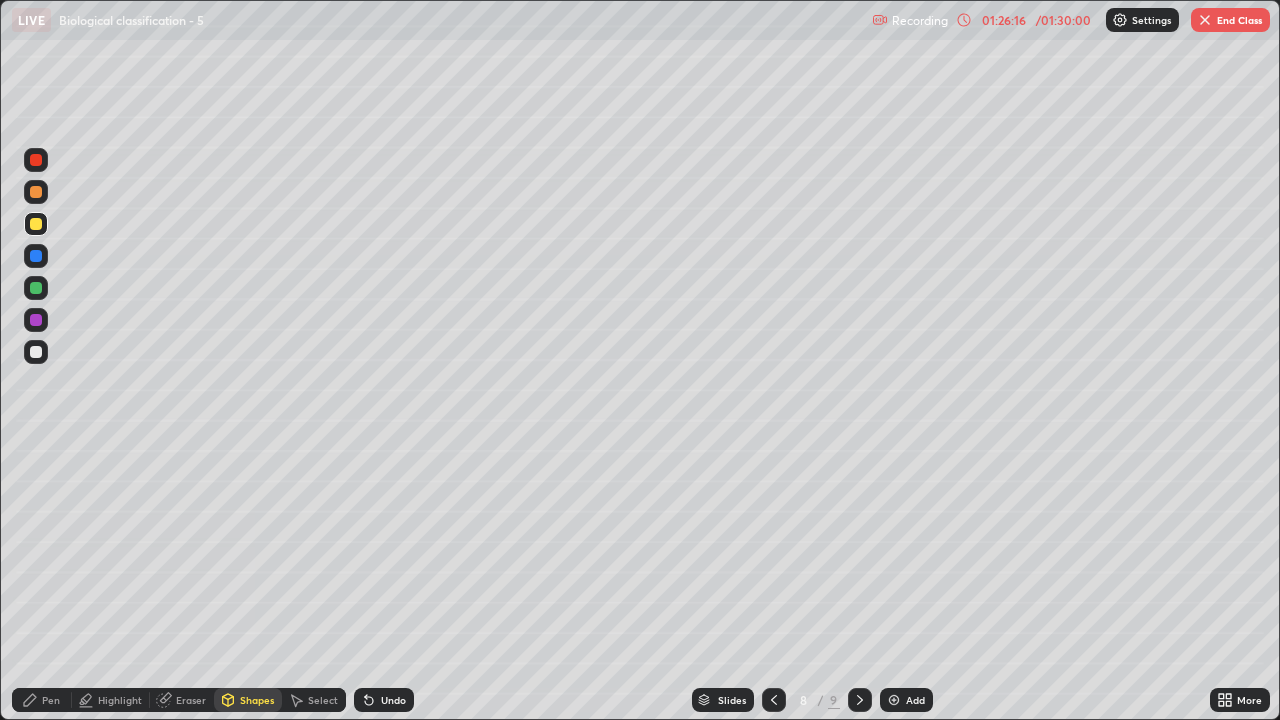 click at bounding box center [36, 320] 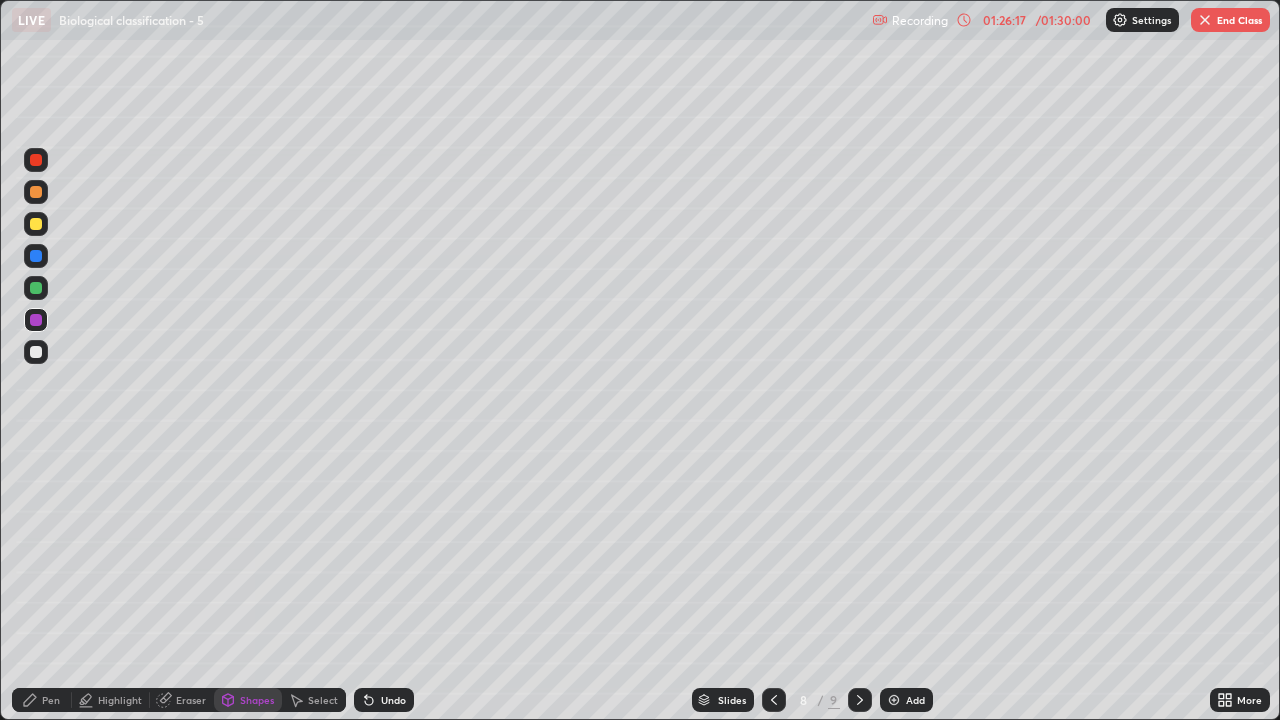 click on "Pen" at bounding box center [42, 700] 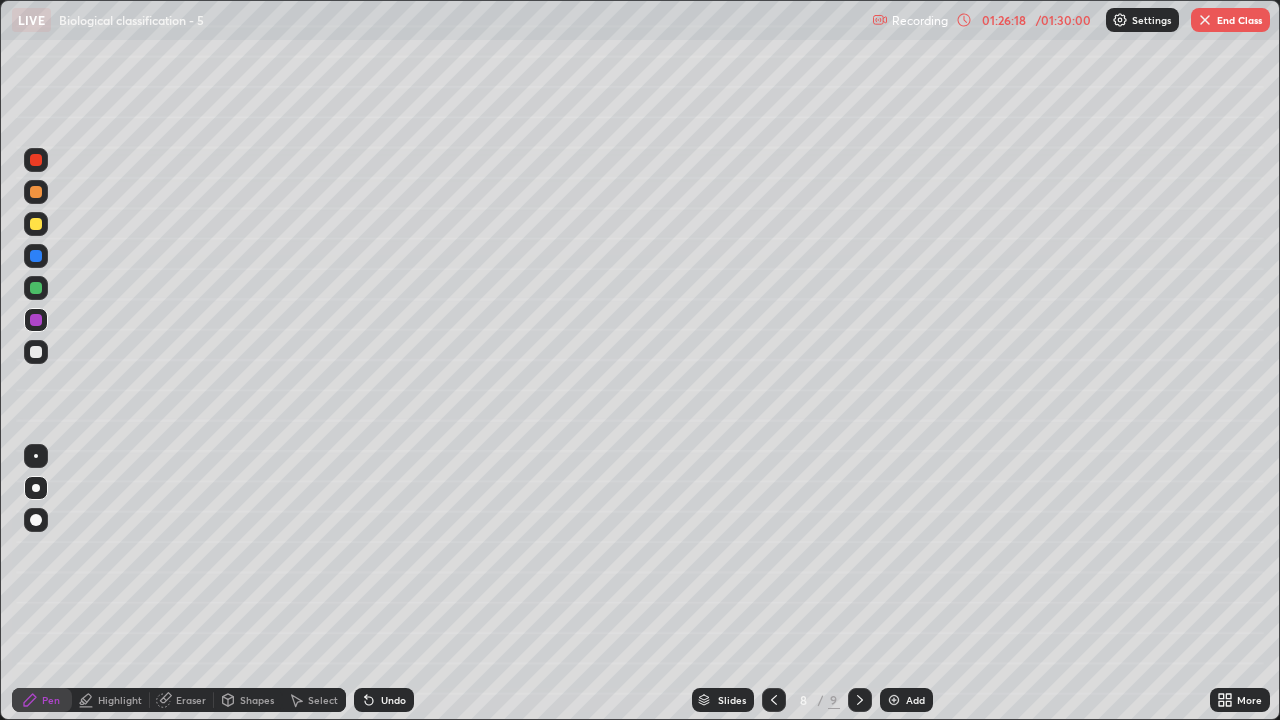 click at bounding box center (36, 456) 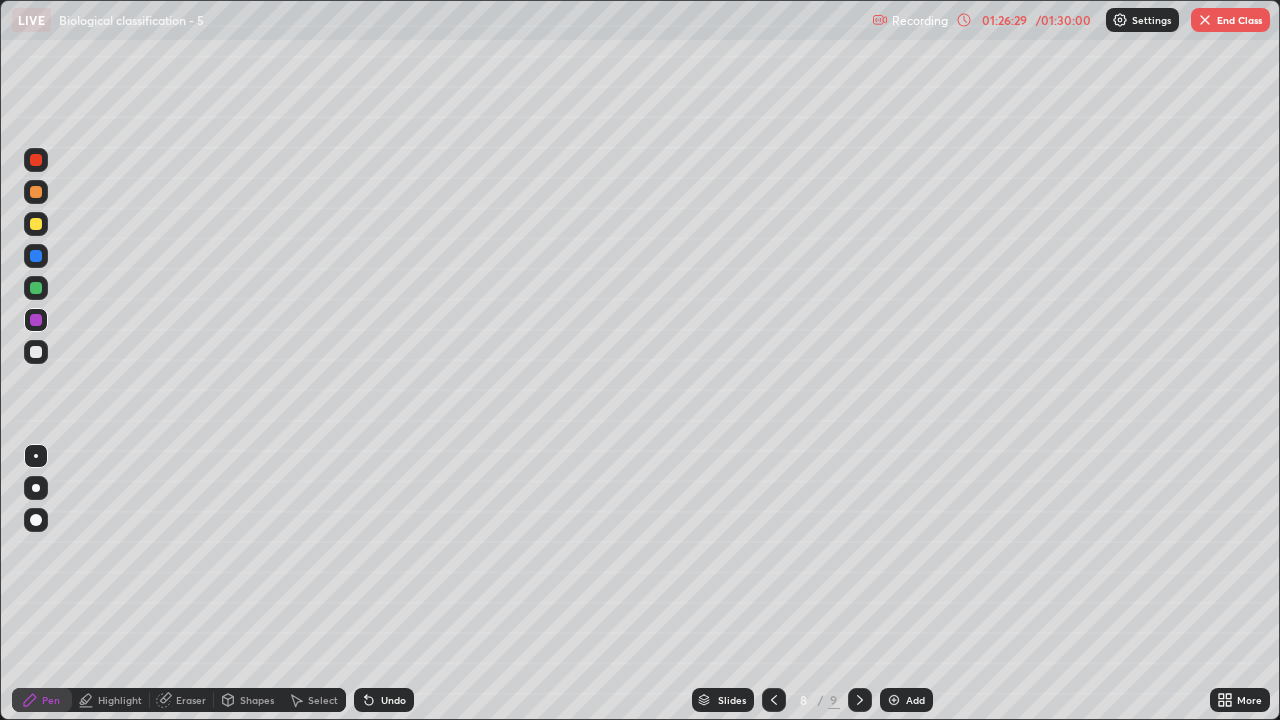 click at bounding box center (36, 224) 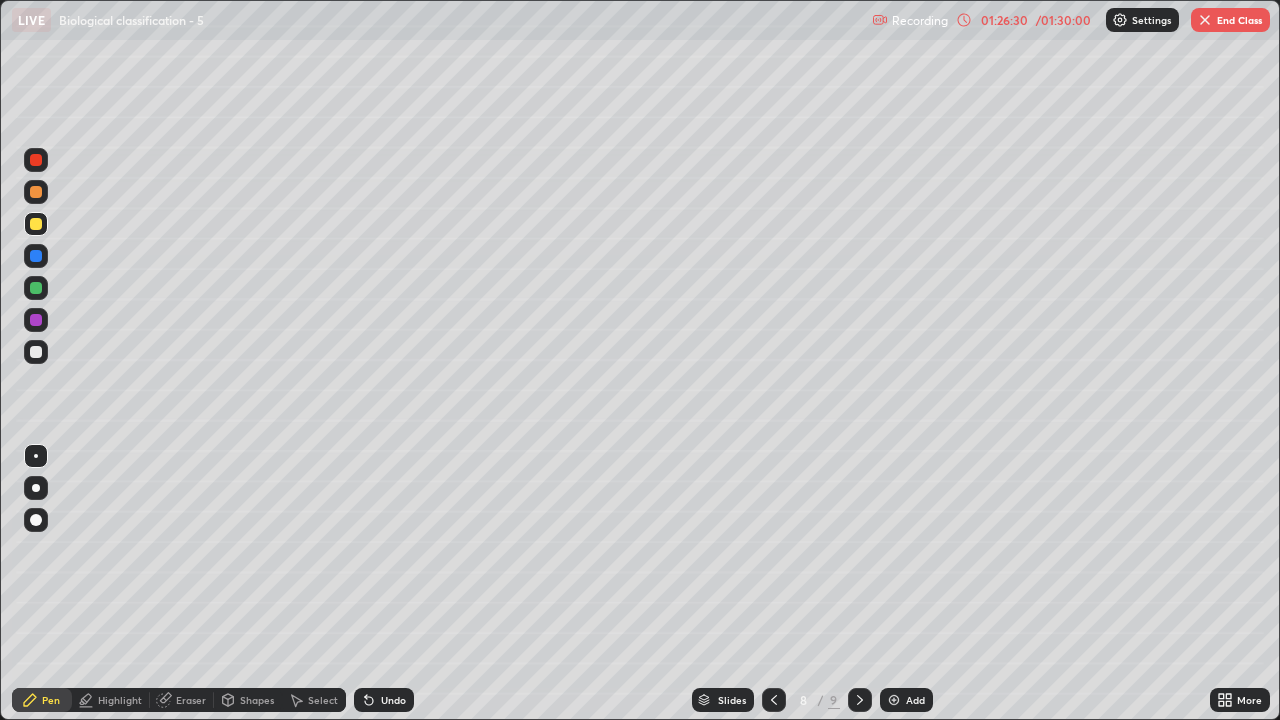 click at bounding box center [36, 456] 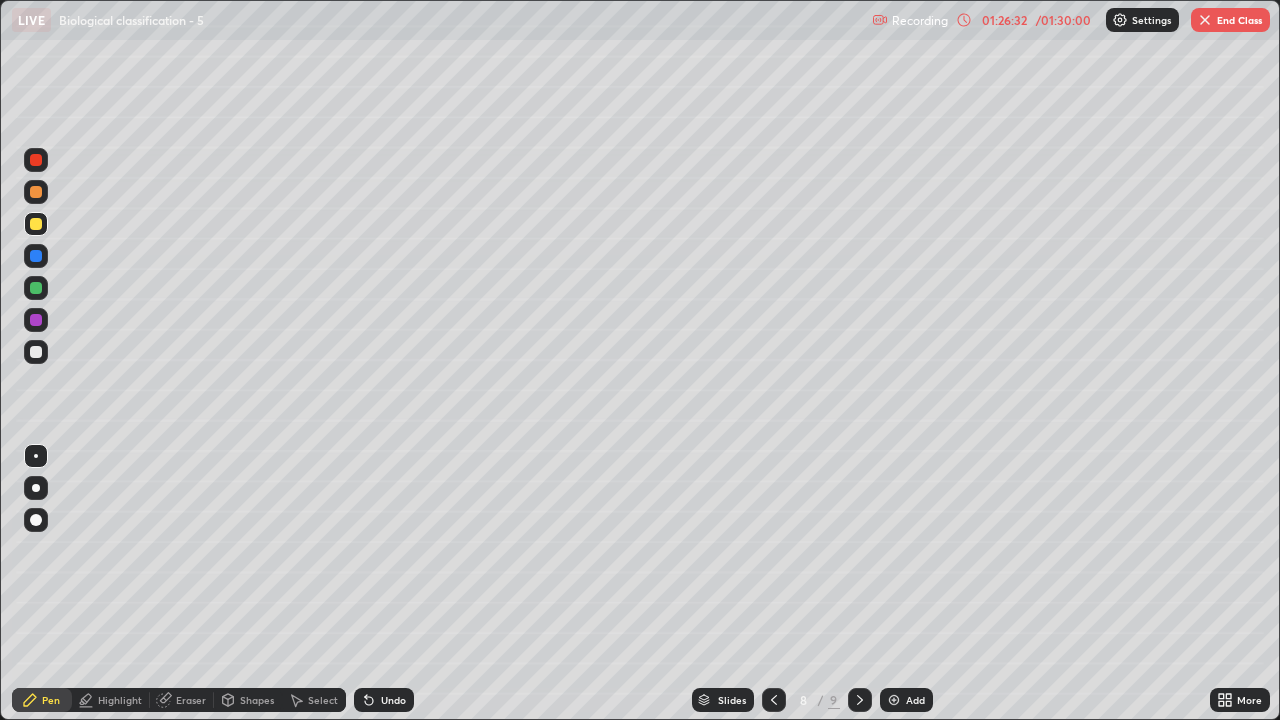 click at bounding box center [36, 288] 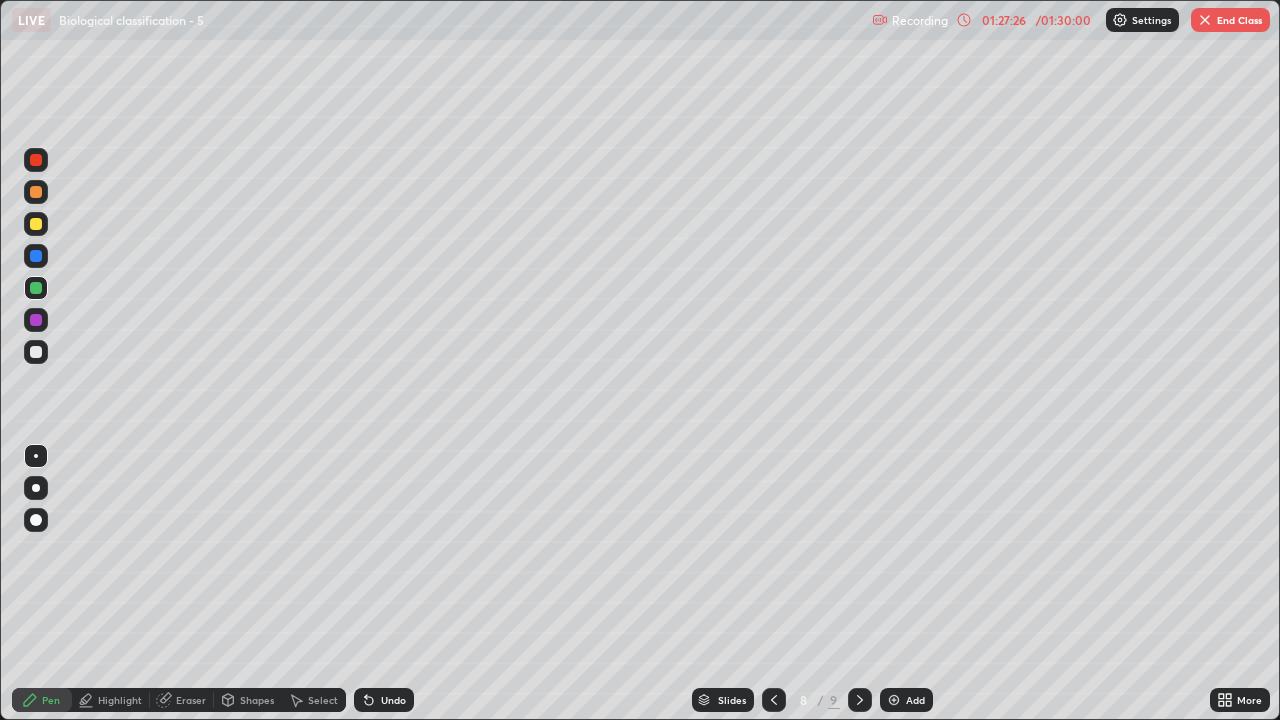 click 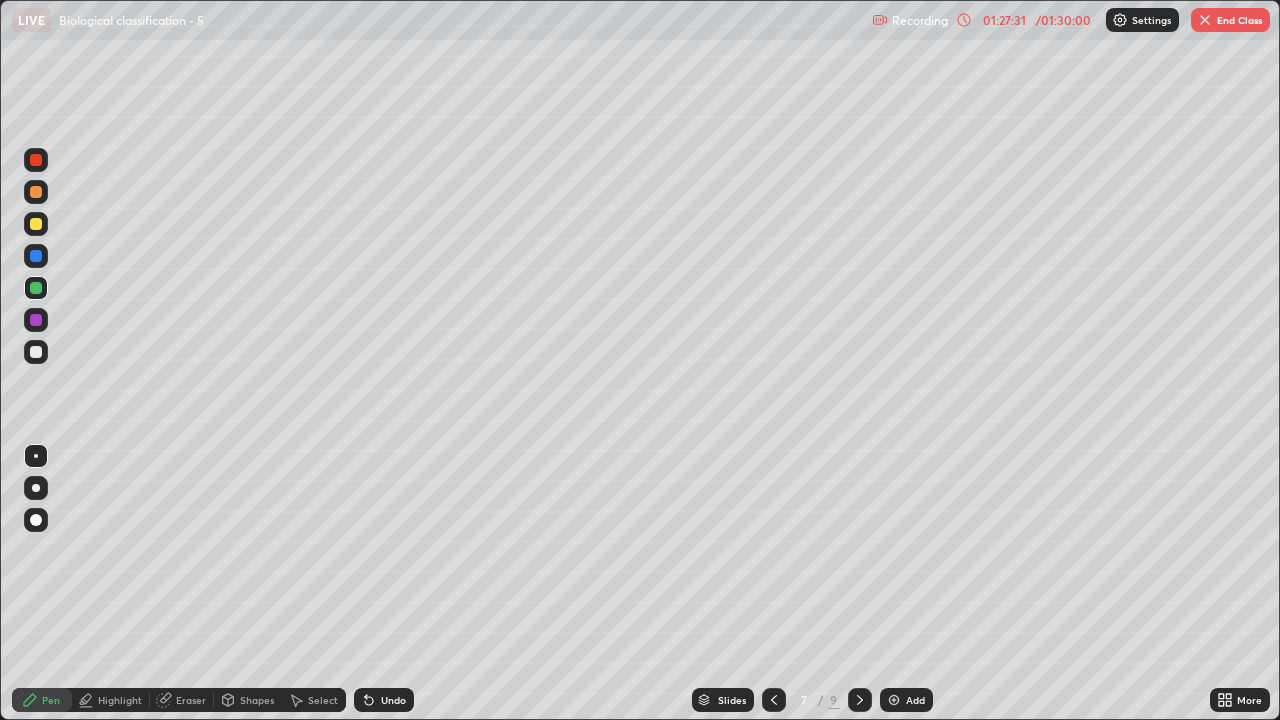 click at bounding box center (36, 352) 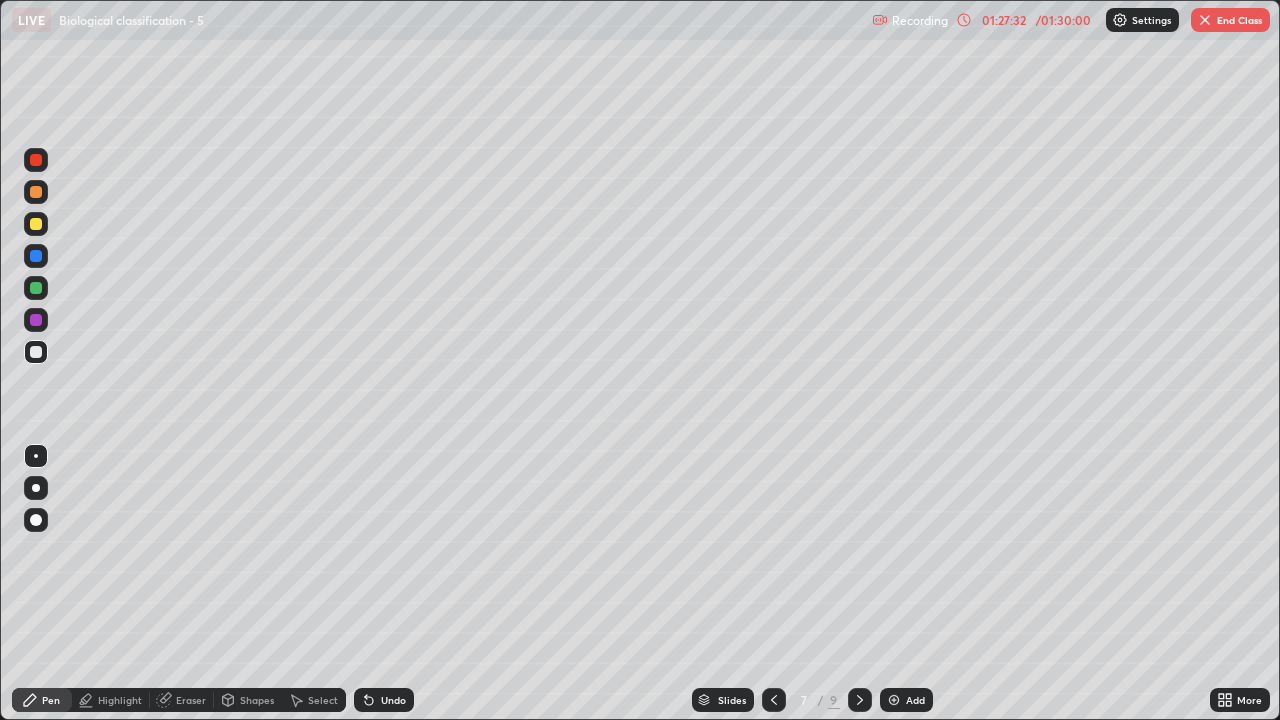 click at bounding box center (36, 456) 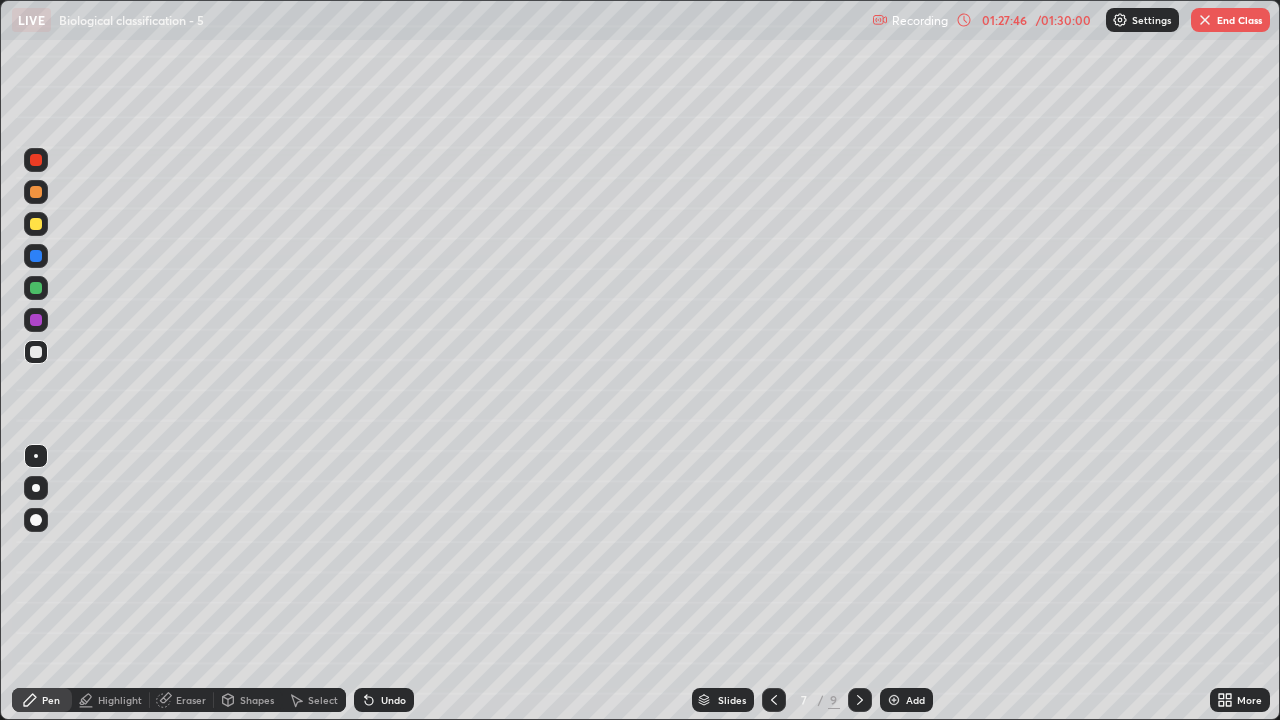 click on "Undo" at bounding box center [393, 700] 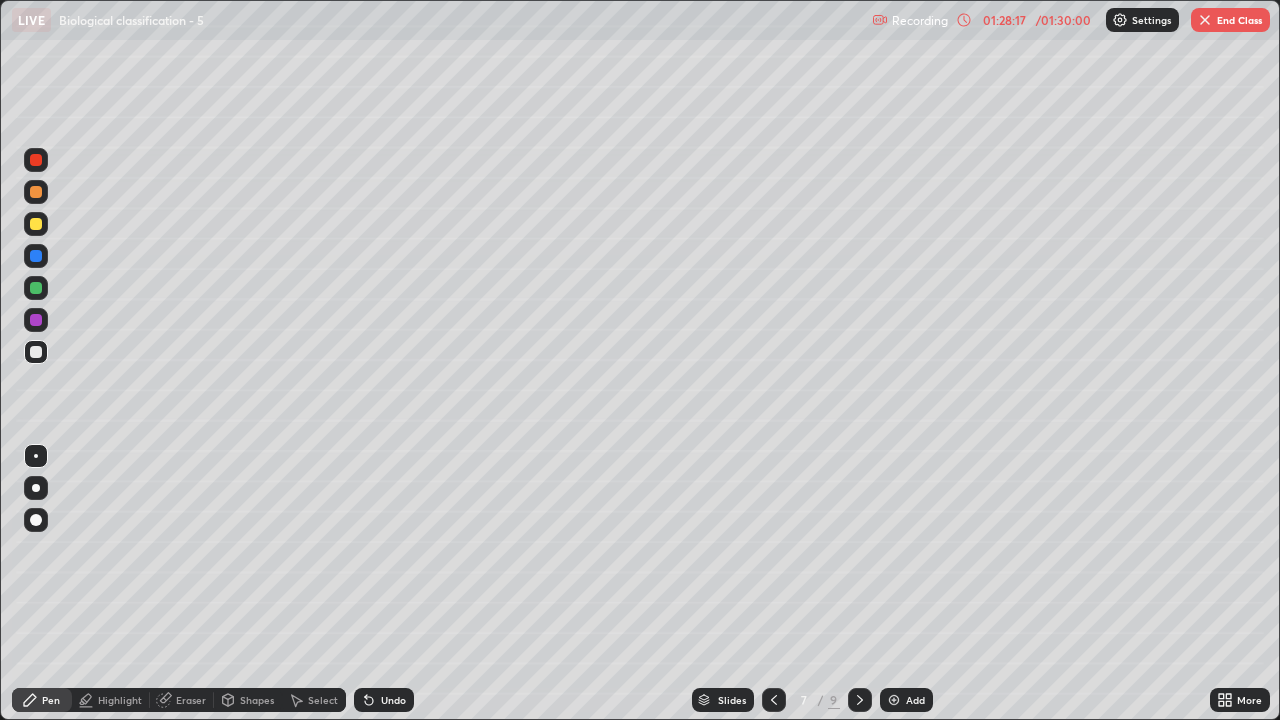 click 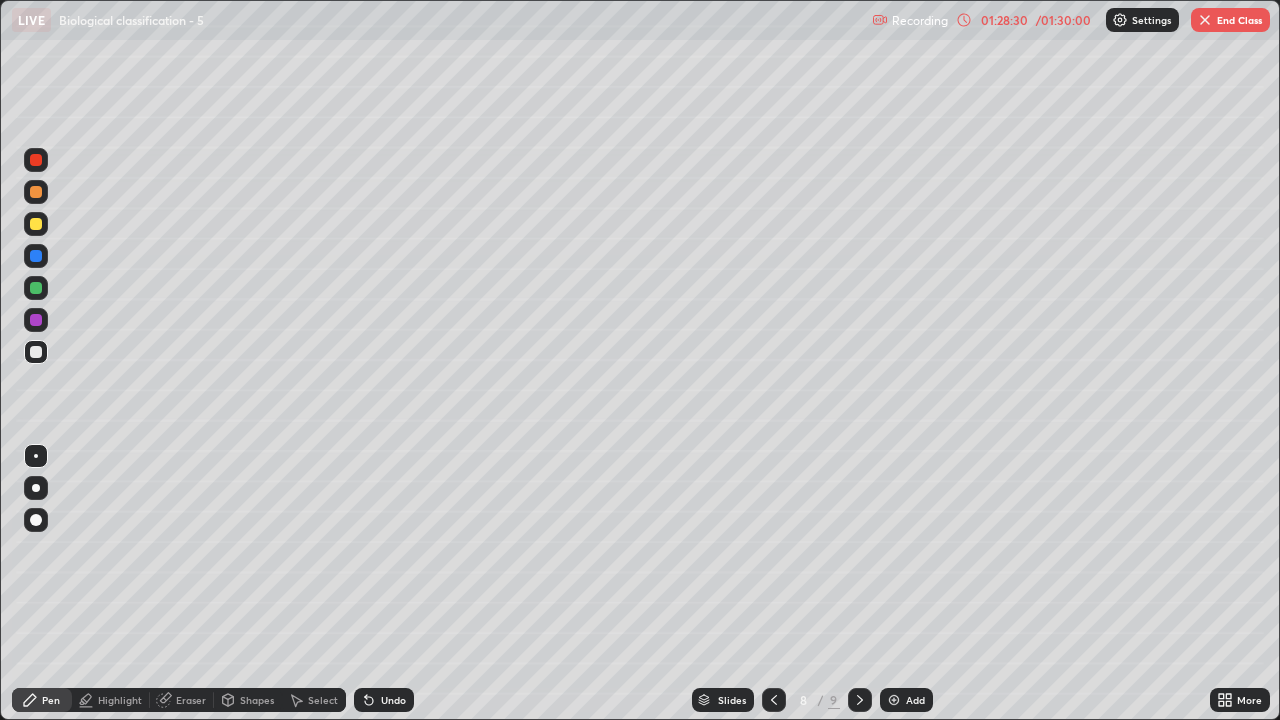 click 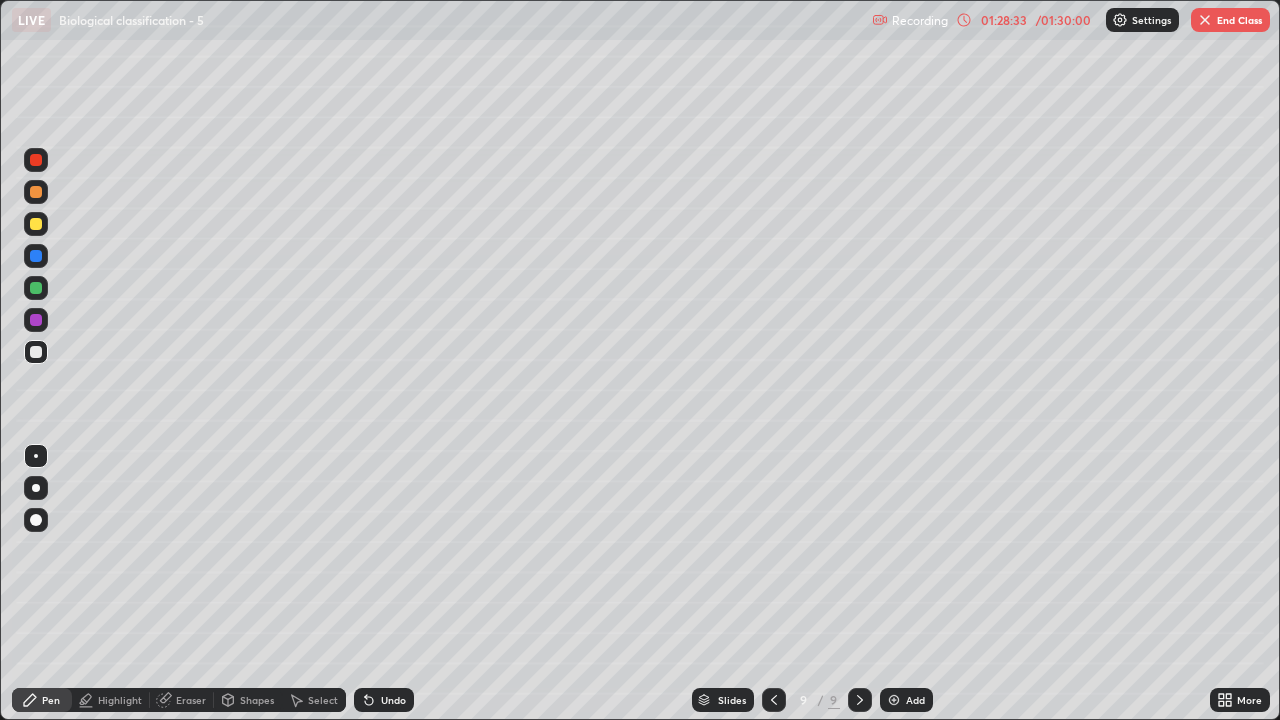 click at bounding box center [36, 224] 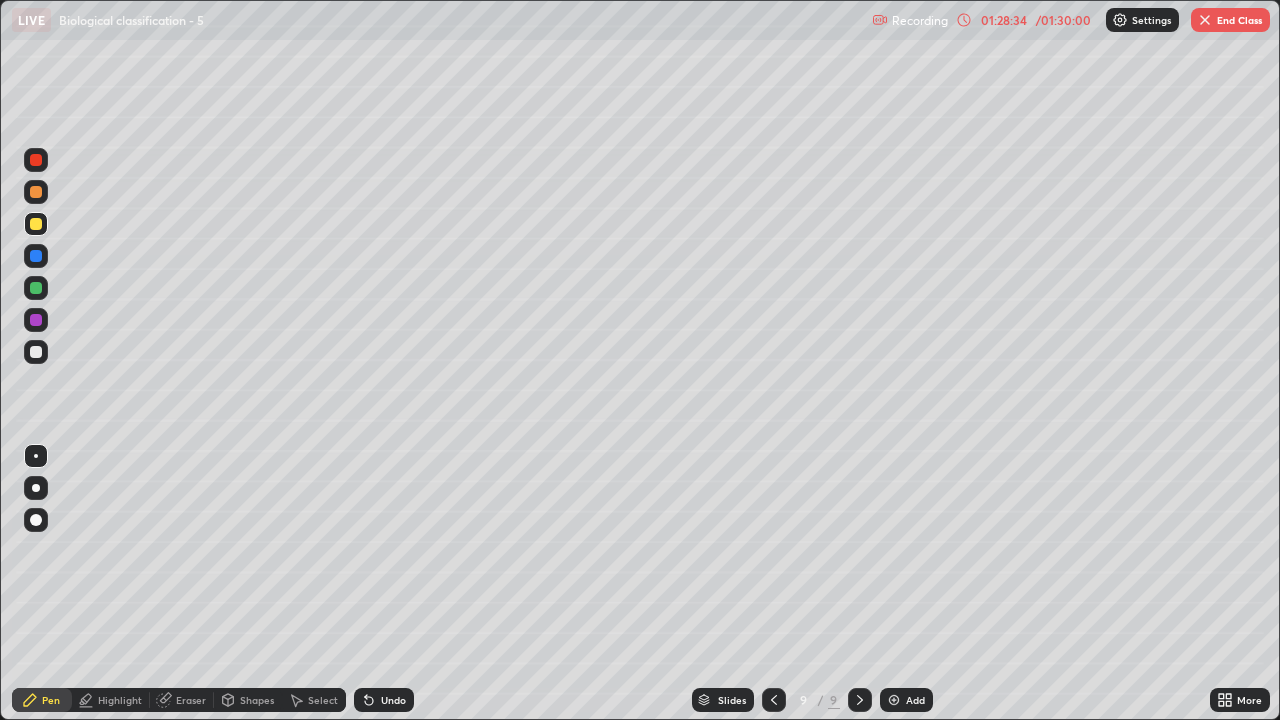 click at bounding box center (36, 488) 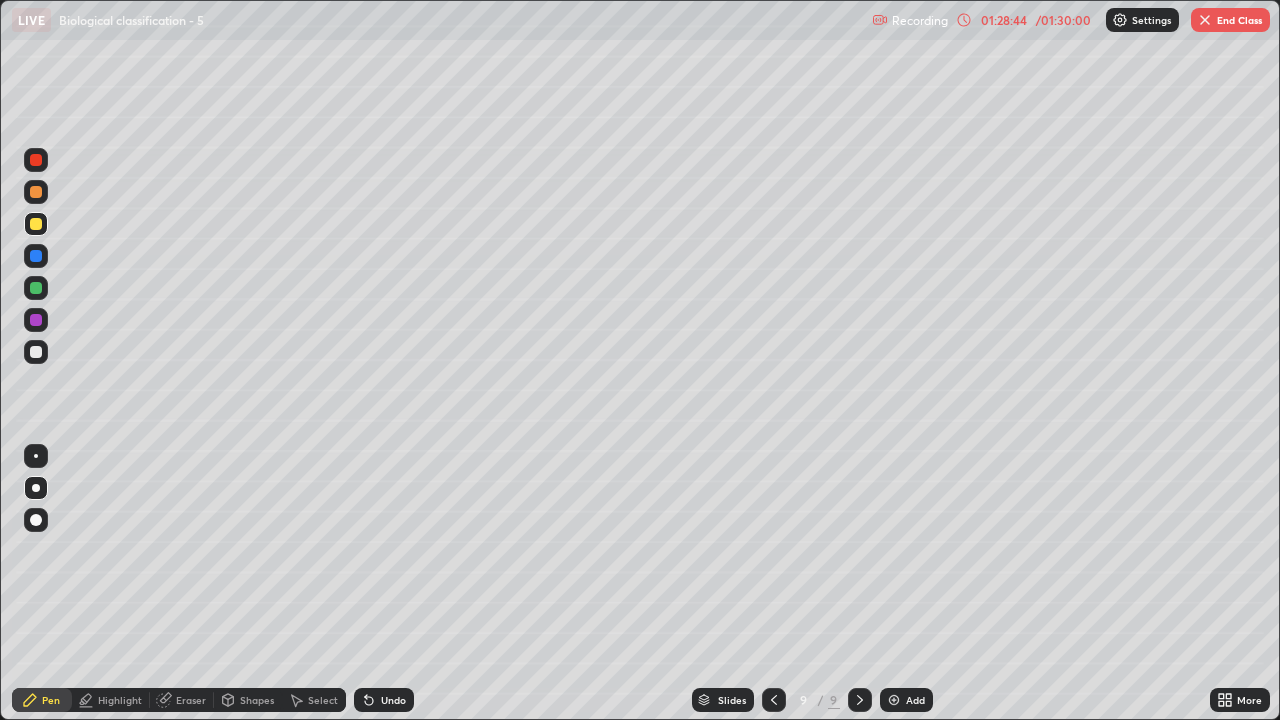 click at bounding box center [36, 352] 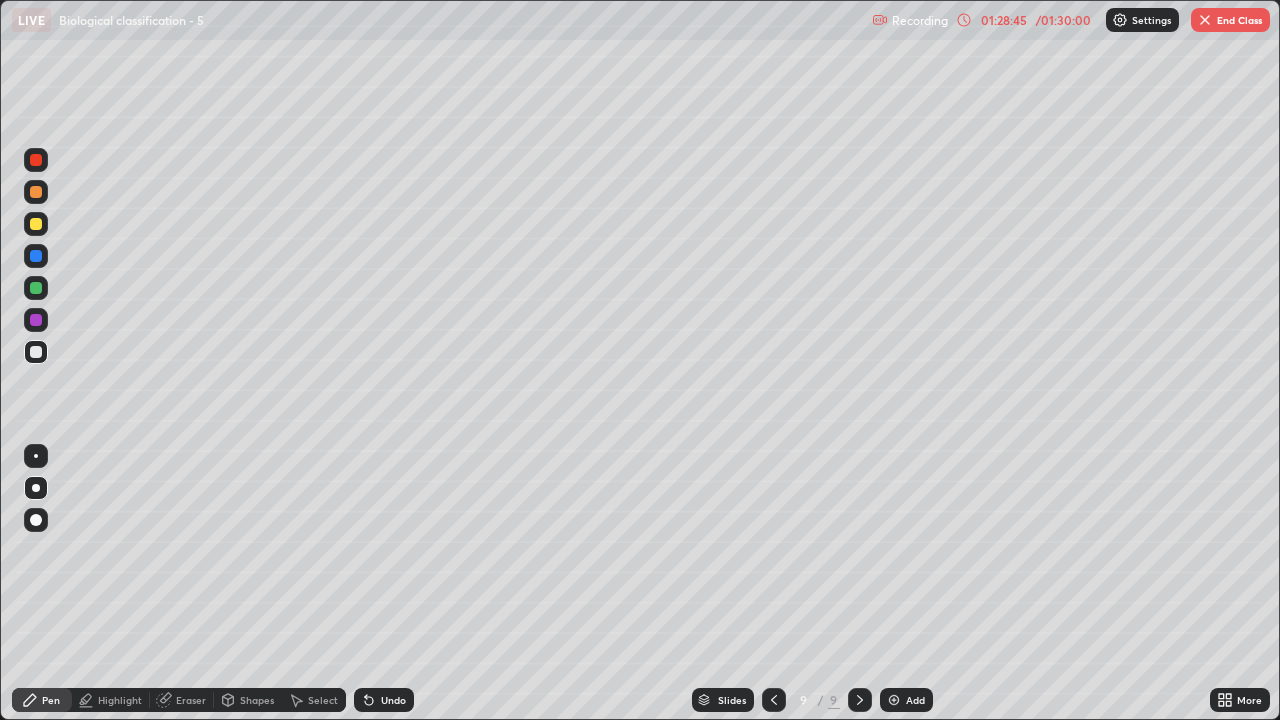 click at bounding box center (36, 456) 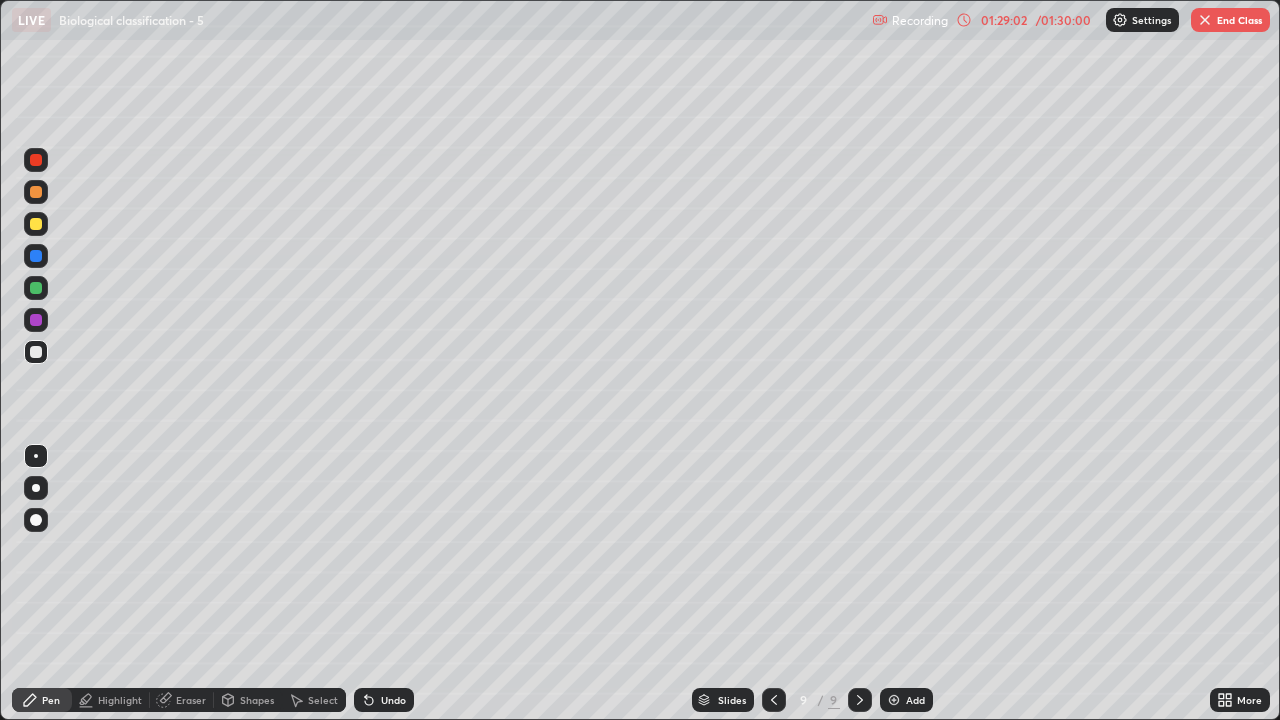 click at bounding box center (36, 288) 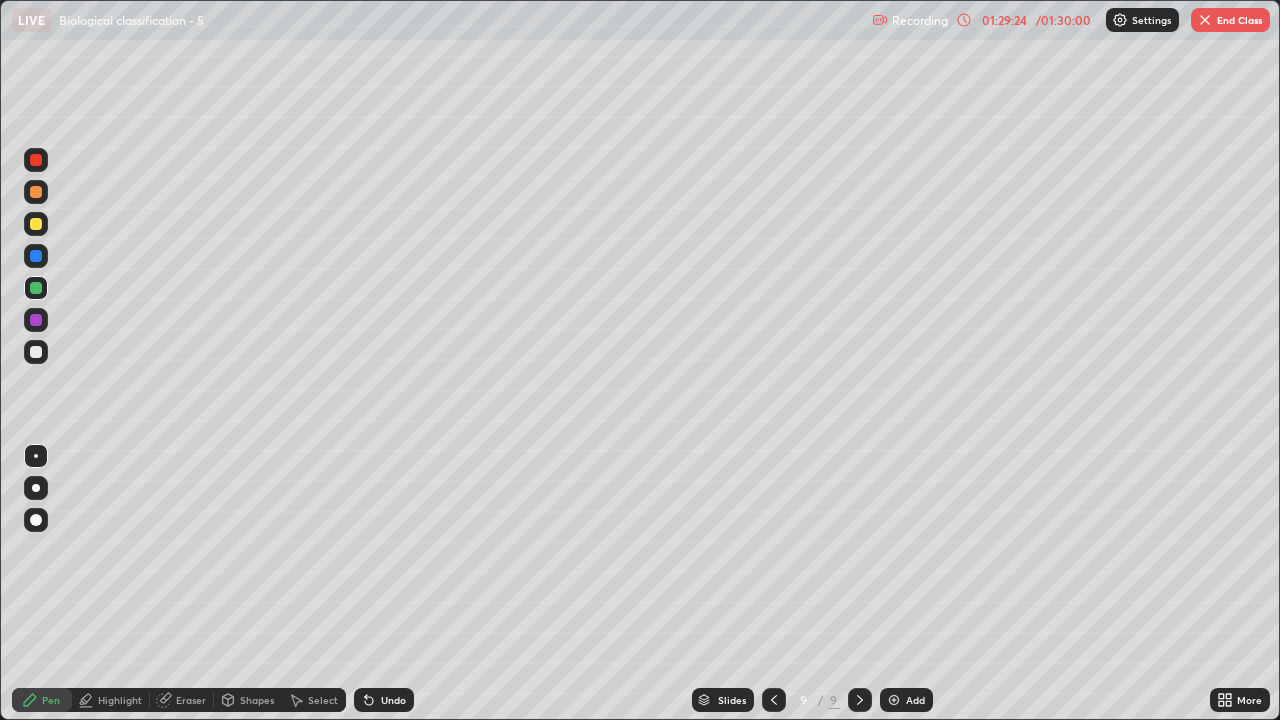 click at bounding box center [36, 352] 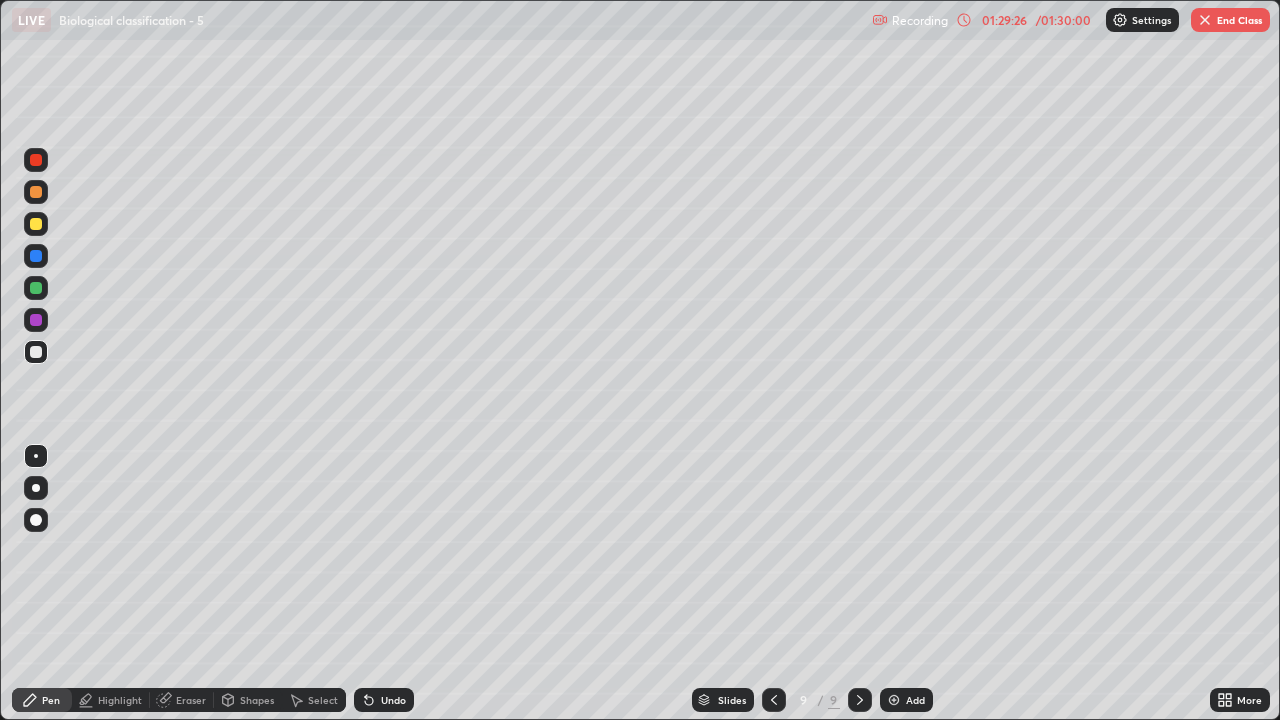 click at bounding box center [36, 224] 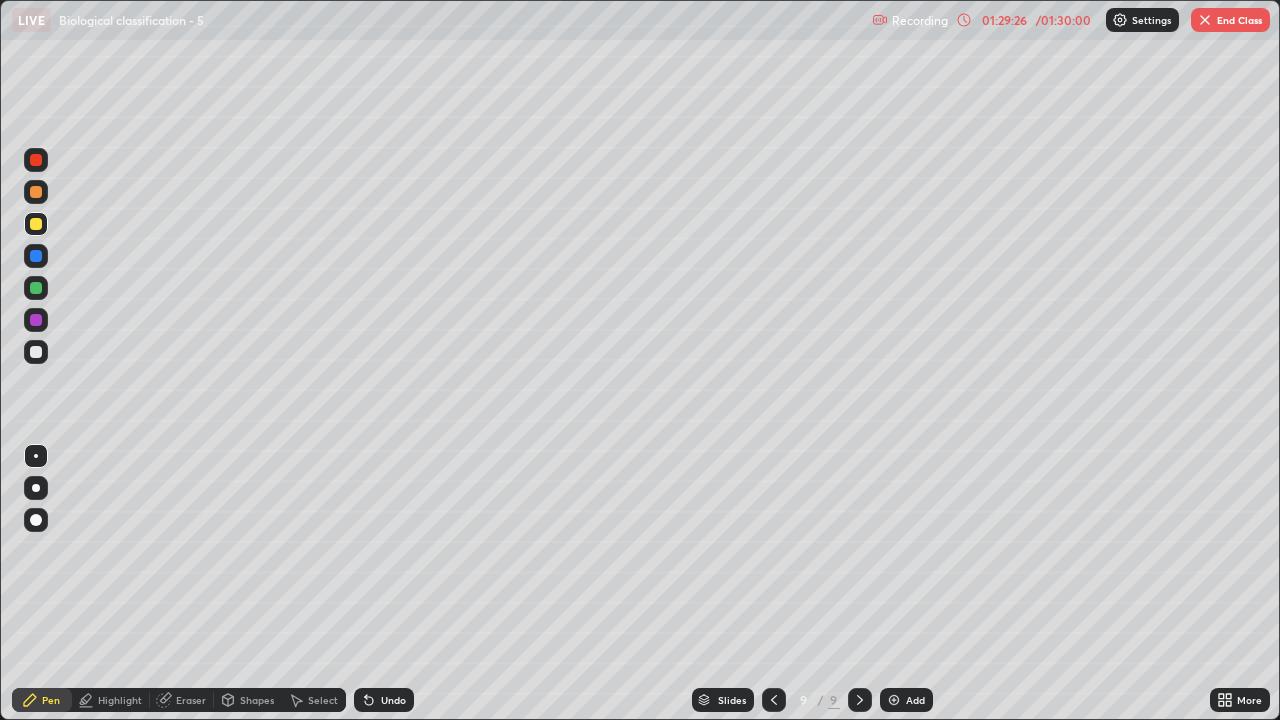 click at bounding box center (36, 488) 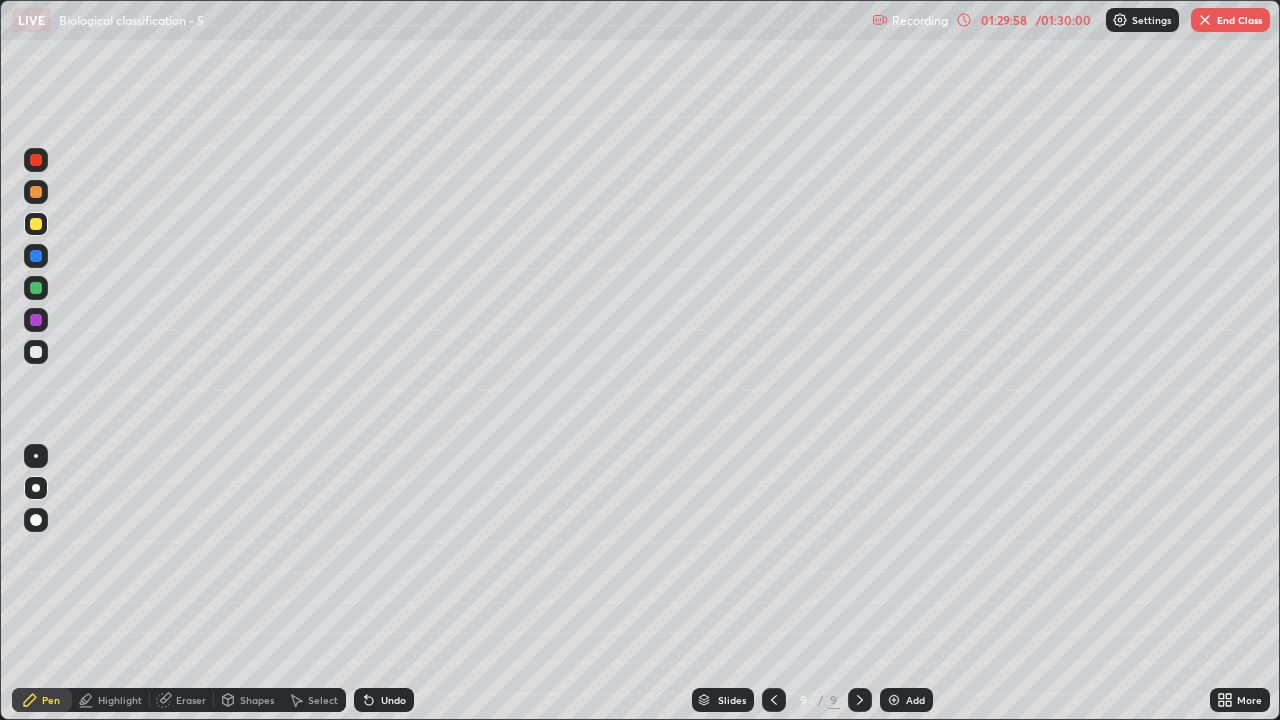 click on "Select" at bounding box center [323, 700] 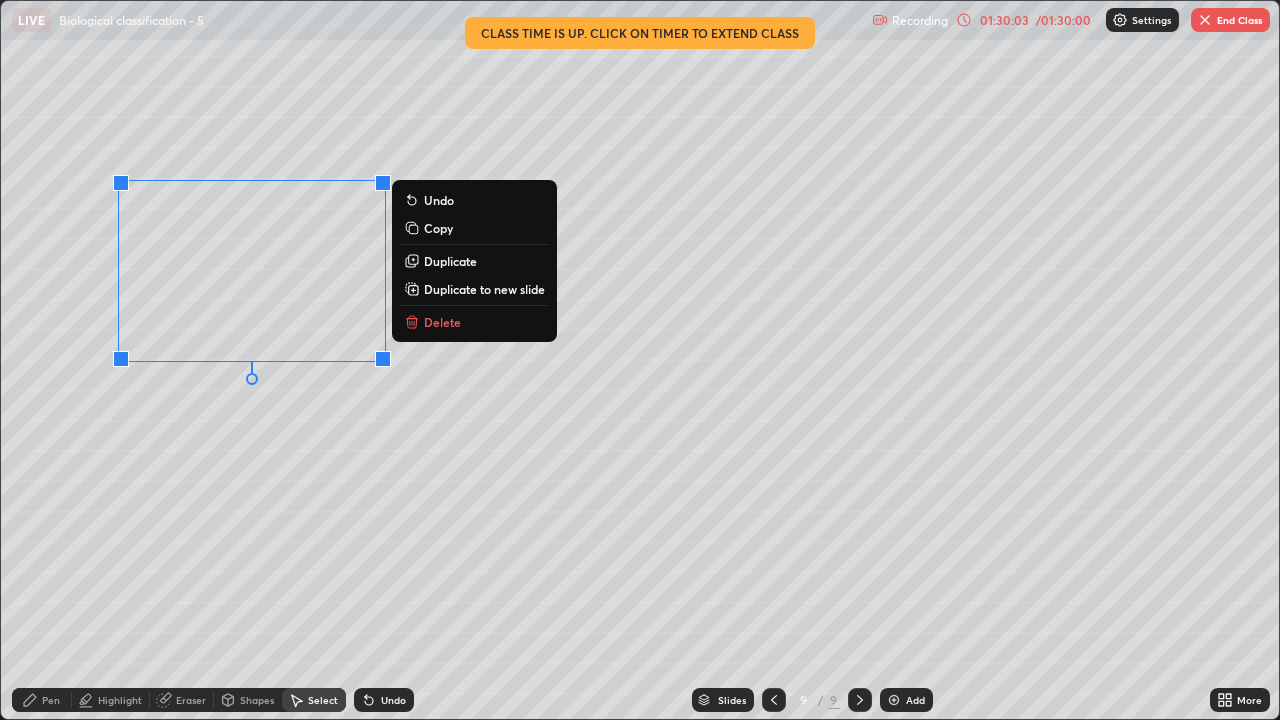 click on "Copy" at bounding box center (438, 228) 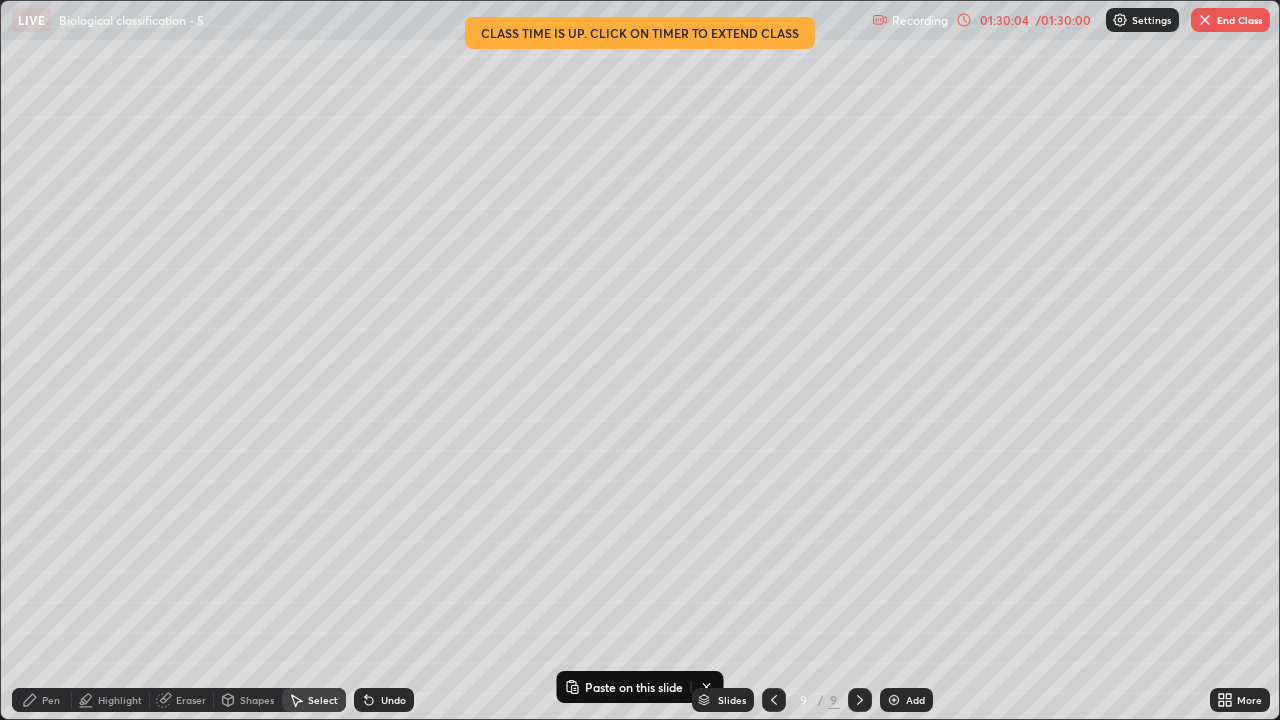 click on "Pen" at bounding box center (42, 700) 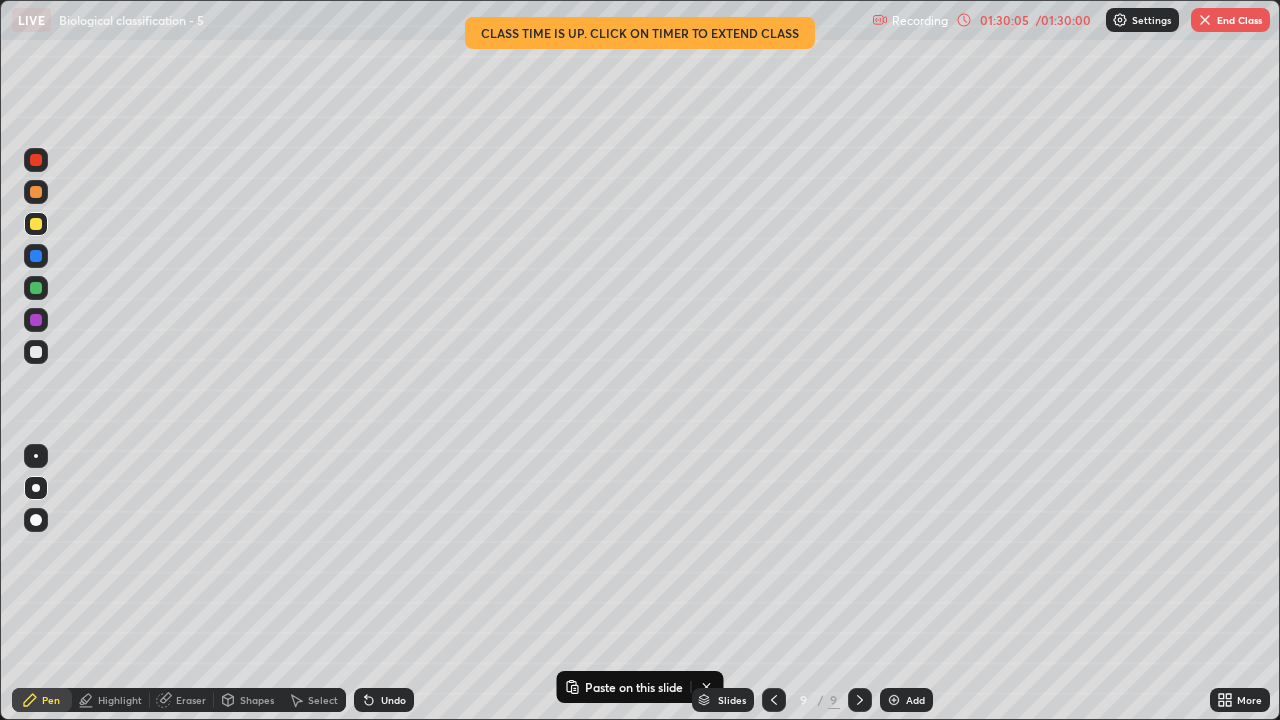 click at bounding box center (36, 160) 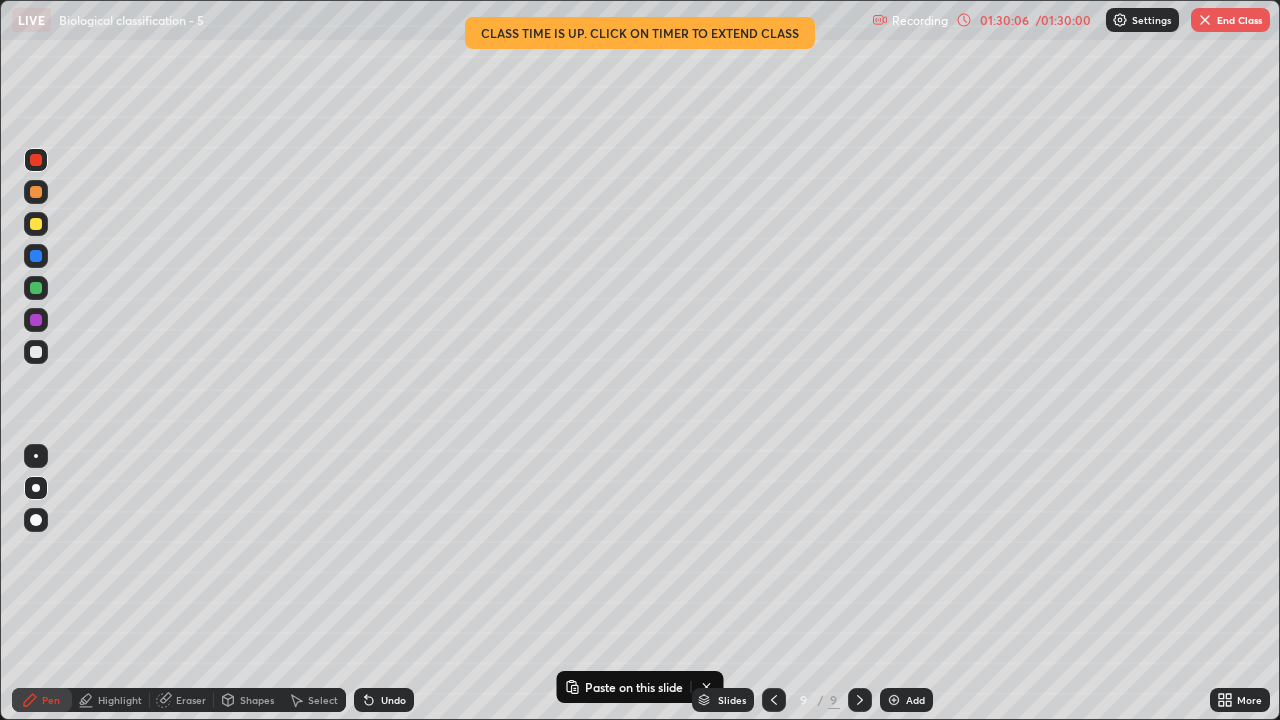click at bounding box center [36, 488] 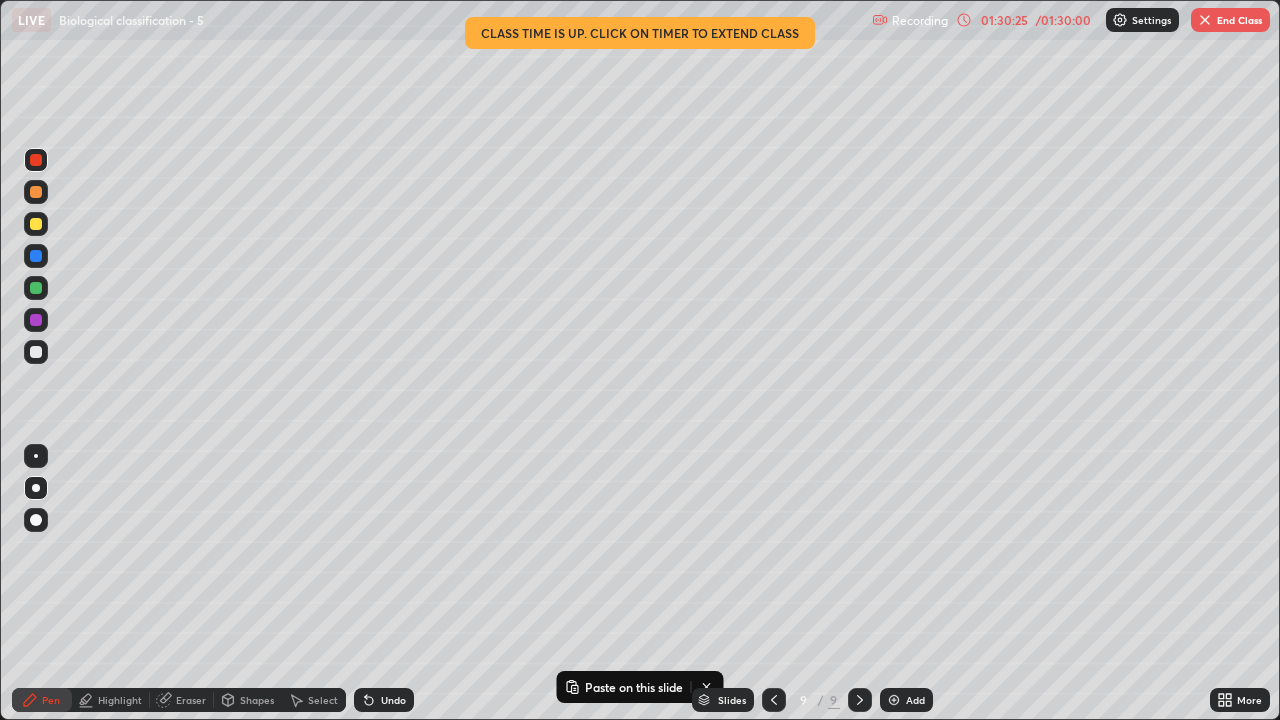 click on "Select" at bounding box center [323, 700] 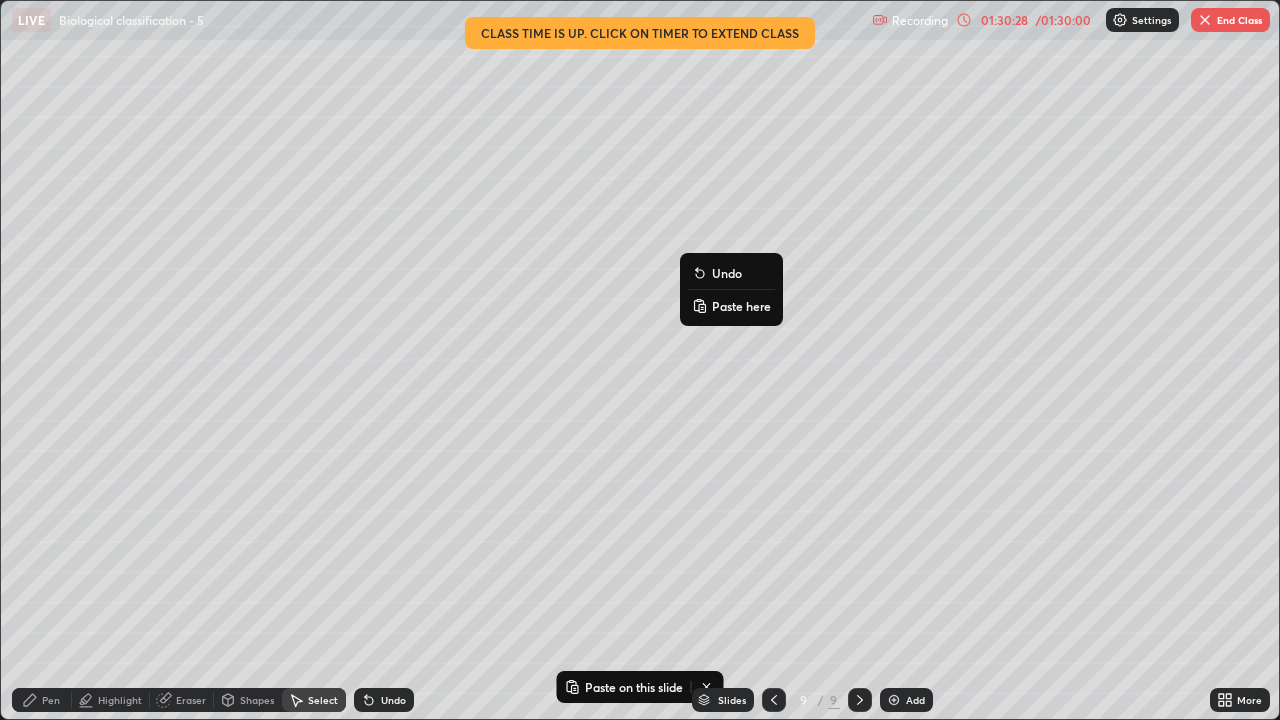 click on "Paste here" at bounding box center [741, 306] 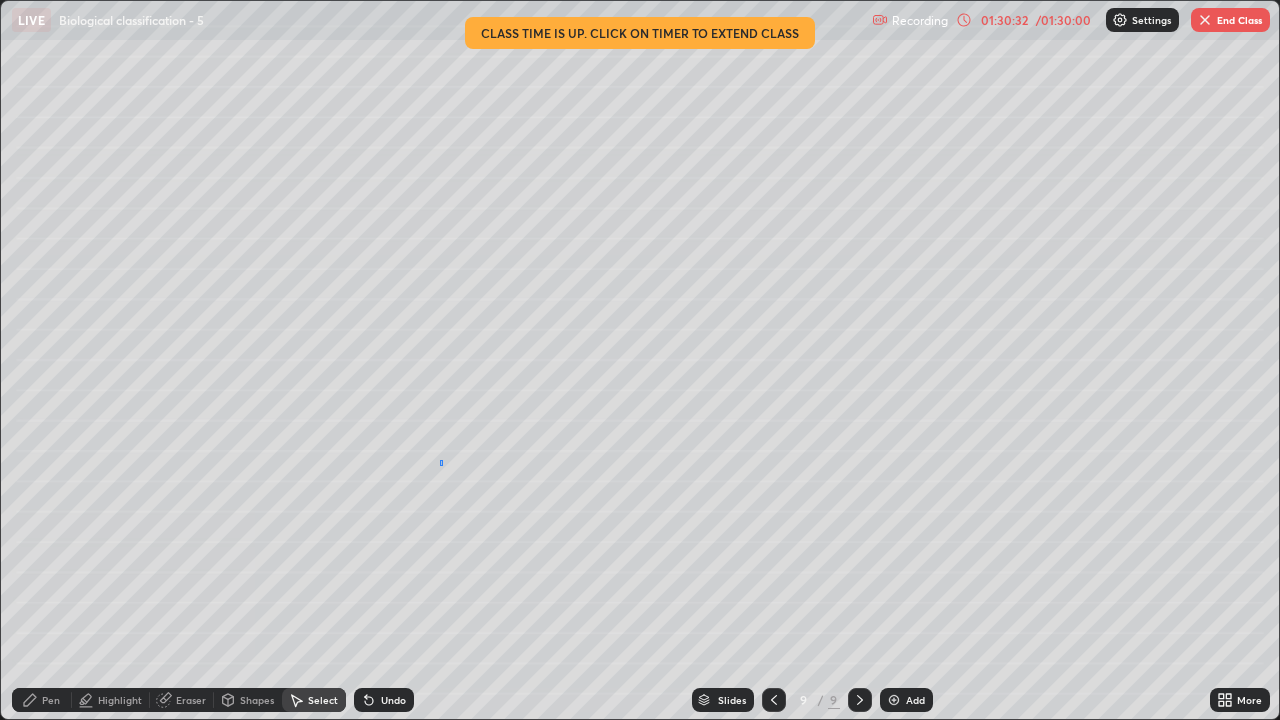 click on "0 ° Undo Copy Paste here Duplicate Duplicate to new slide Delete" at bounding box center [640, 360] 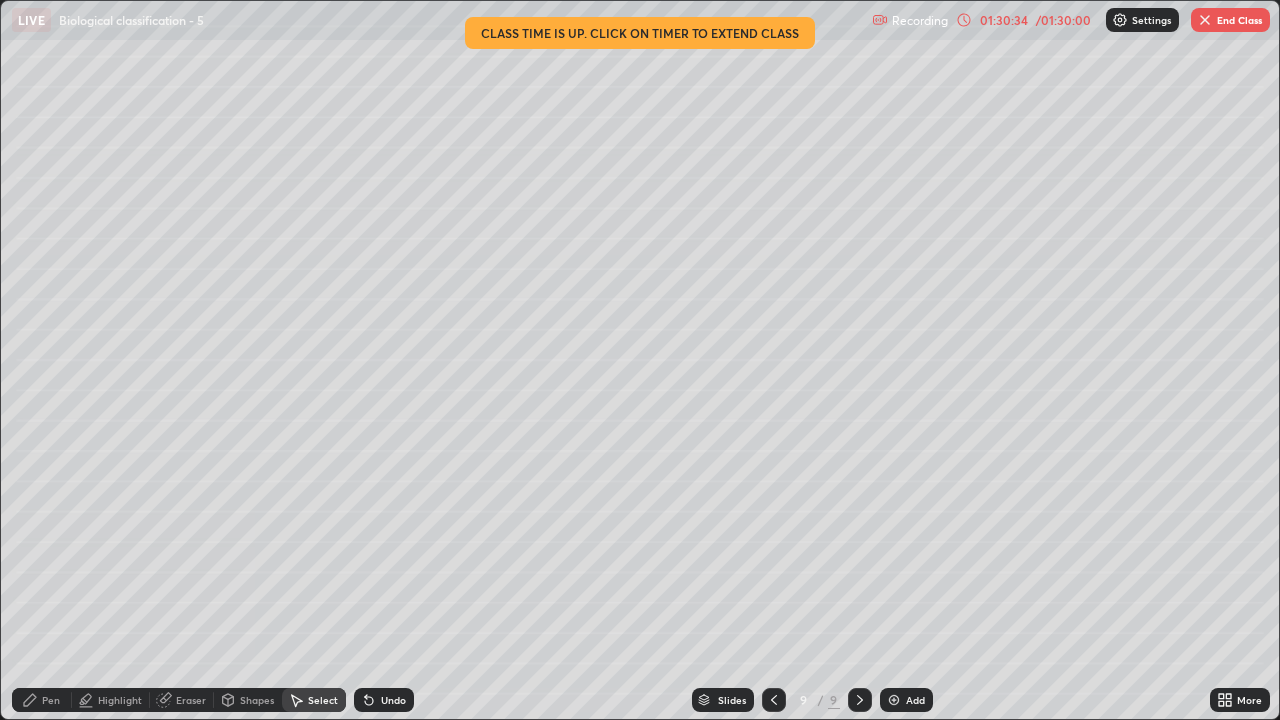 click on "Pen" at bounding box center [51, 700] 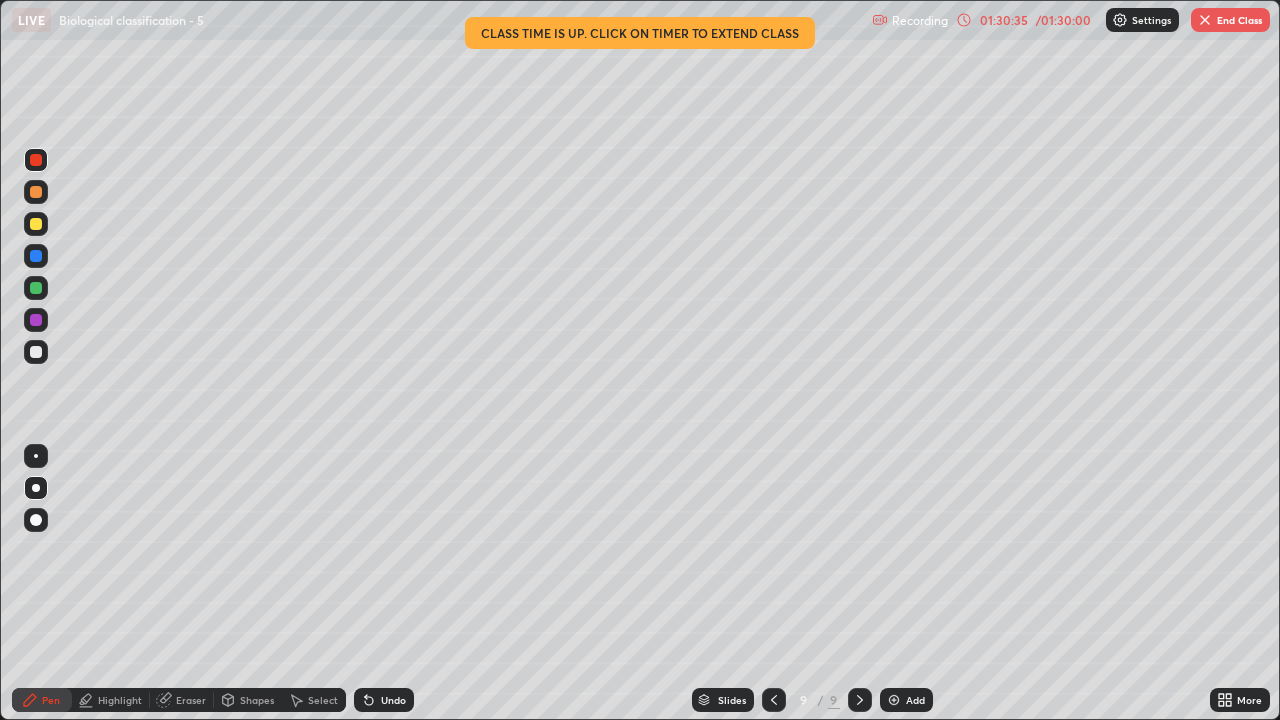 click at bounding box center [36, 224] 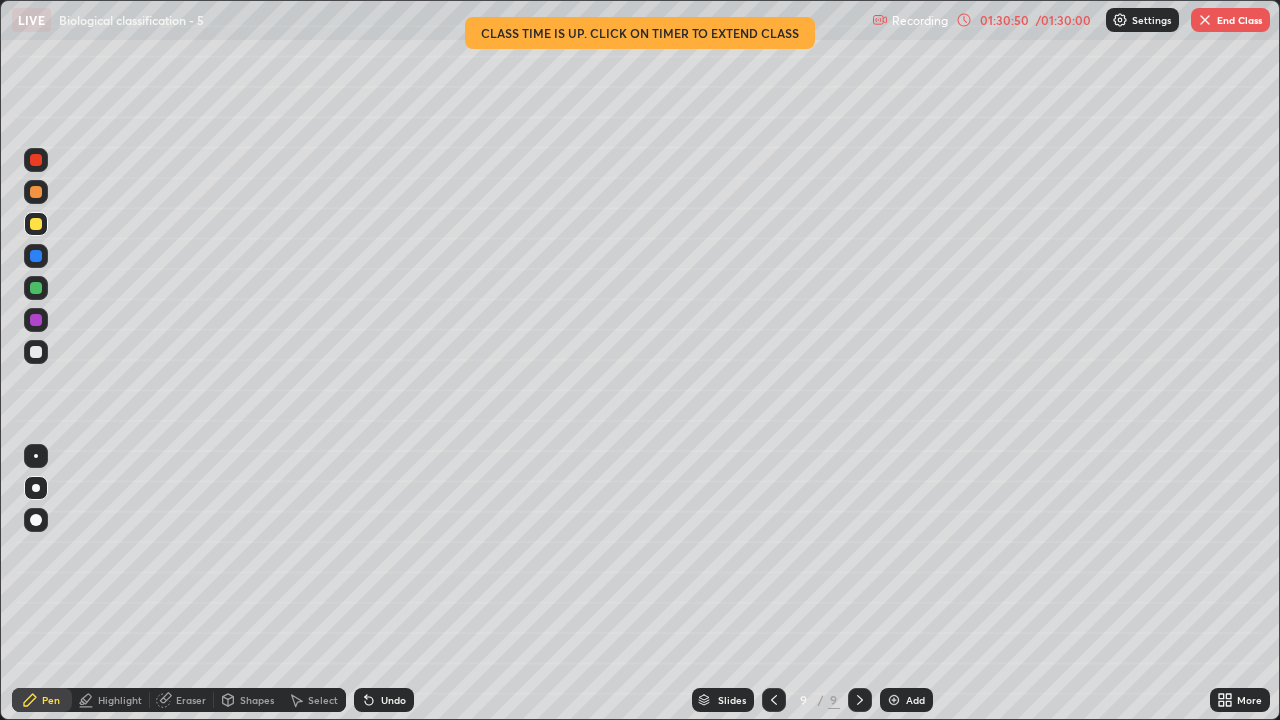 click at bounding box center [36, 160] 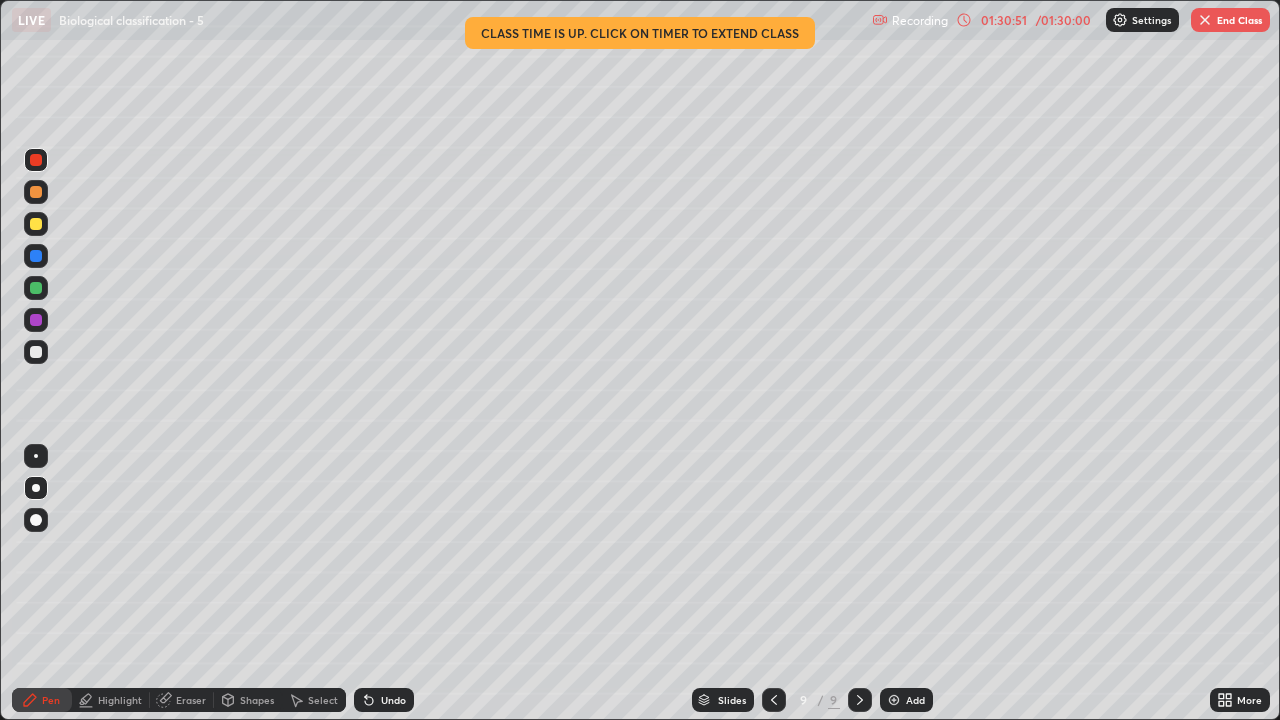 click at bounding box center [36, 488] 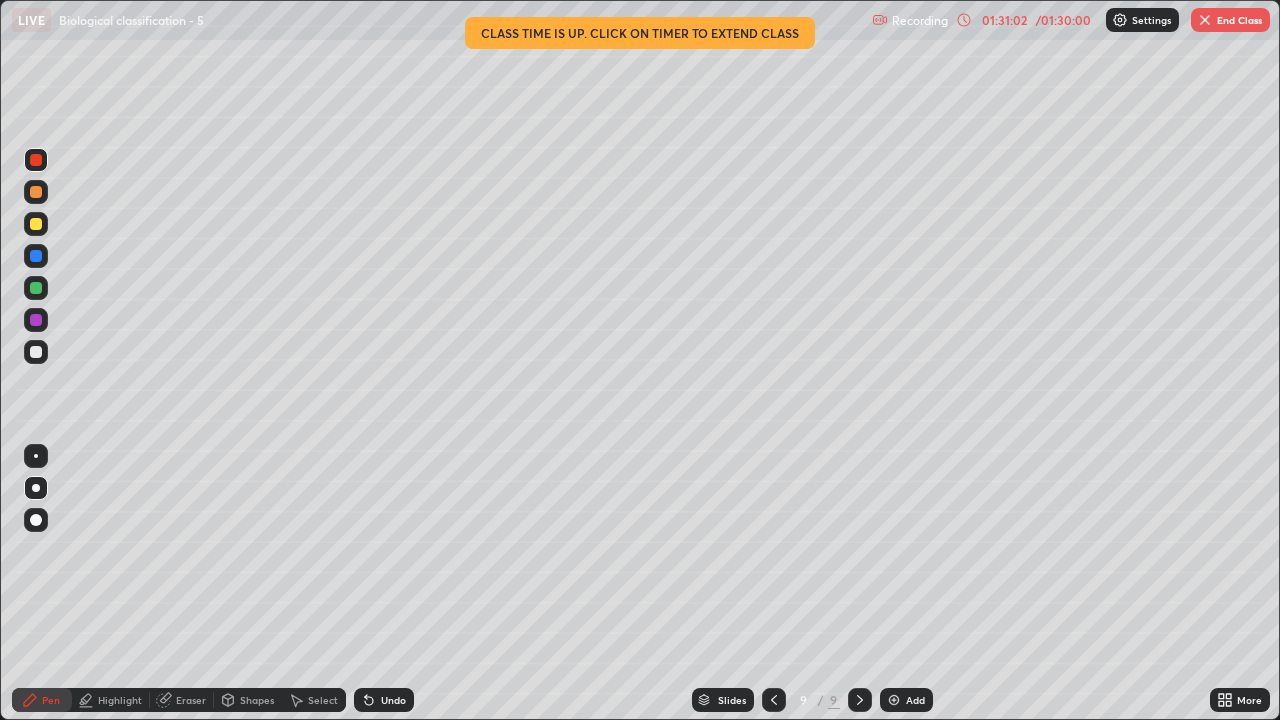 click on "Select" at bounding box center [323, 700] 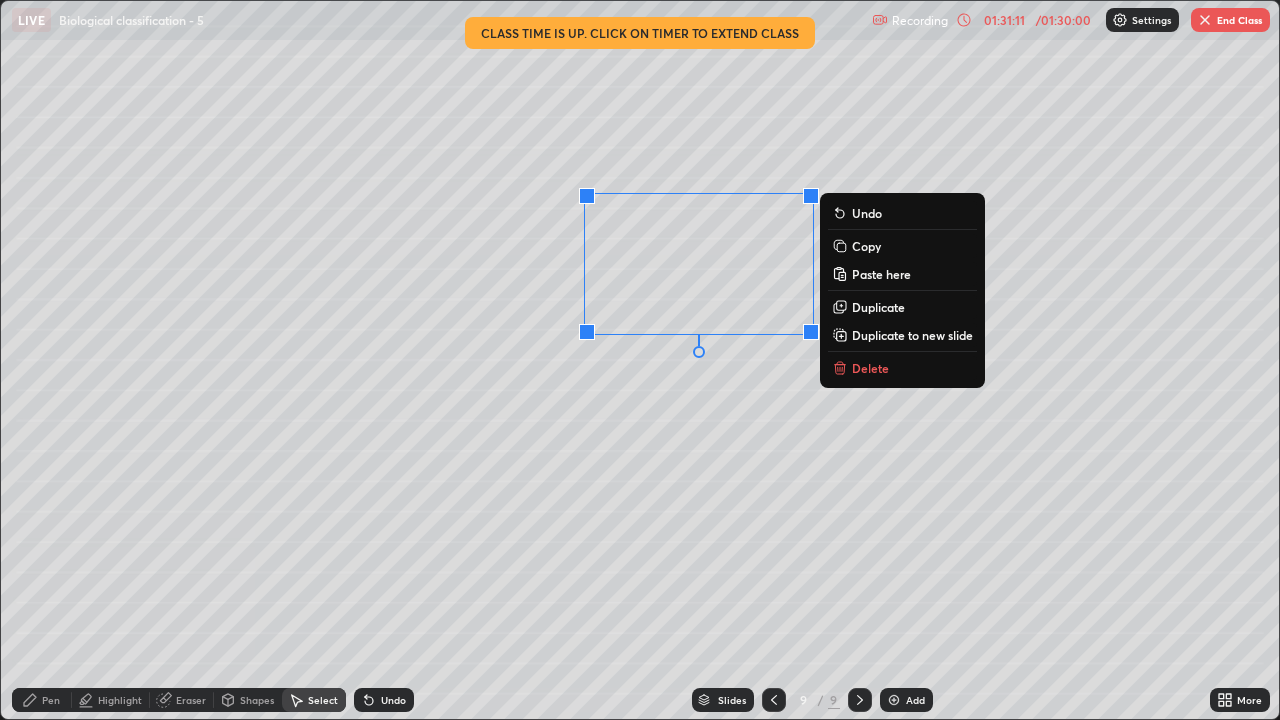 click on "Duplicate" at bounding box center (878, 307) 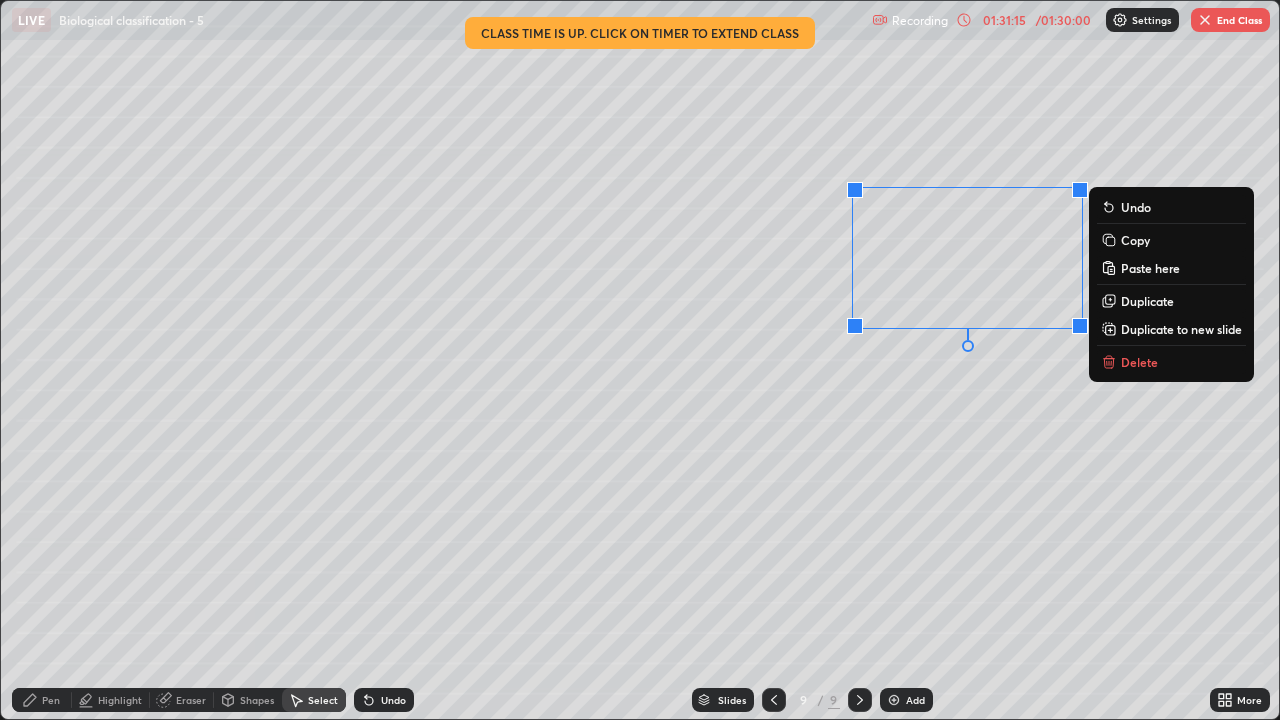 click on "0 ° Undo Copy Paste here Duplicate Duplicate to new slide Delete" at bounding box center [640, 360] 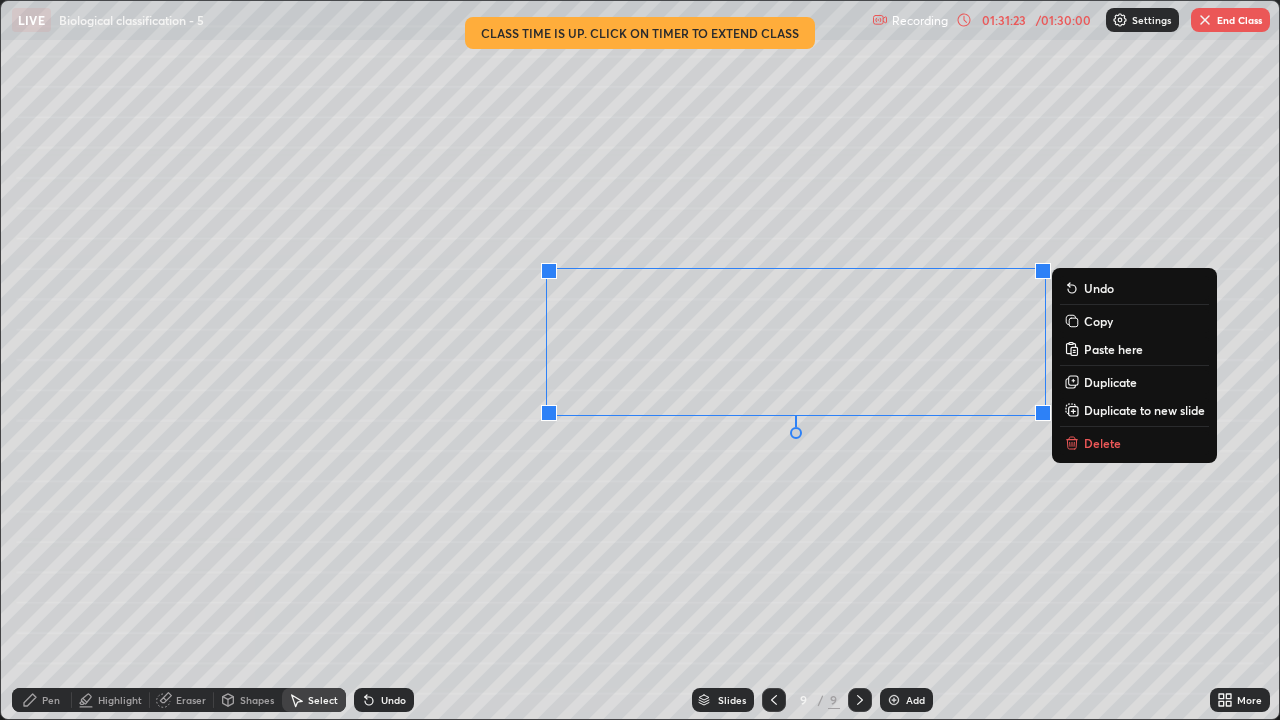 click on "0 ° Undo Copy Paste here Duplicate Duplicate to new slide Delete" at bounding box center [640, 360] 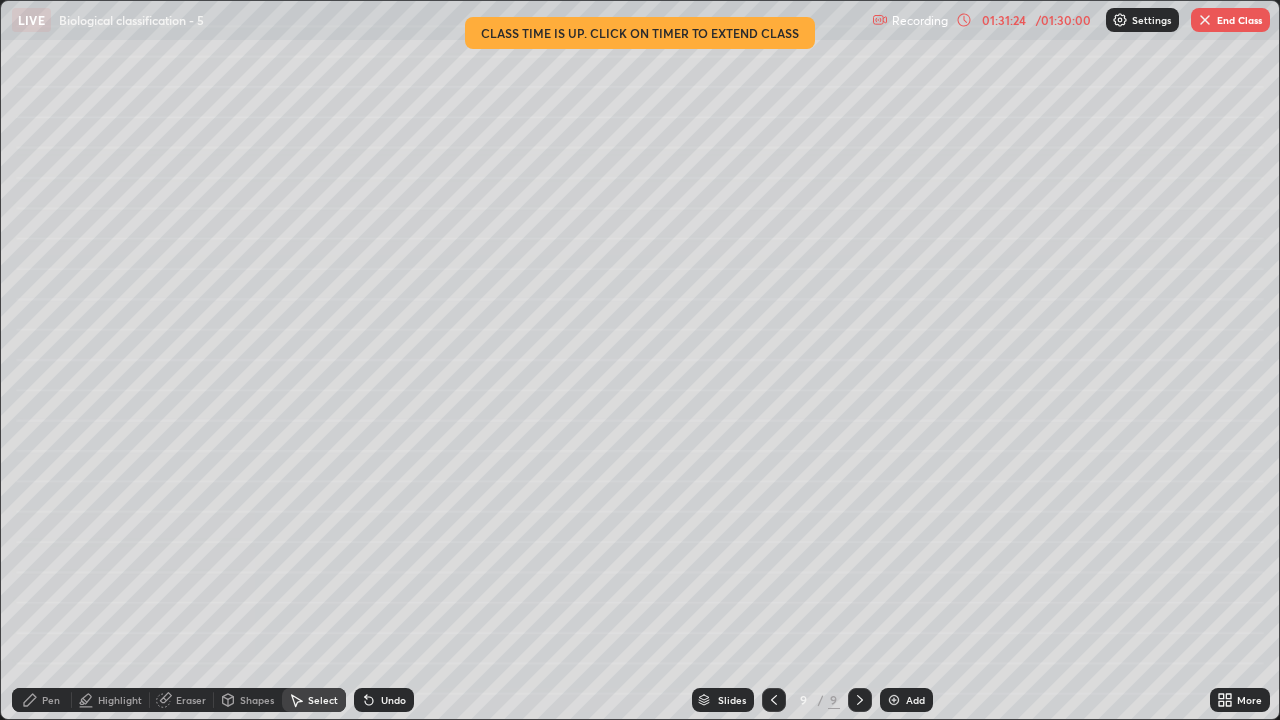 click on "Pen" at bounding box center [51, 700] 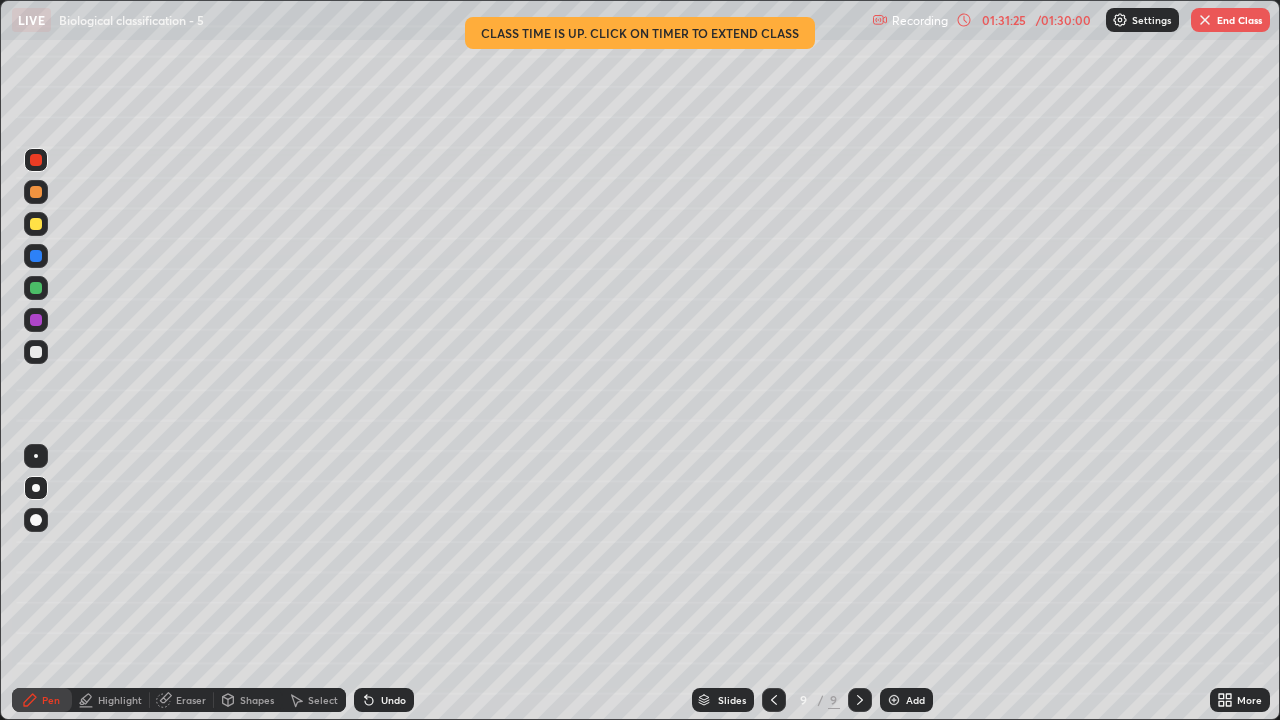 click at bounding box center (36, 160) 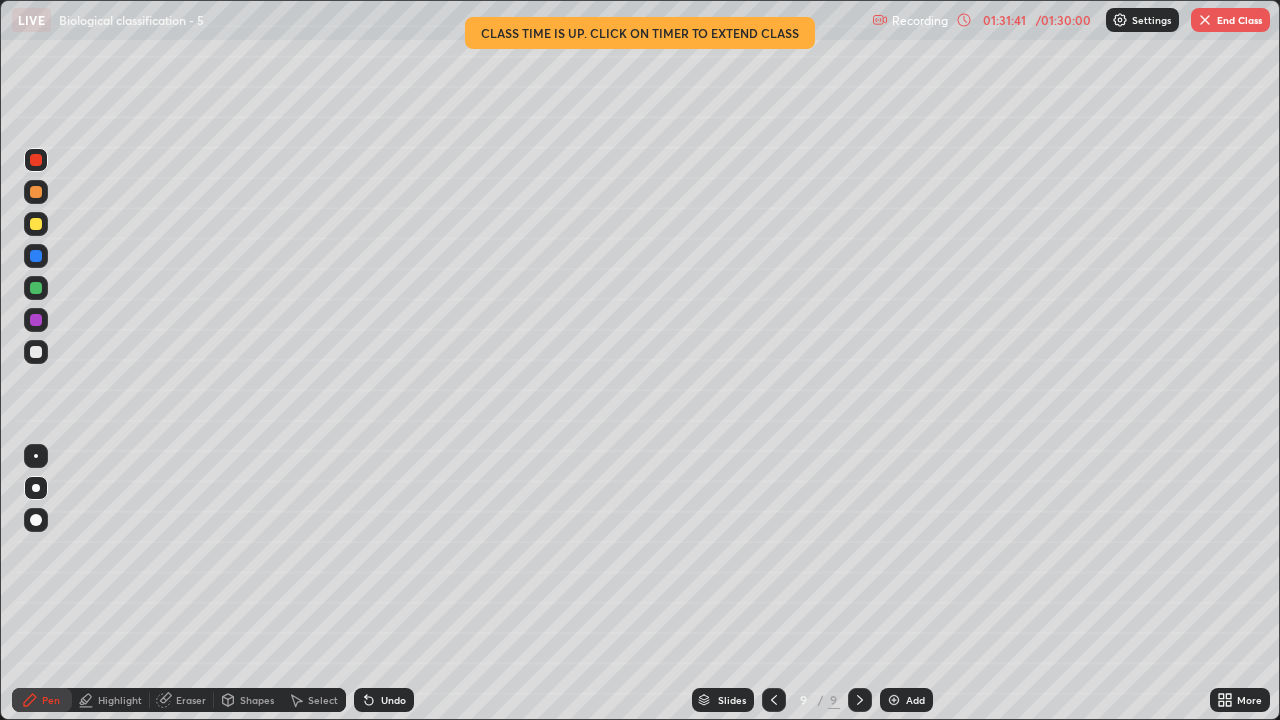 click at bounding box center (36, 352) 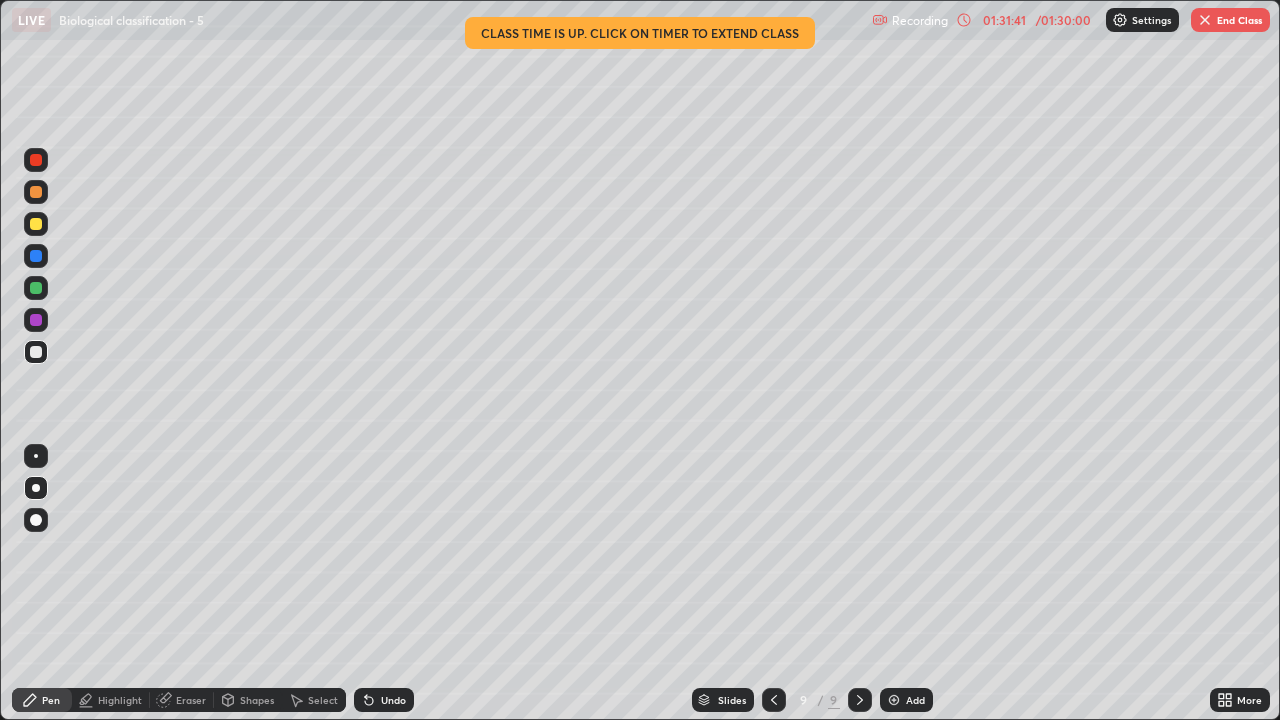 click at bounding box center [36, 456] 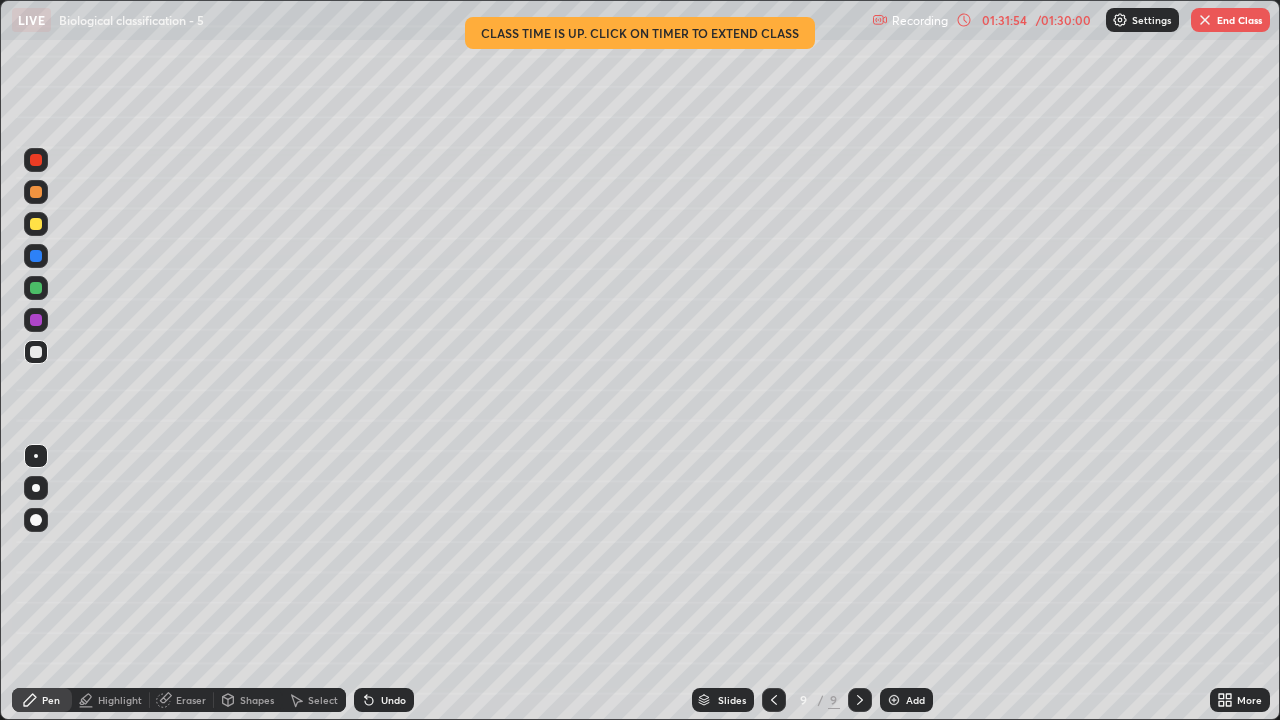 click on "Undo" at bounding box center [384, 700] 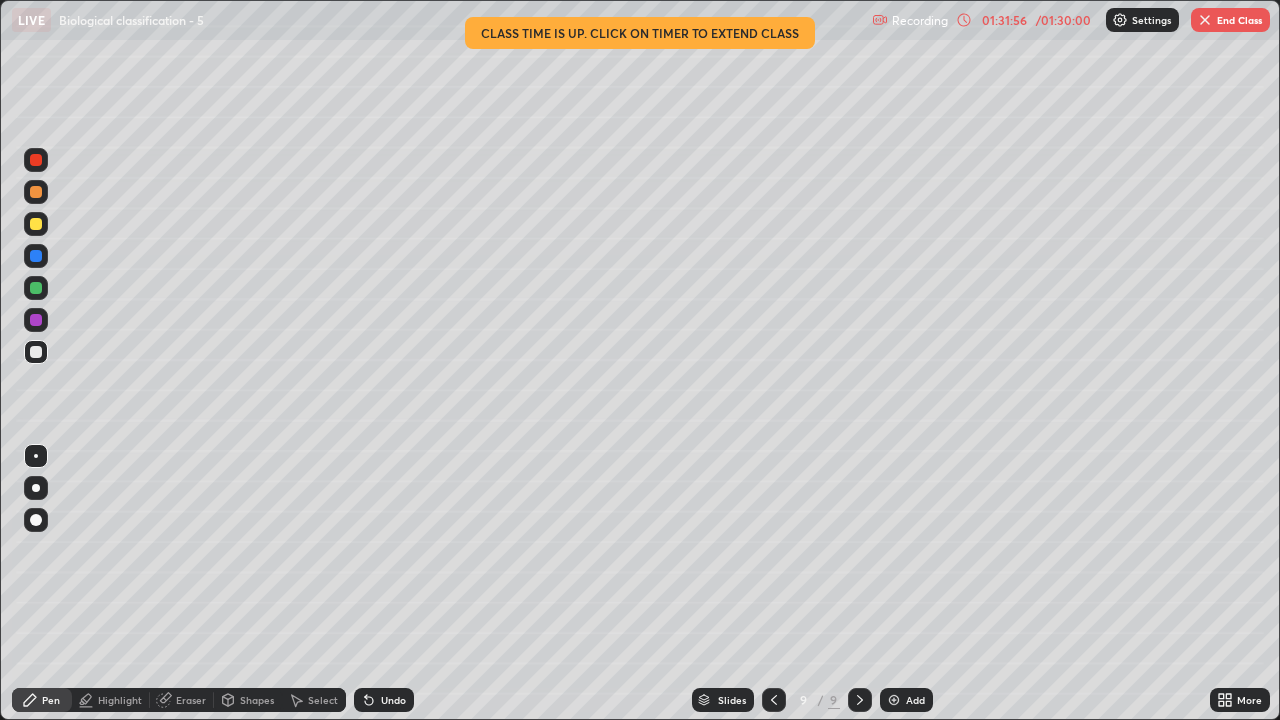 click at bounding box center (36, 288) 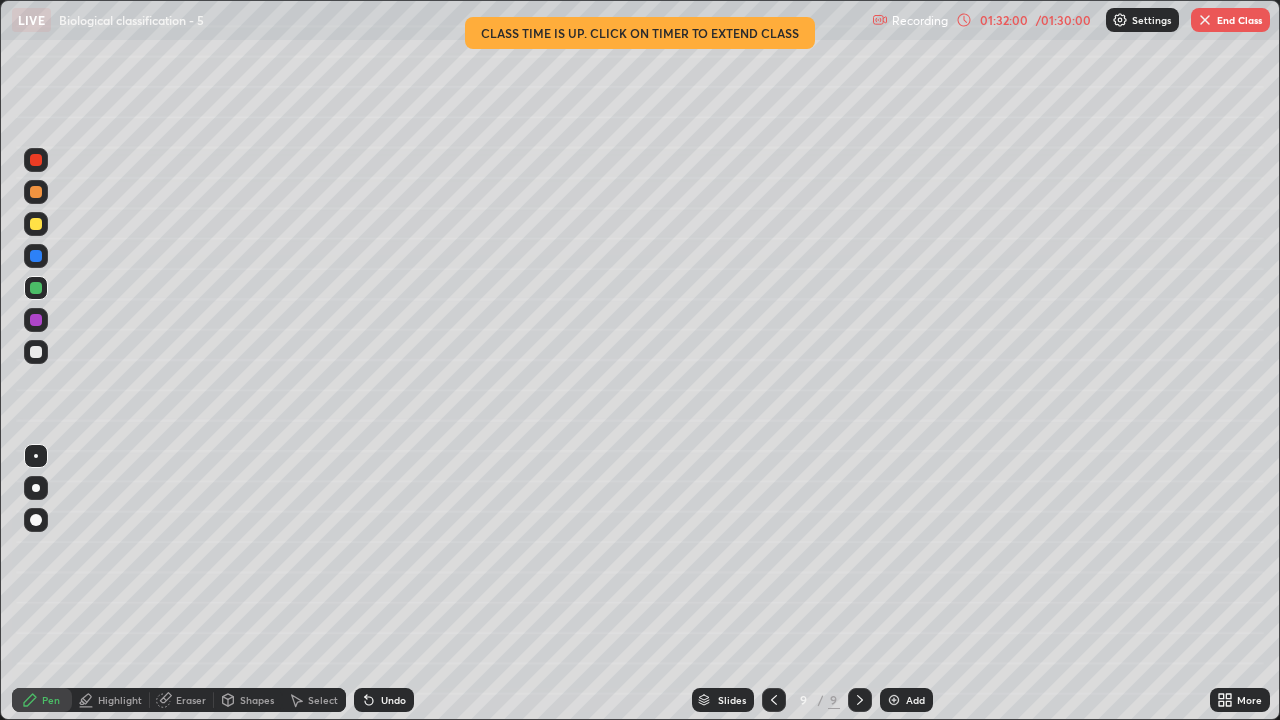 click on "Undo" at bounding box center (384, 700) 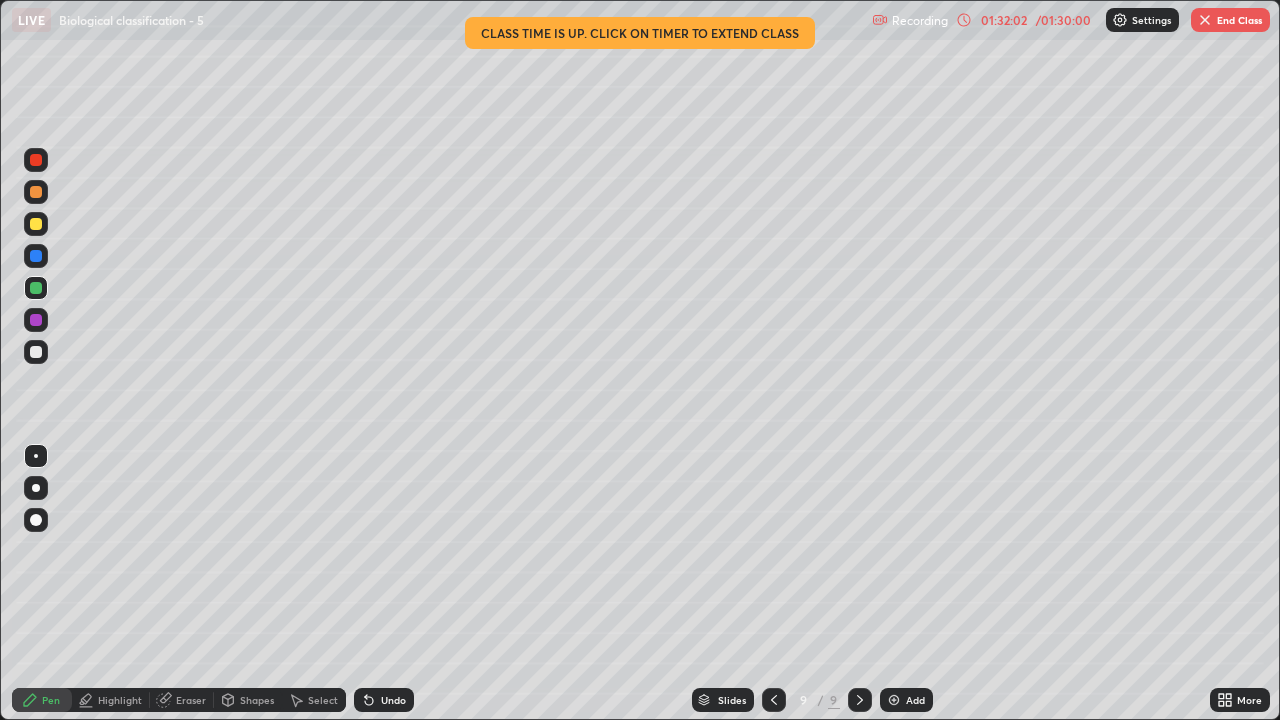 click on "Pen" at bounding box center (51, 700) 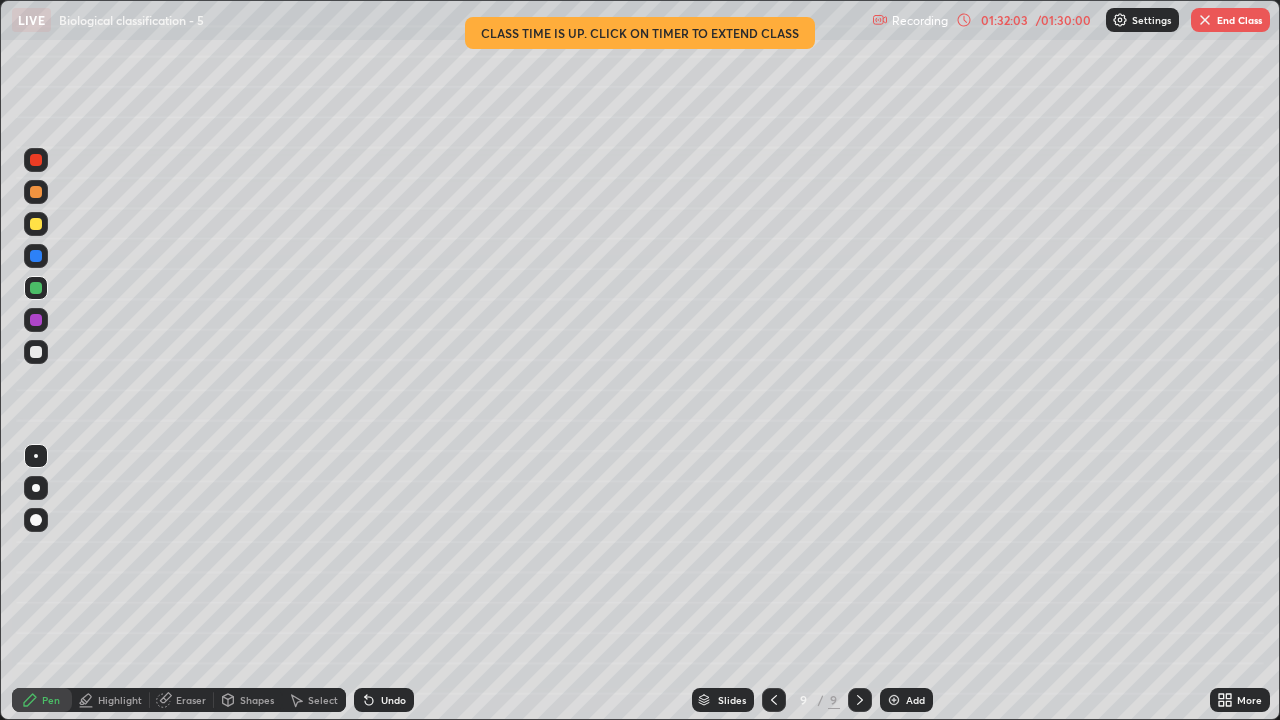 click at bounding box center (36, 456) 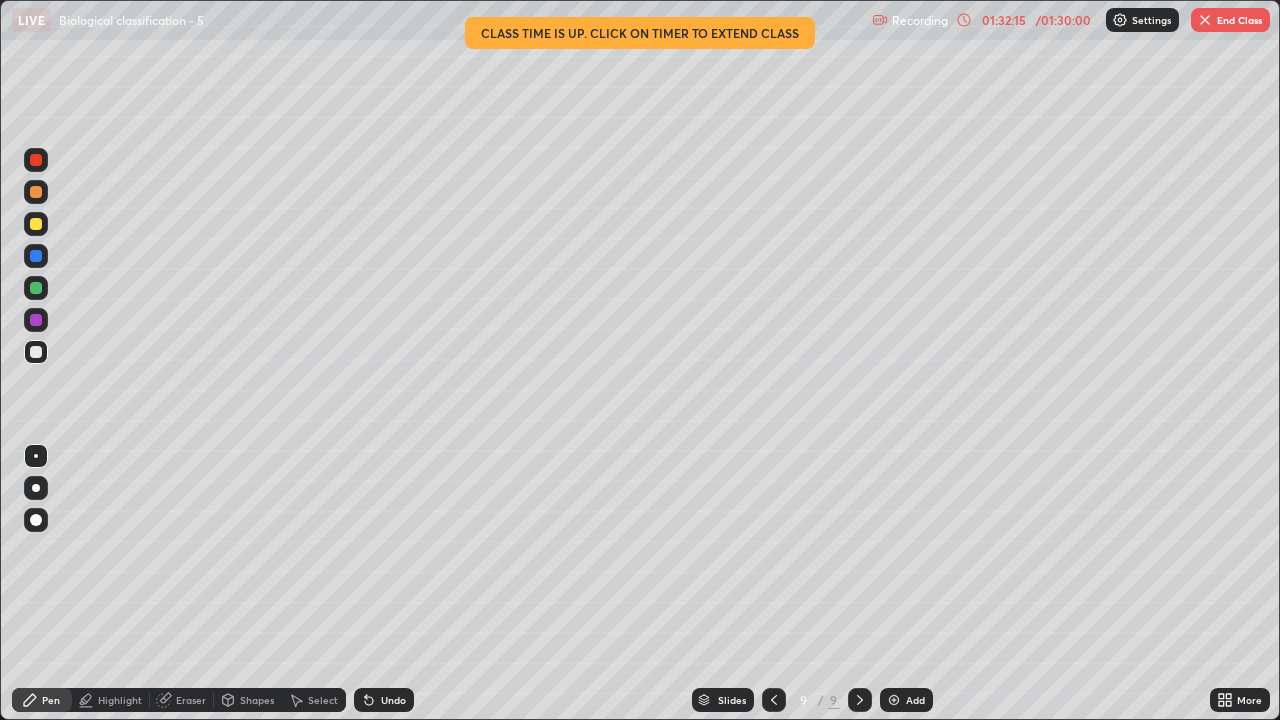click at bounding box center (36, 288) 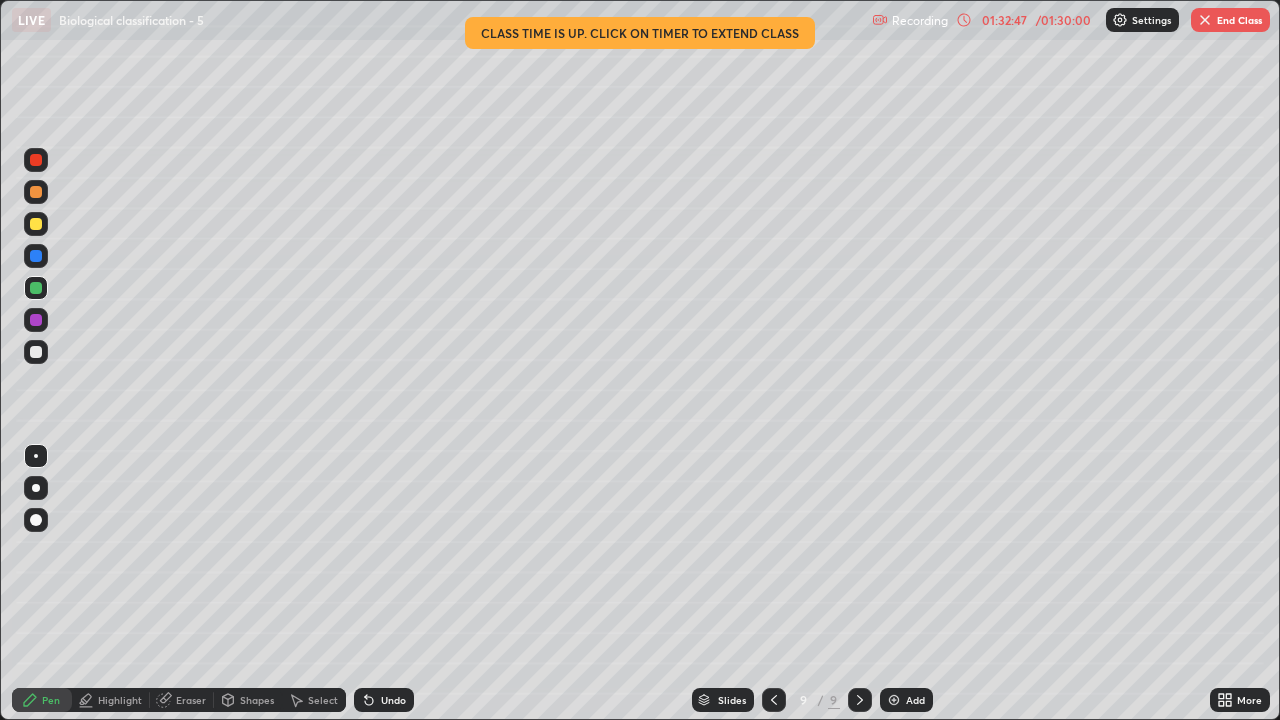 click at bounding box center (36, 352) 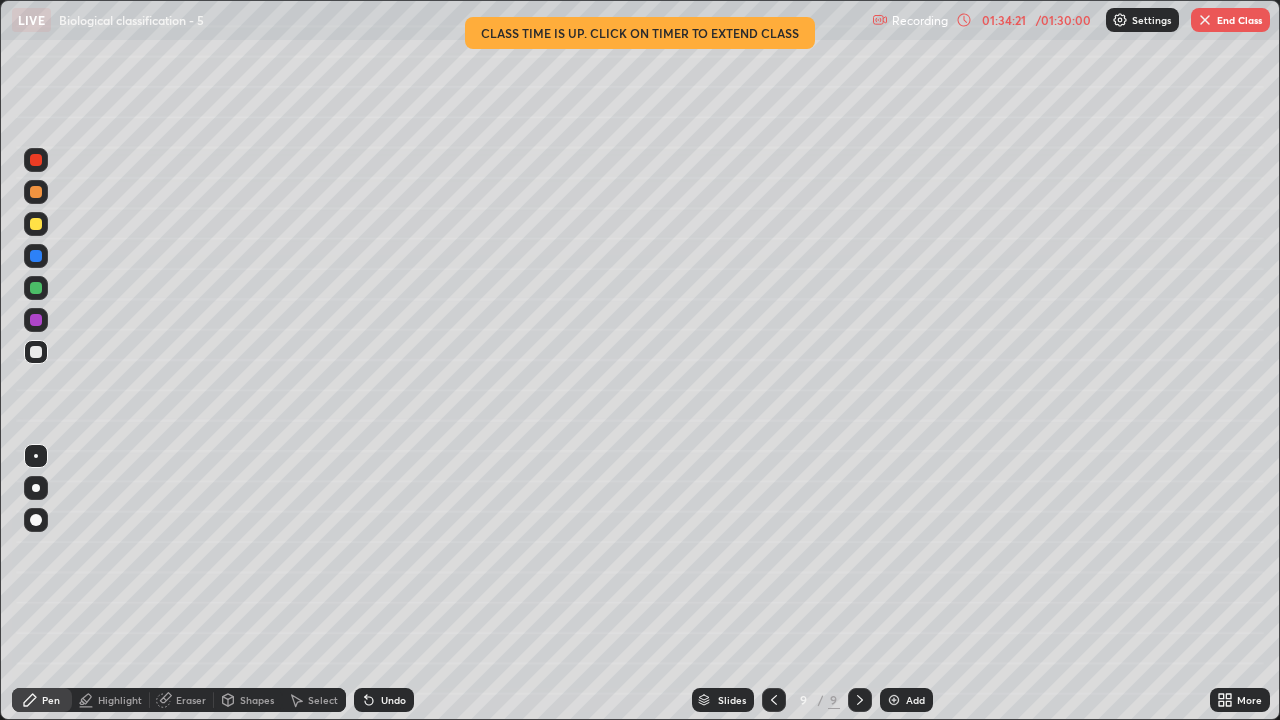 click at bounding box center [36, 352] 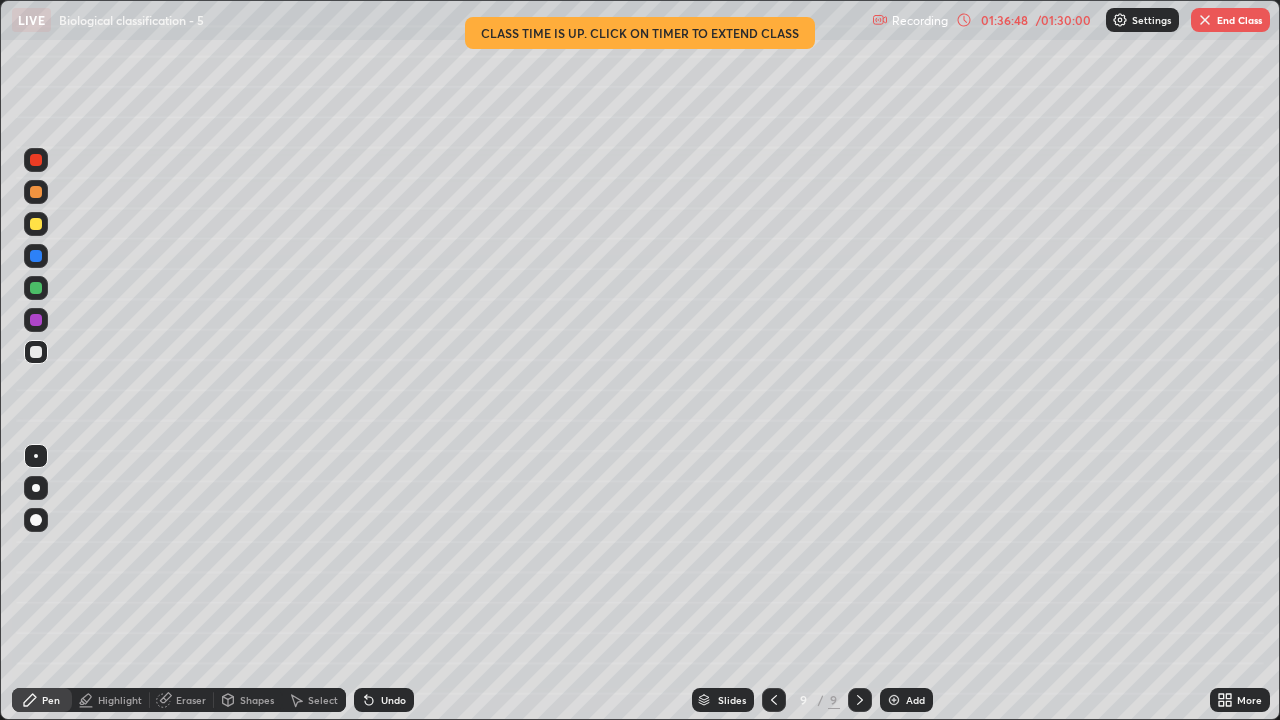 click at bounding box center [36, 224] 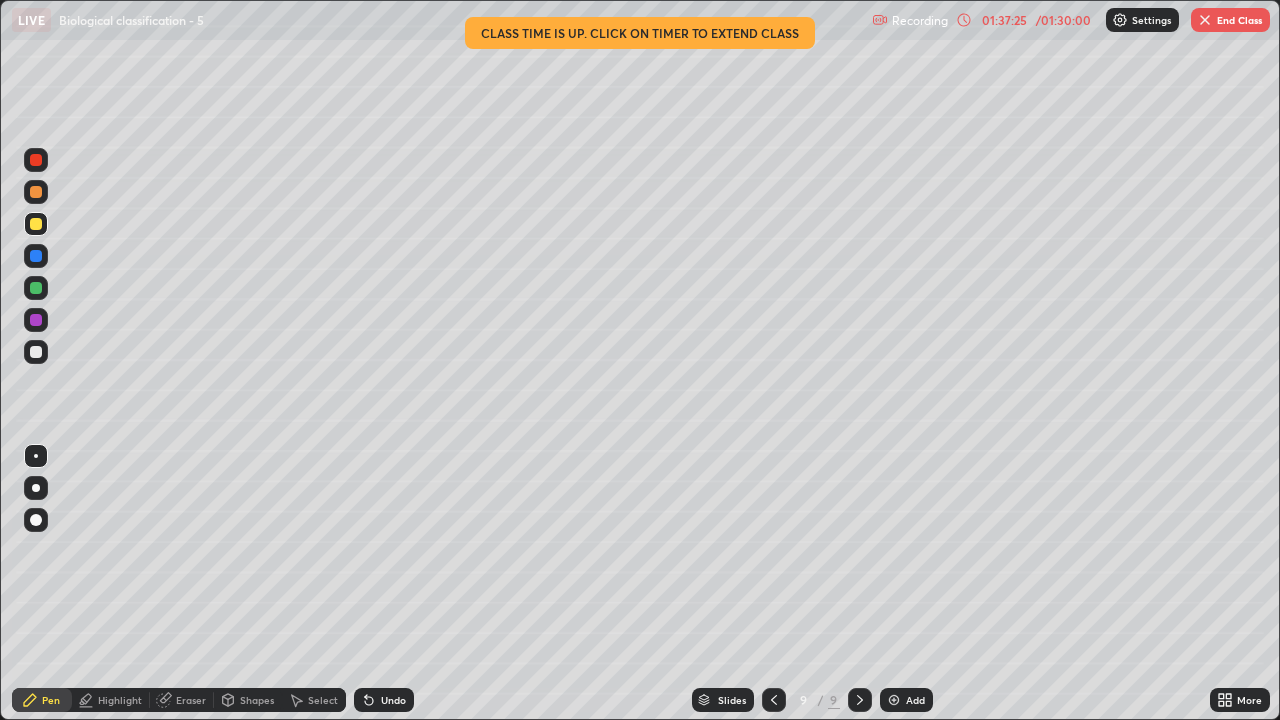 click at bounding box center (36, 288) 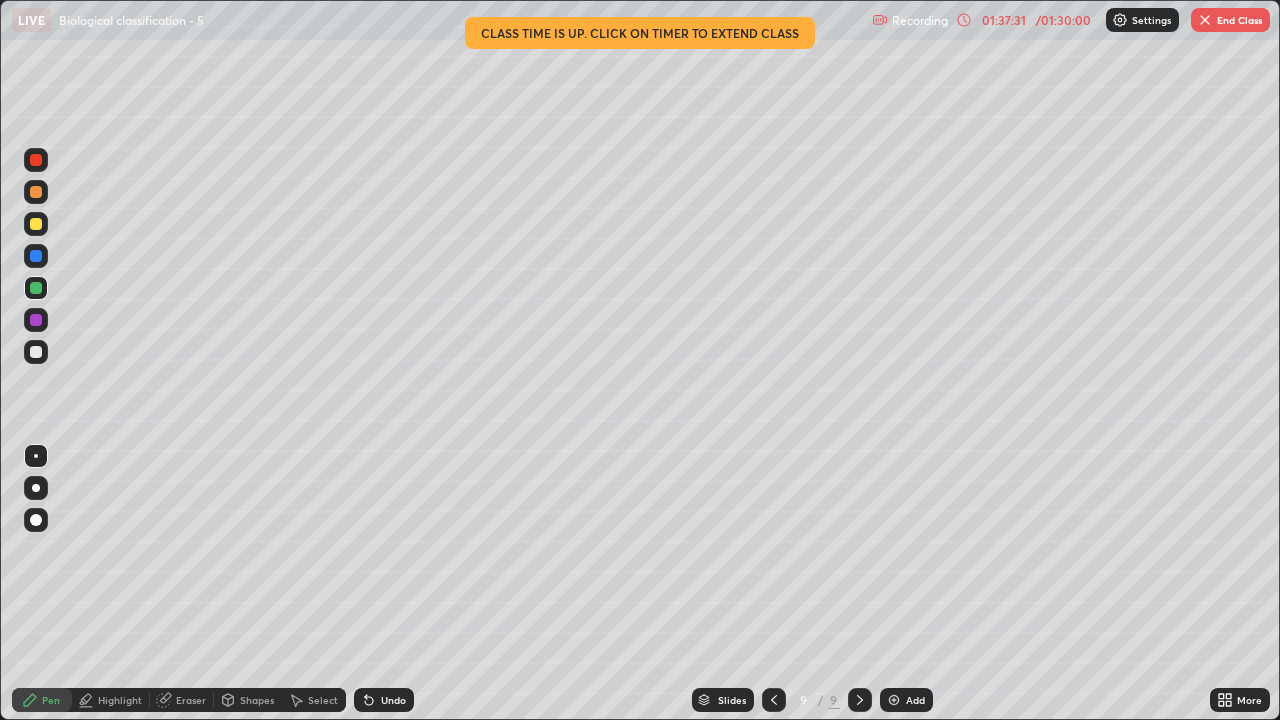 click 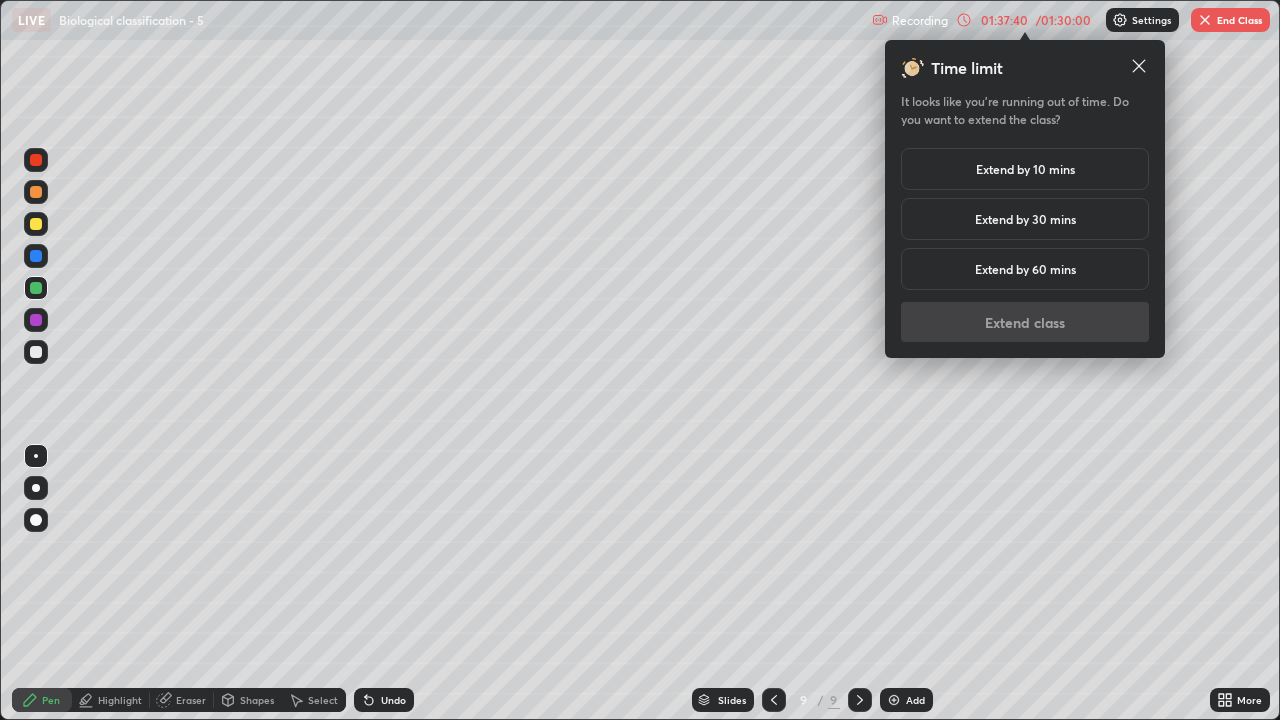 click 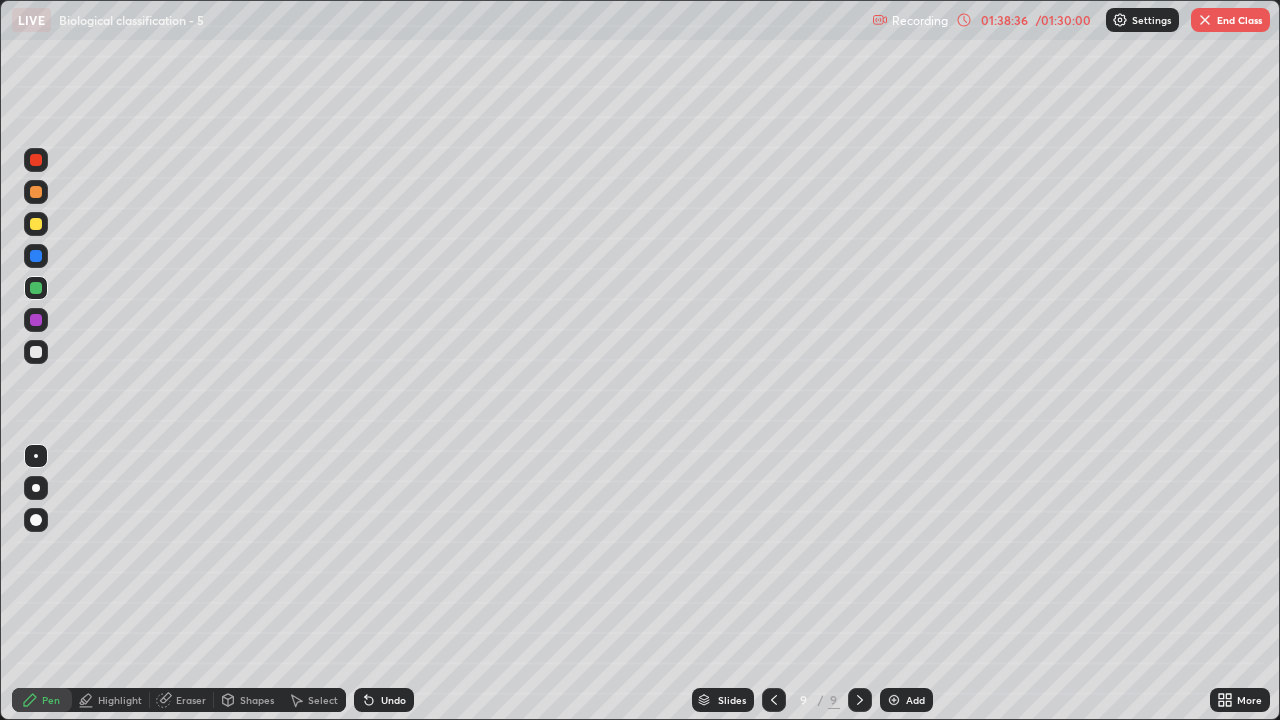 click at bounding box center (36, 352) 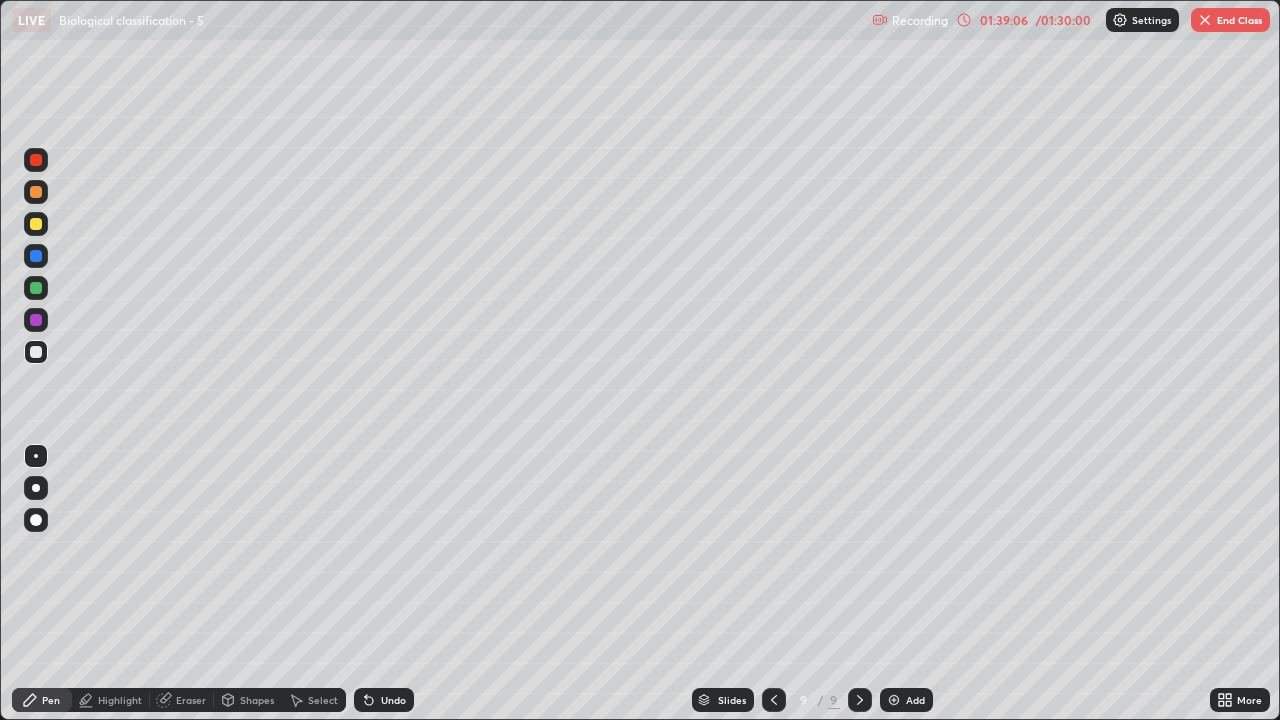 click at bounding box center (36, 288) 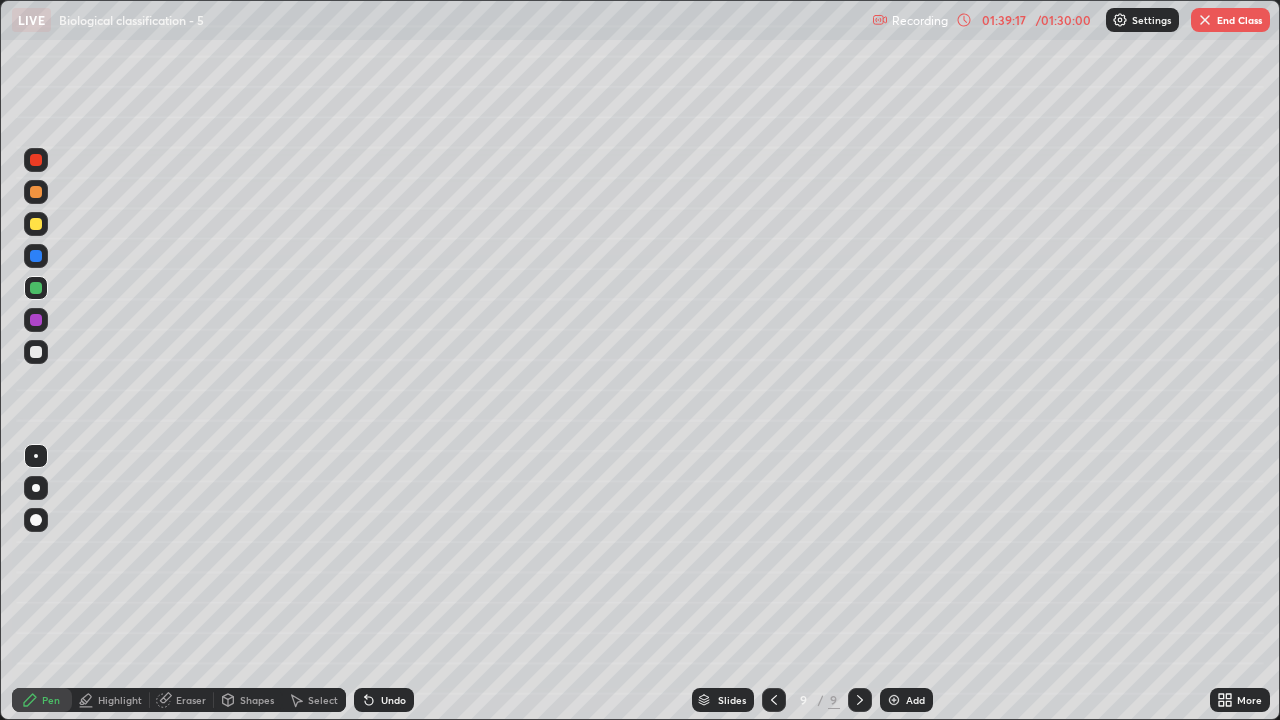 click at bounding box center (36, 224) 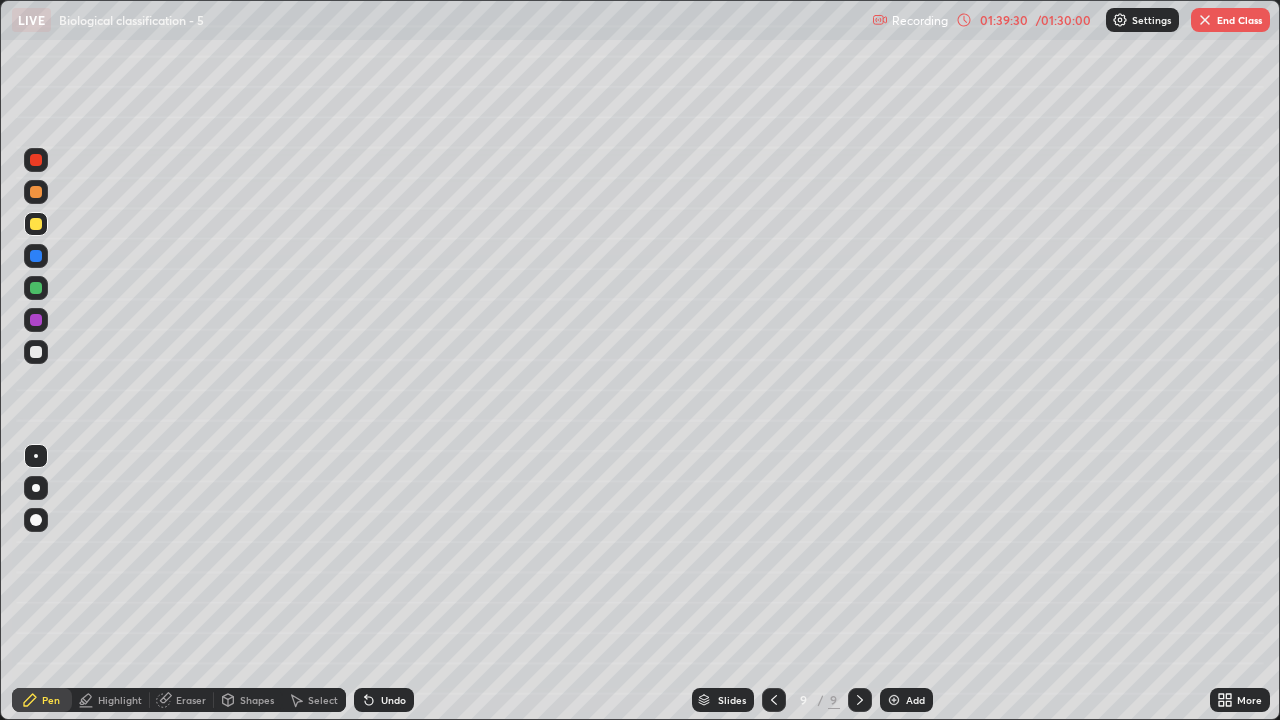 click on "Undo" at bounding box center [393, 700] 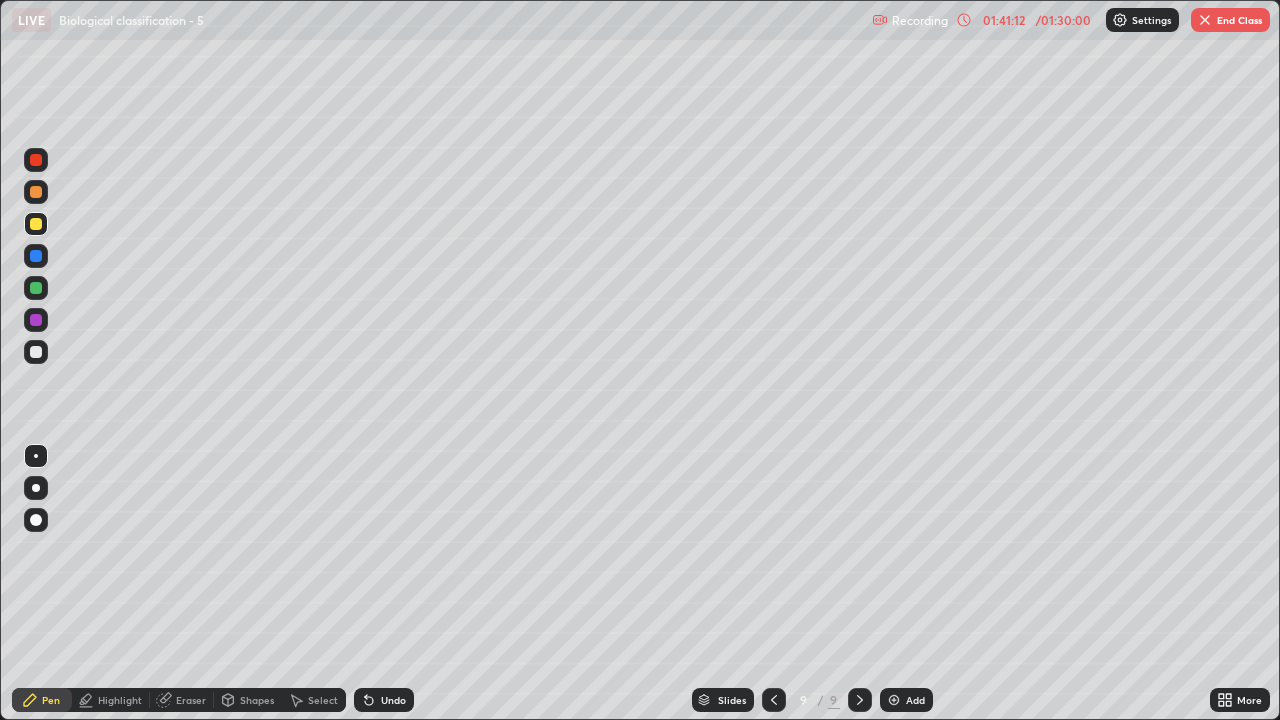 click on "End Class" at bounding box center (1230, 20) 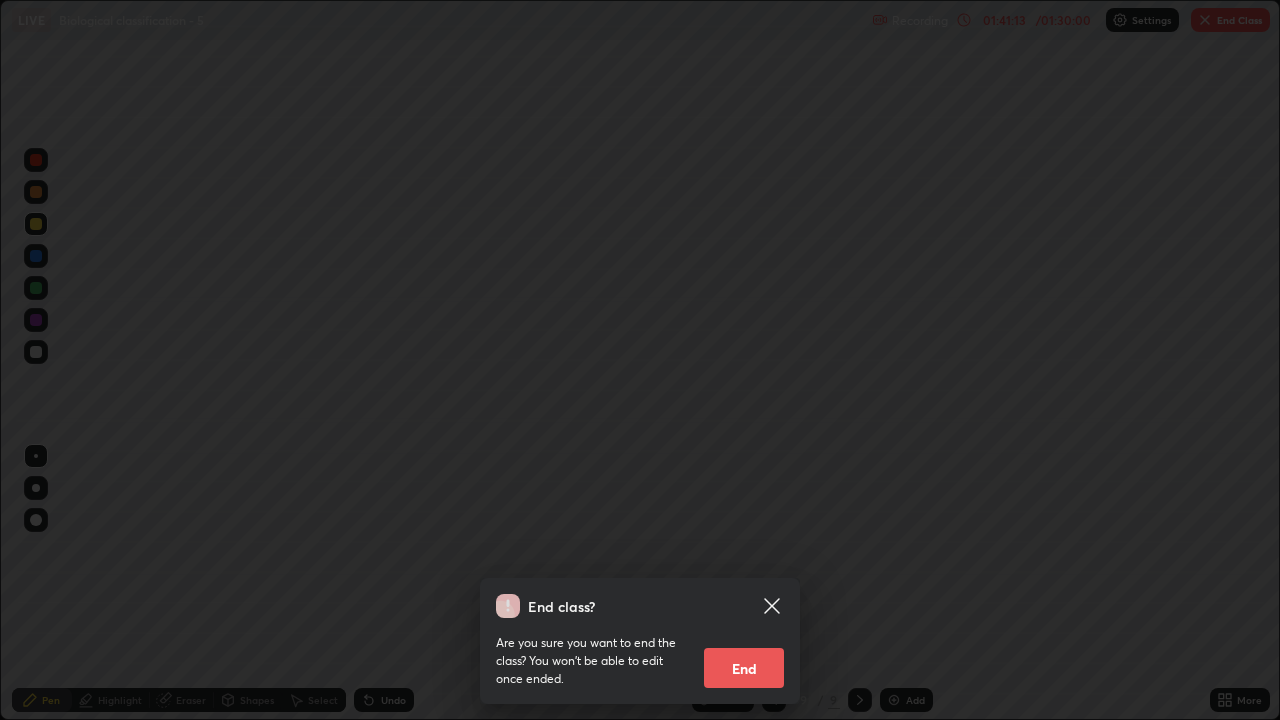 click on "End" at bounding box center (744, 668) 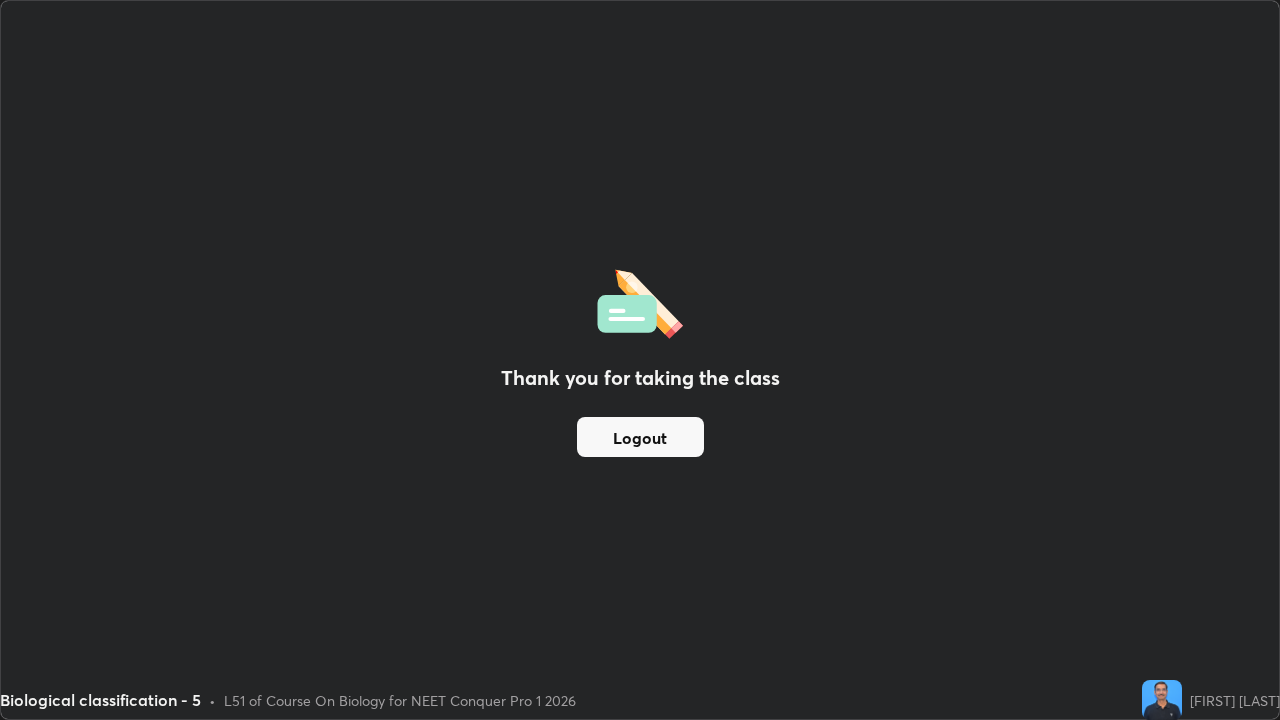 click on "Thank you for taking the class Logout" at bounding box center [640, 360] 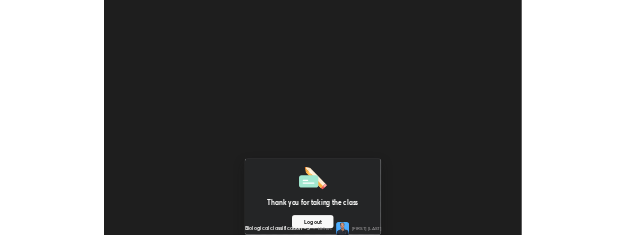 scroll, scrollTop: 235, scrollLeft: 626, axis: both 